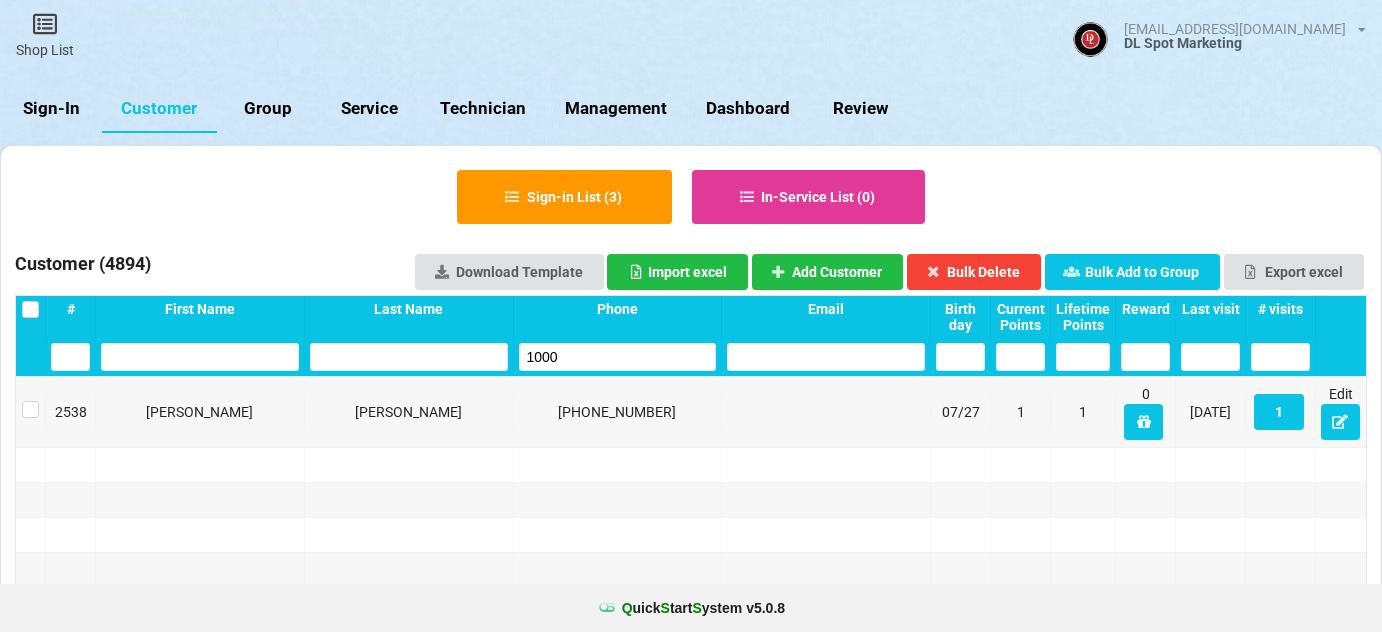 select on "25" 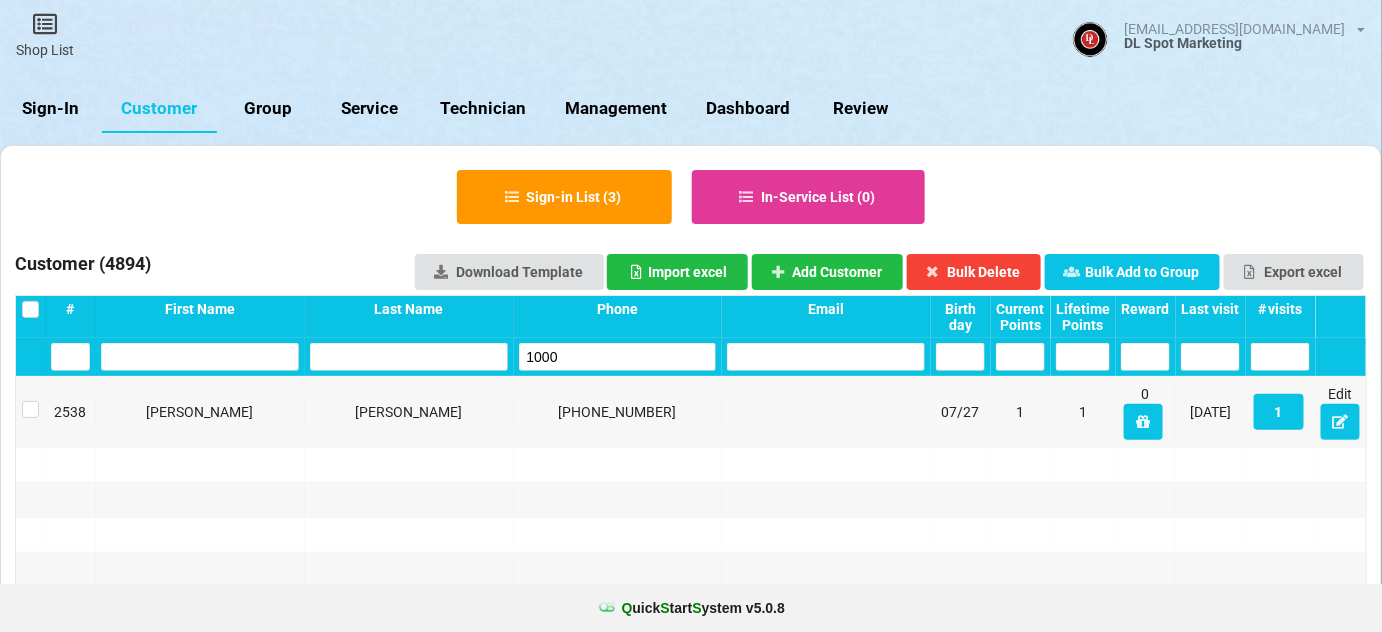 click on "Sign-In" at bounding box center [51, 109] 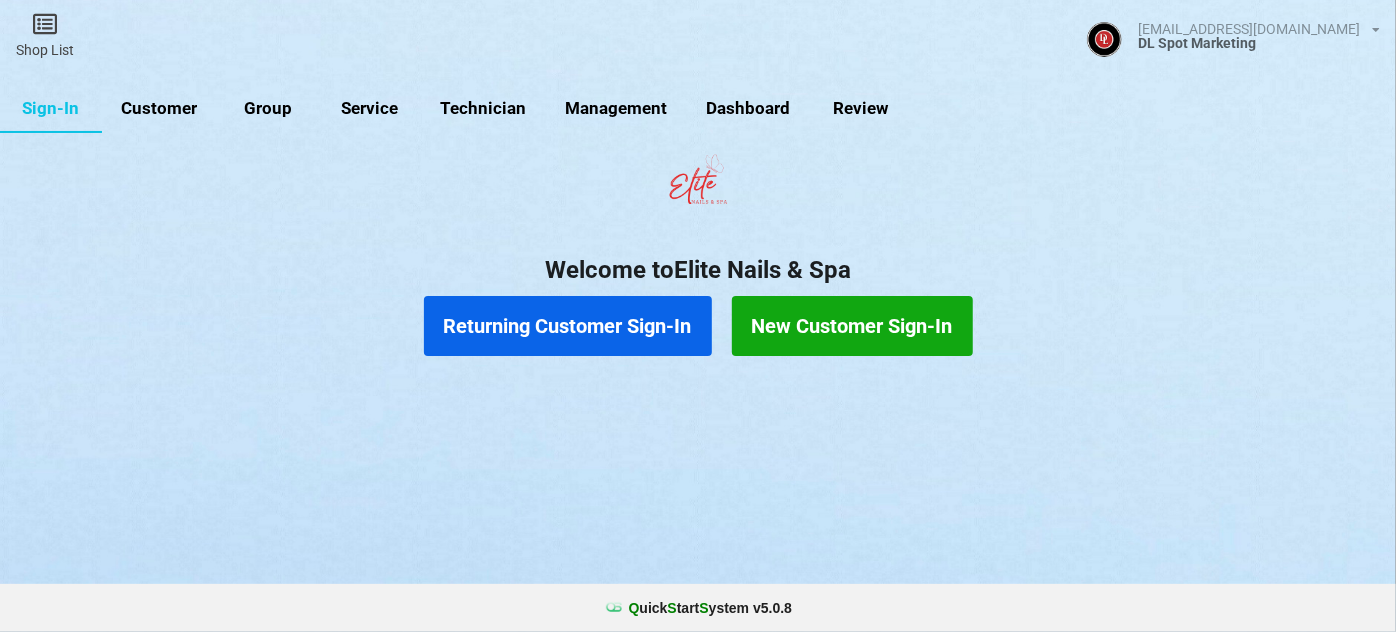 click on "Customer" at bounding box center (159, 109) 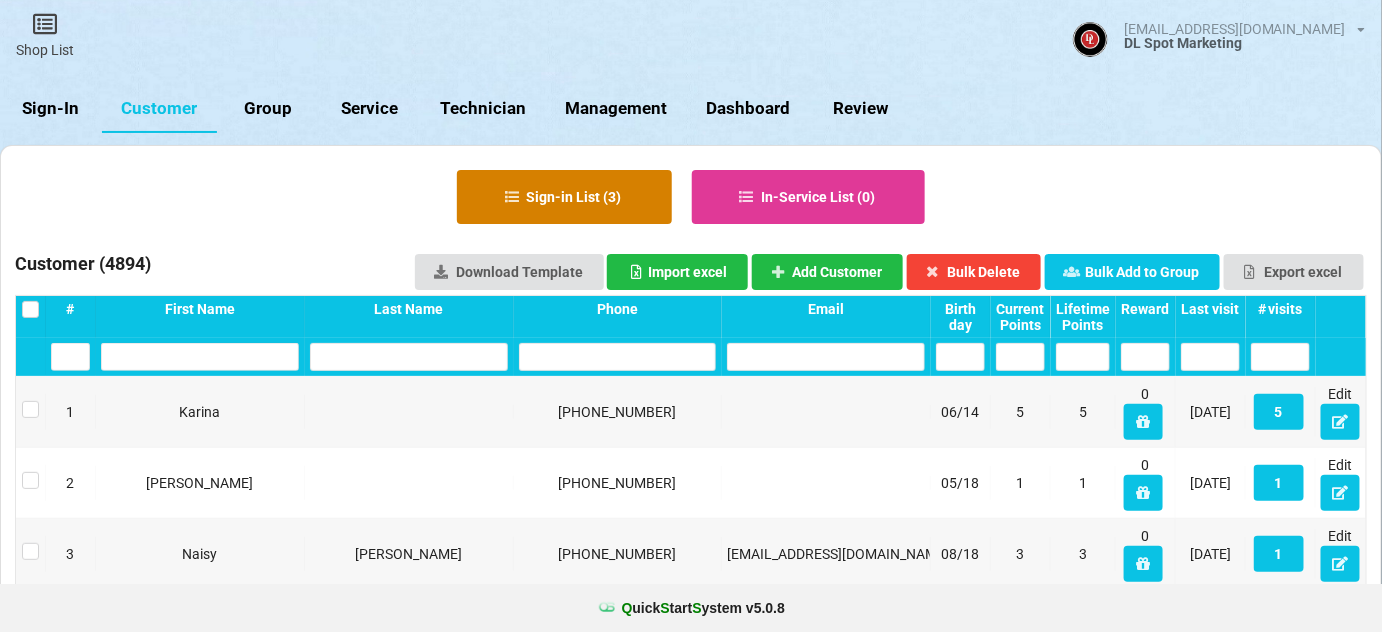 click on "Sign-in List ( 3 )" at bounding box center (564, 197) 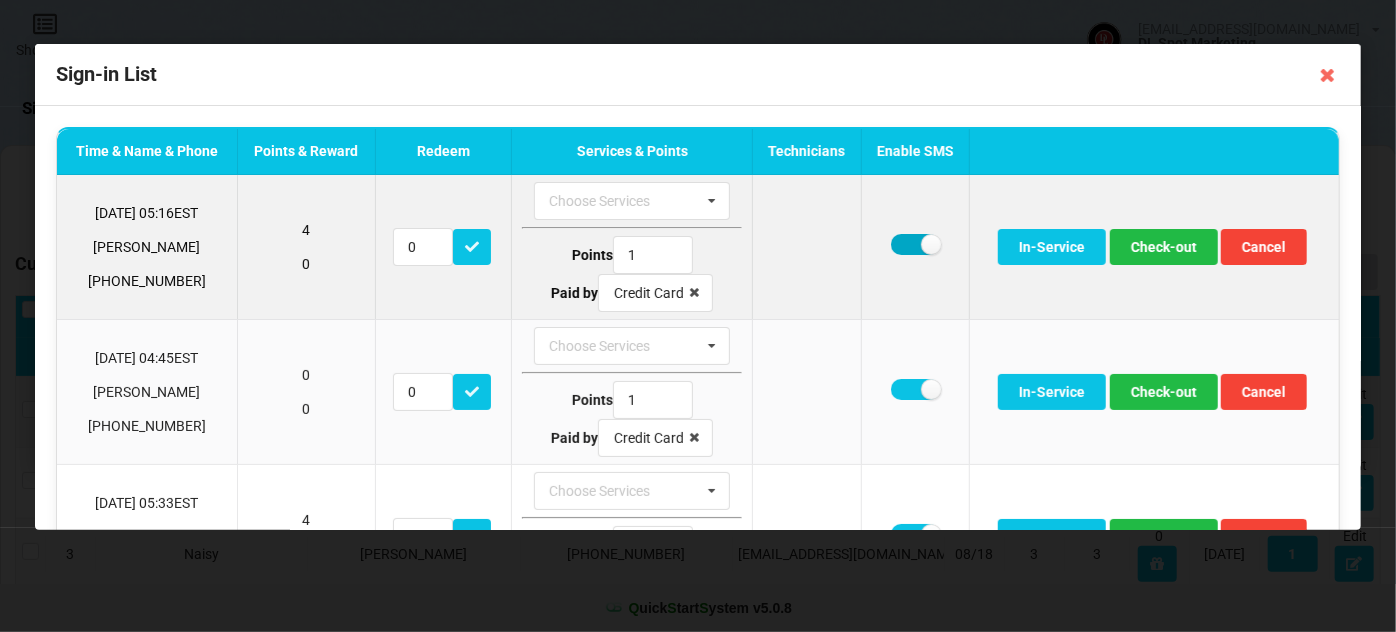 click at bounding box center [915, 244] 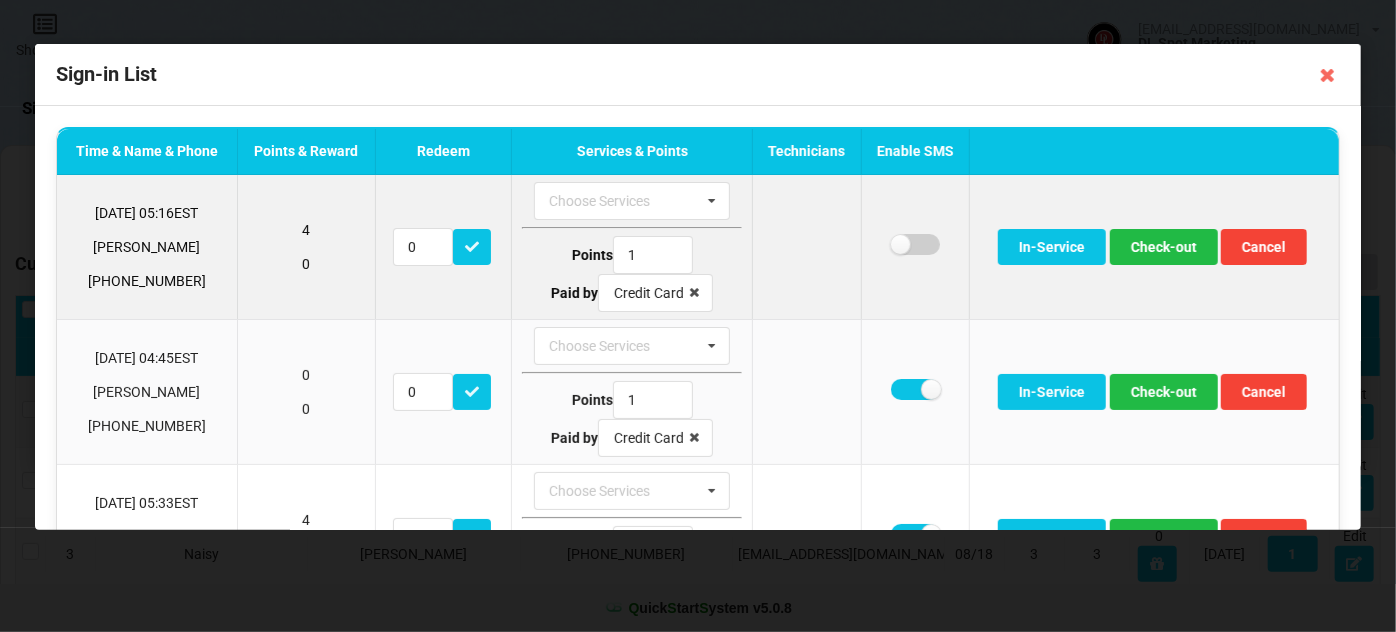checkbox on "false" 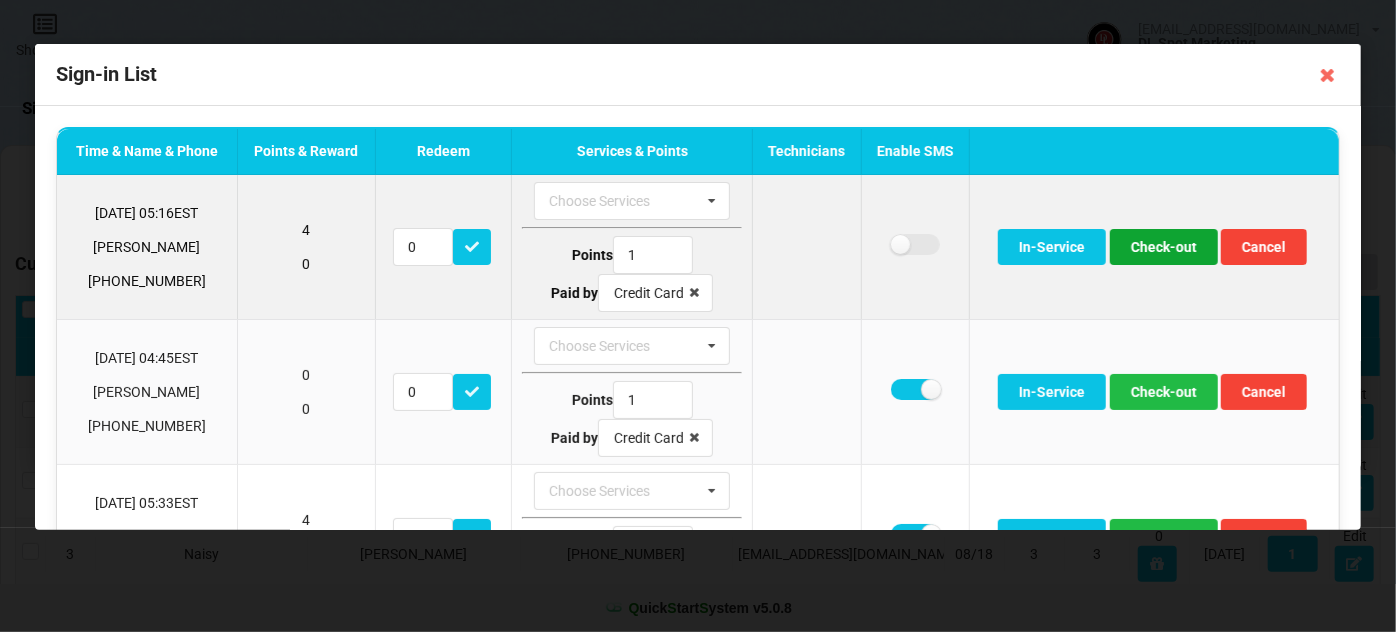 click on "Check-out" at bounding box center (1164, 247) 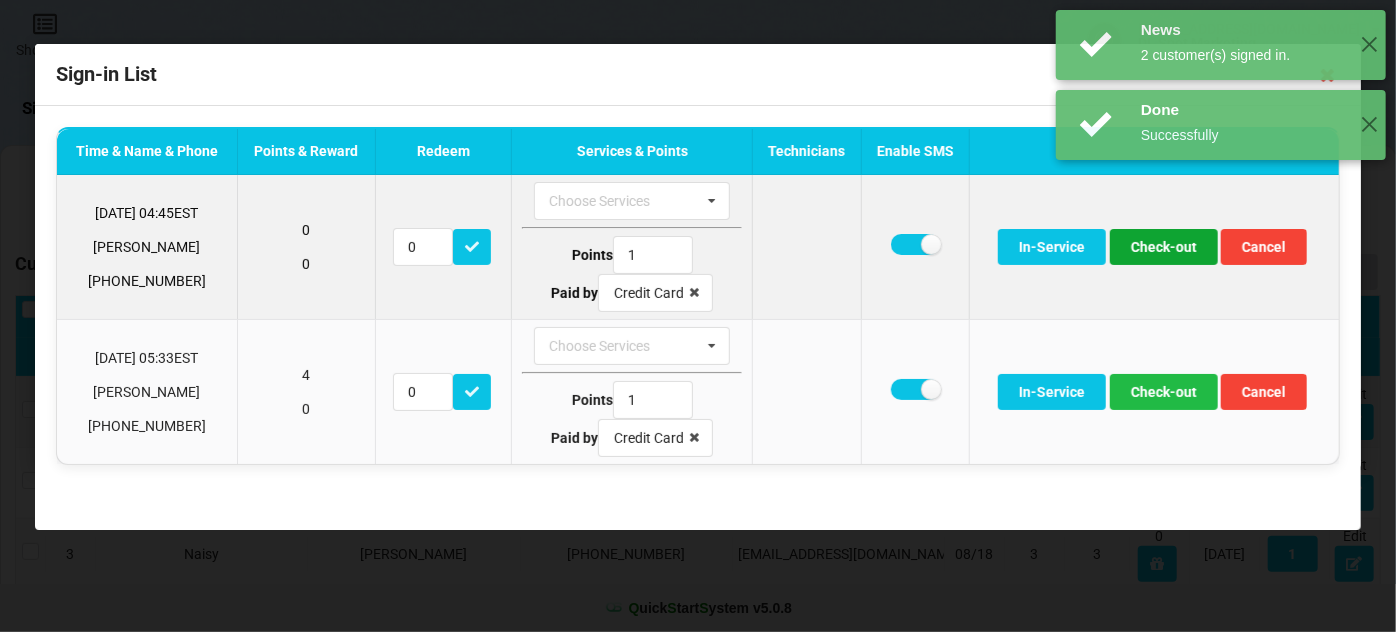 click on "Check-out" at bounding box center (1164, 247) 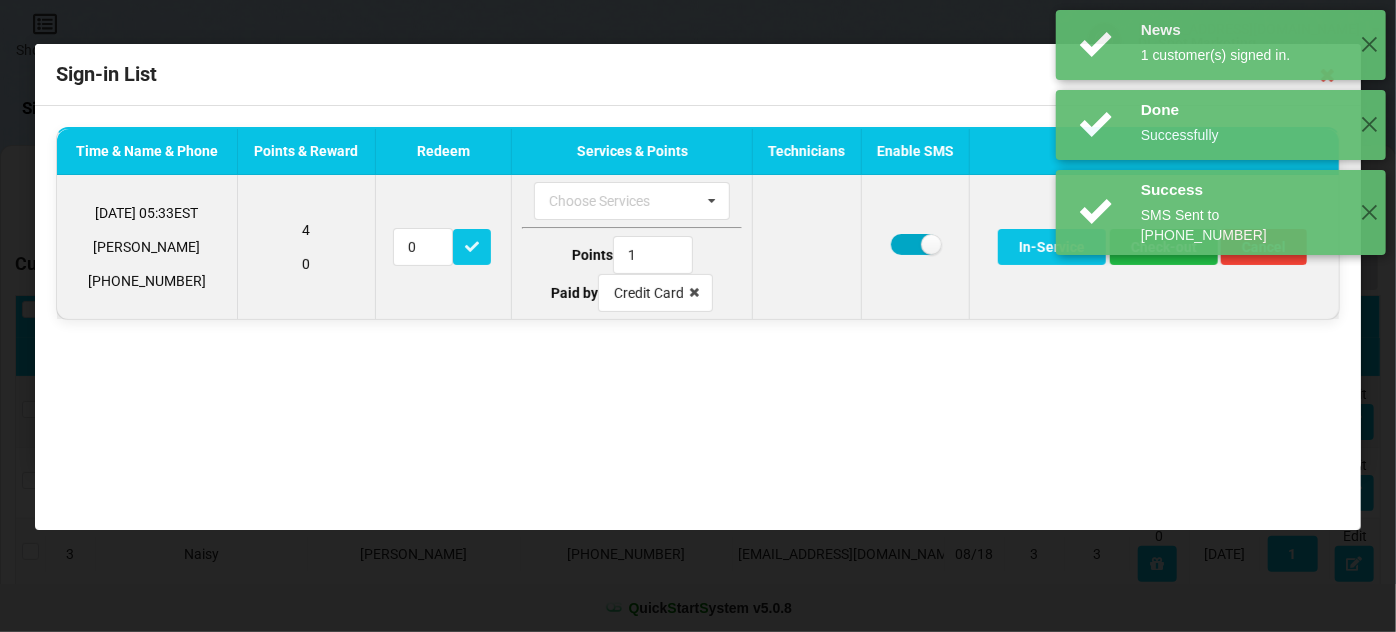 click at bounding box center [915, 244] 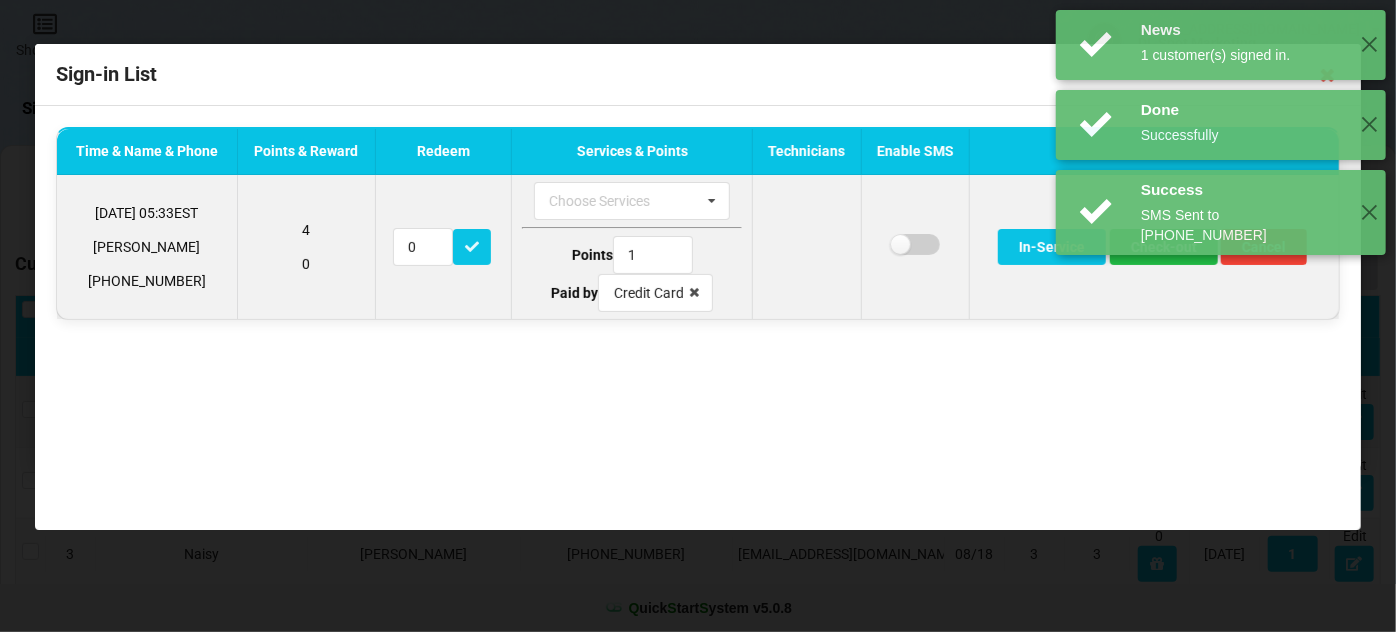 checkbox on "false" 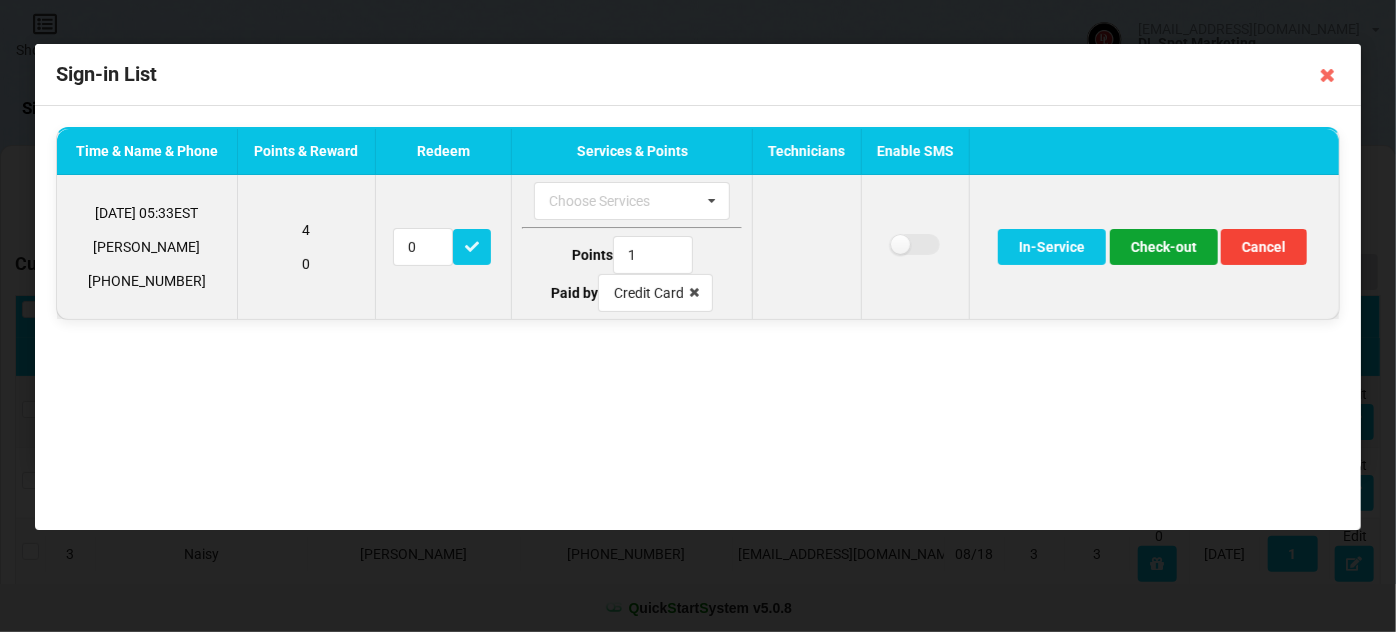 click on "Check-out" at bounding box center [1164, 247] 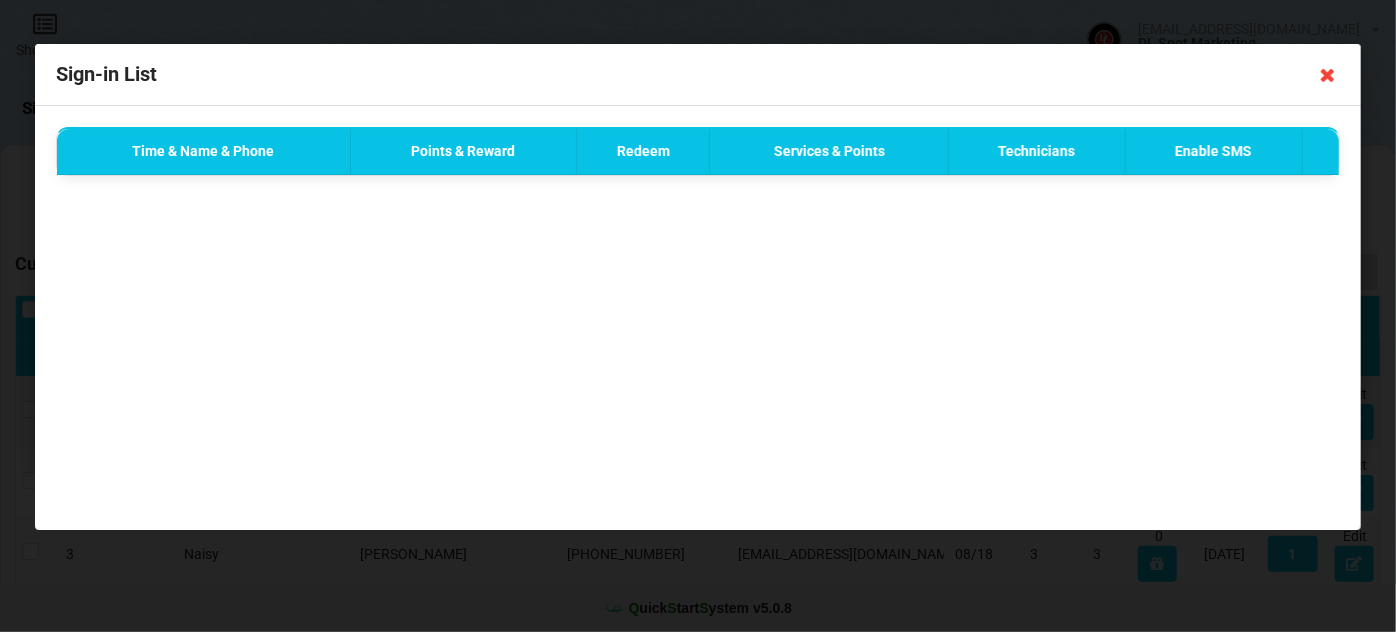 click at bounding box center (1328, 75) 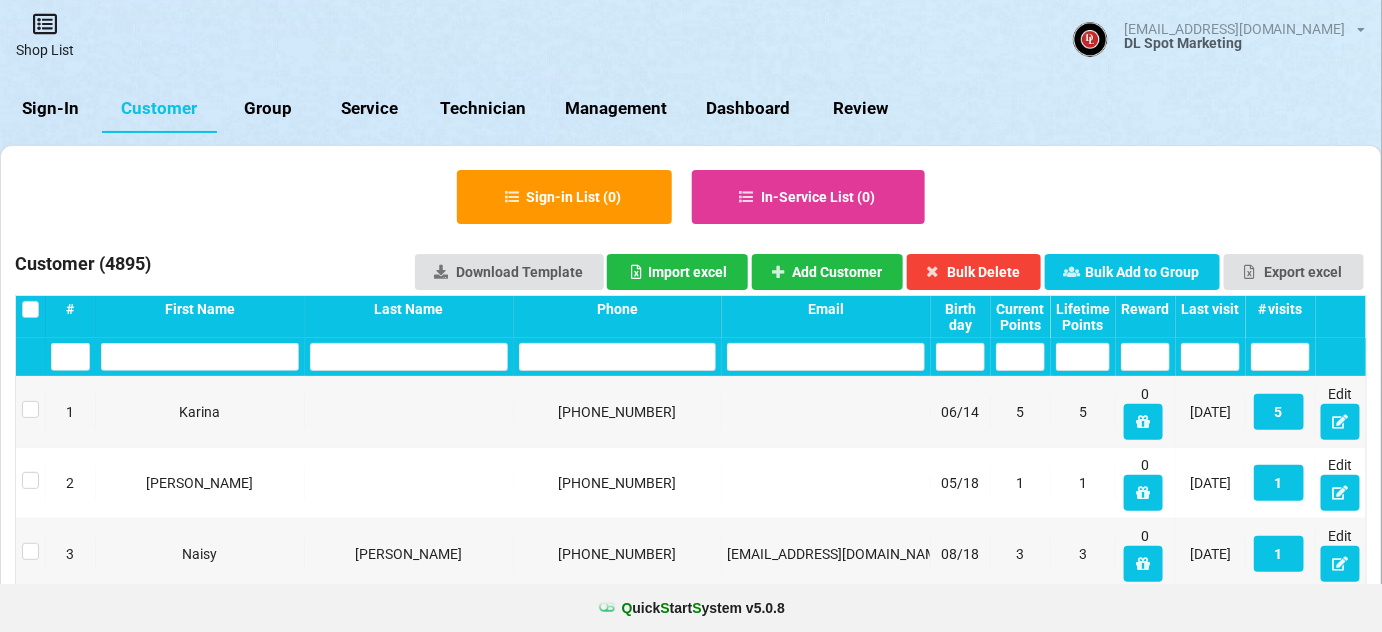 click on "Shop List" at bounding box center [45, 35] 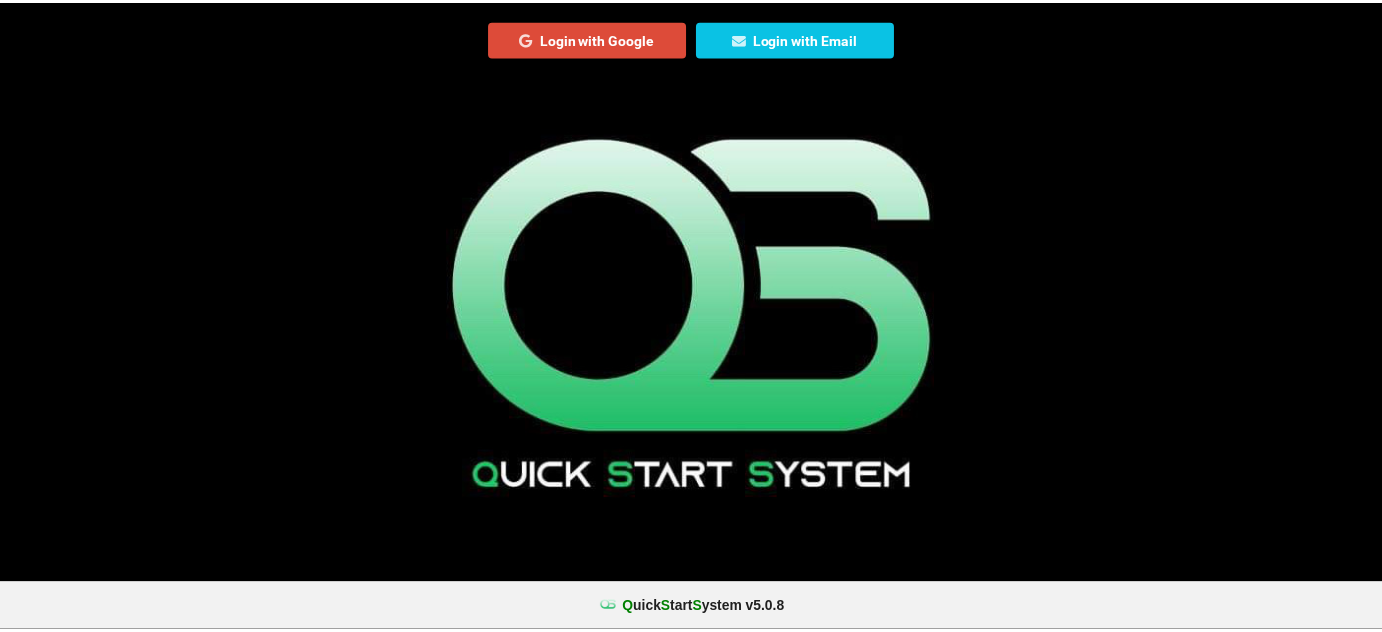 scroll, scrollTop: 0, scrollLeft: 0, axis: both 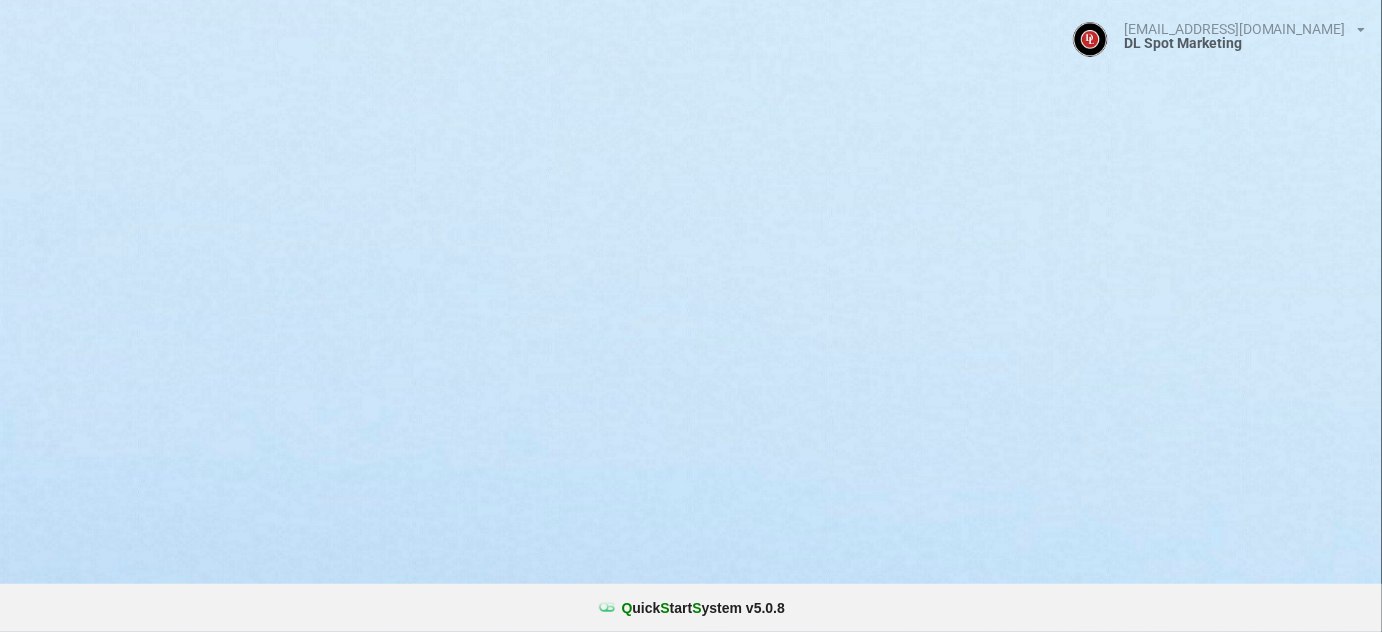 select on "25" 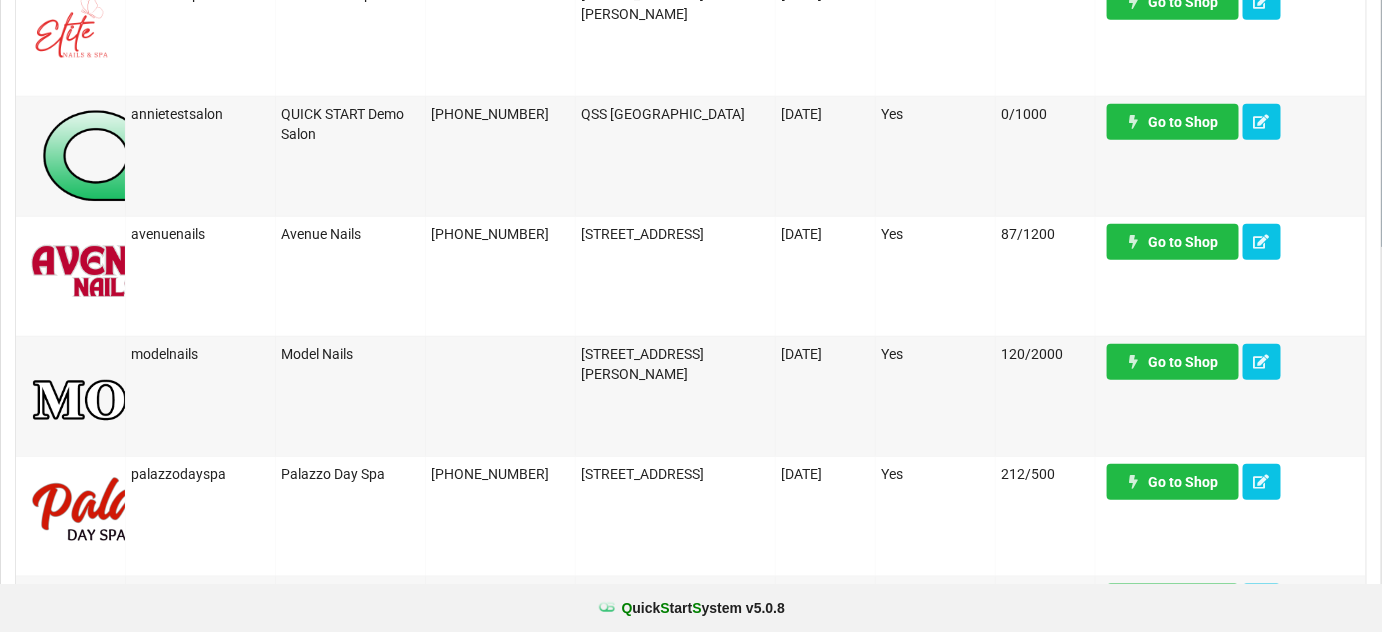 scroll, scrollTop: 605, scrollLeft: 0, axis: vertical 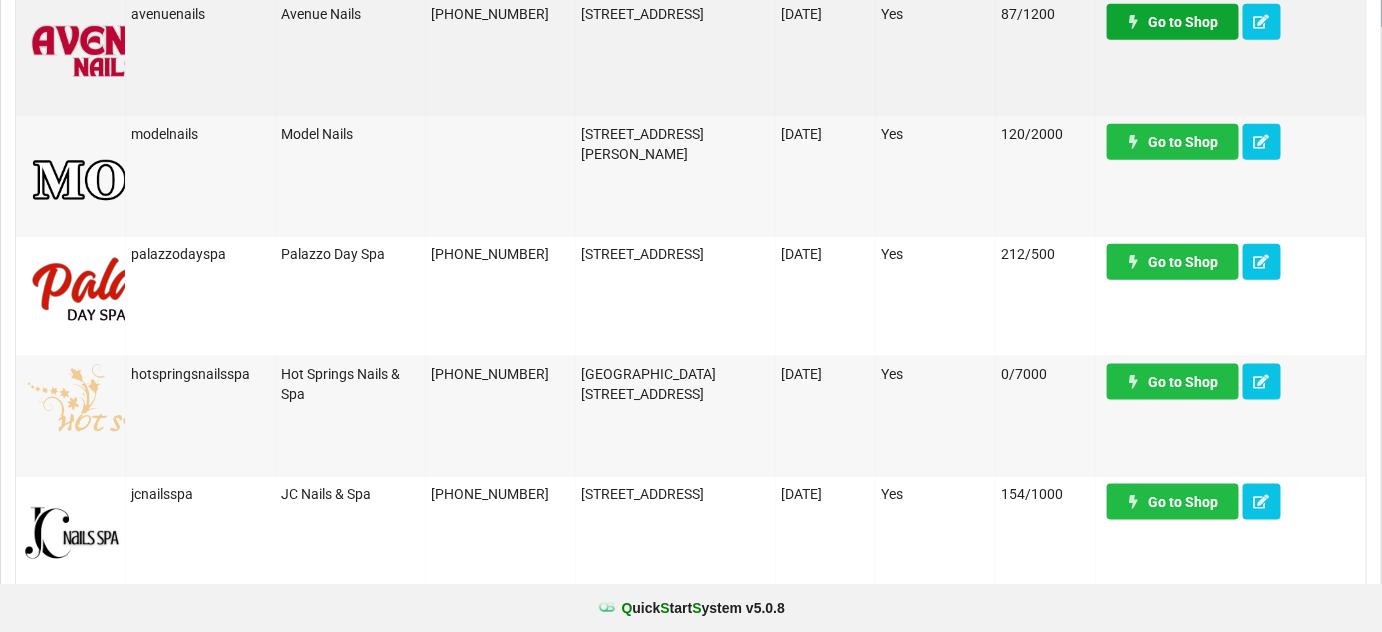 click on "Go to Shop" at bounding box center [1173, 22] 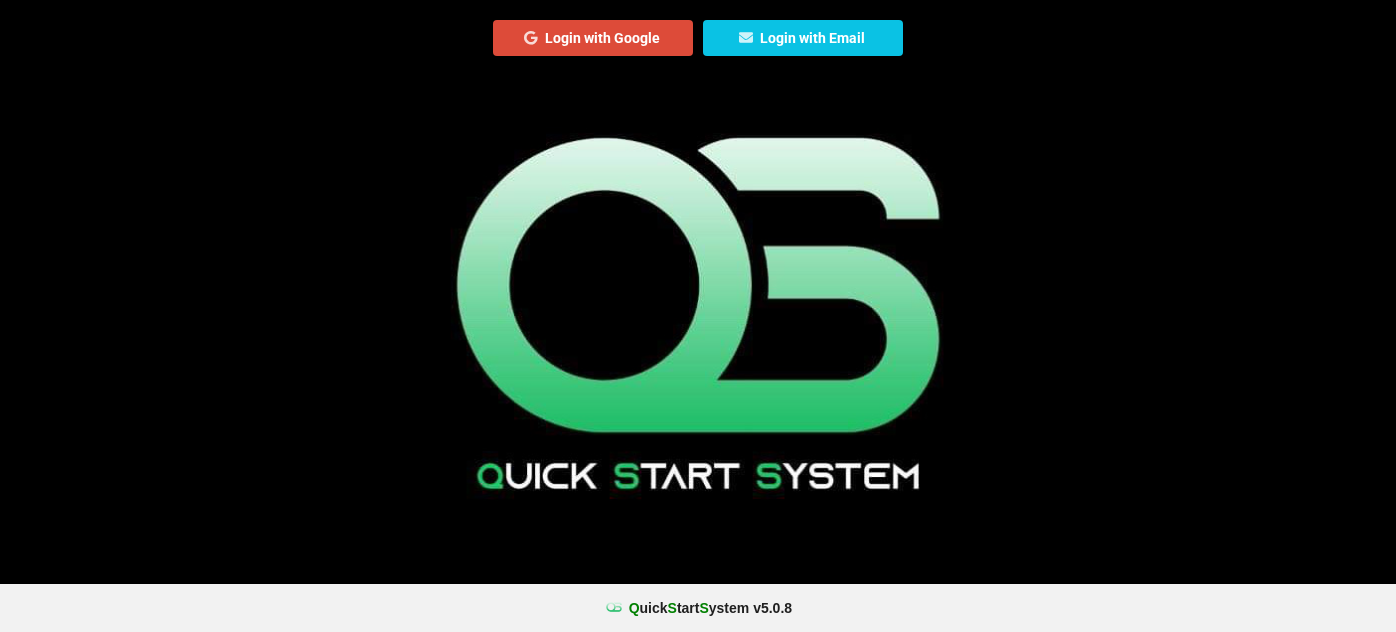 scroll, scrollTop: 0, scrollLeft: 0, axis: both 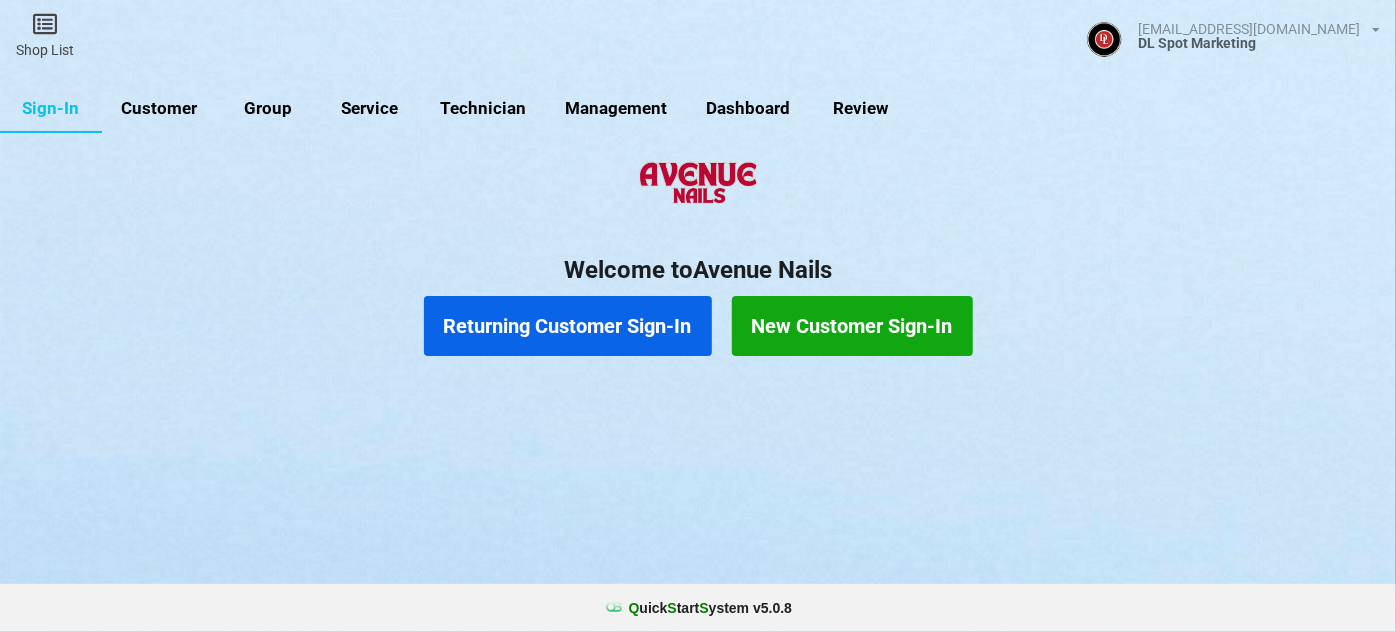 click on "Customer" at bounding box center [159, 109] 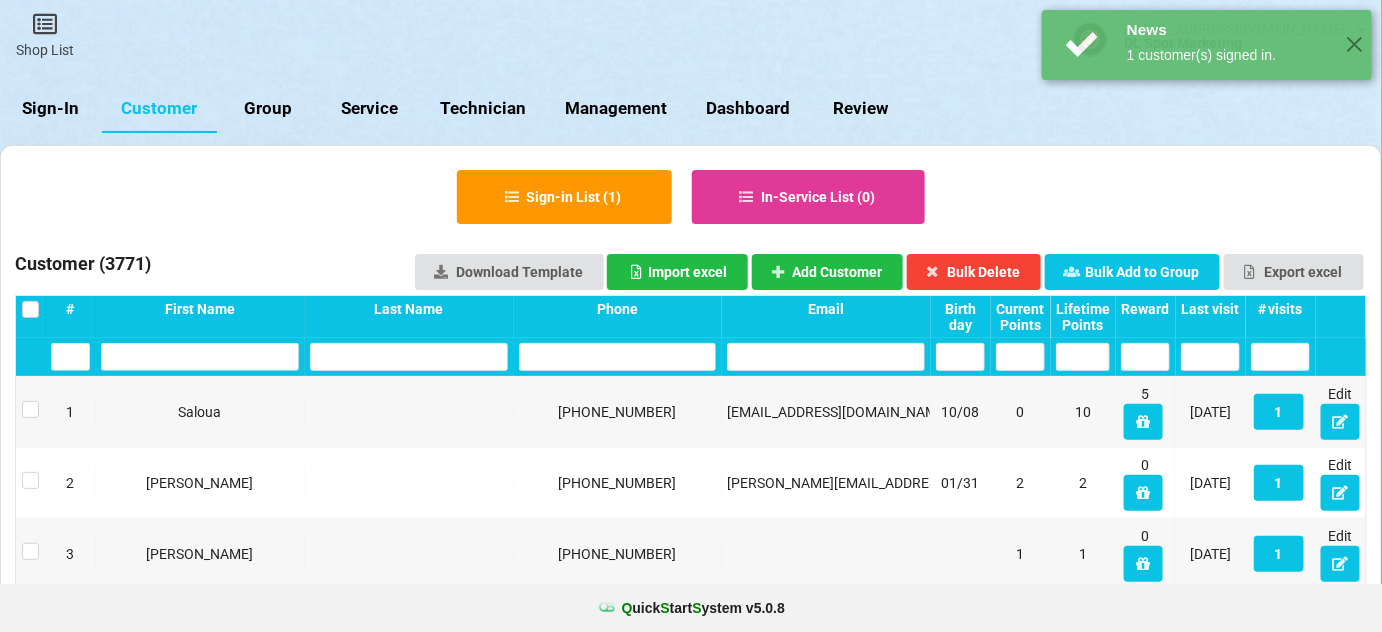 click on "Last visit" at bounding box center (1210, 309) 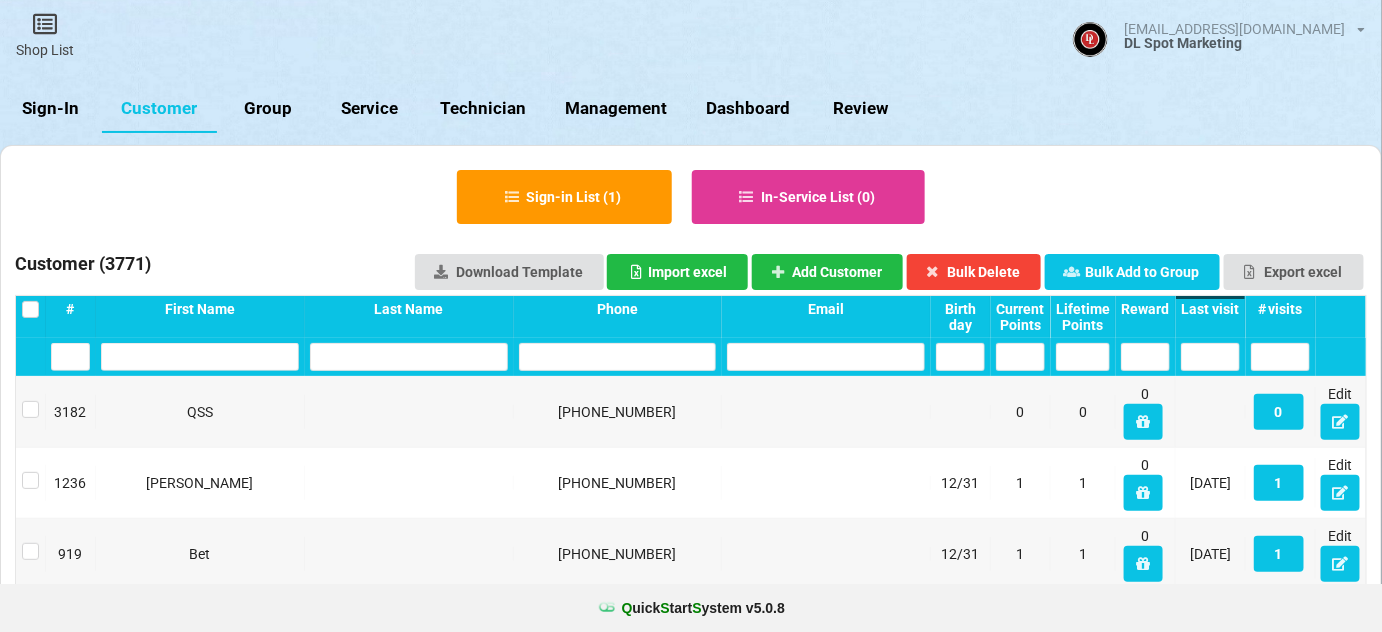 click on "Last visit" at bounding box center (1210, 309) 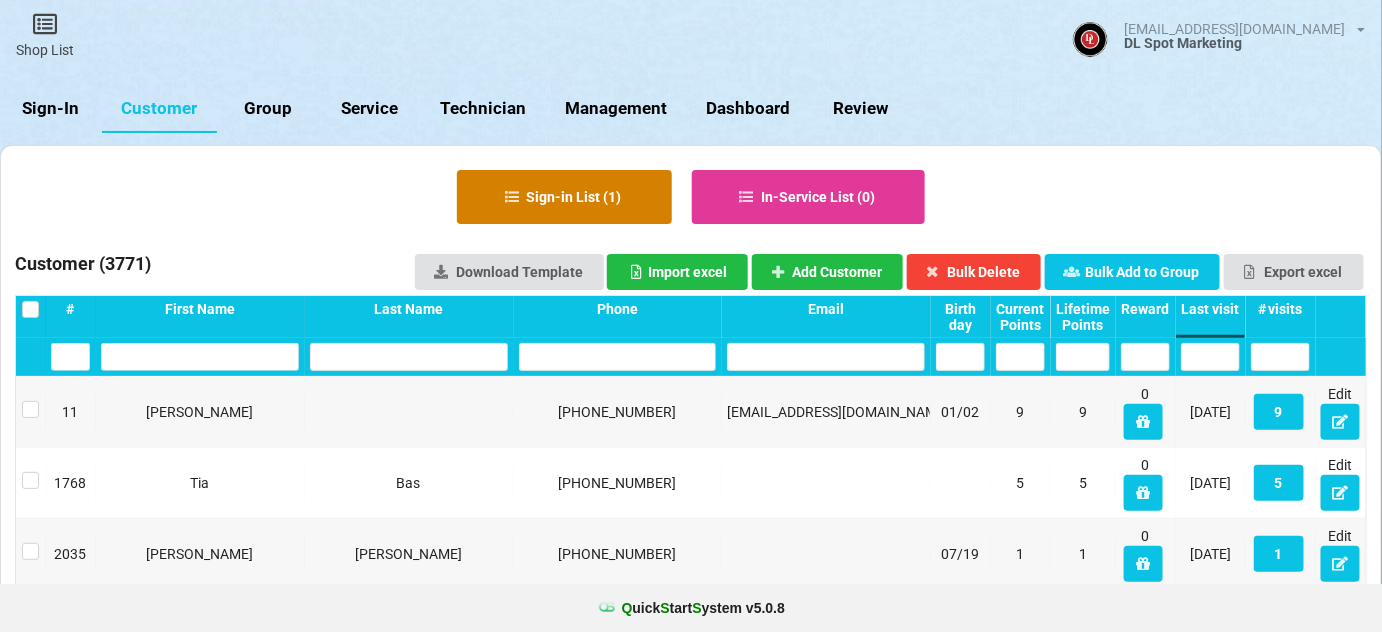 click on "Sign-in List ( 1 )" at bounding box center [564, 197] 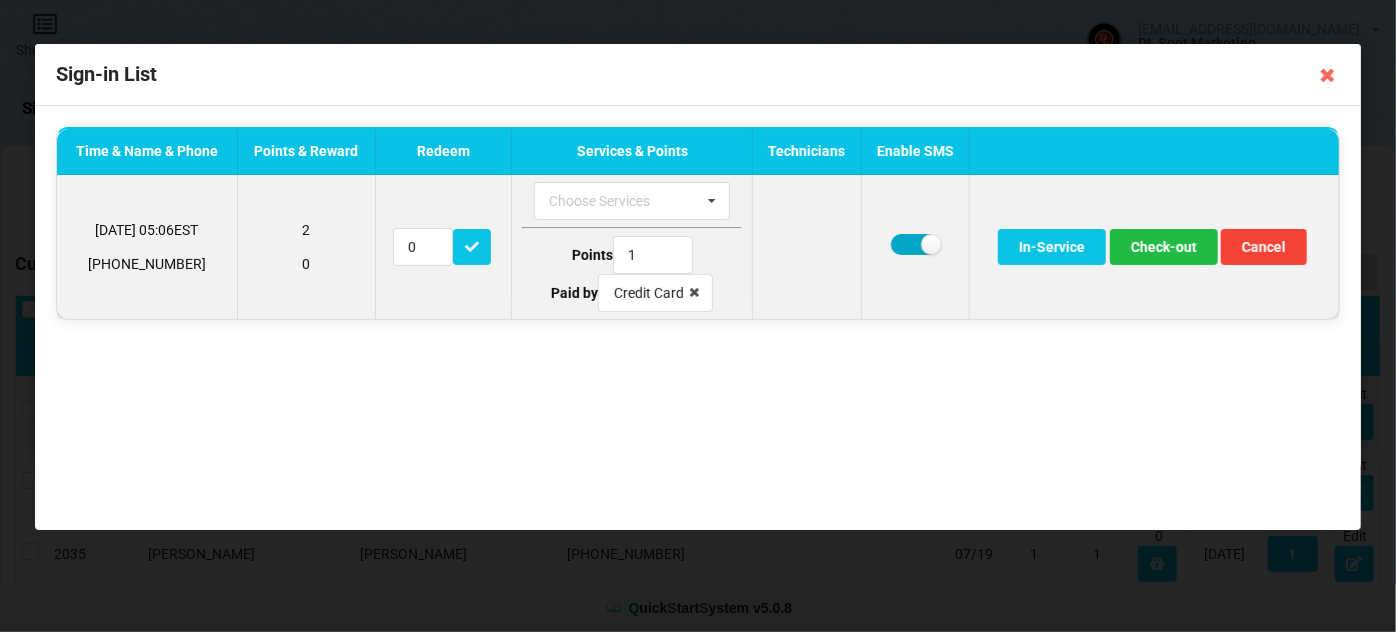 click at bounding box center [915, 244] 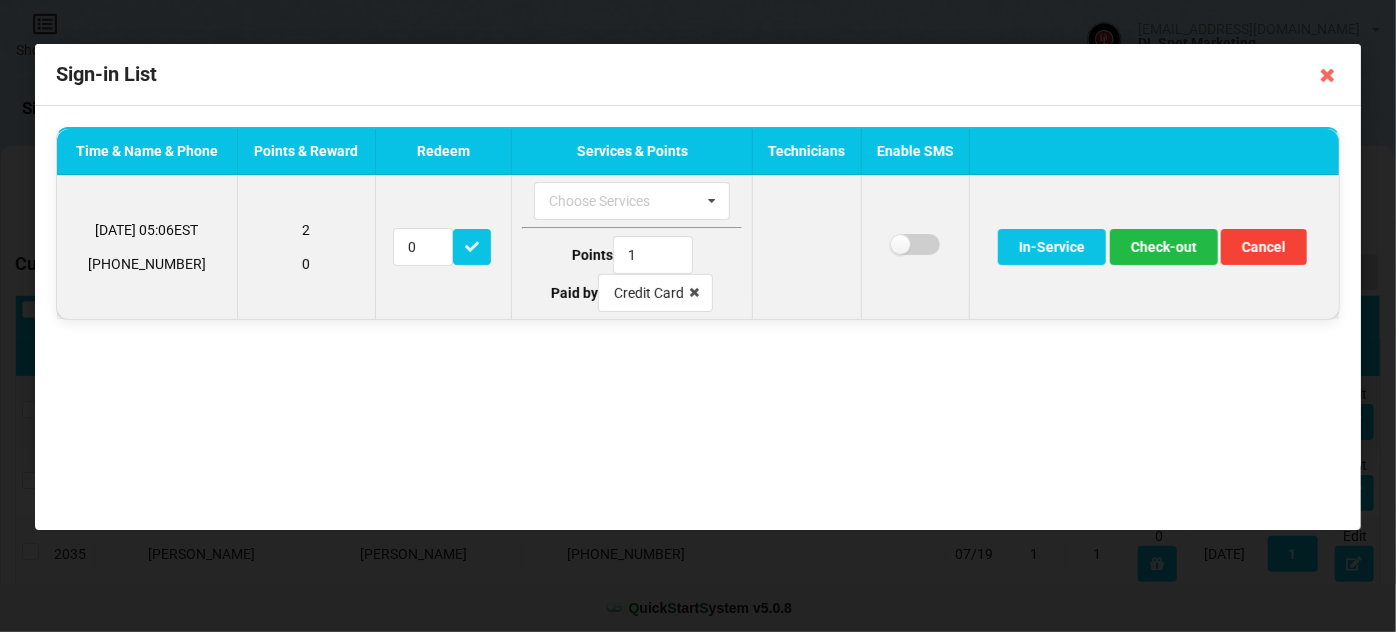 checkbox on "false" 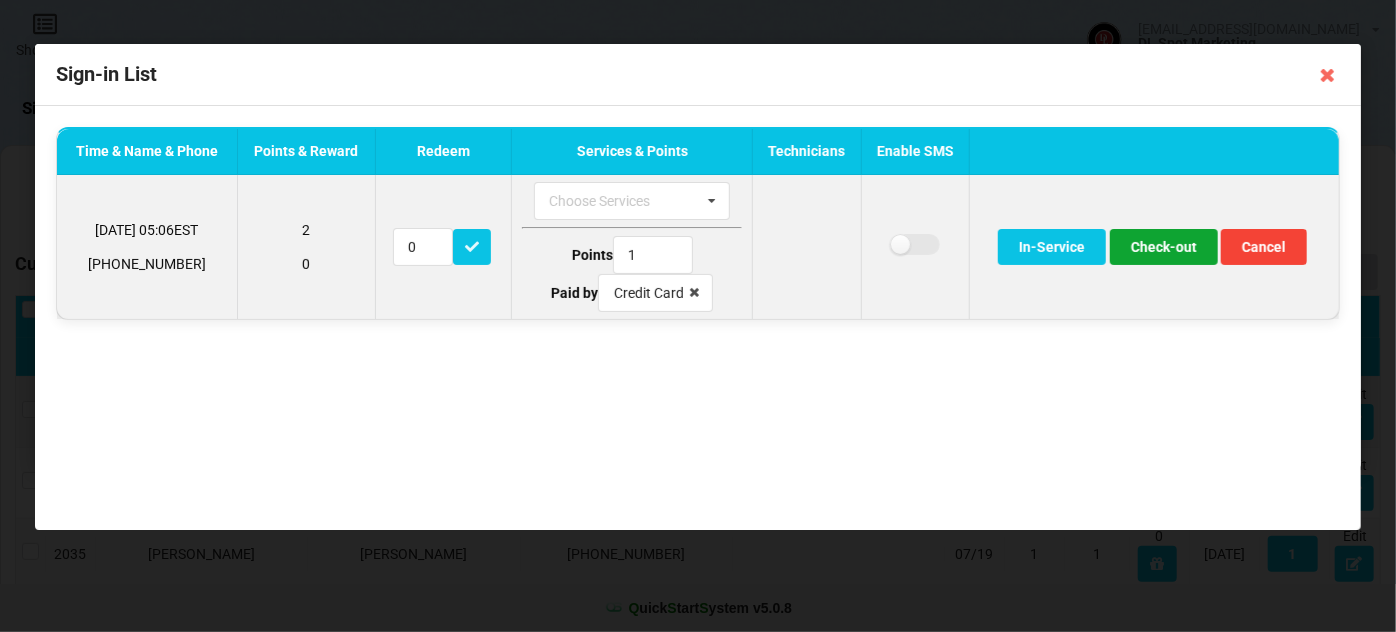 click on "Check-out" at bounding box center [1164, 247] 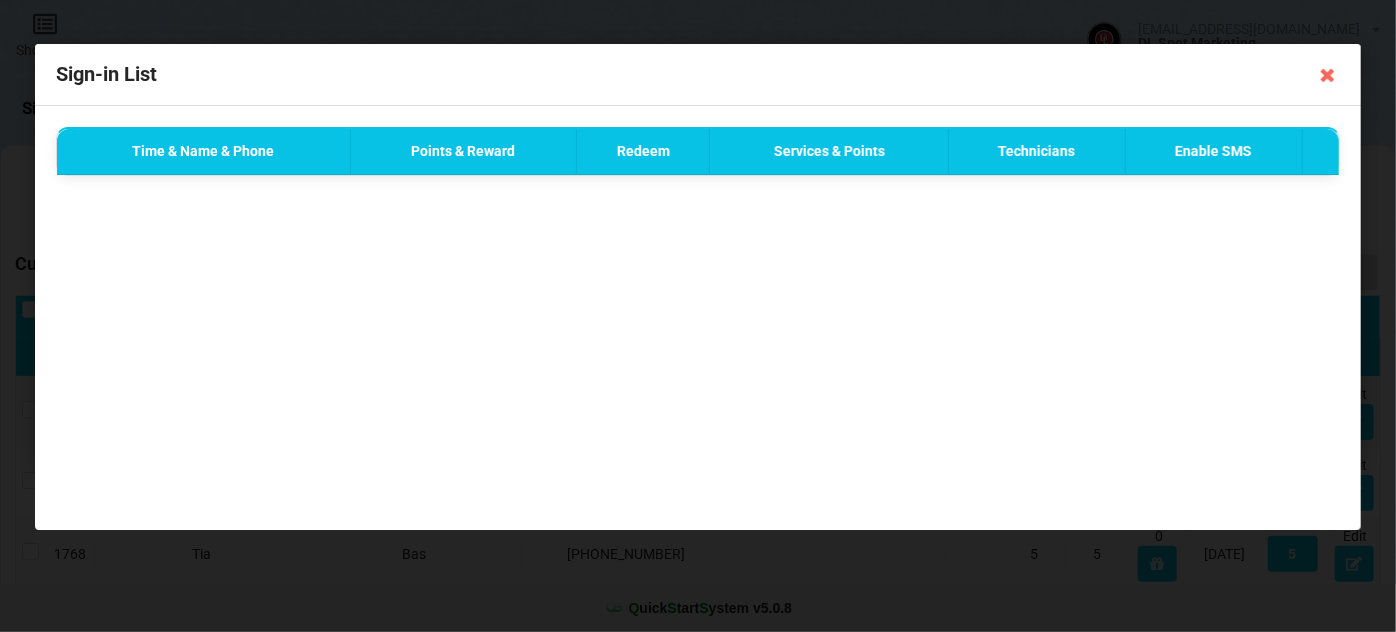 drag, startPoint x: 1264, startPoint y: 96, endPoint x: 1322, endPoint y: 82, distance: 59.665737 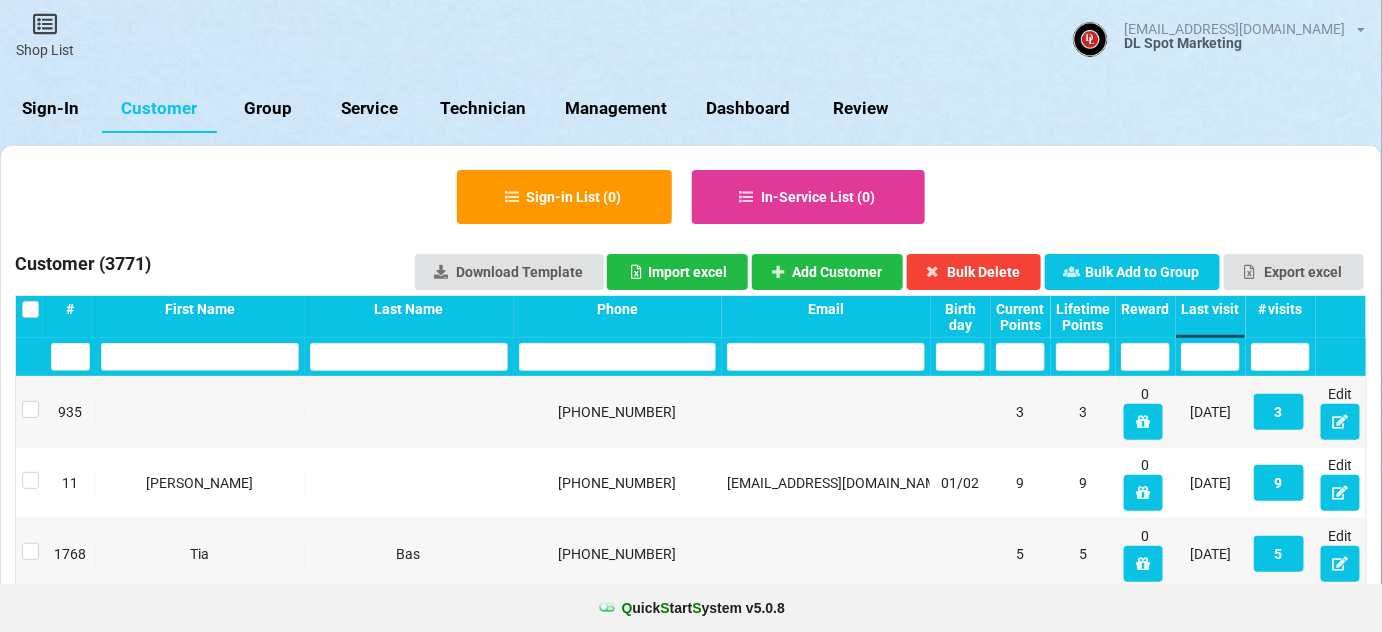 click on "Sign-In" at bounding box center (51, 109) 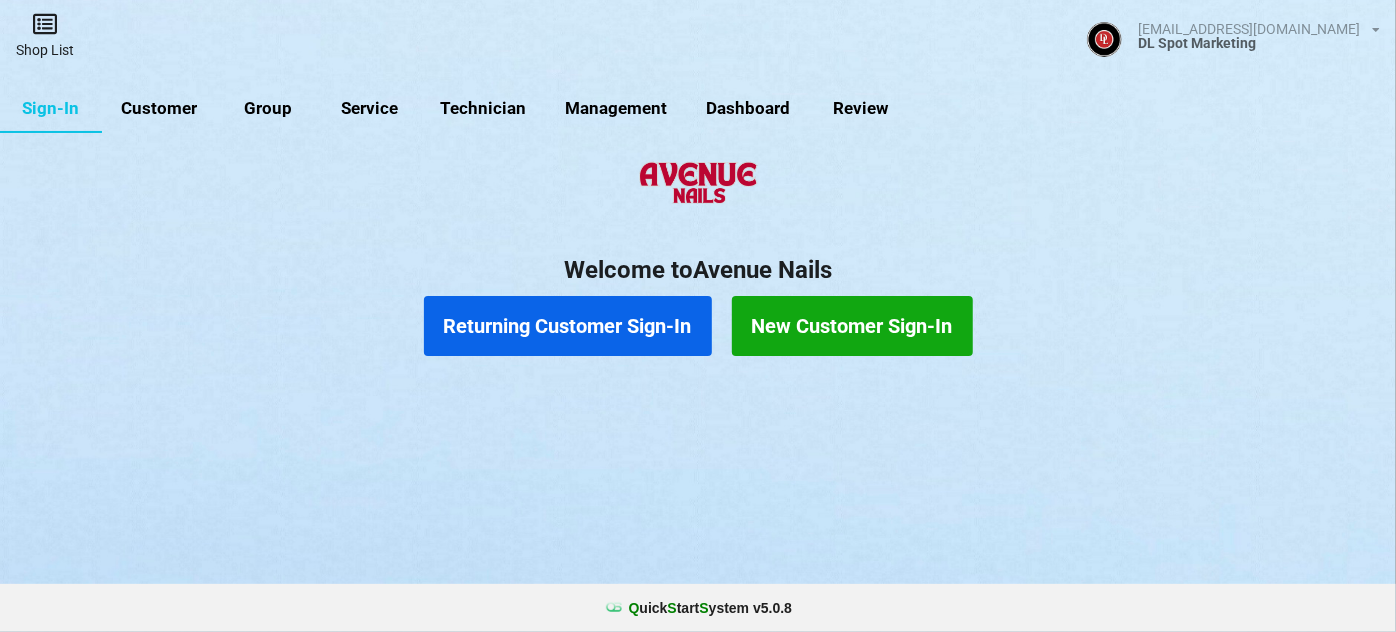 click at bounding box center (45, 24) 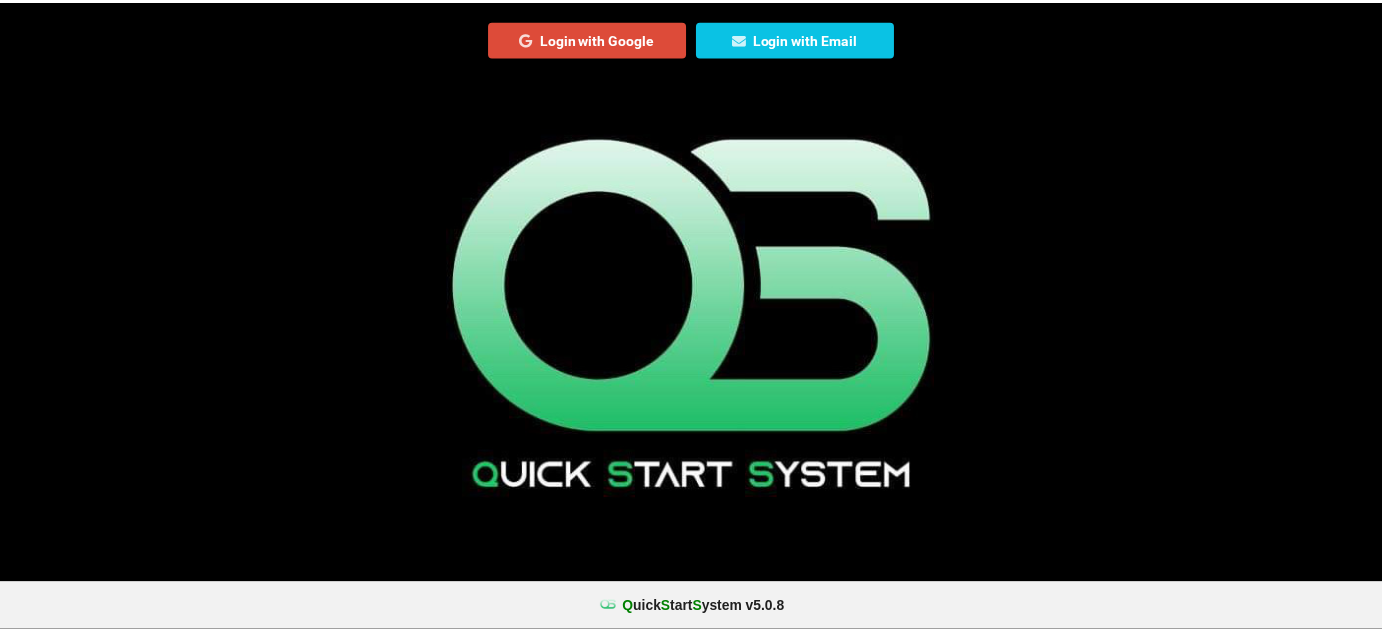 scroll, scrollTop: 0, scrollLeft: 0, axis: both 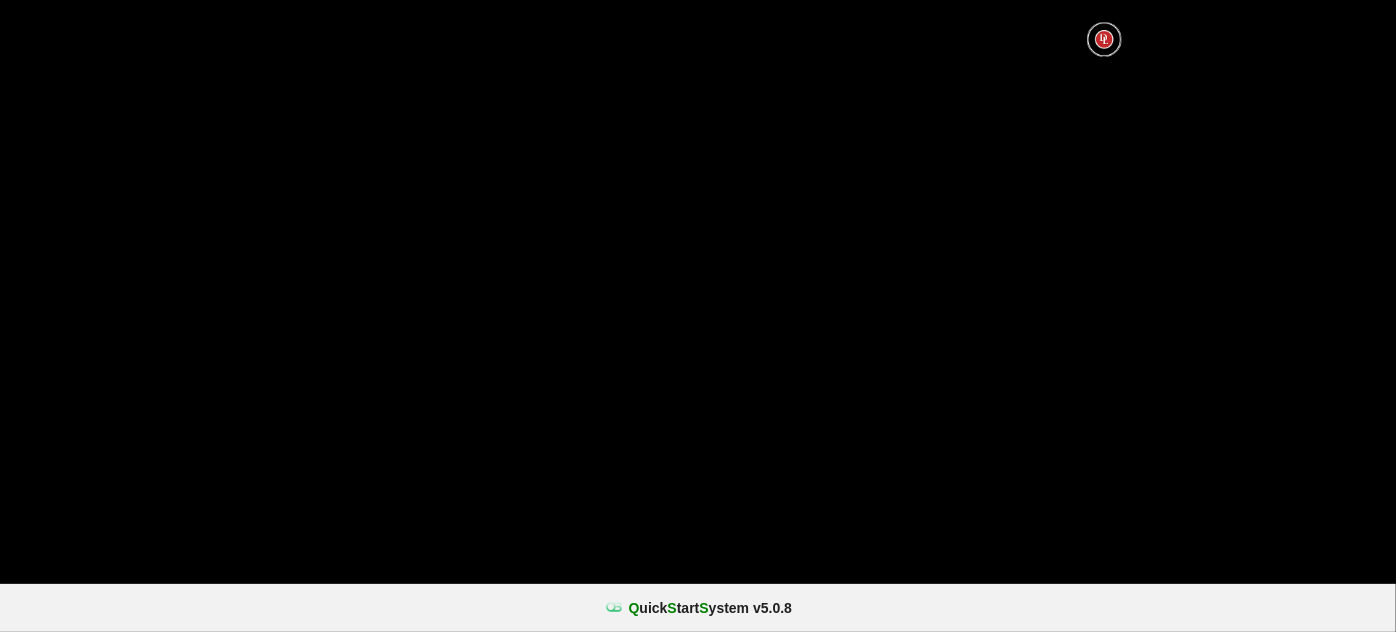 select on "25" 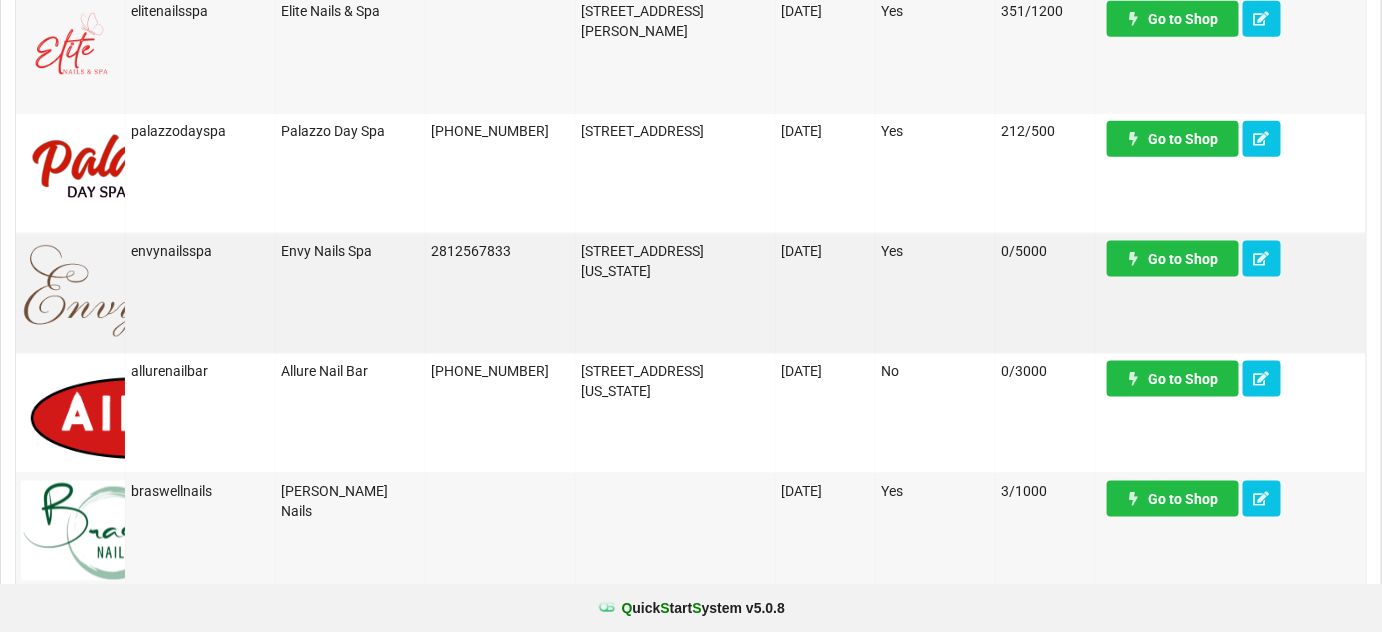 scroll, scrollTop: 727, scrollLeft: 0, axis: vertical 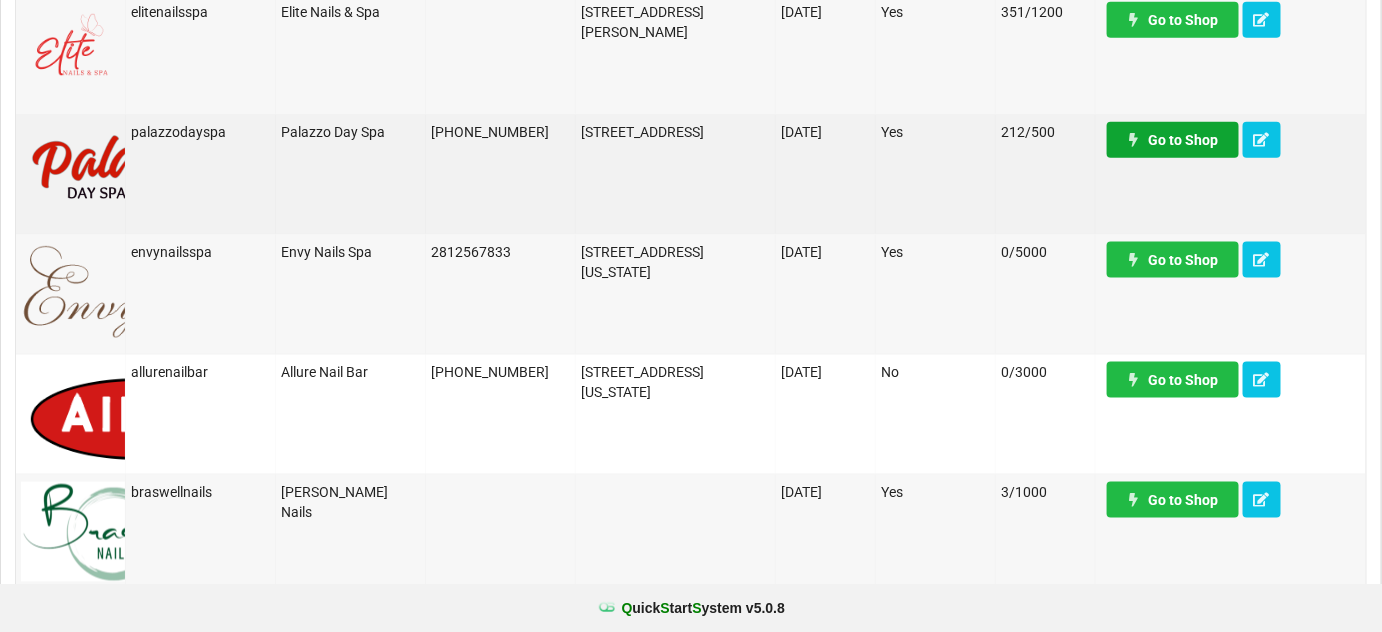 click on "Go to Shop" at bounding box center (1173, 140) 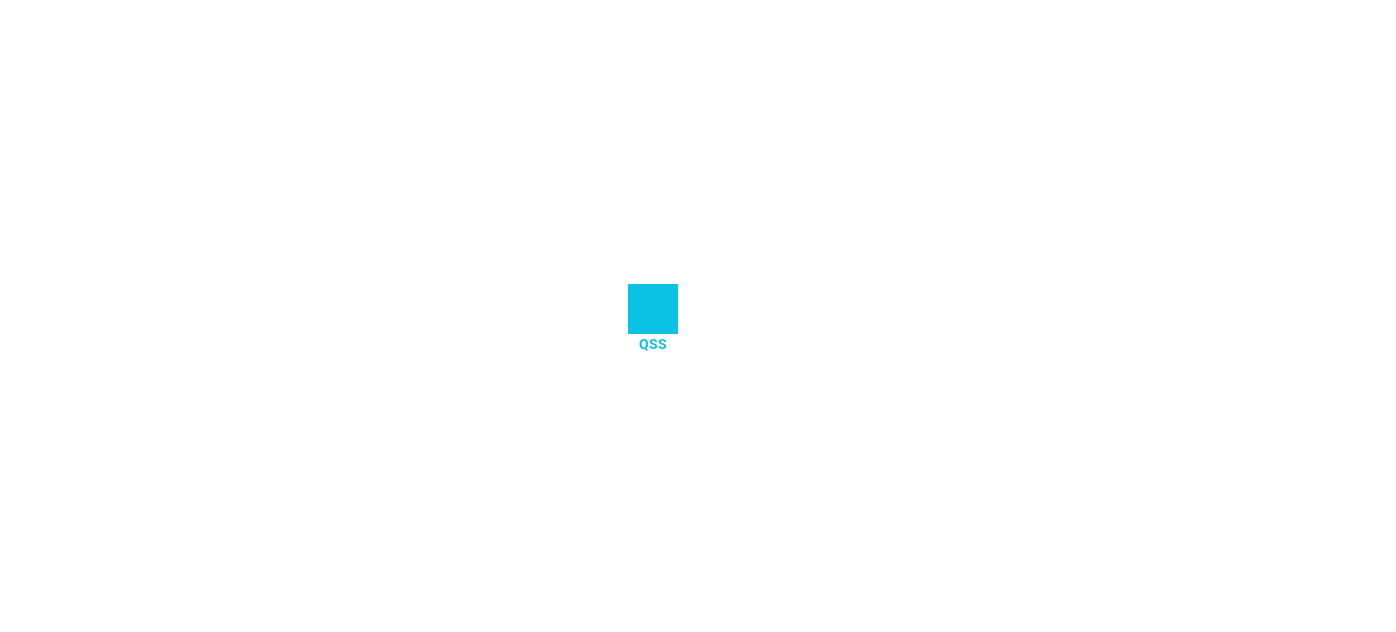 scroll, scrollTop: 0, scrollLeft: 0, axis: both 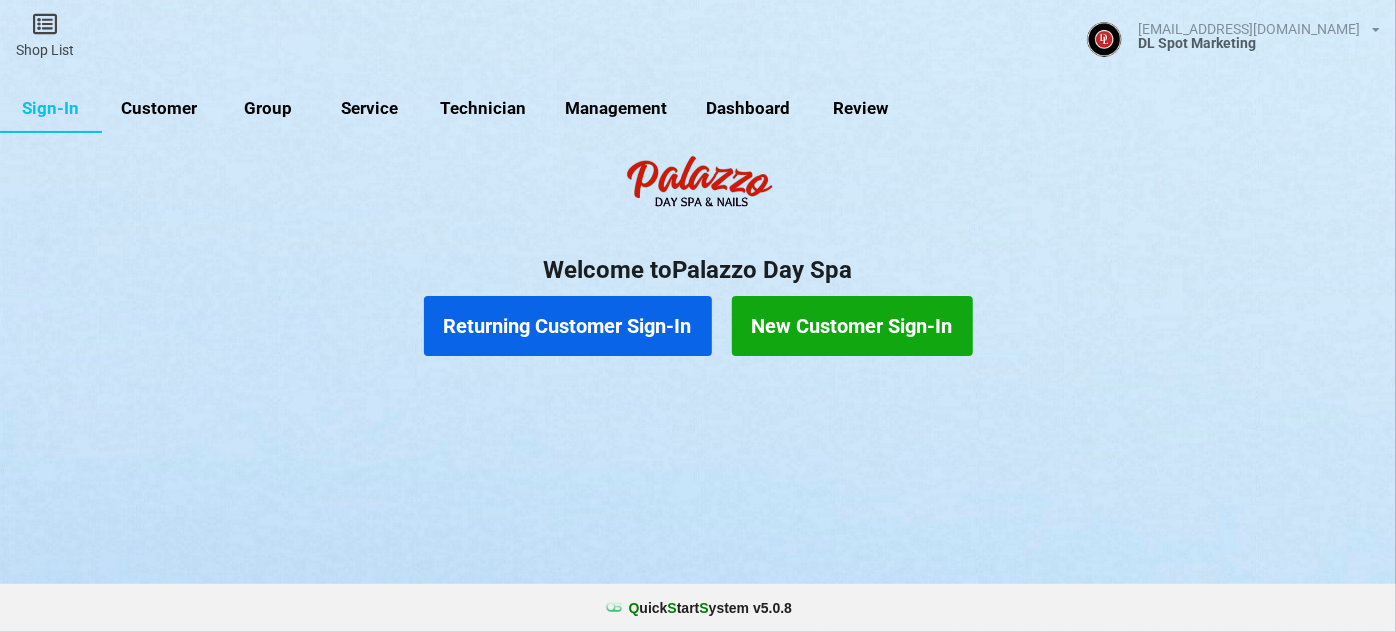 click on "Customer" at bounding box center [161, 110] 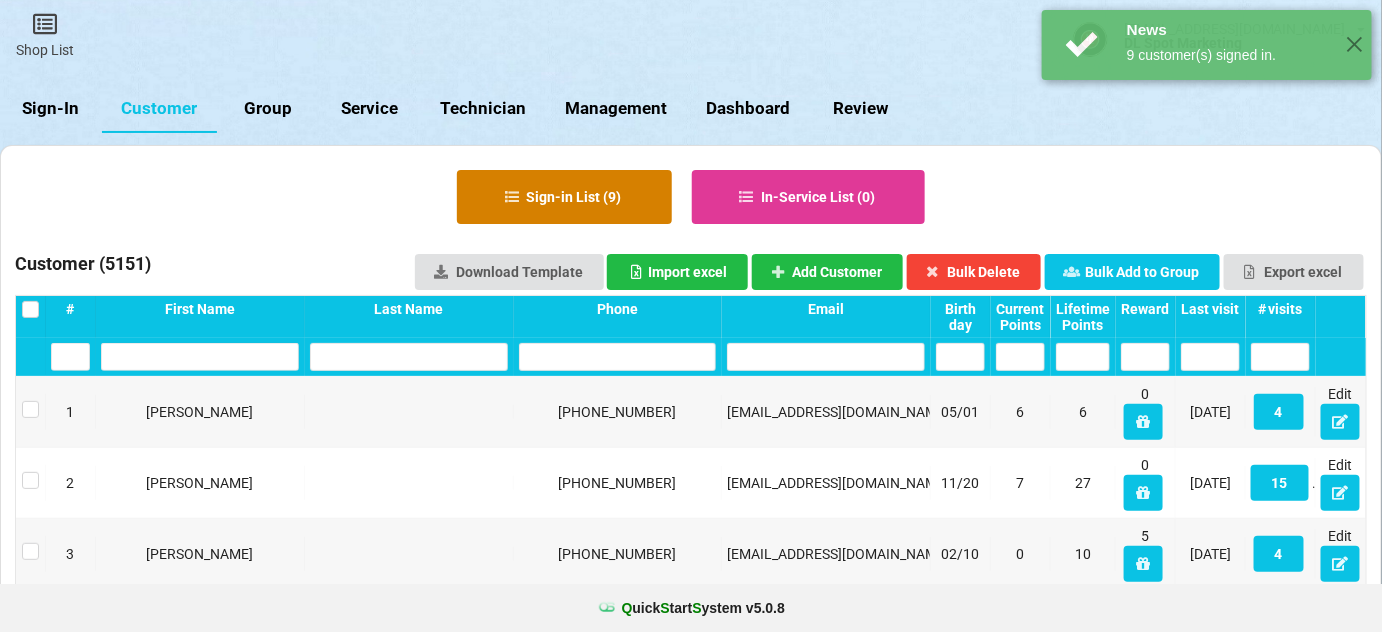click on "Sign-in List ( 9 )" at bounding box center (564, 197) 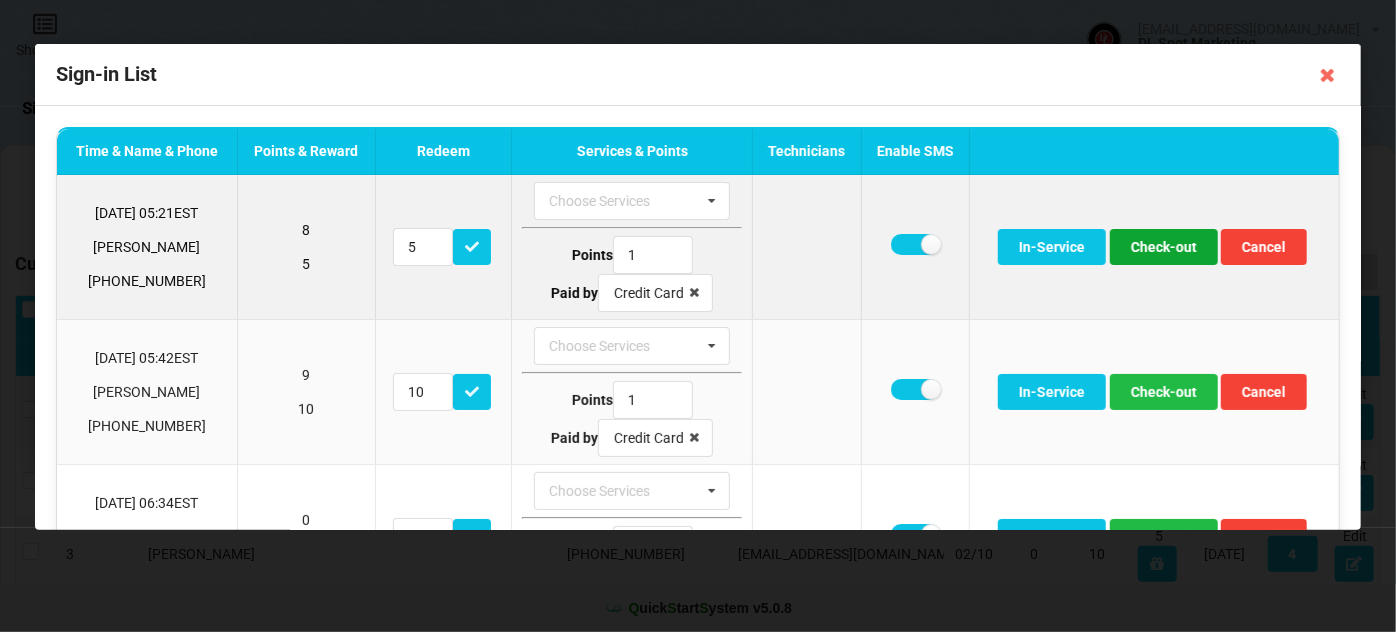 click on "Check-out" at bounding box center (1164, 247) 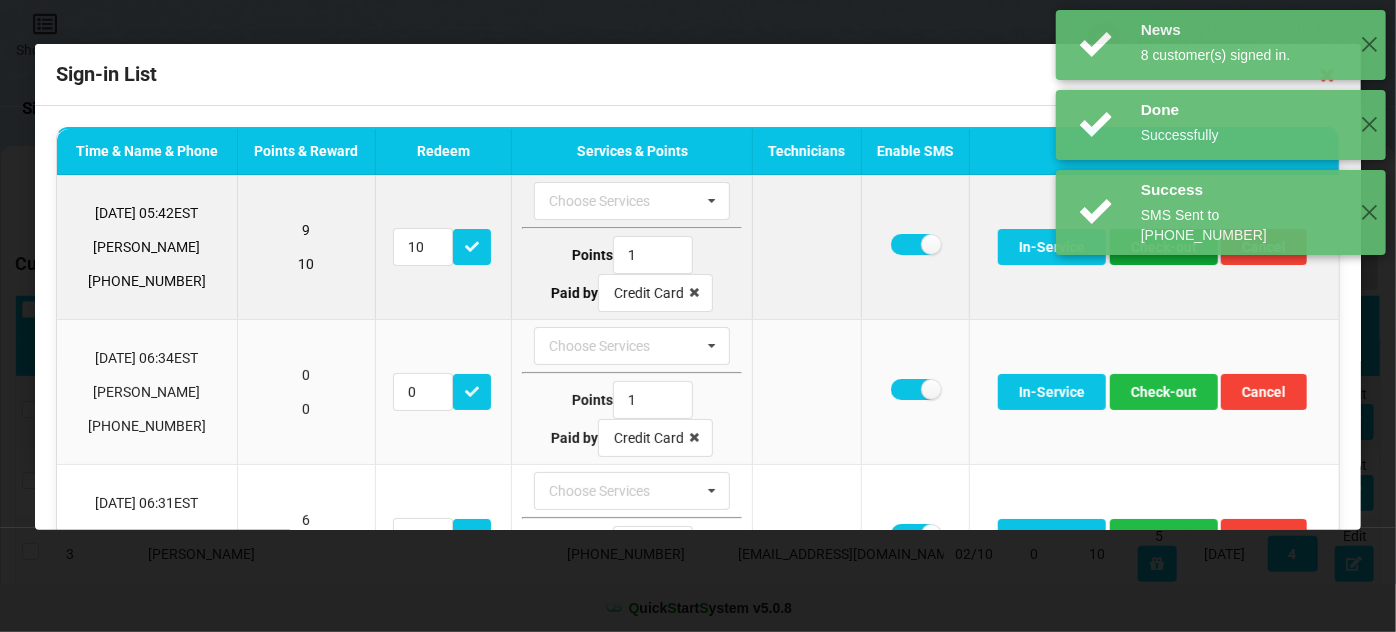 click on "Check-out" at bounding box center [1164, 247] 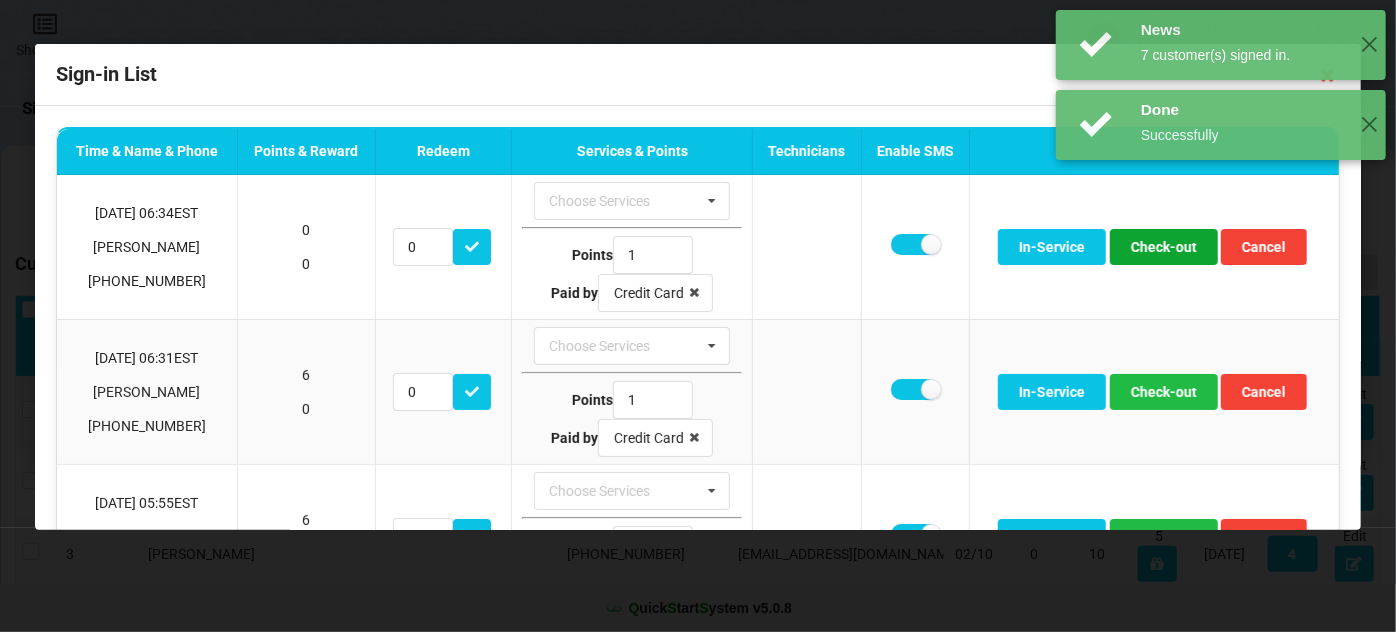 click on "Check-out" at bounding box center (1164, 247) 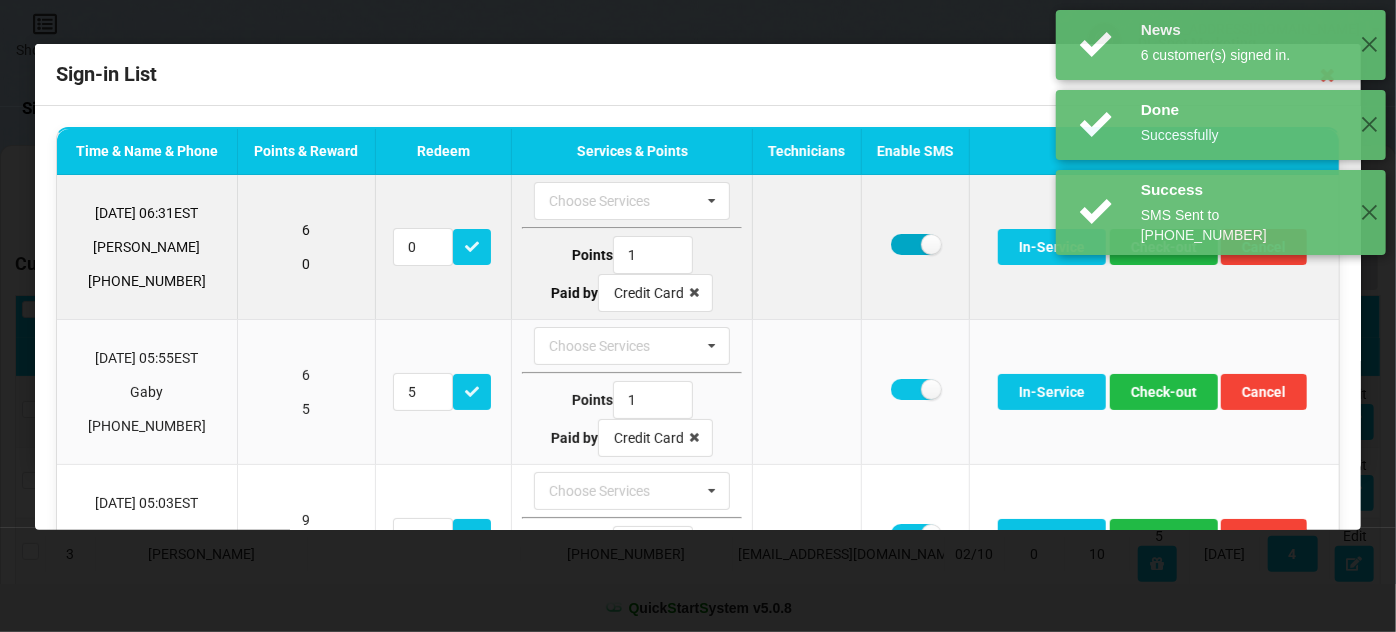 click at bounding box center (915, 244) 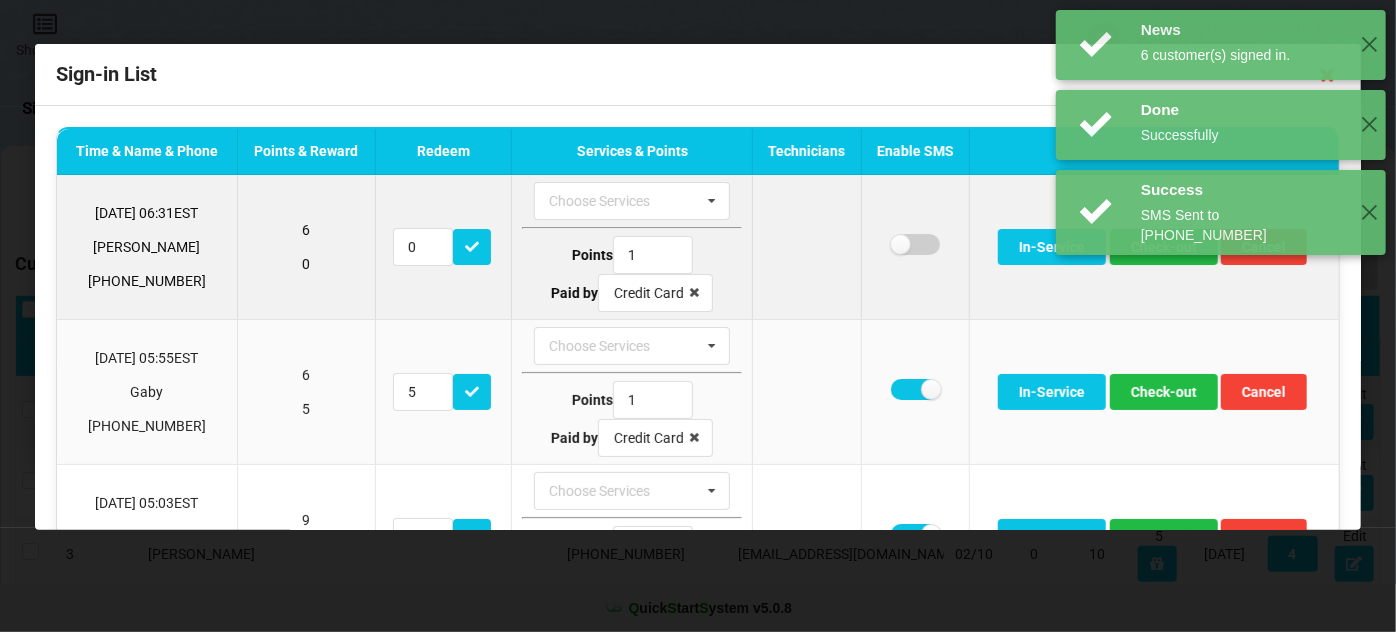 checkbox on "false" 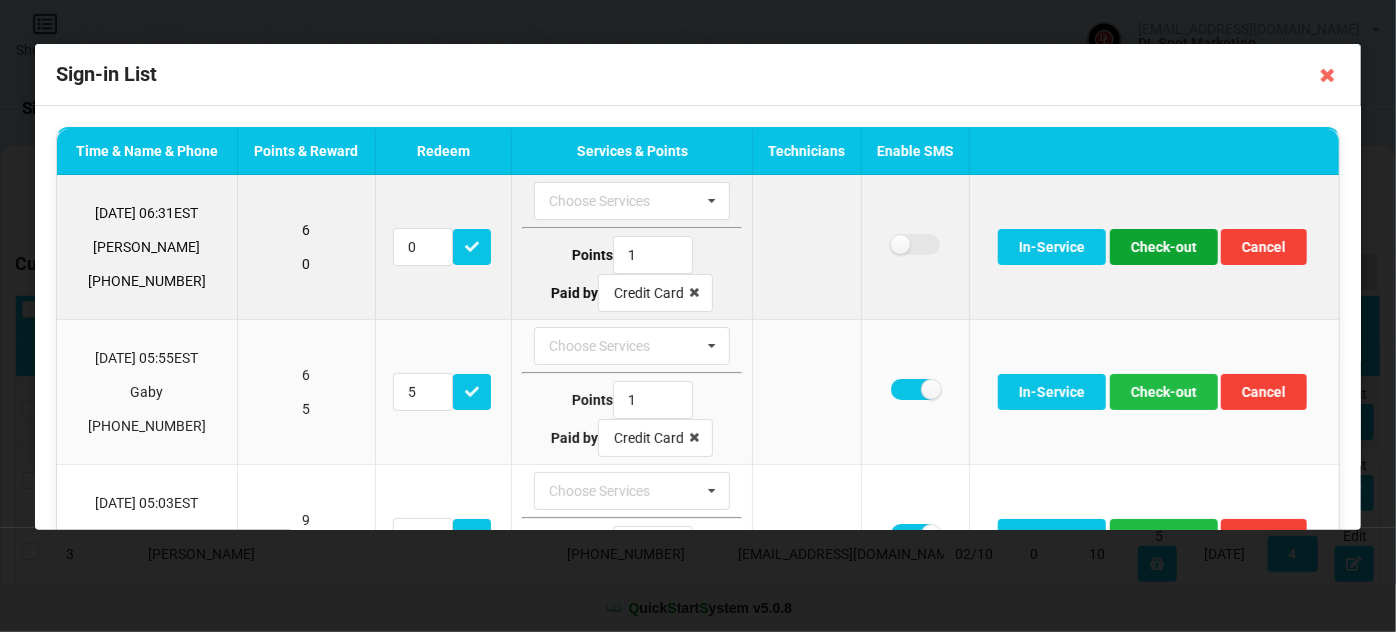 click on "Check-out" at bounding box center [1164, 247] 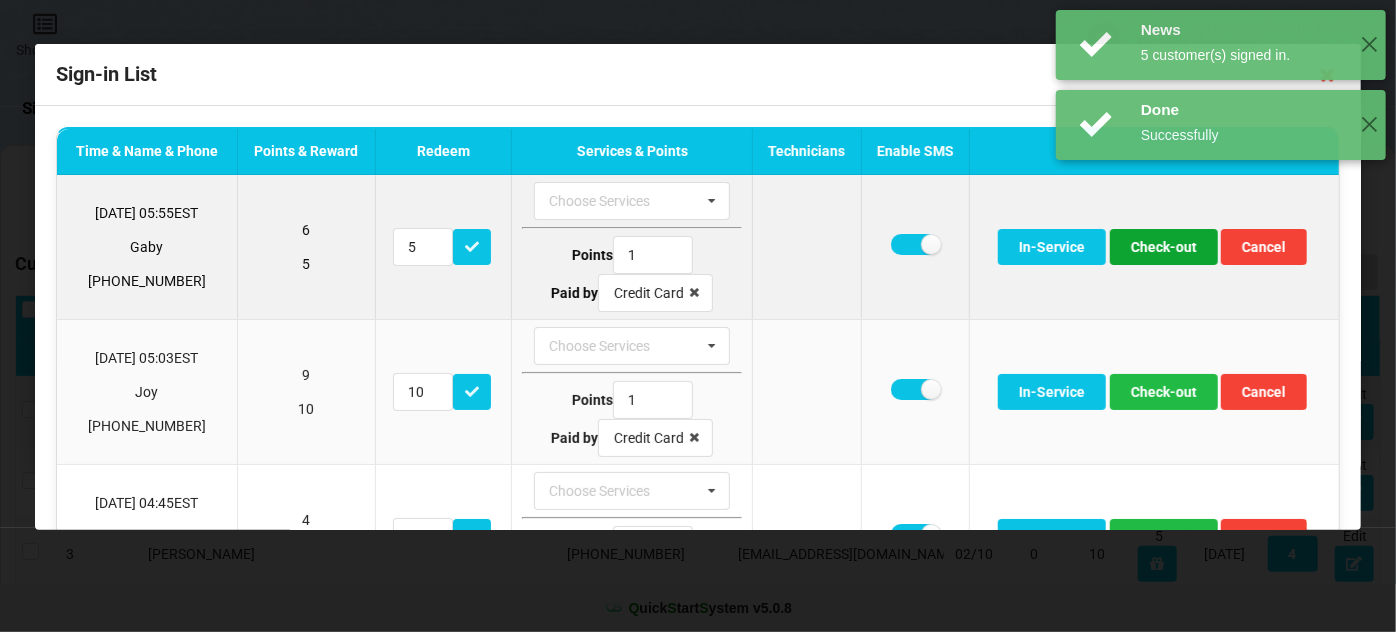click on "Check-out" at bounding box center (1164, 247) 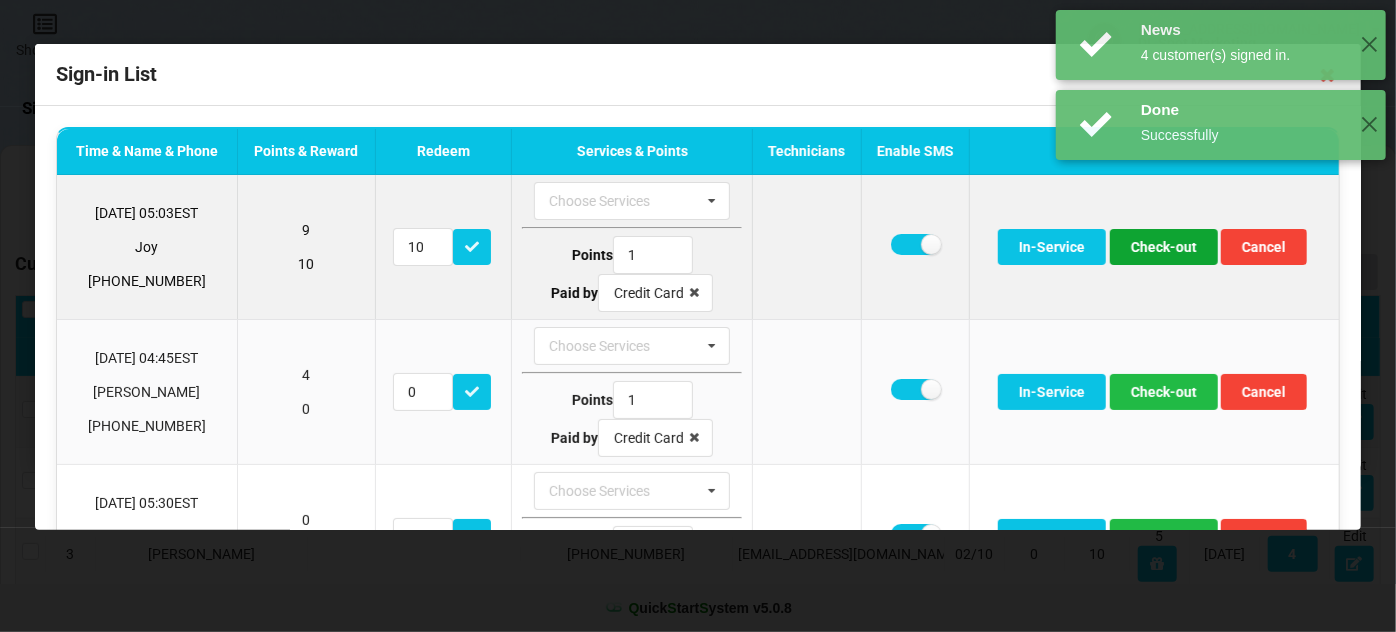 click on "Check-out" at bounding box center (1164, 247) 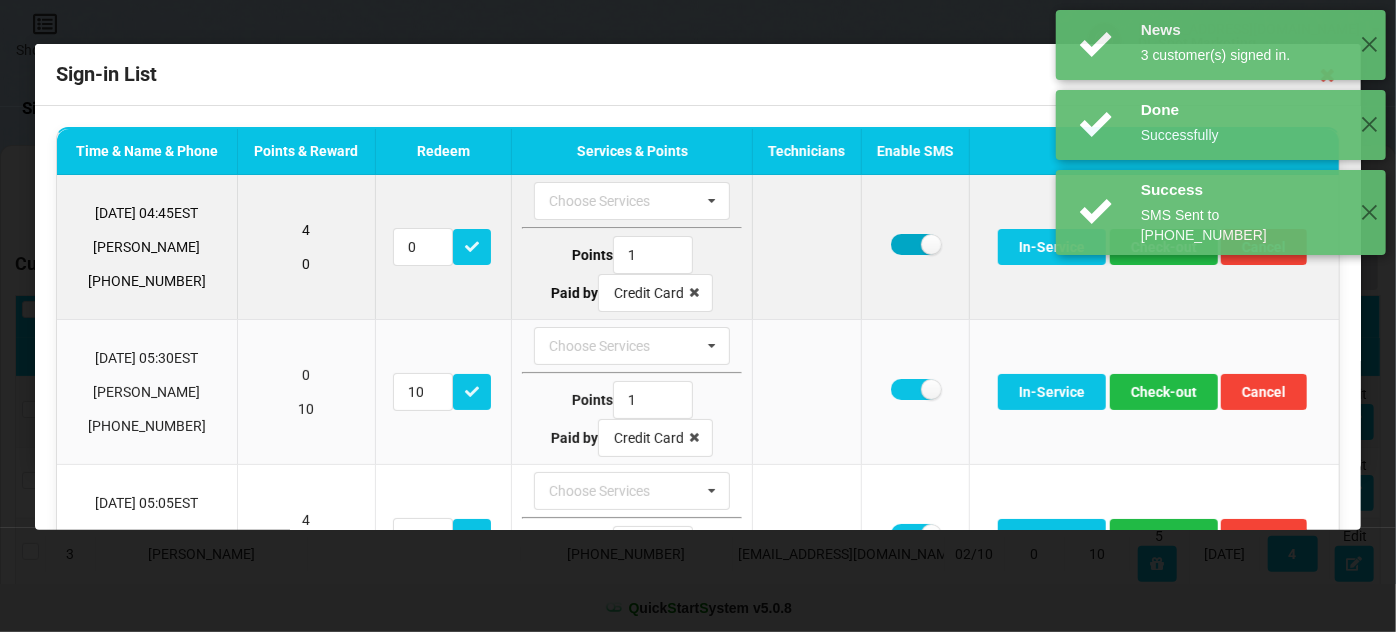 drag, startPoint x: 904, startPoint y: 247, endPoint x: 922, endPoint y: 248, distance: 18.027756 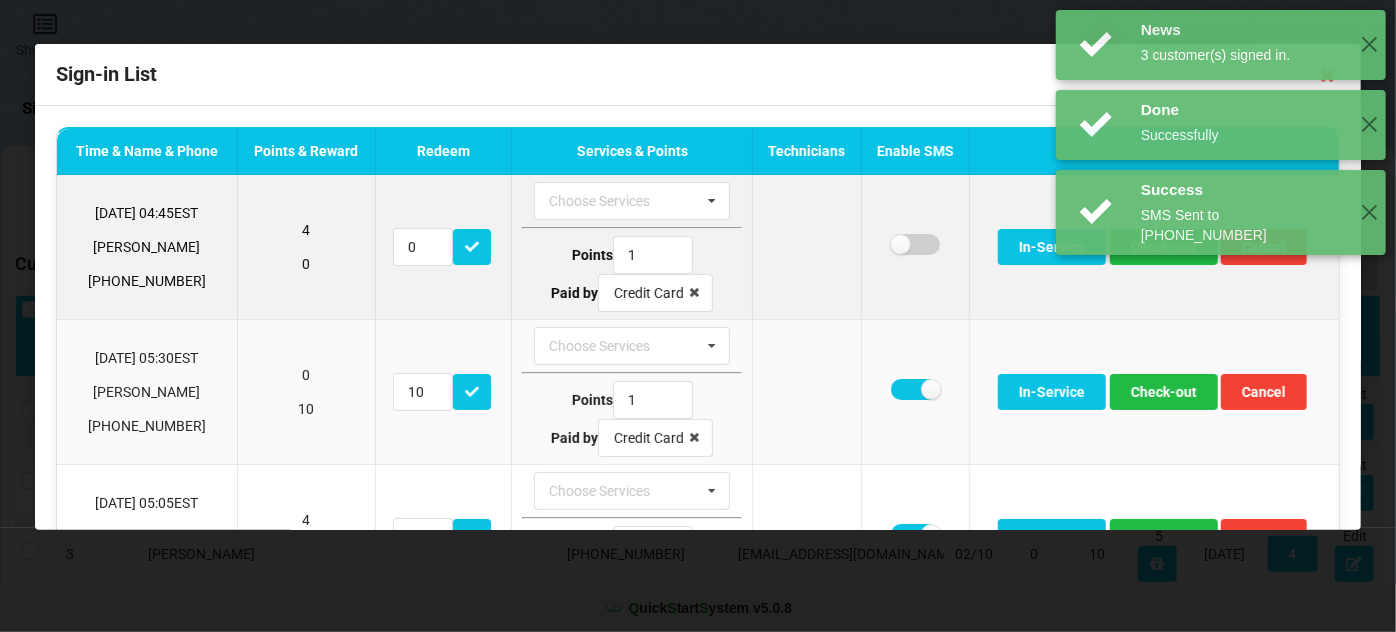 checkbox on "false" 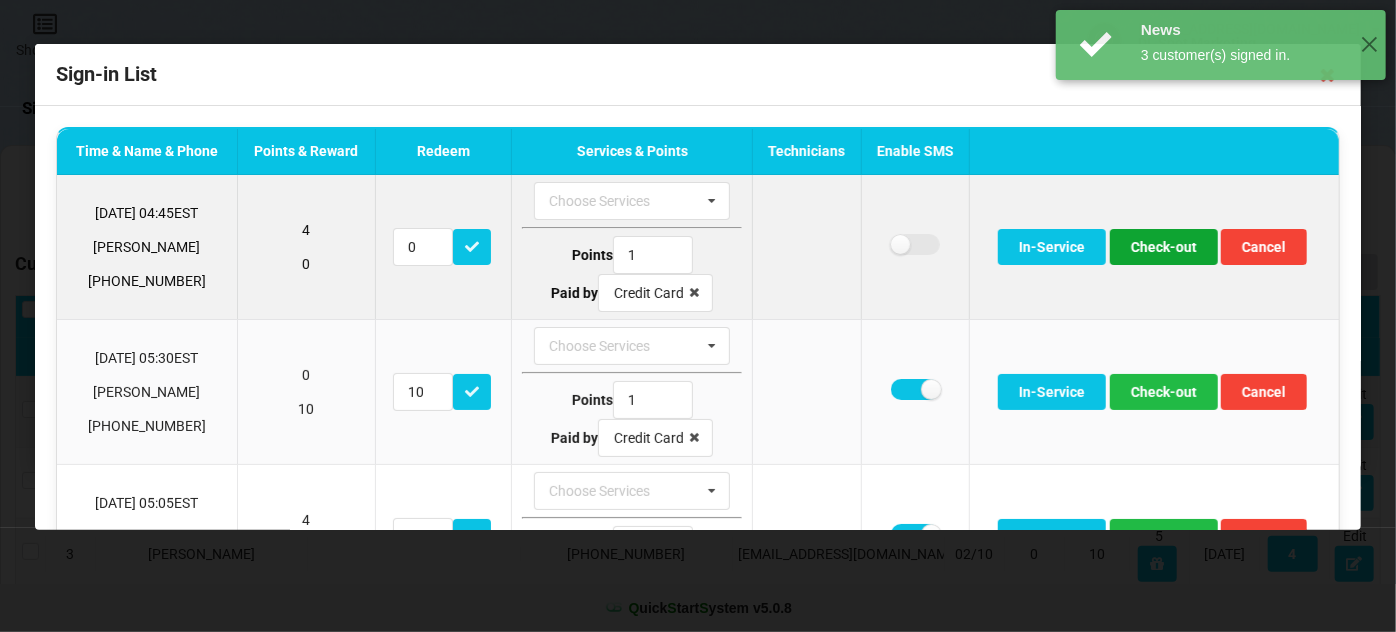 click on "Check-out" at bounding box center [1164, 247] 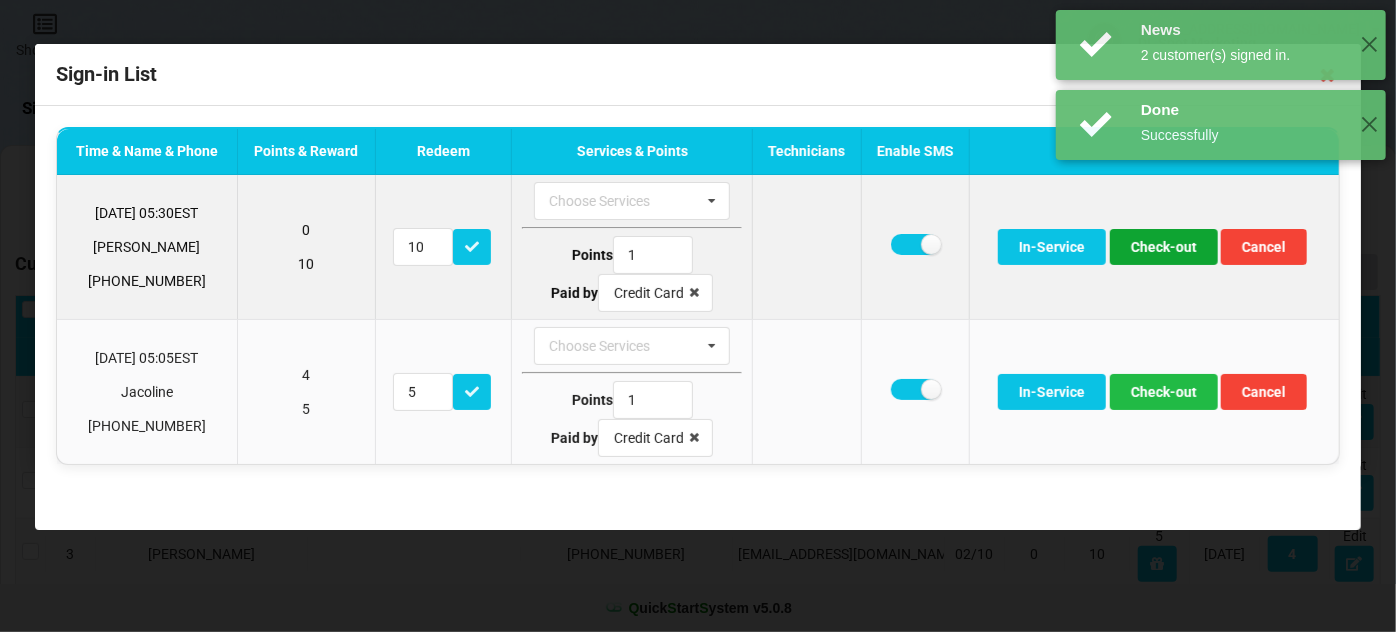 click on "Check-out" at bounding box center [1164, 247] 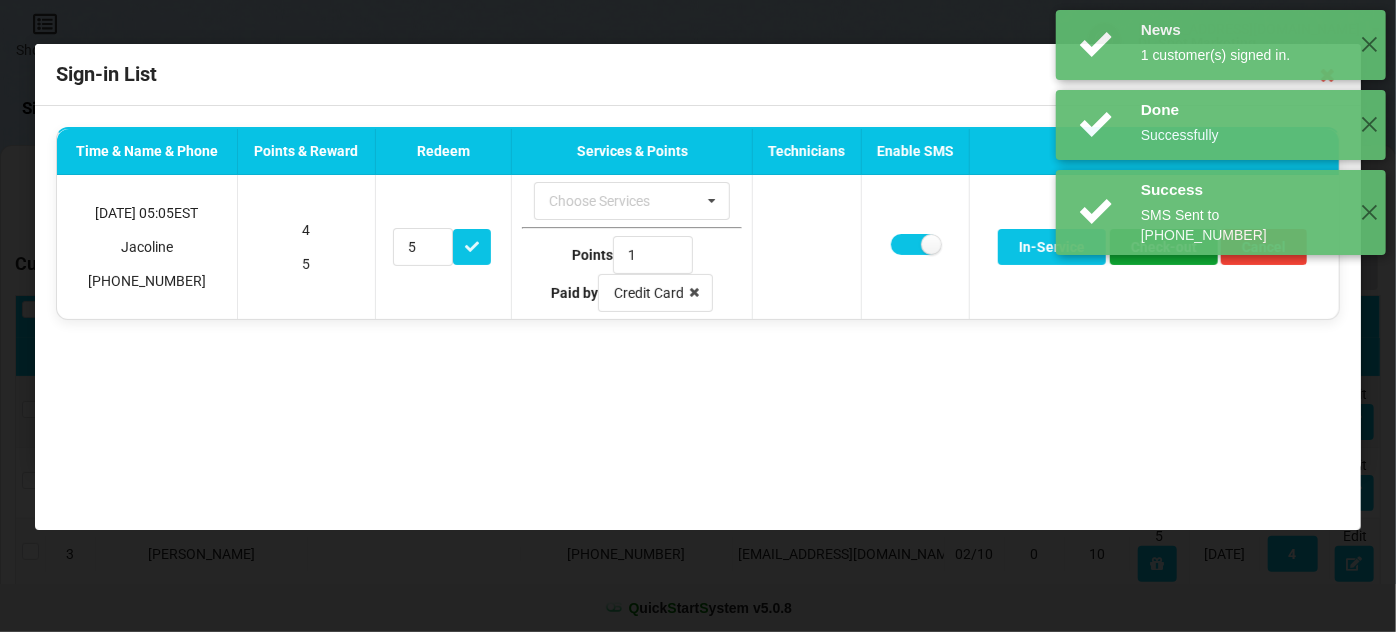 click on "Check-out" at bounding box center [1164, 247] 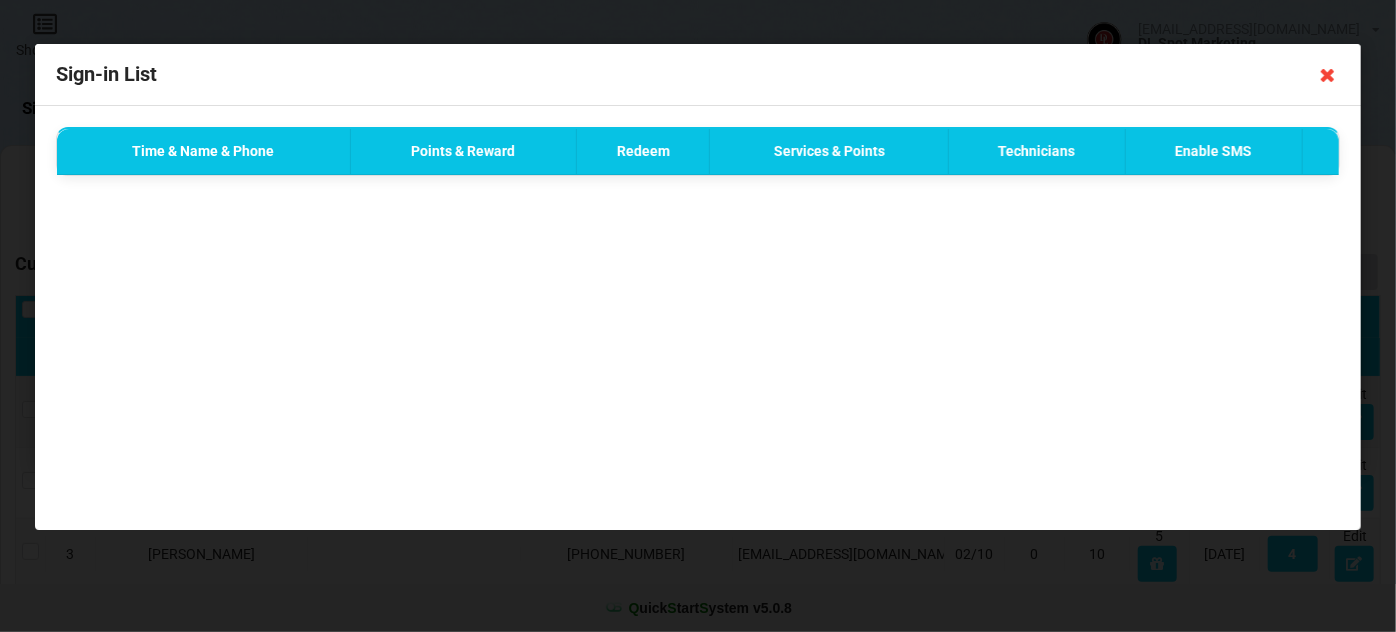 click at bounding box center (1328, 75) 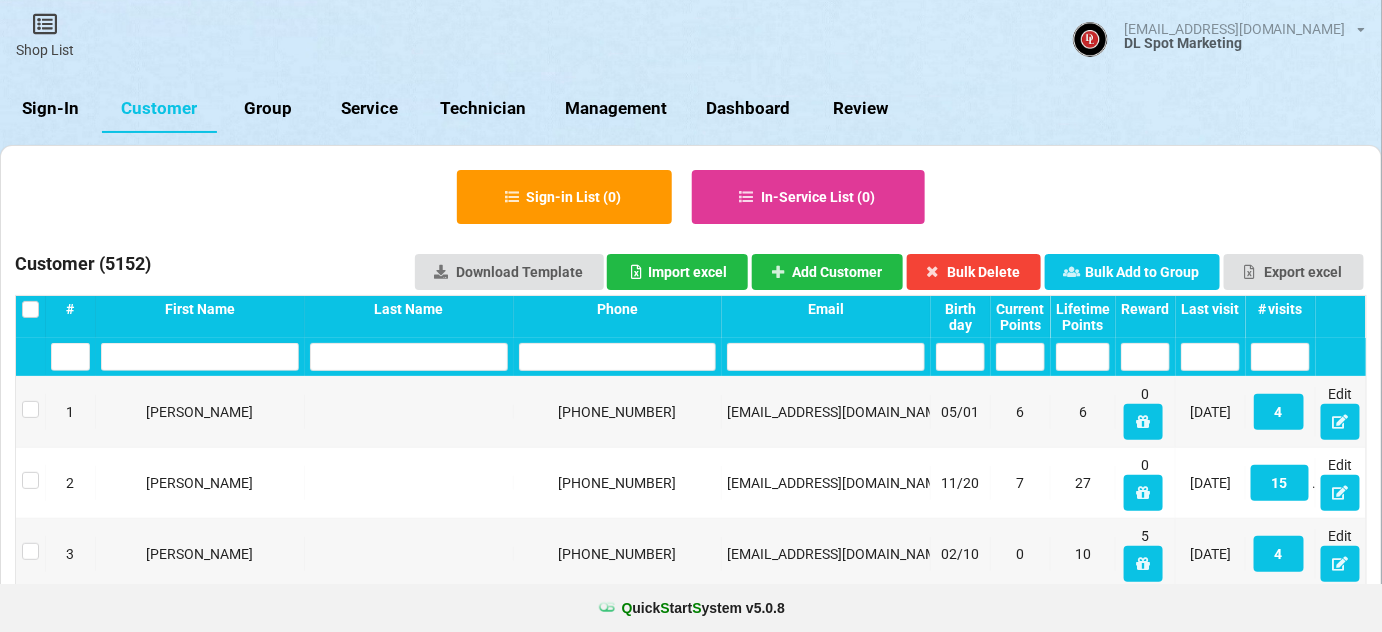 click on "Sign-In" at bounding box center [51, 109] 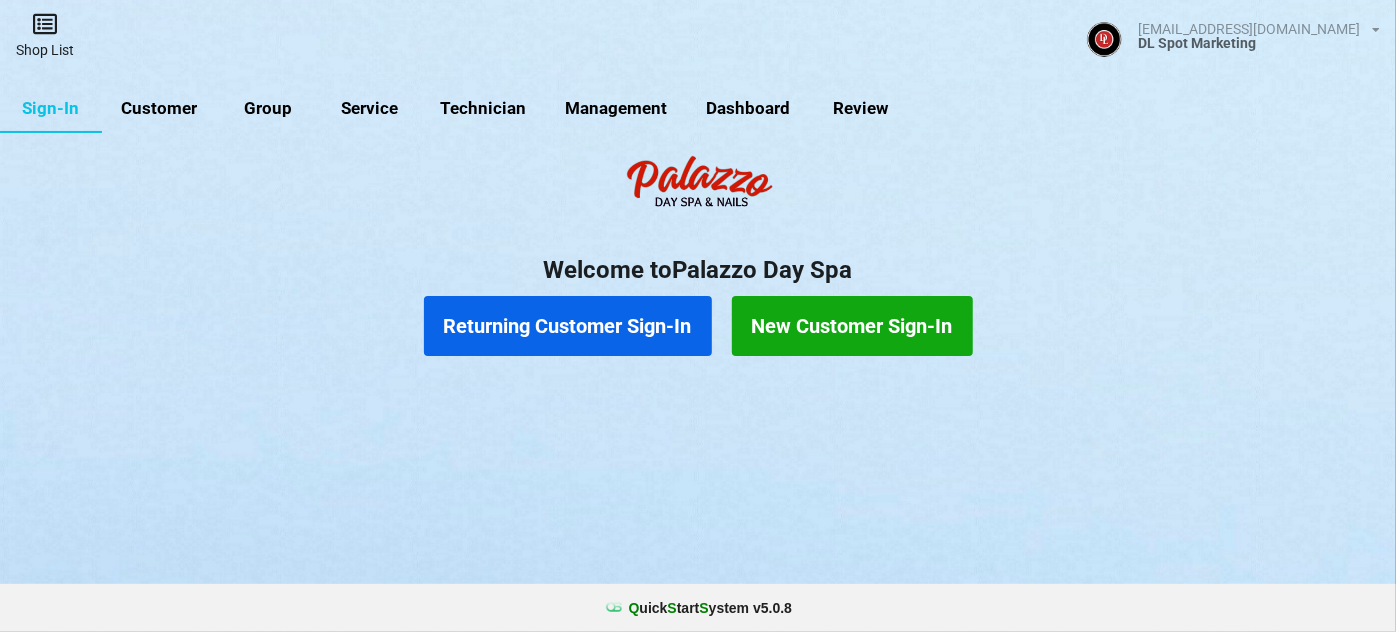 click at bounding box center (45, 24) 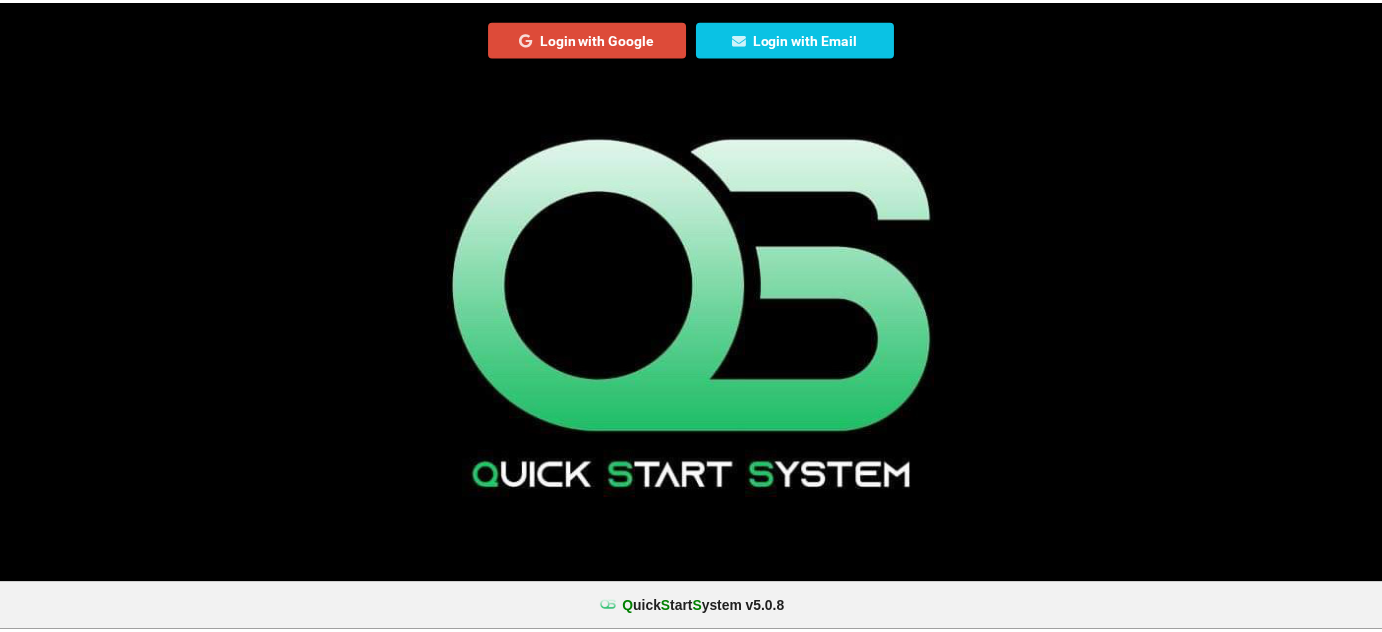 scroll, scrollTop: 0, scrollLeft: 0, axis: both 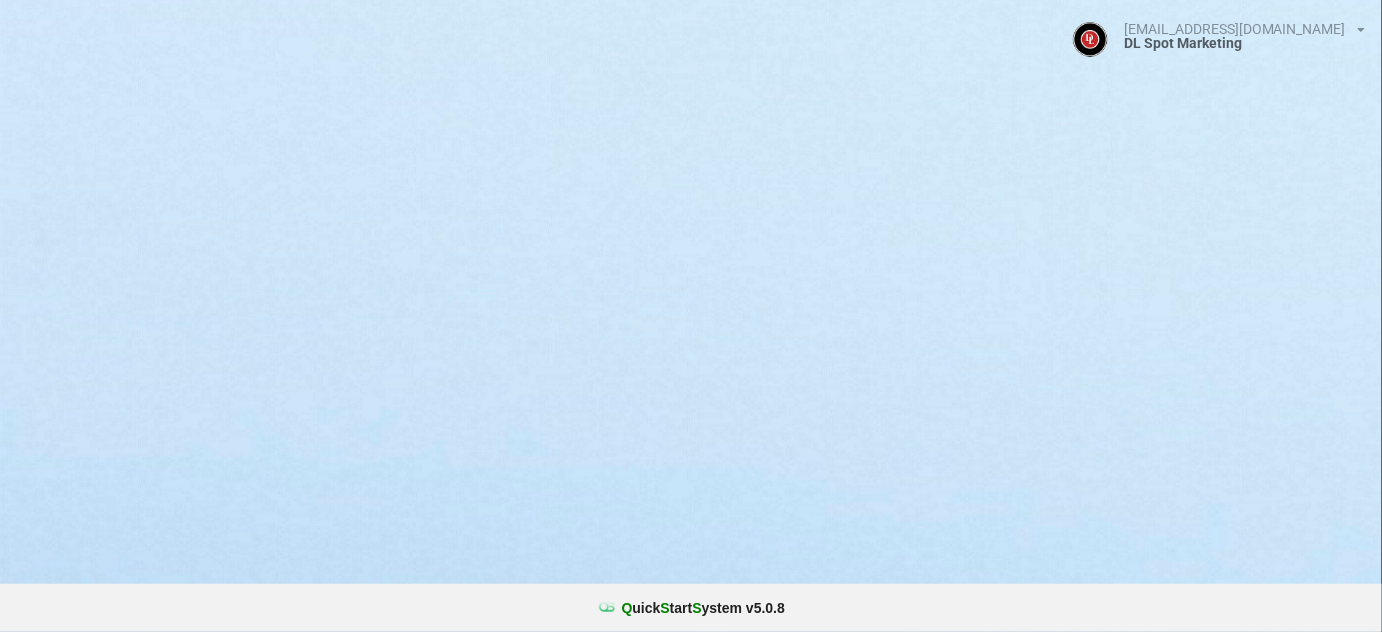 select on "25" 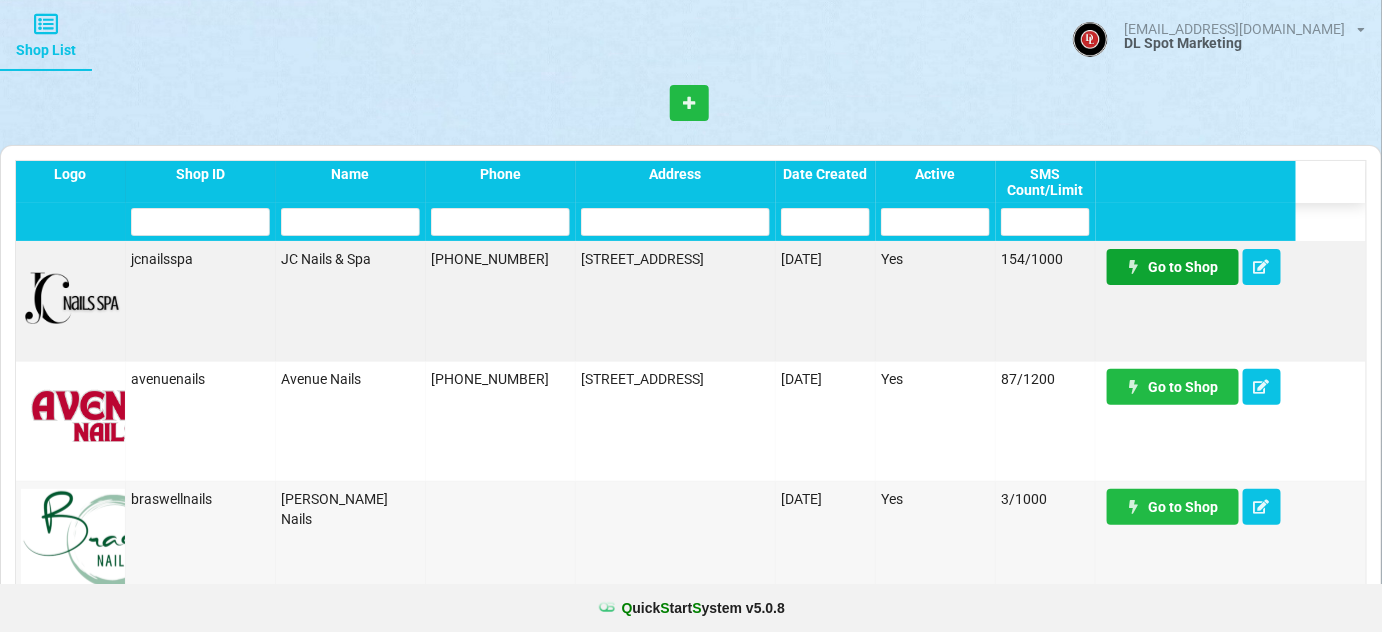 click on "Go to Shop" at bounding box center [1173, 267] 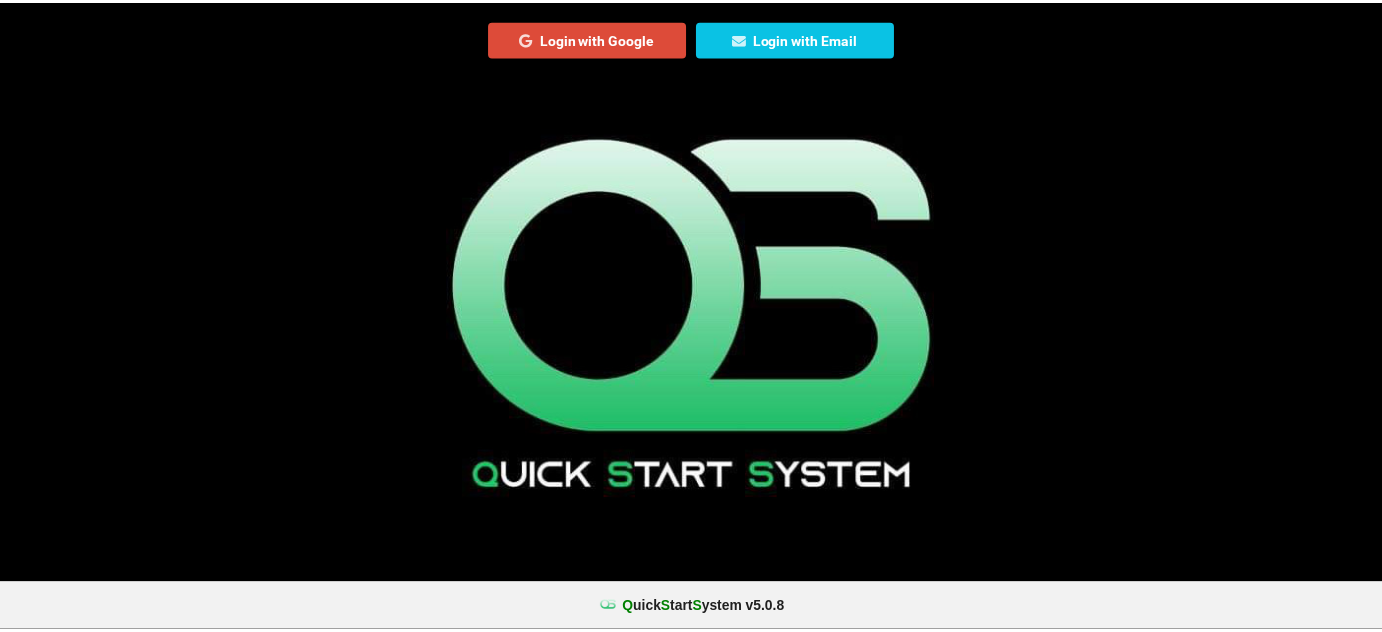 scroll, scrollTop: 0, scrollLeft: 0, axis: both 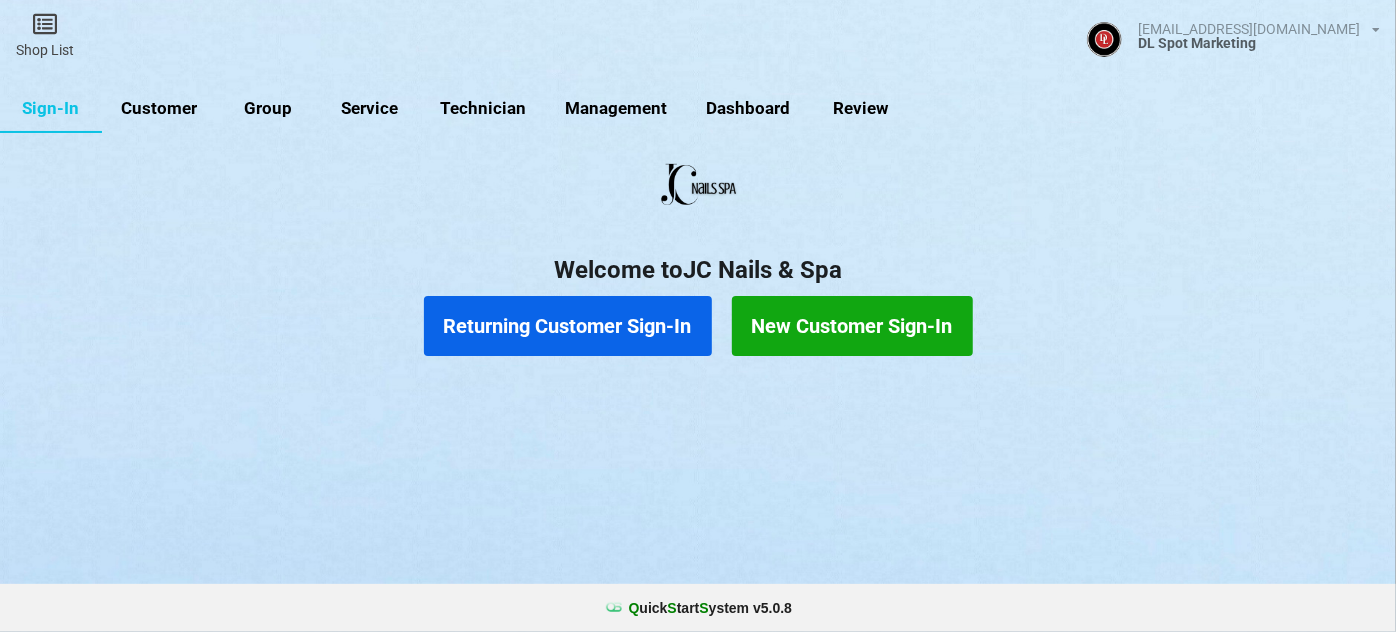 click on "Customer" at bounding box center (159, 109) 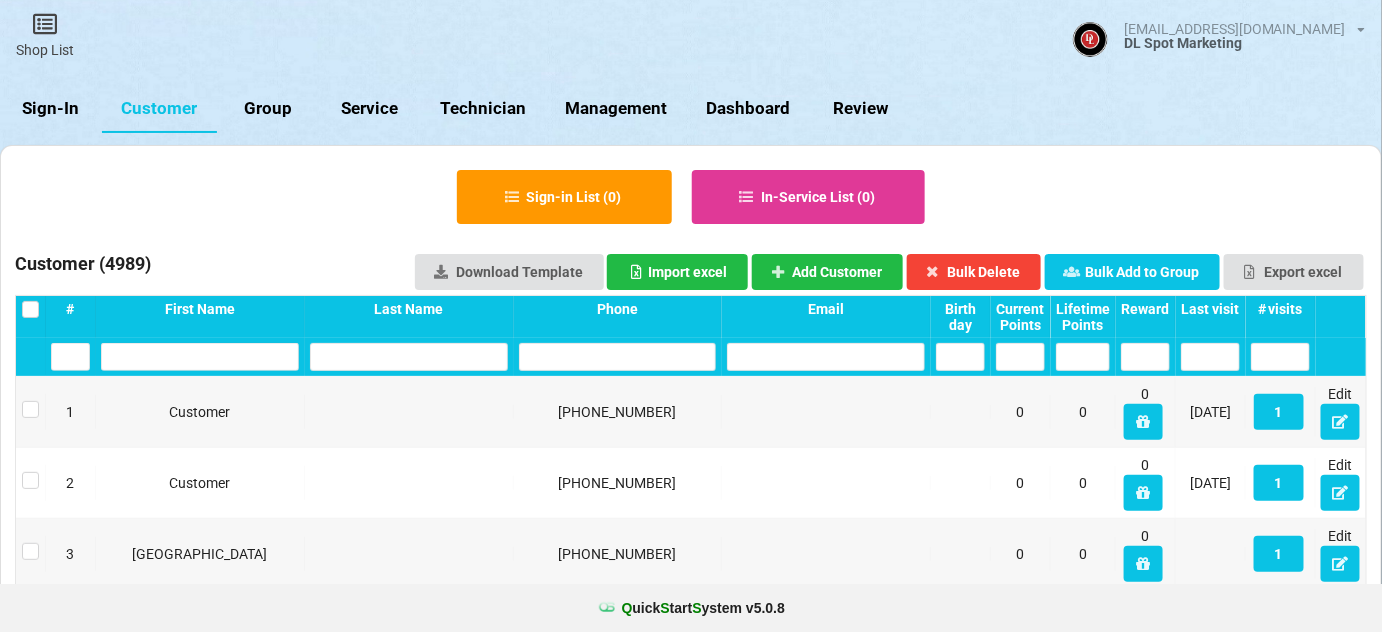 drag, startPoint x: 71, startPoint y: 112, endPoint x: 84, endPoint y: 121, distance: 15.811388 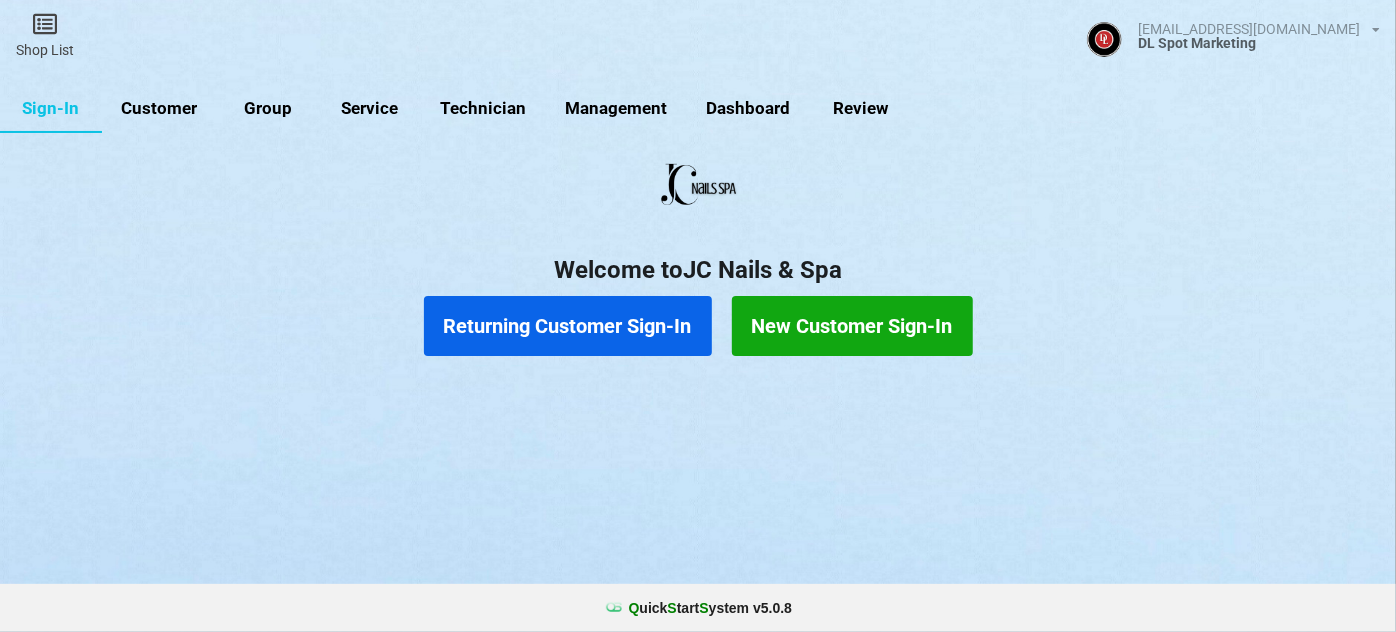 click on "Returning Customer Sign-In" at bounding box center (568, 326) 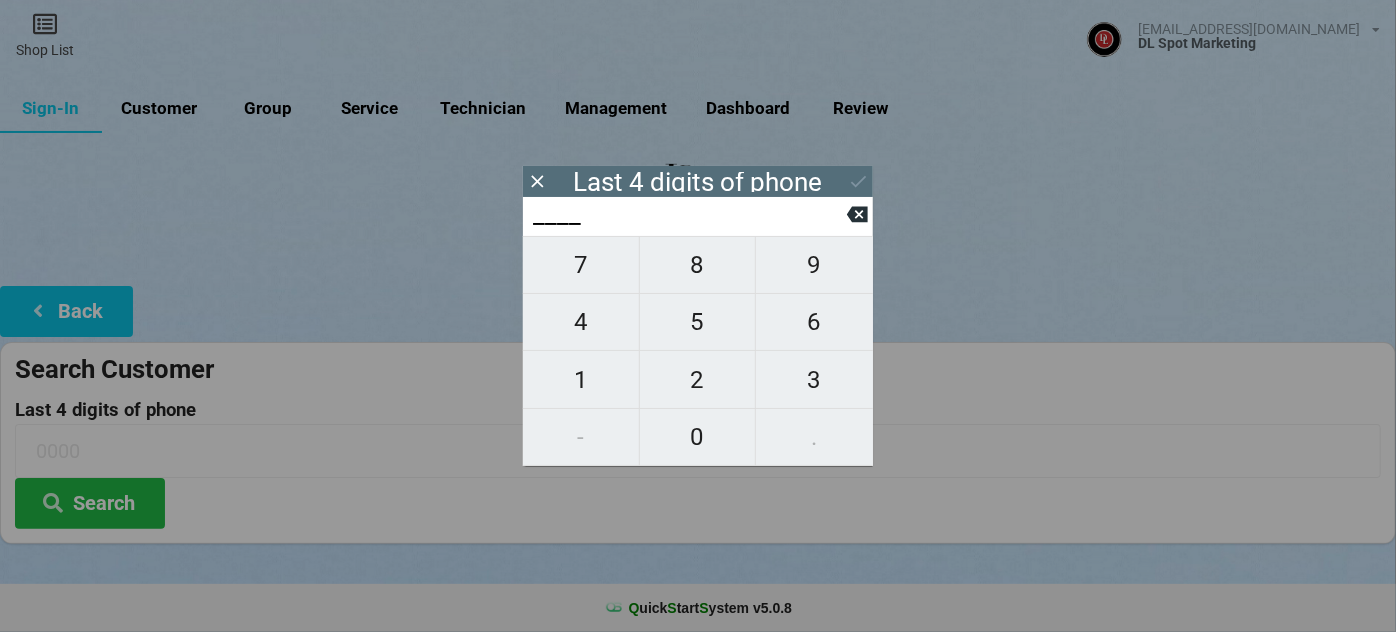 type on "5___" 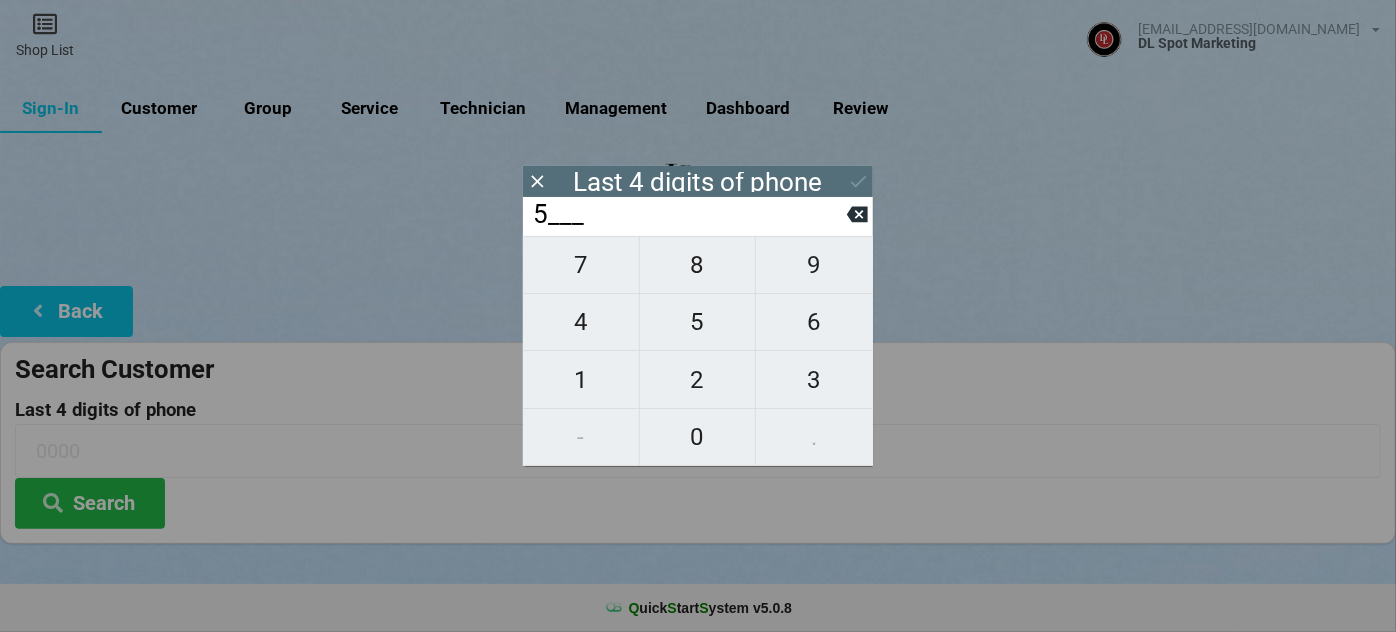 type on "5___" 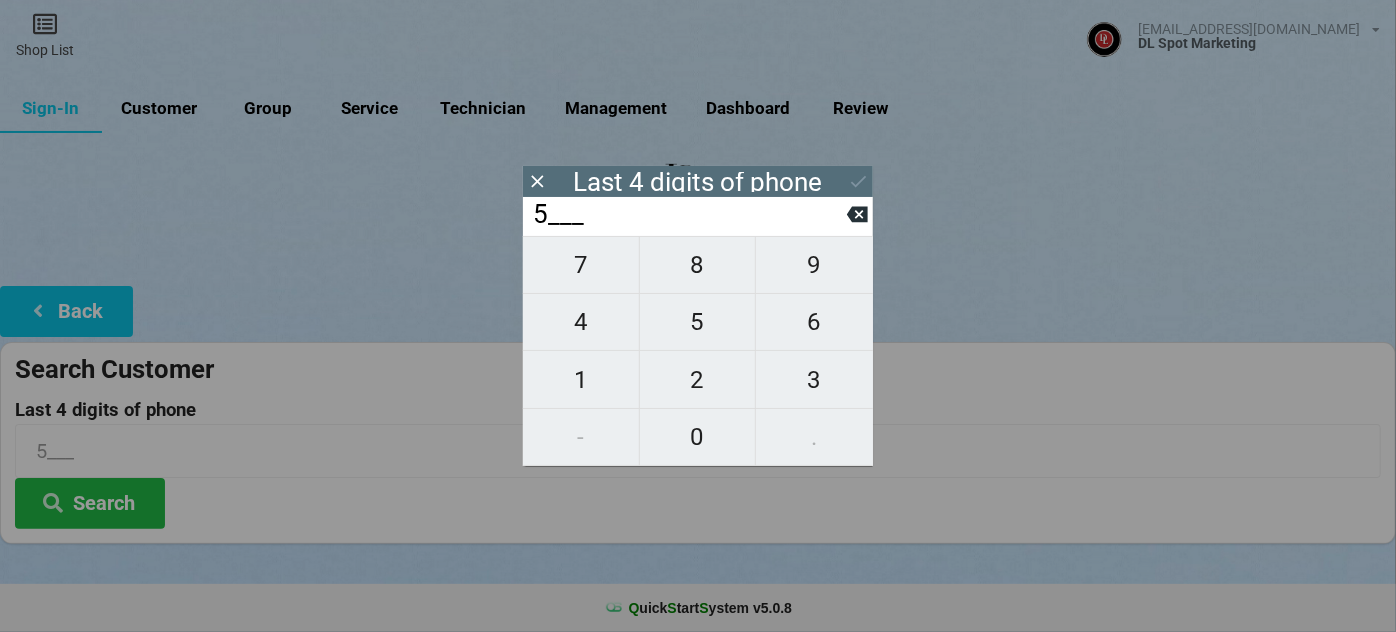 type on "54__" 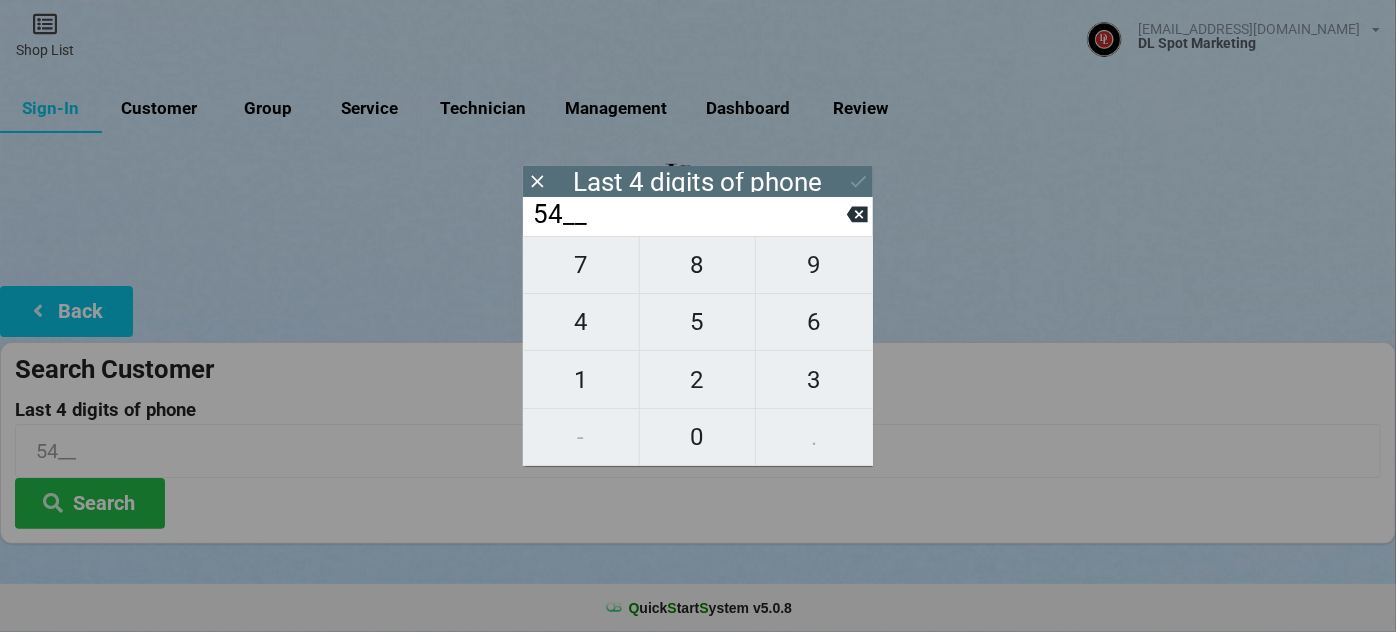 type on "540_" 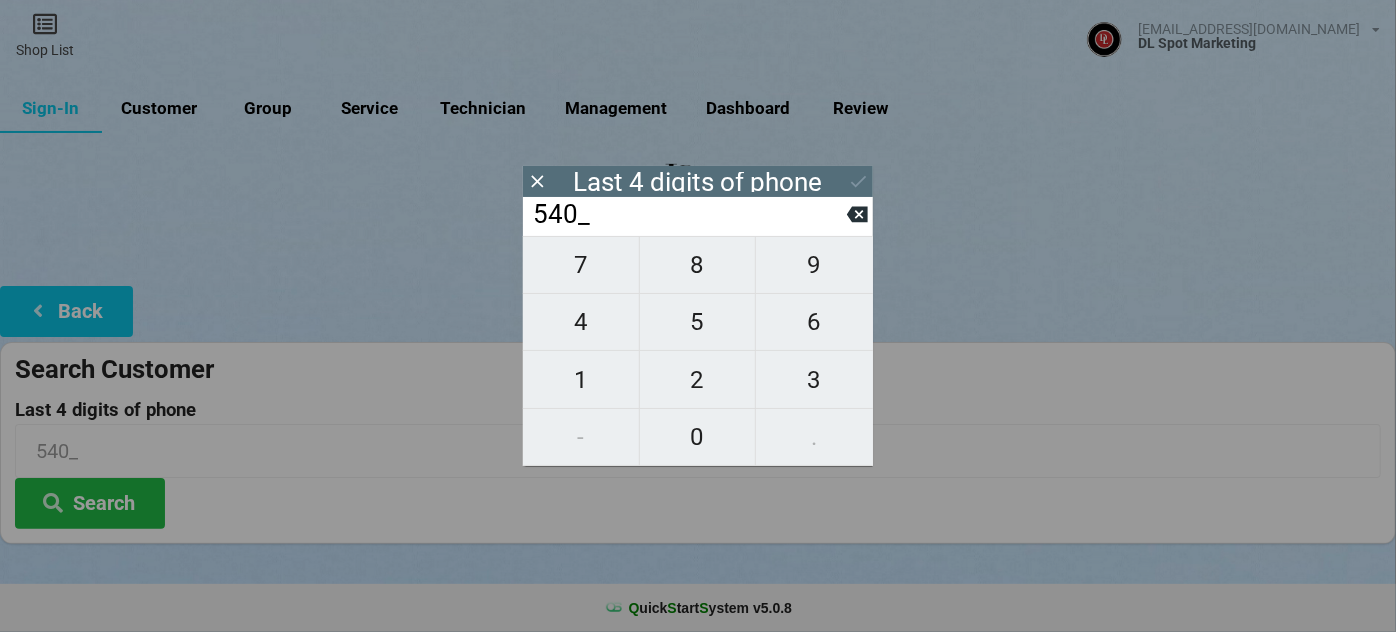 type on "5400" 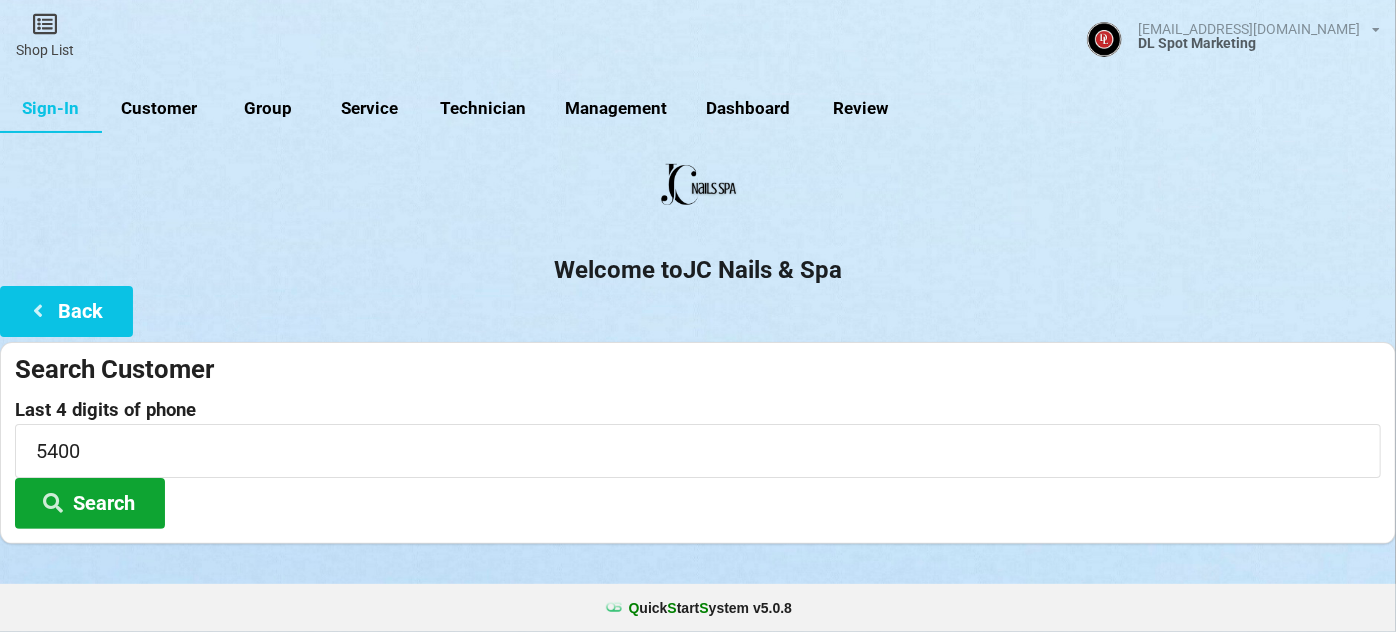 click on "Search" at bounding box center [90, 503] 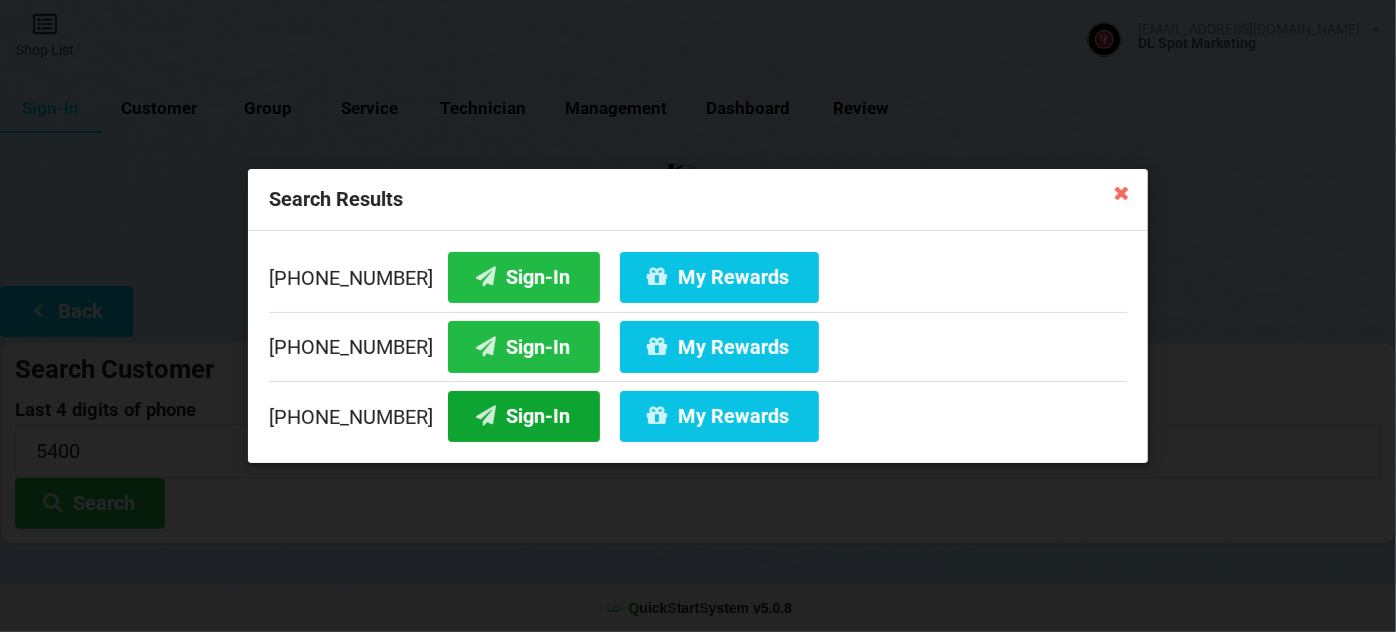 click on "Sign-In" at bounding box center [524, 416] 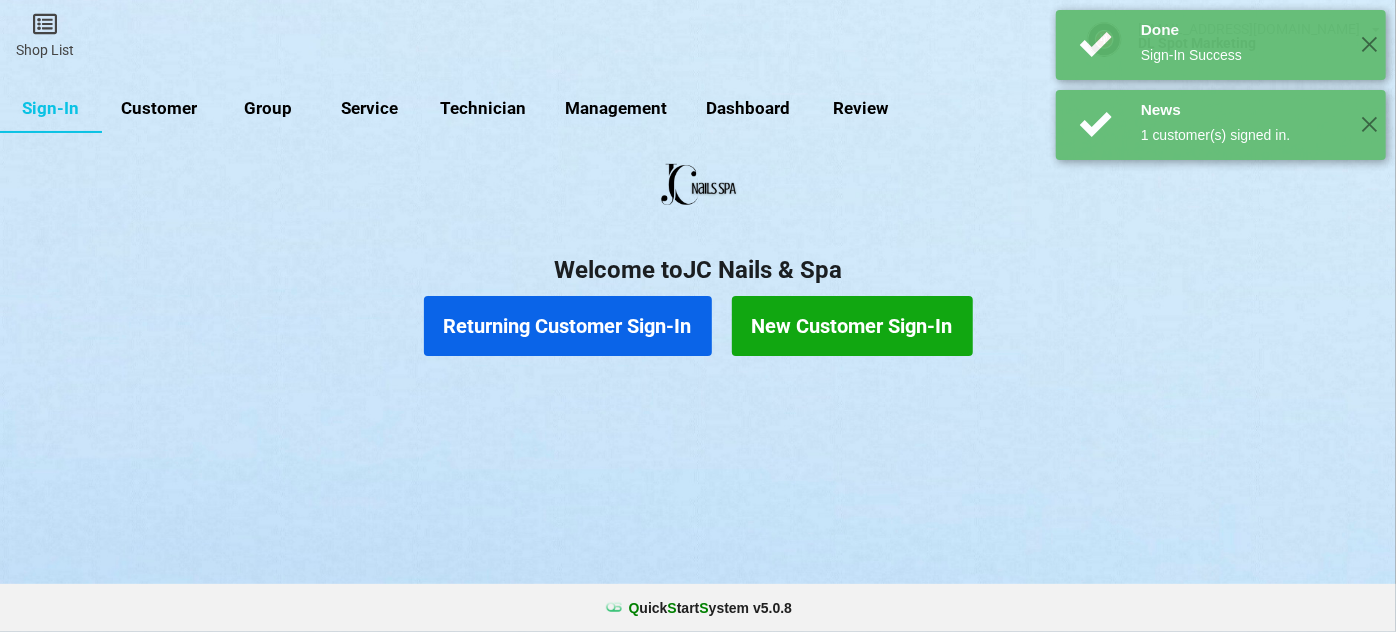 click on "Returning Customer Sign-In" at bounding box center [568, 326] 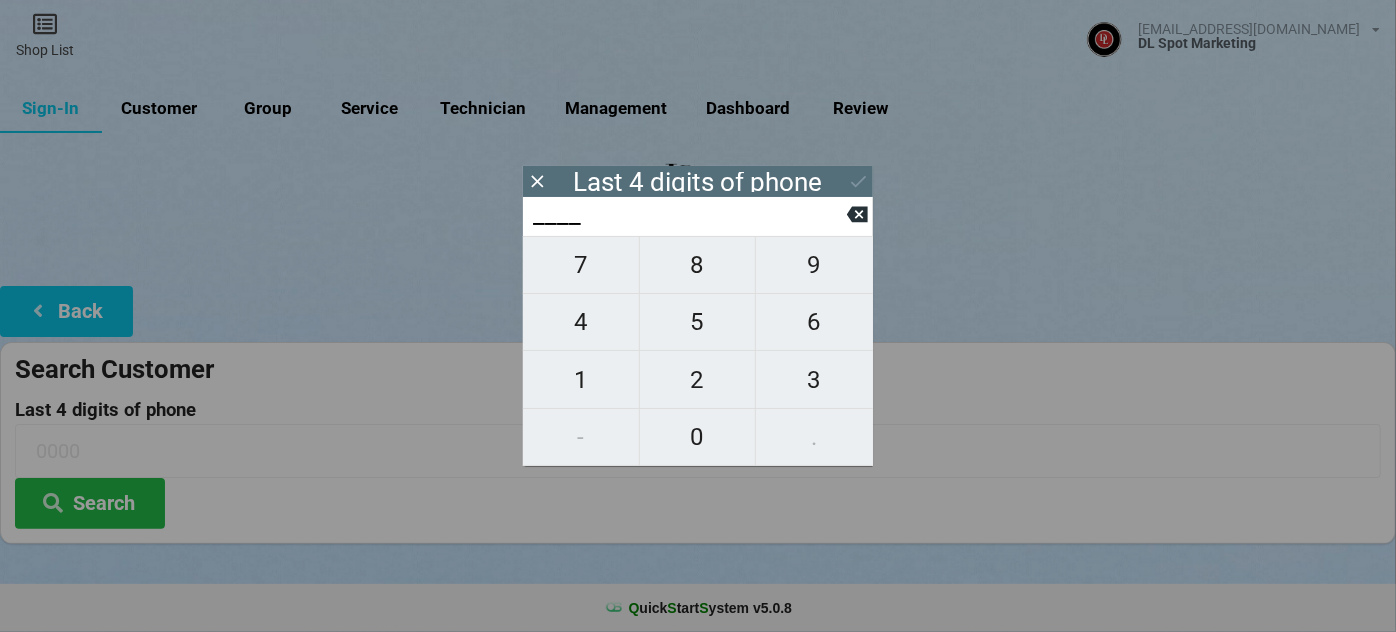 type on "2___" 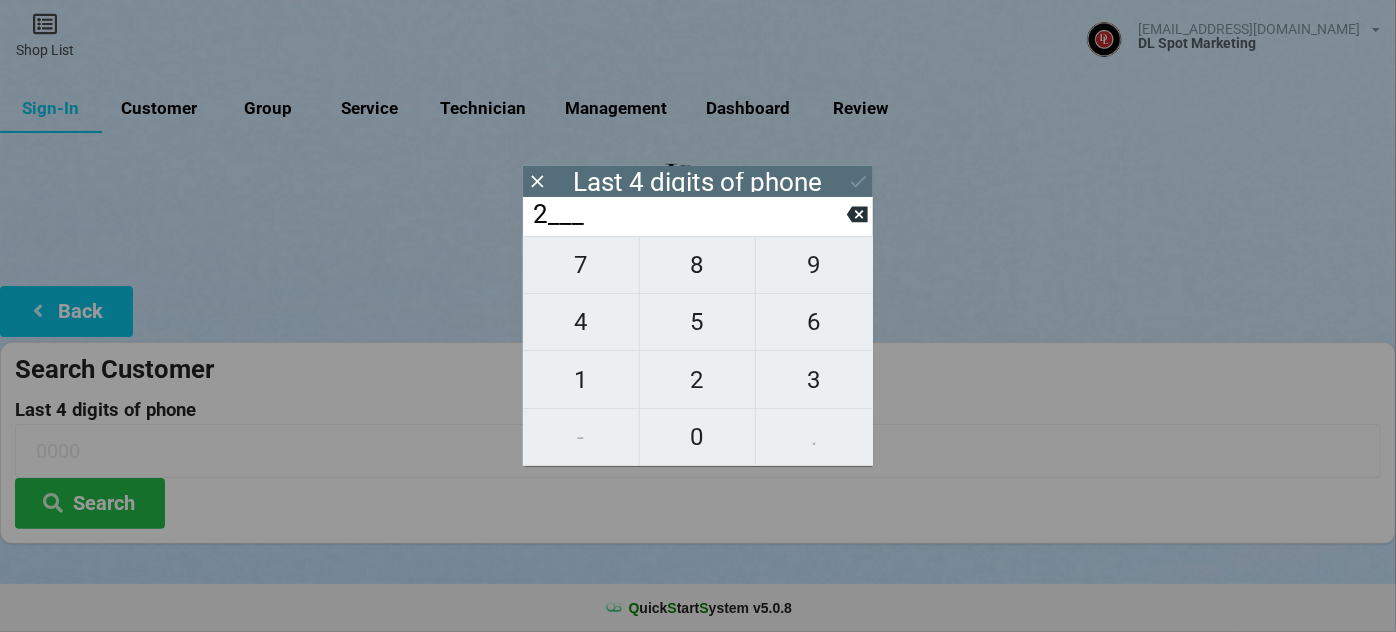 type on "2___" 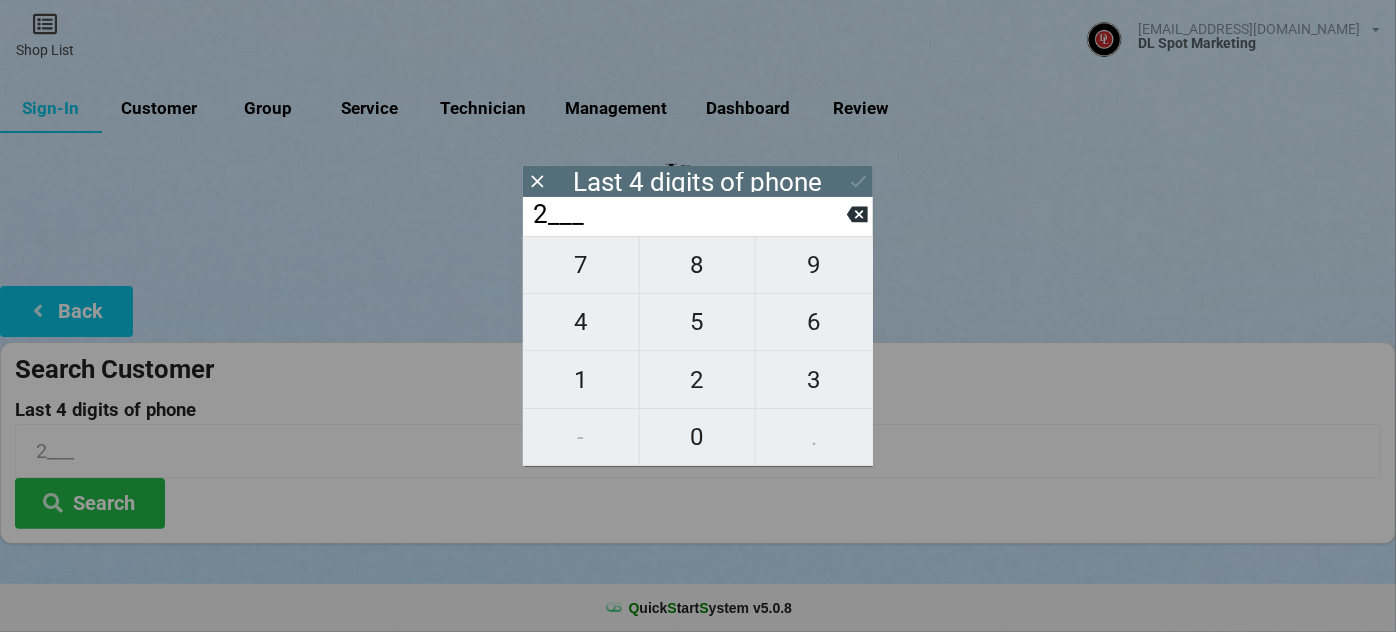 type on "28__" 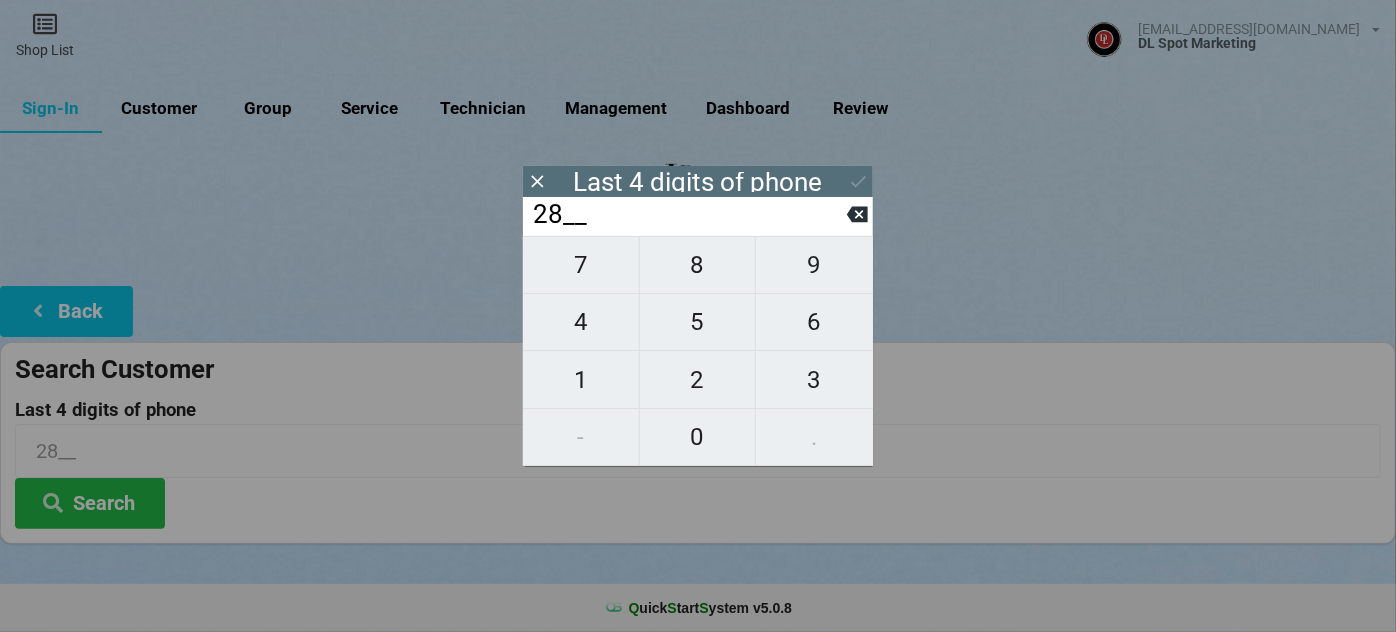 type on "284_" 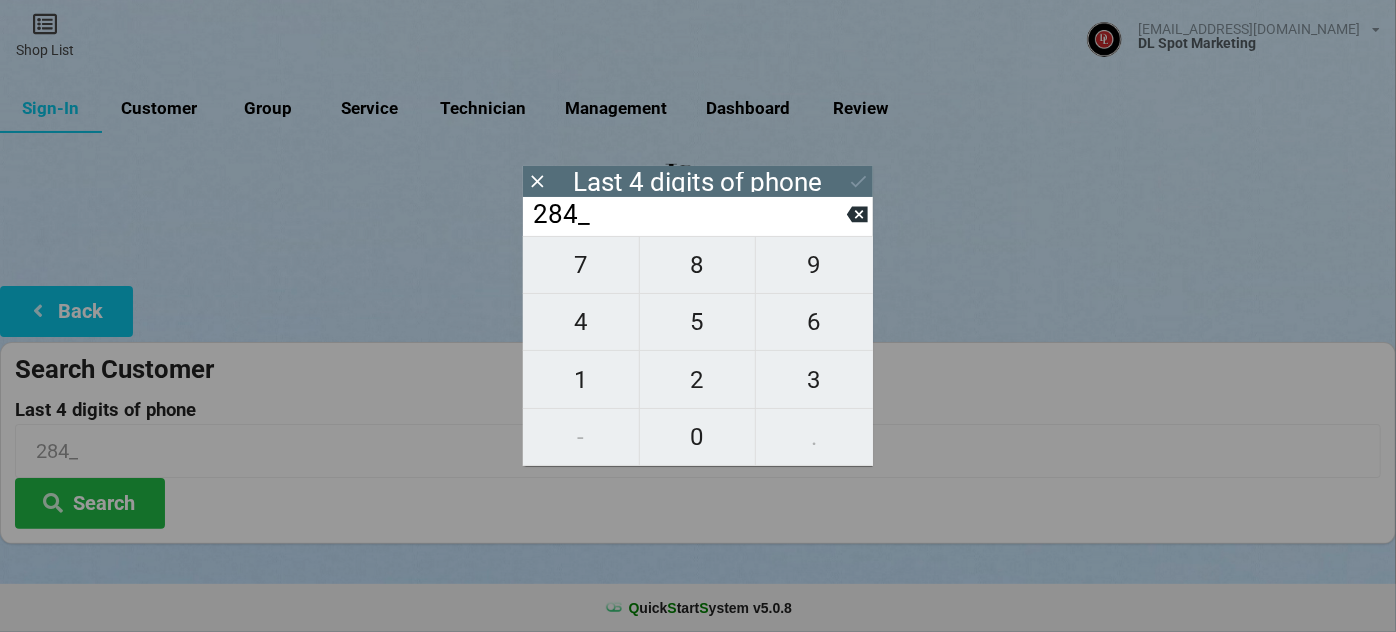 type on "2840" 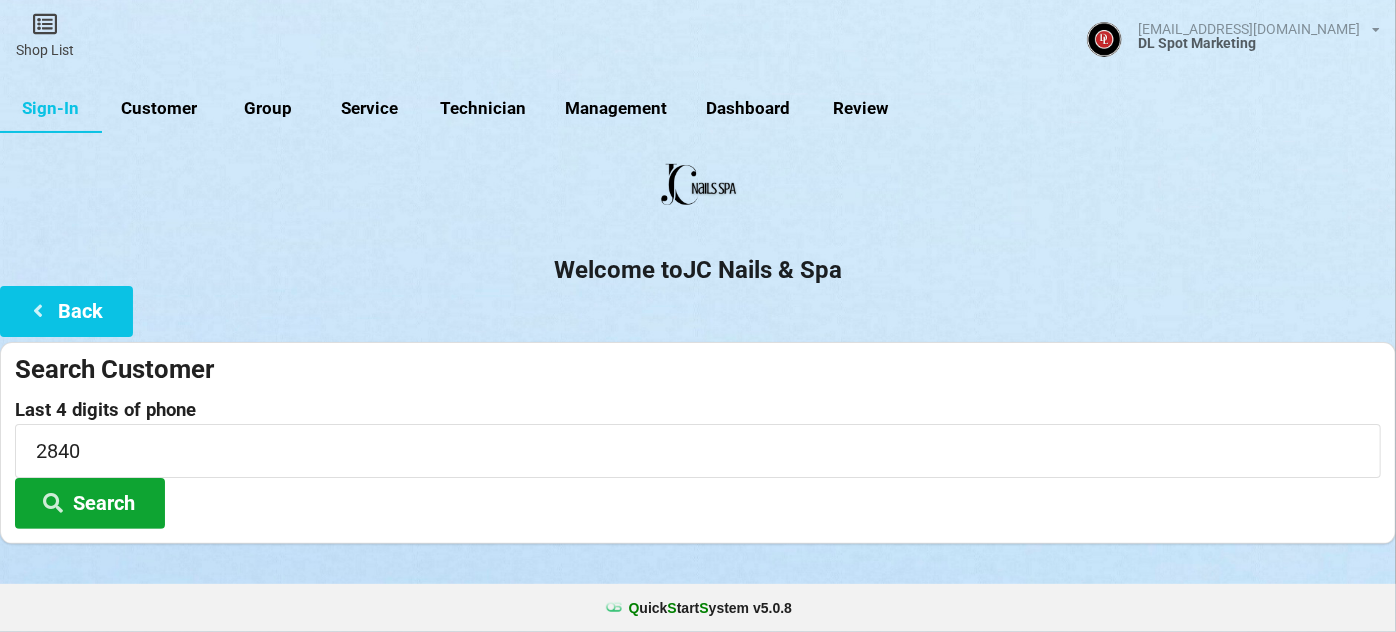 click on "Search" at bounding box center (90, 503) 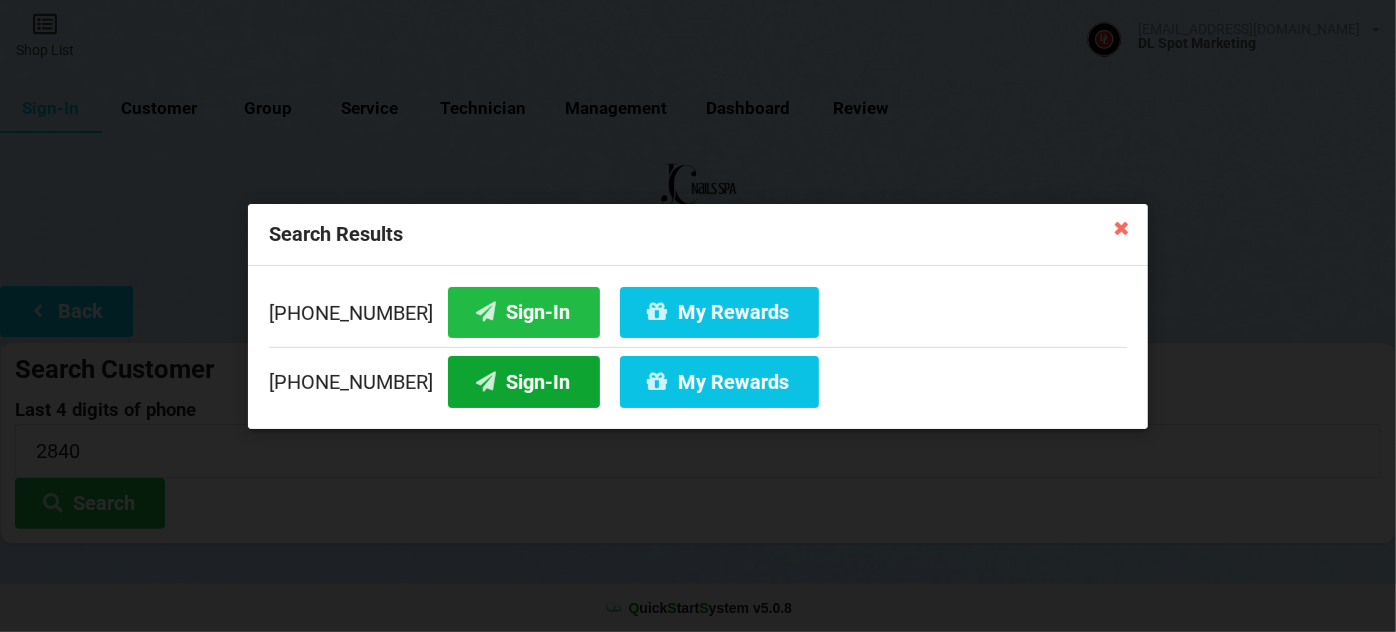 click on "Sign-In" at bounding box center [524, 381] 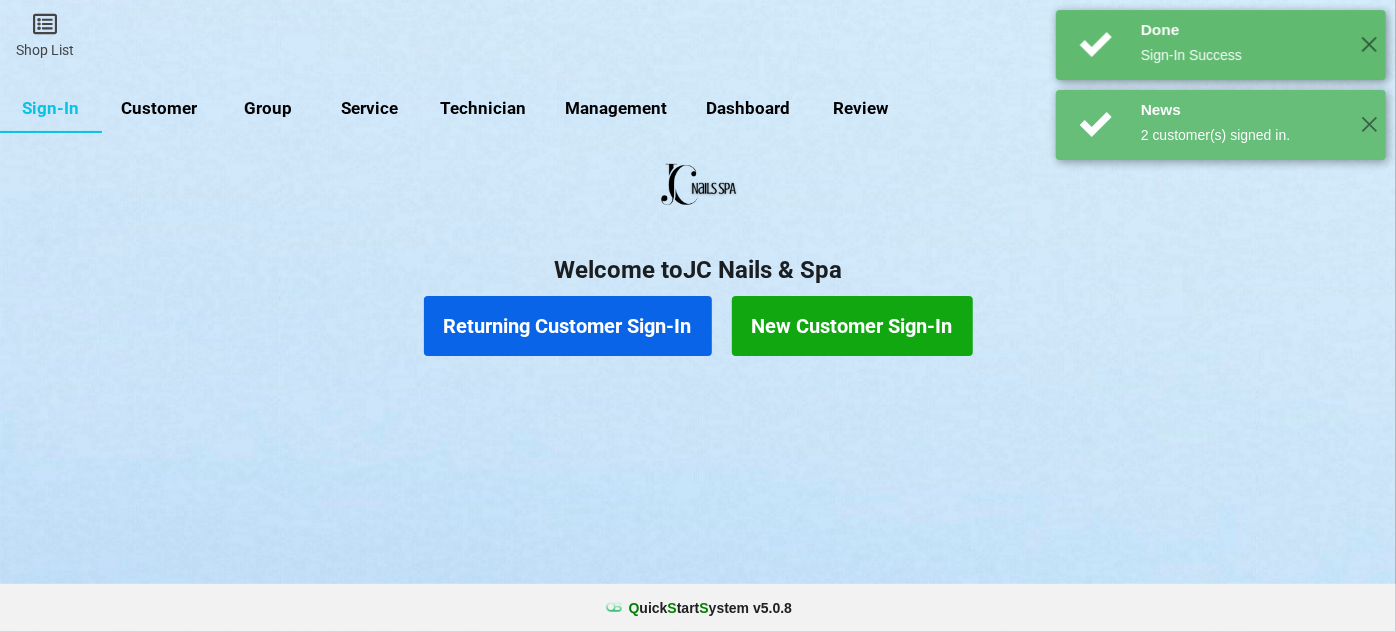 click on "Returning Customer Sign-In" at bounding box center [568, 326] 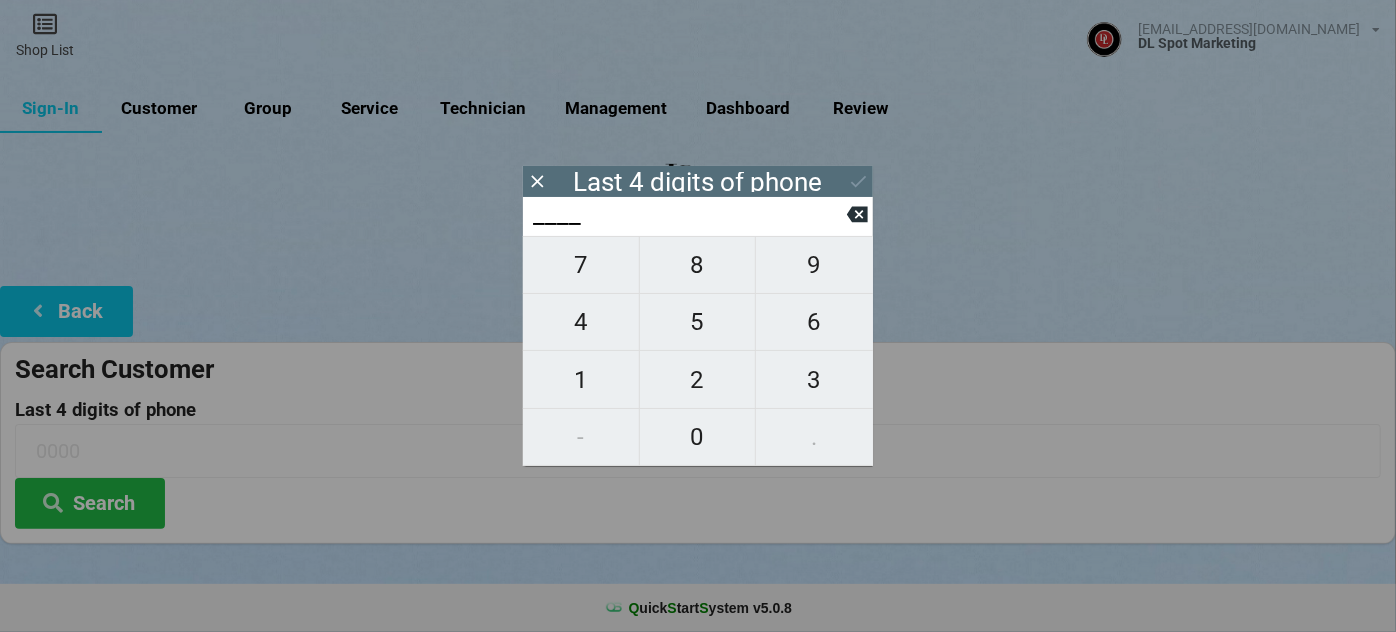 type on "8___" 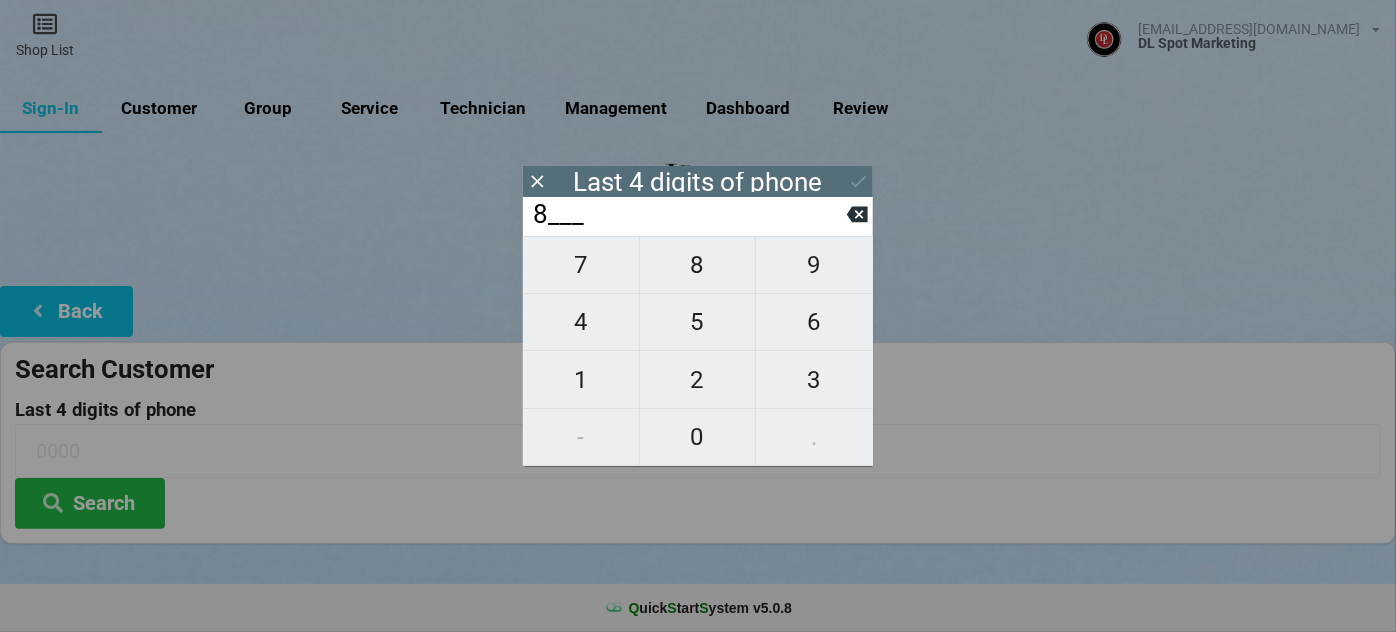 type on "8___" 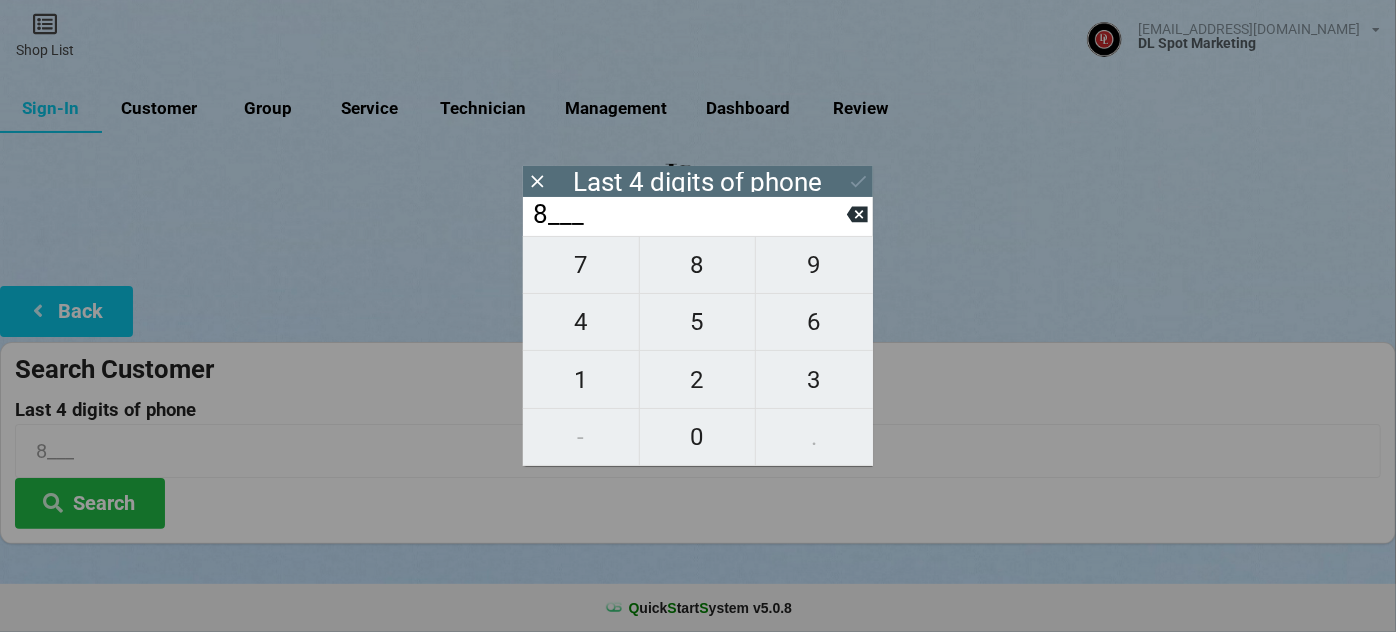 type on "88__" 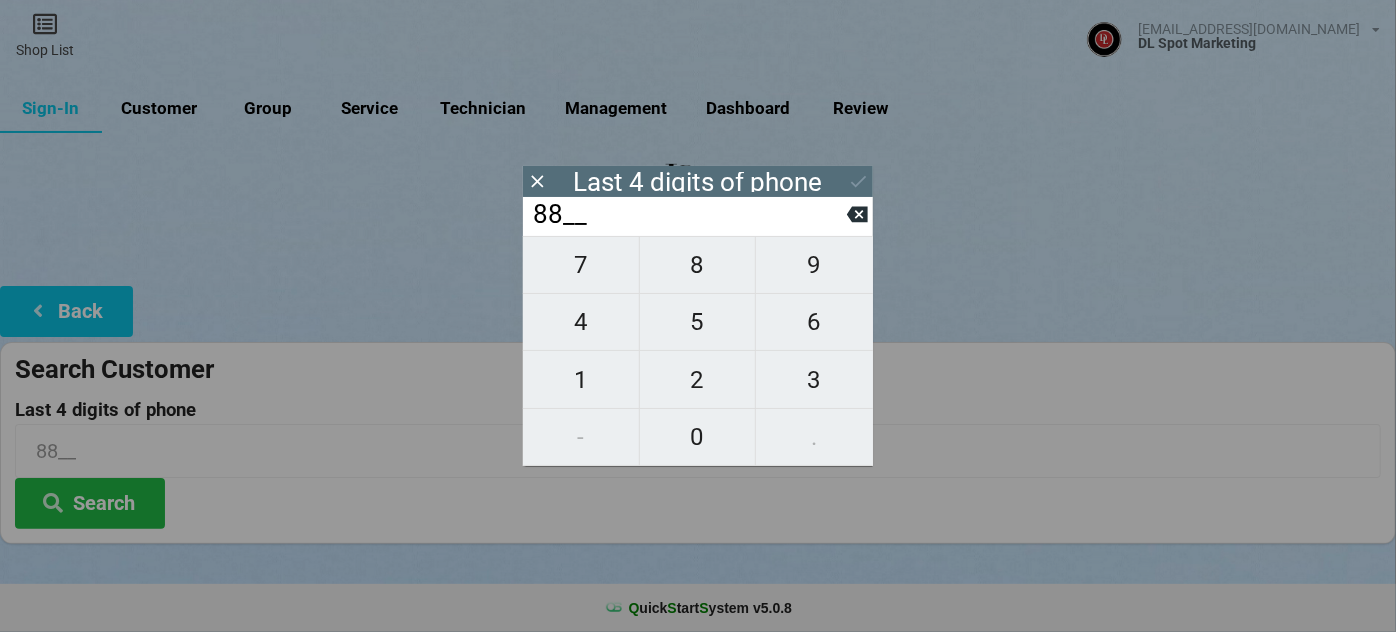 type on "882_" 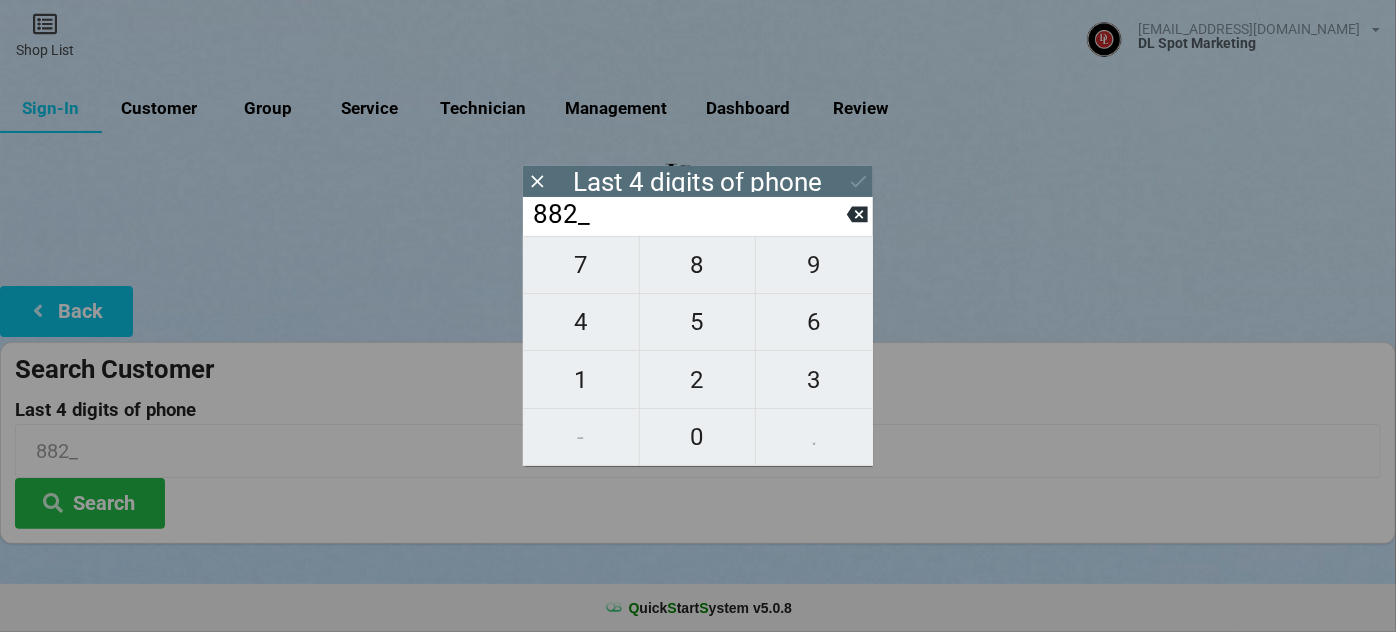 type on "8828" 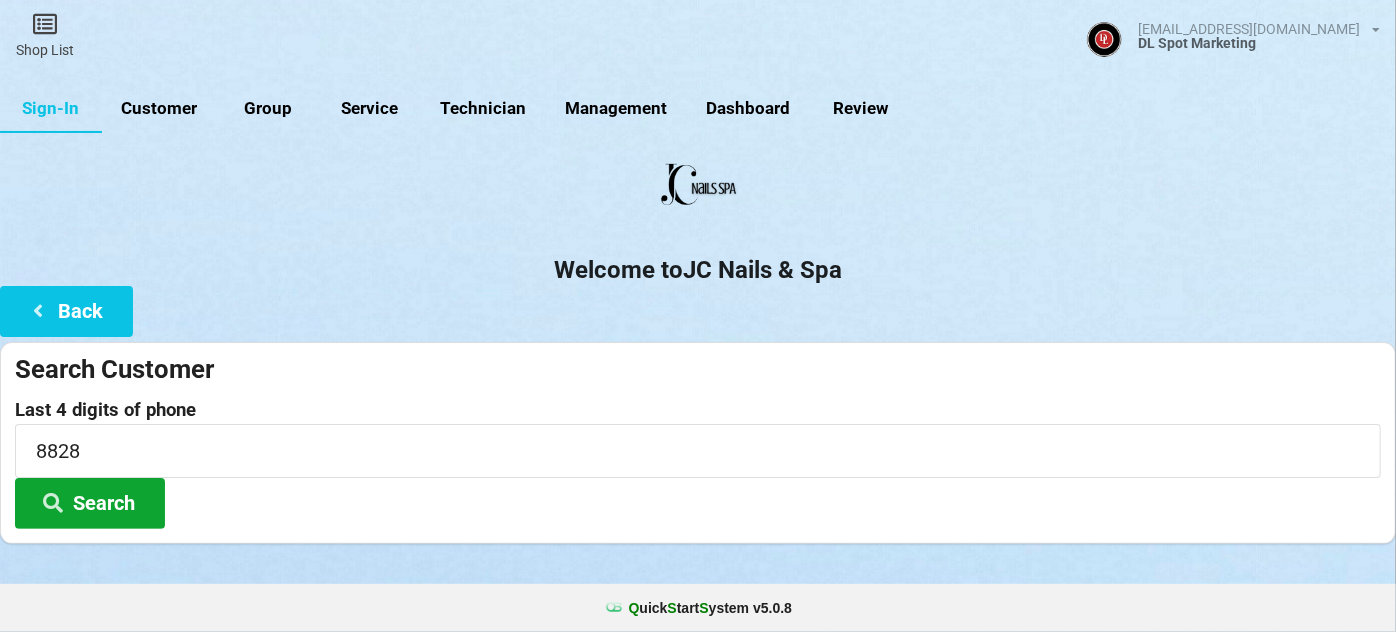 click on "Search" at bounding box center (90, 503) 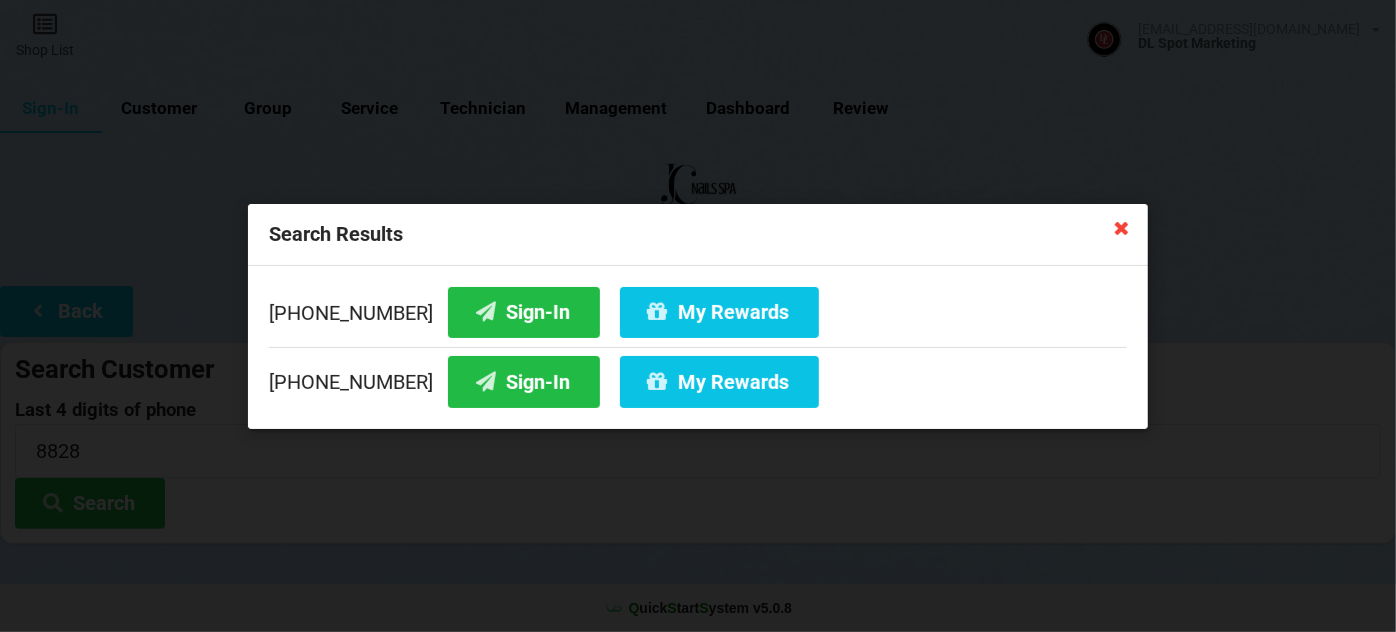 click at bounding box center (1122, 227) 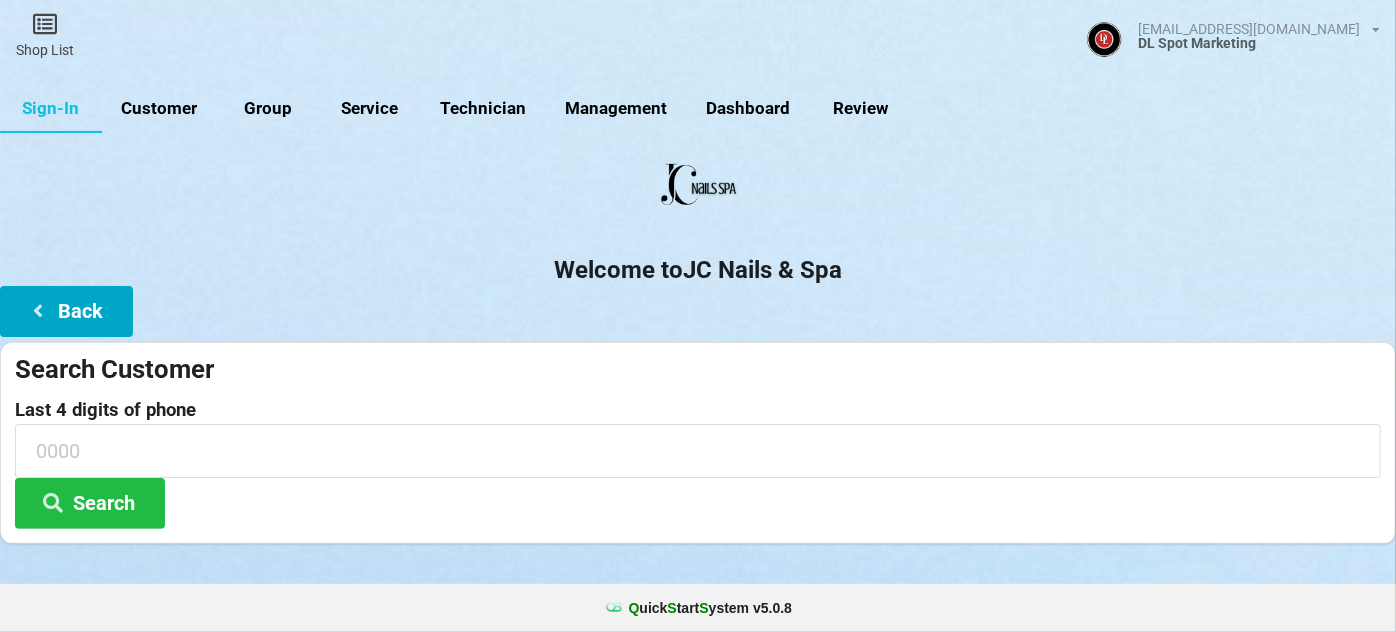 click on "Back" at bounding box center (66, 311) 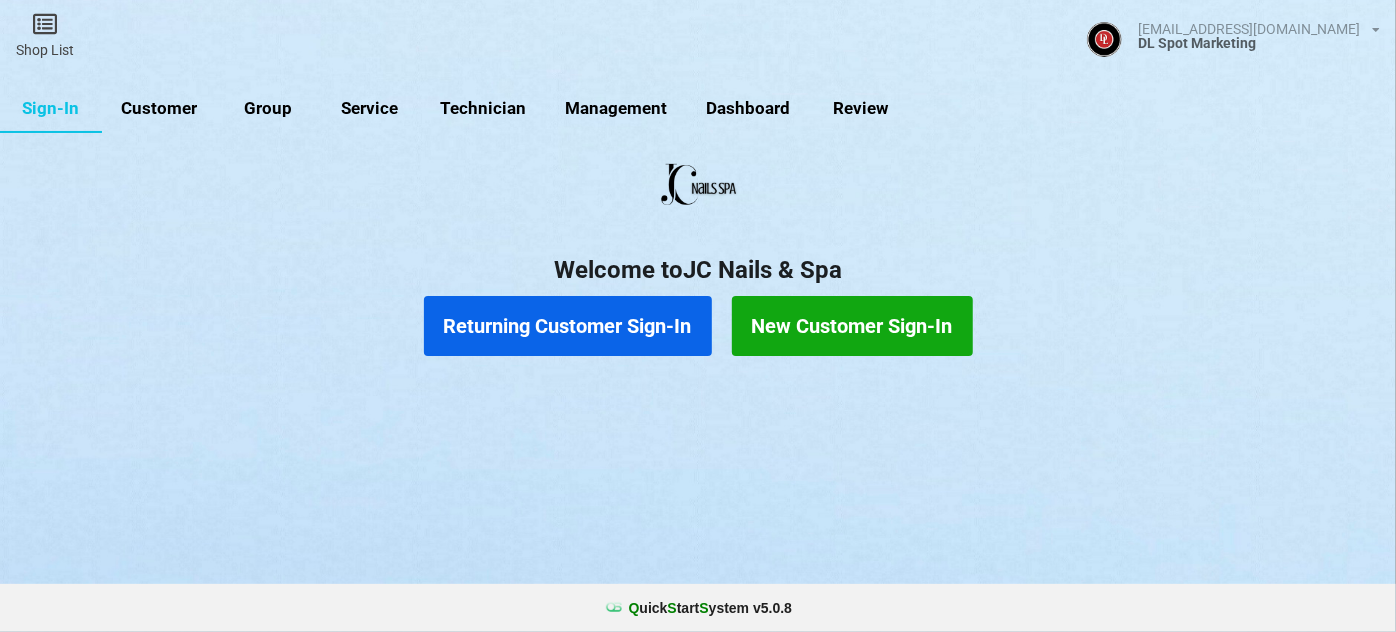click on "New Customer Sign-In" at bounding box center [852, 326] 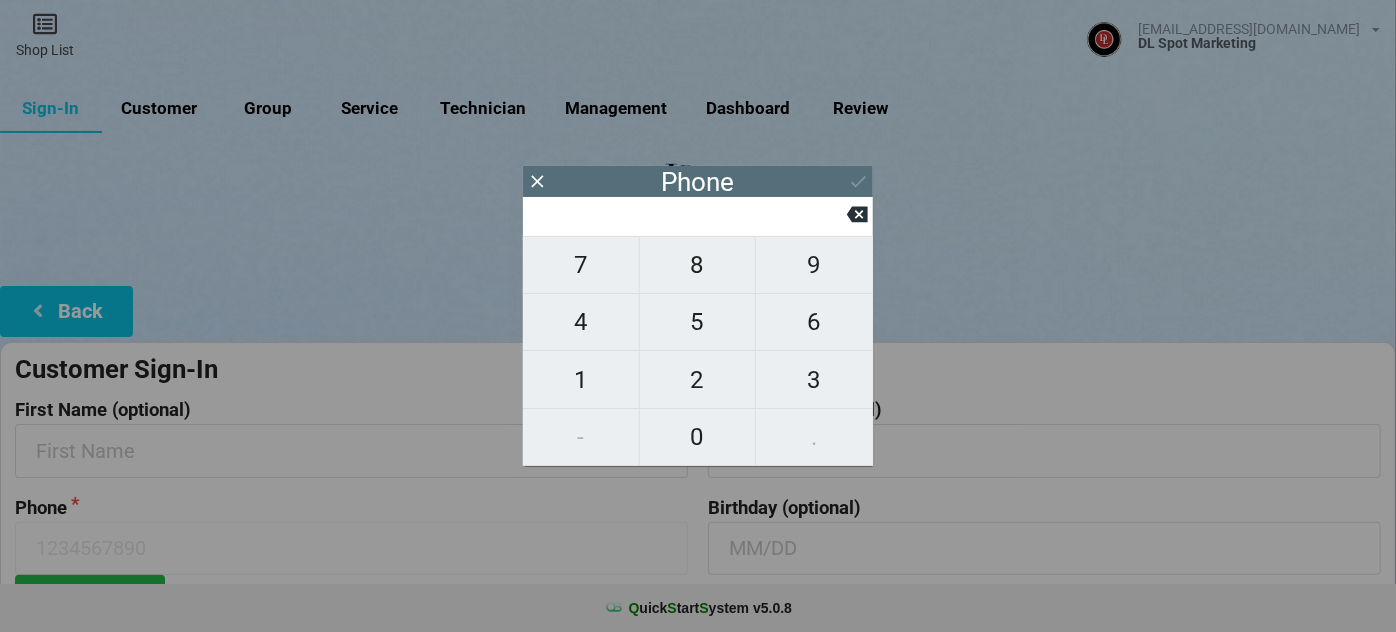 type on "9" 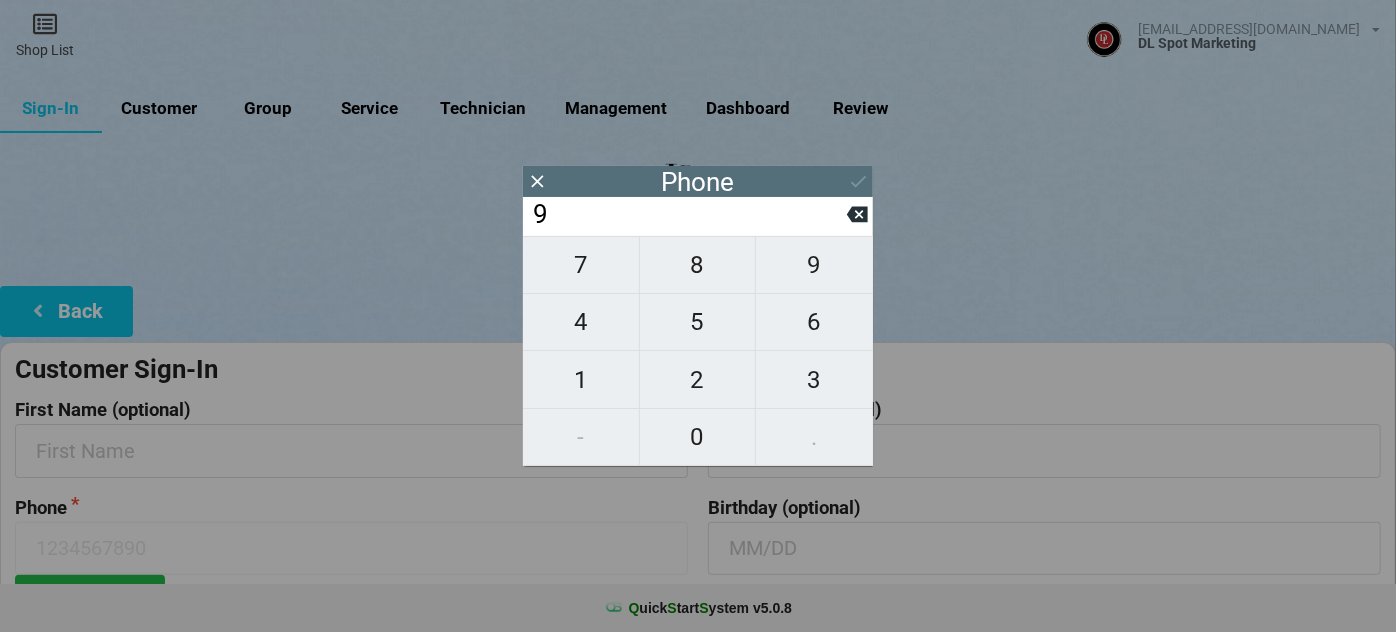 type on "9" 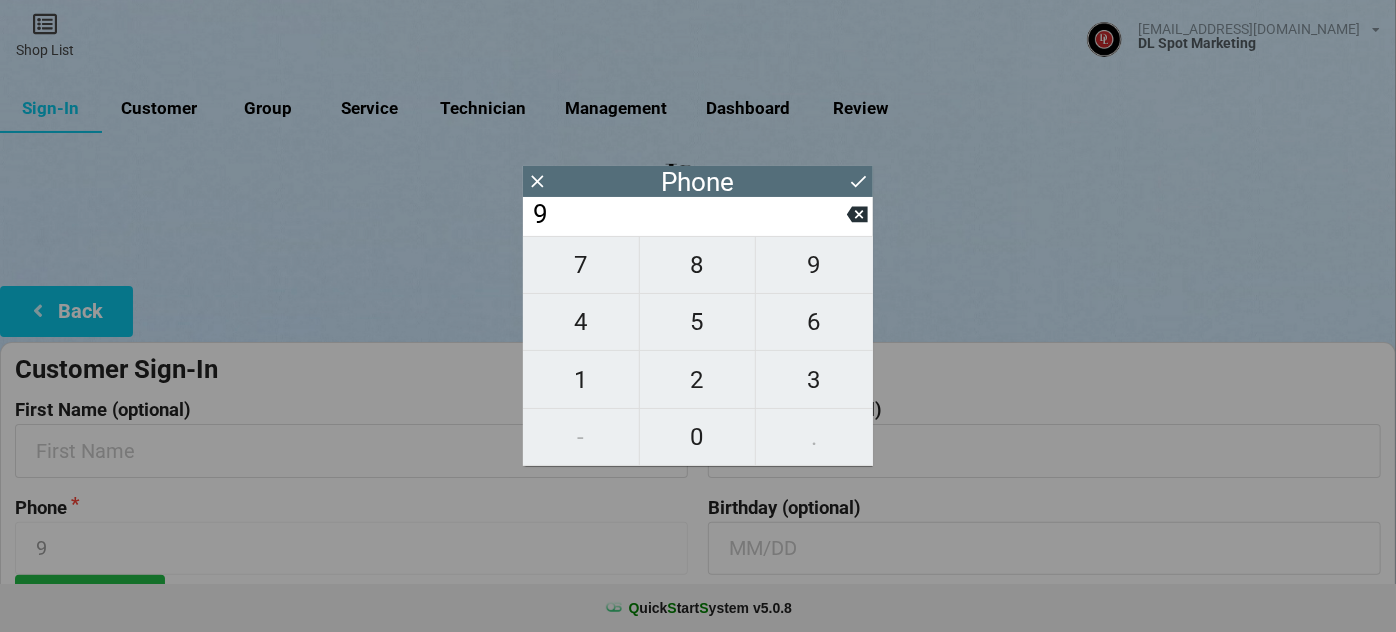 type on "91" 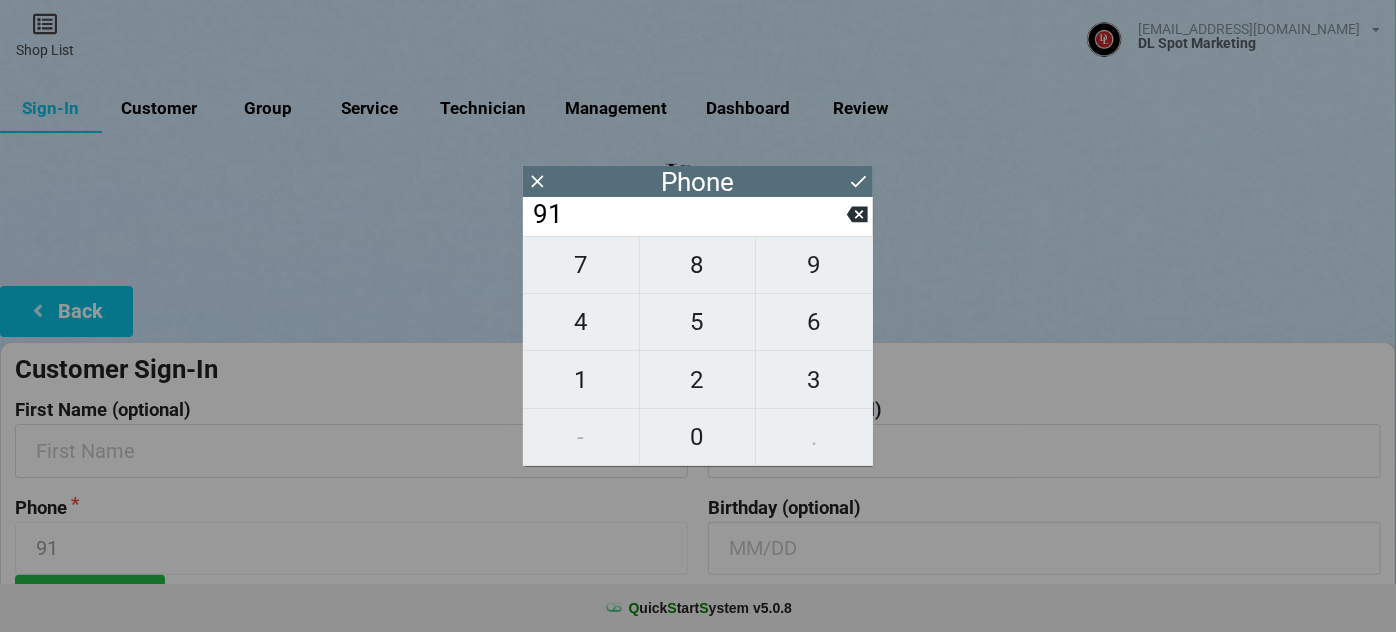 type on "916" 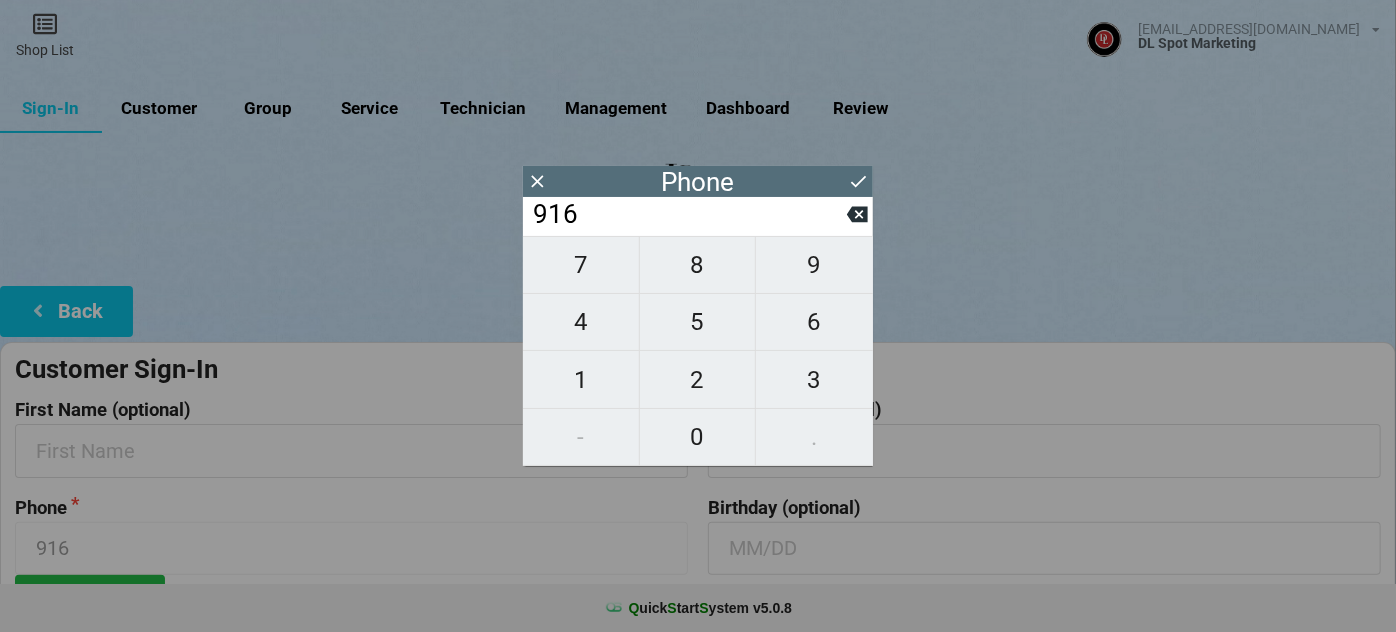 type on "9165" 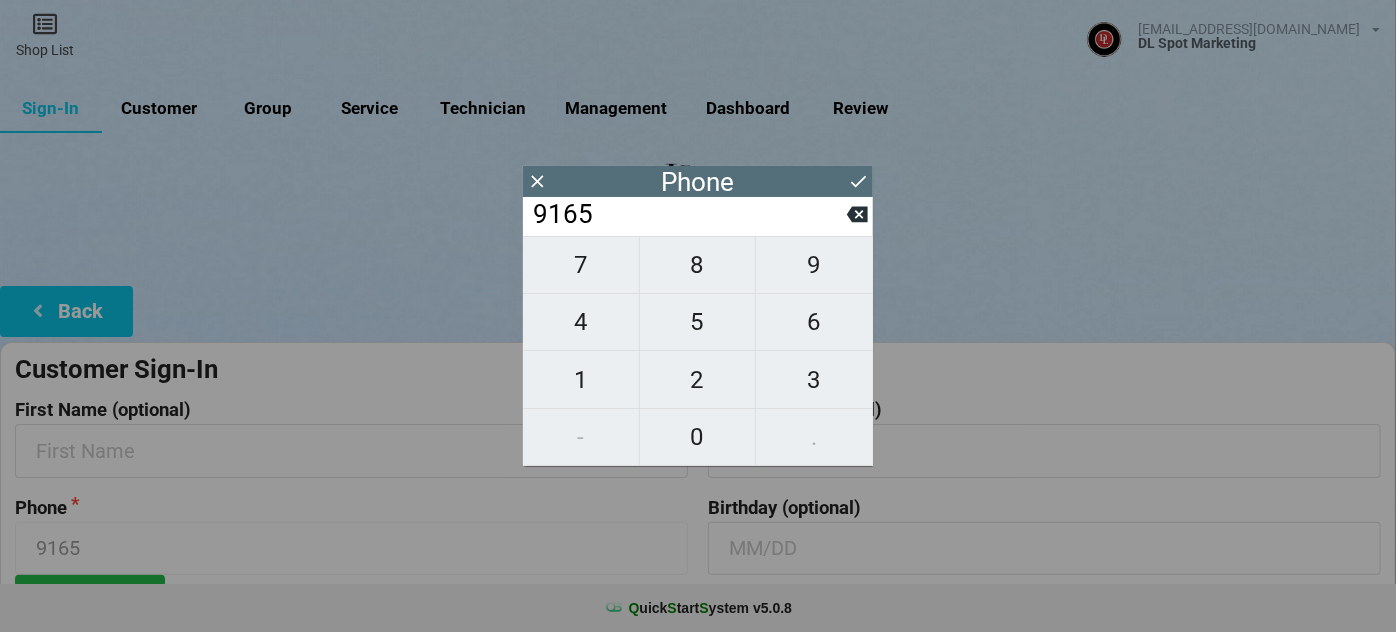 type on "91653" 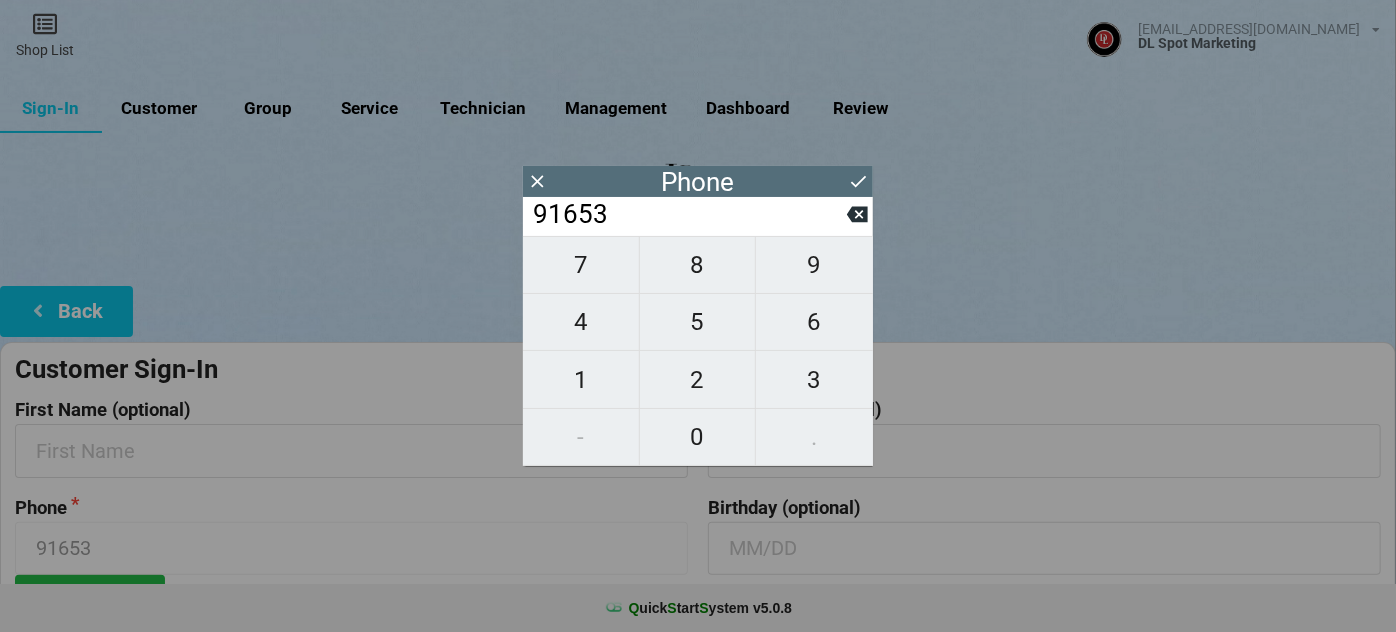type on "916533" 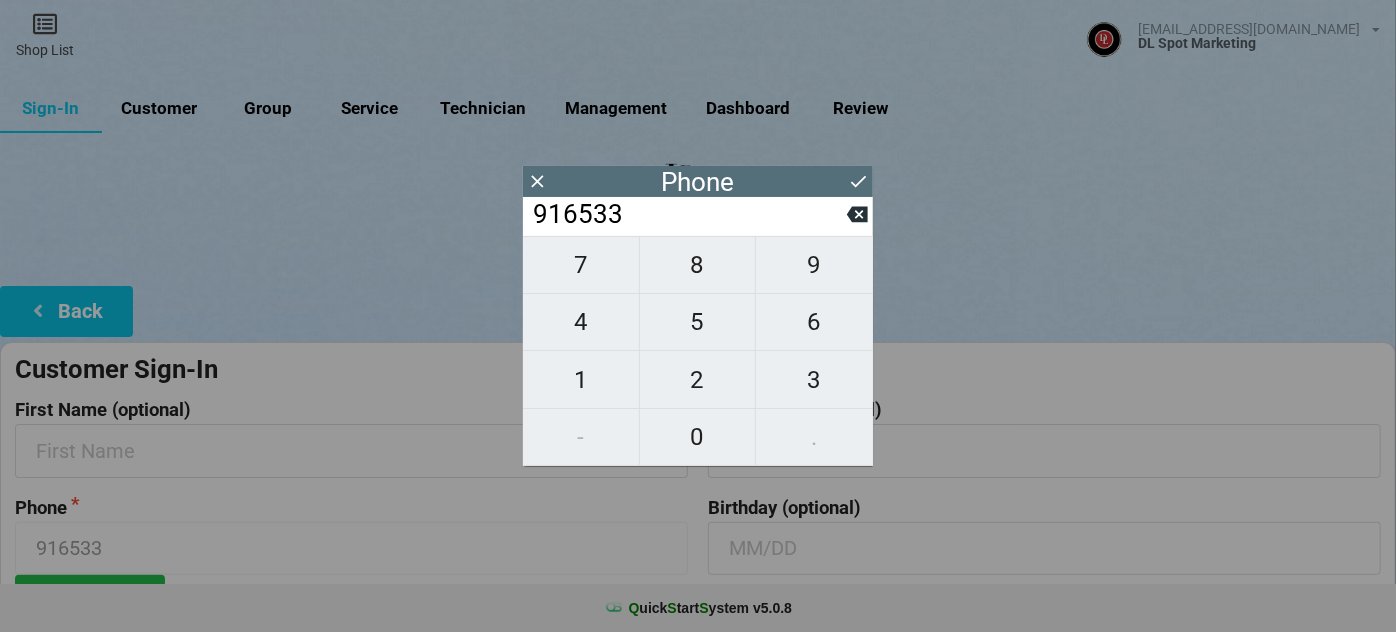 type on "9165338" 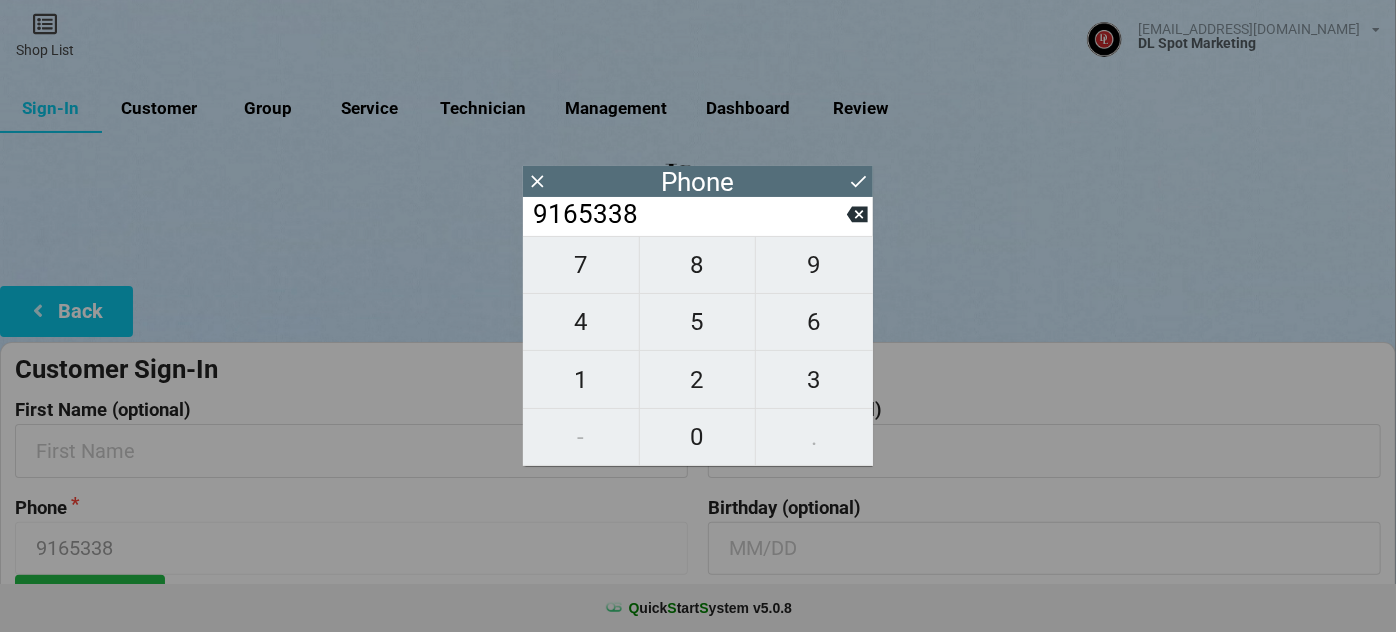 type on "91653388" 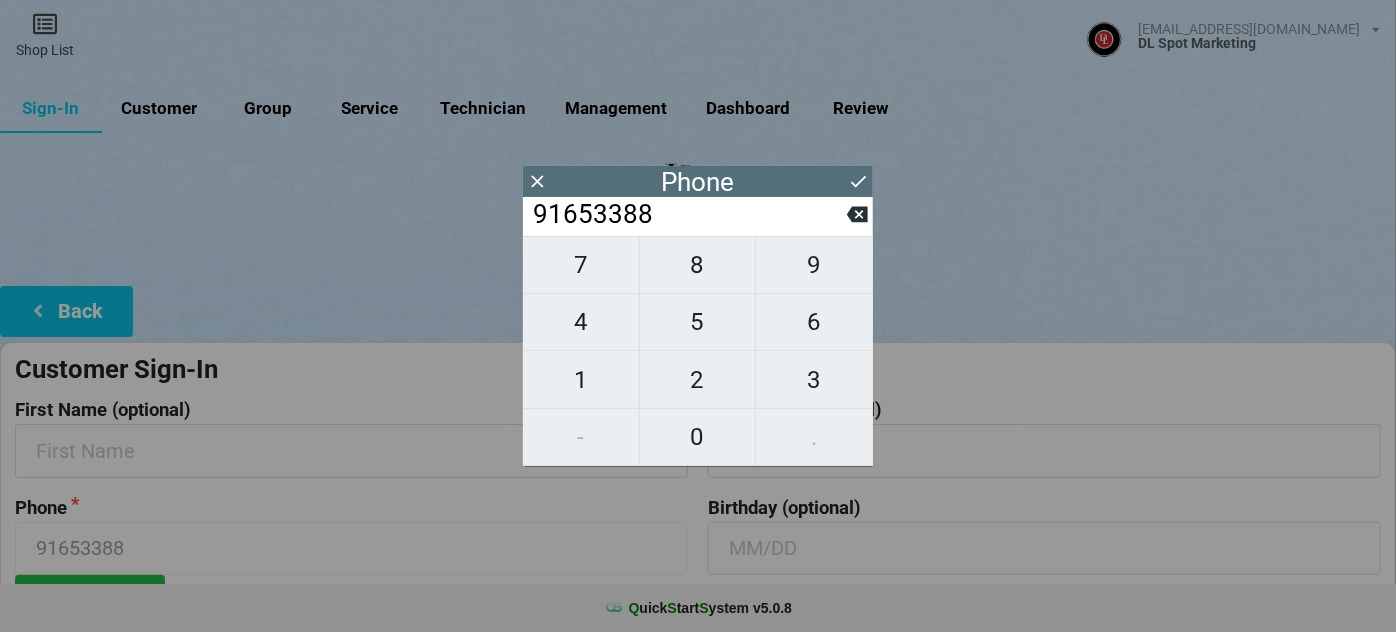 type on "916533882" 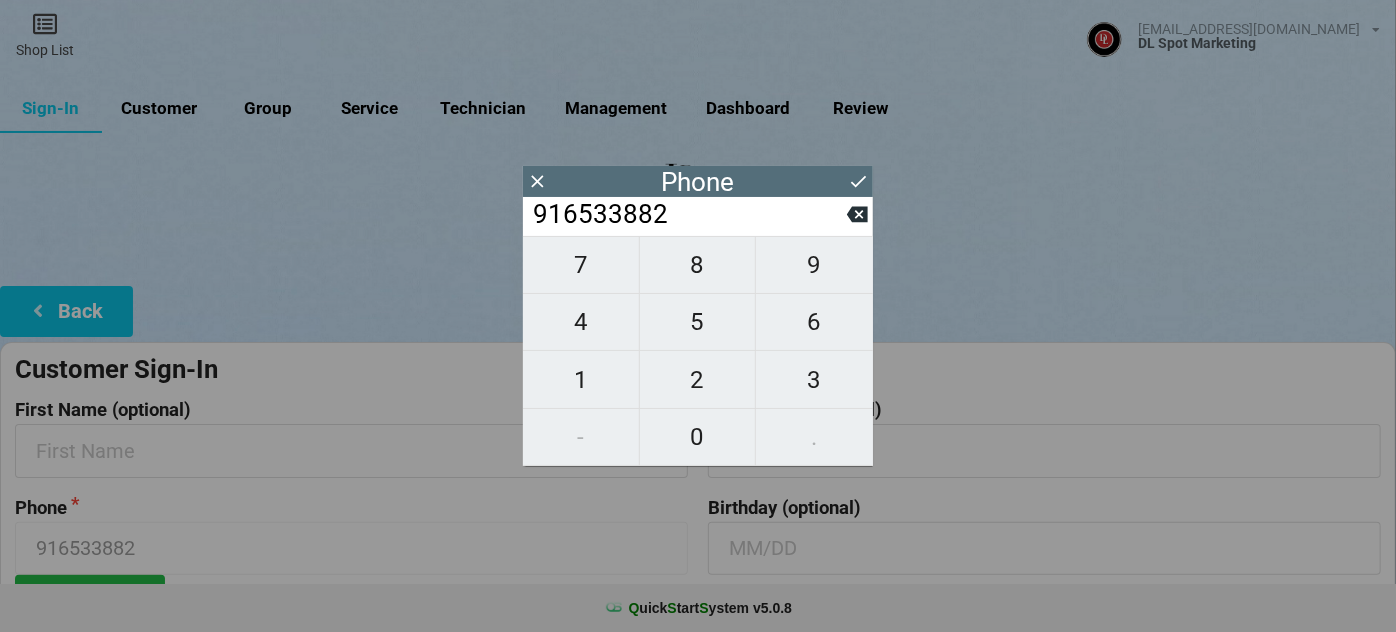 type on "9165338828" 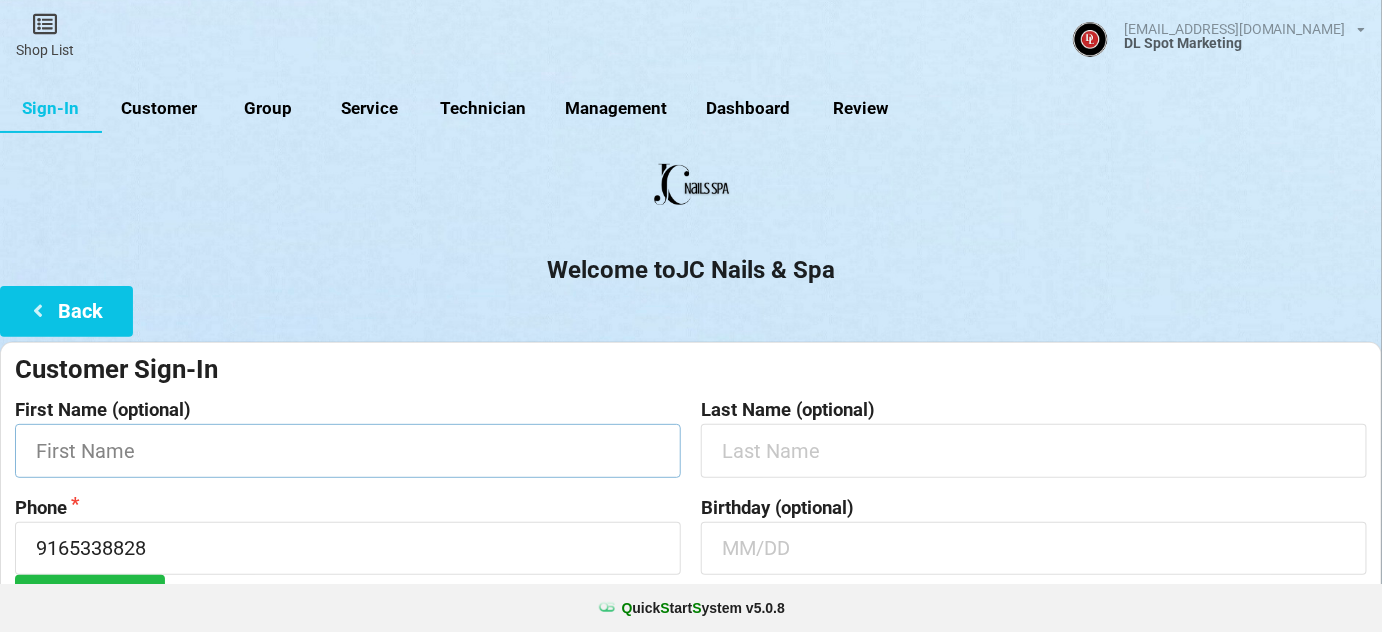 click at bounding box center (348, 450) 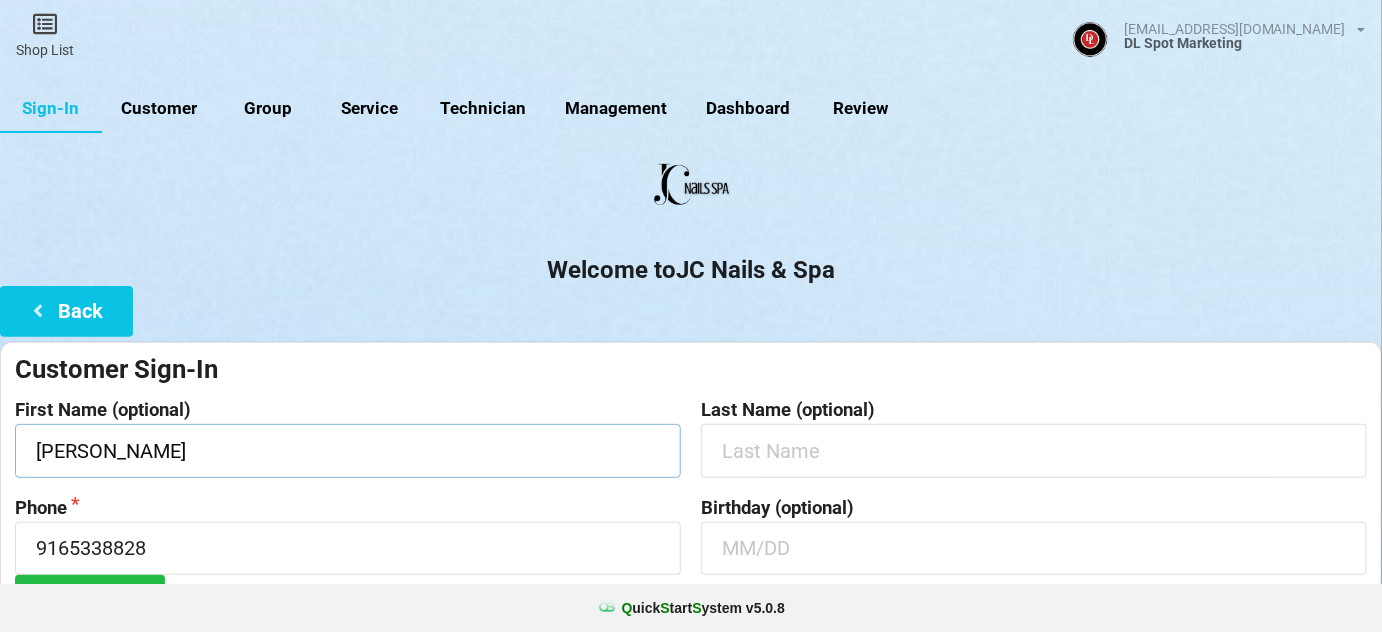 type on "[PERSON_NAME]" 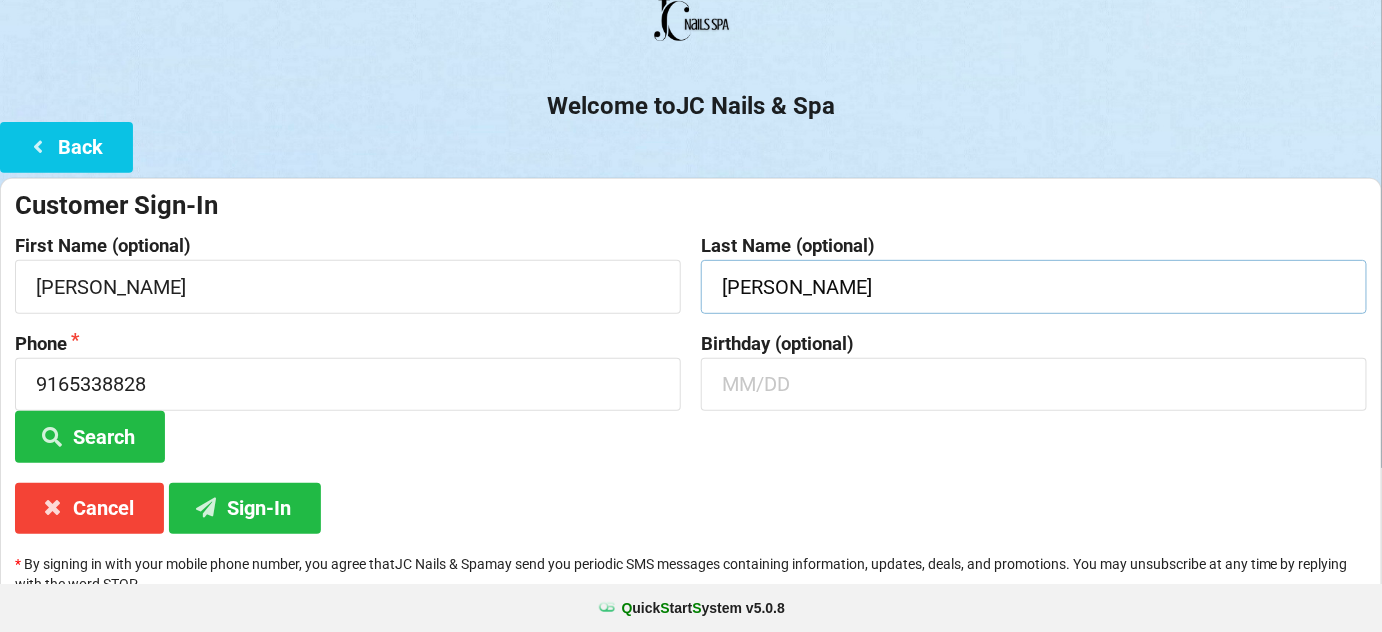 scroll, scrollTop: 191, scrollLeft: 0, axis: vertical 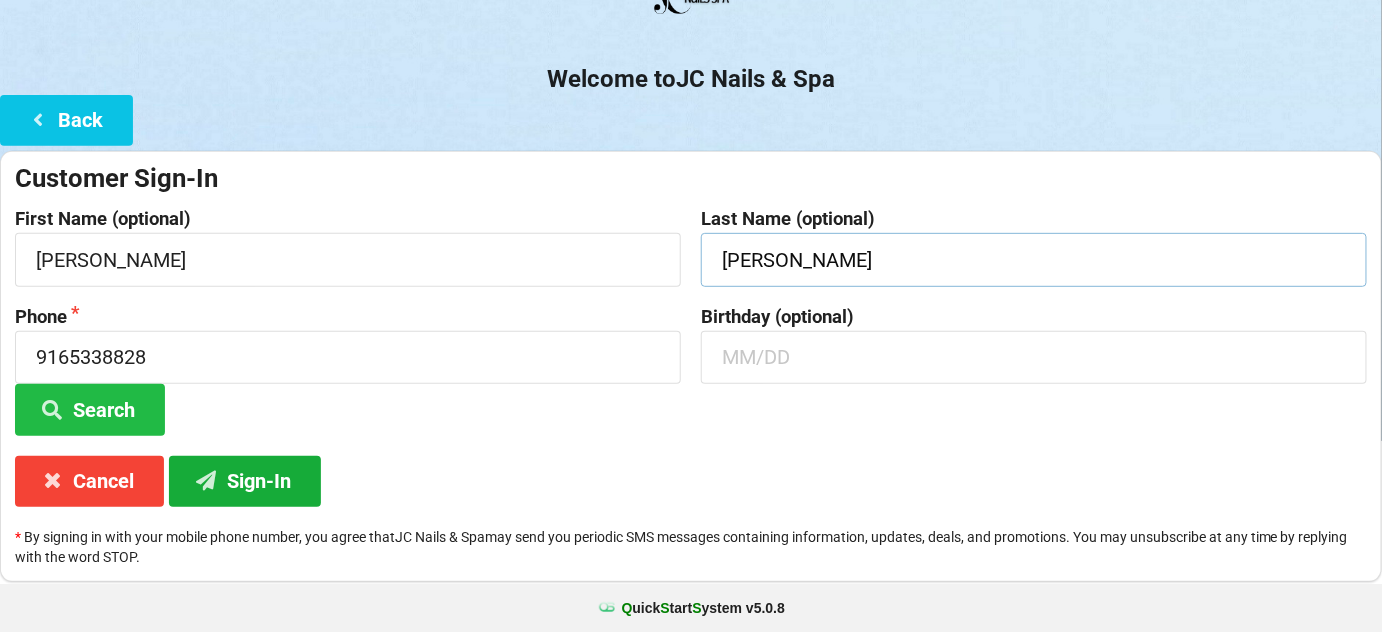 type on "[PERSON_NAME]" 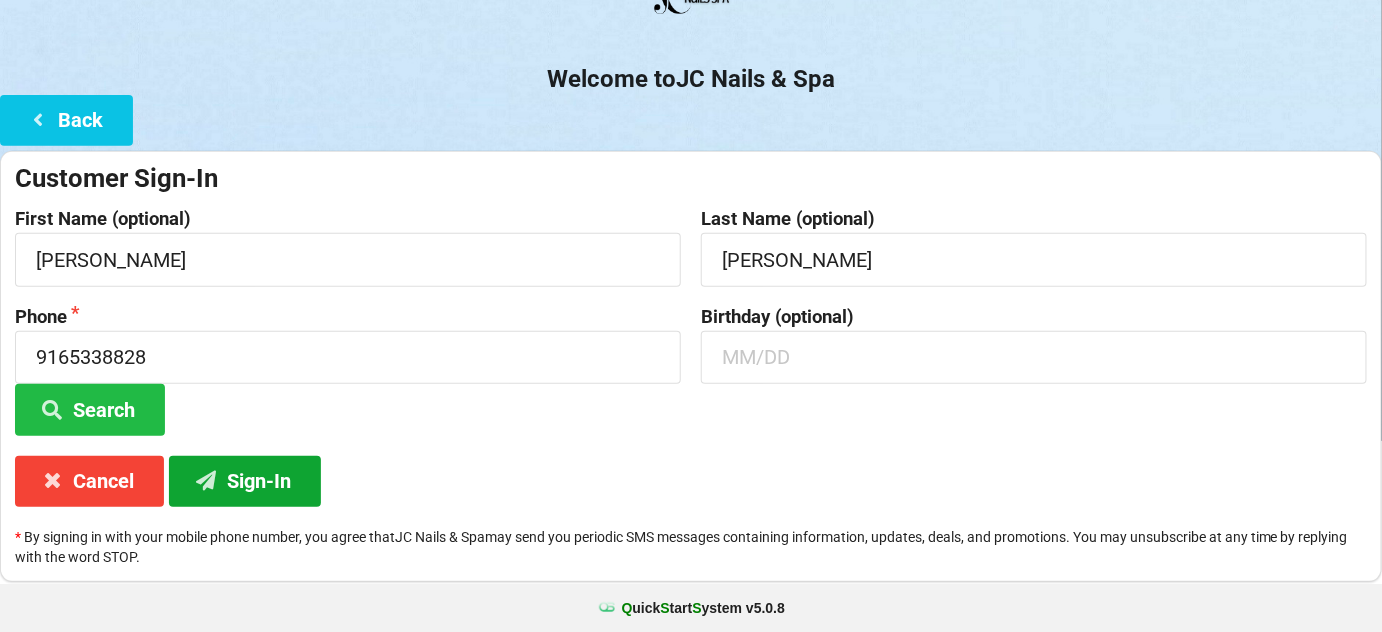 click on "Sign-In" at bounding box center [245, 481] 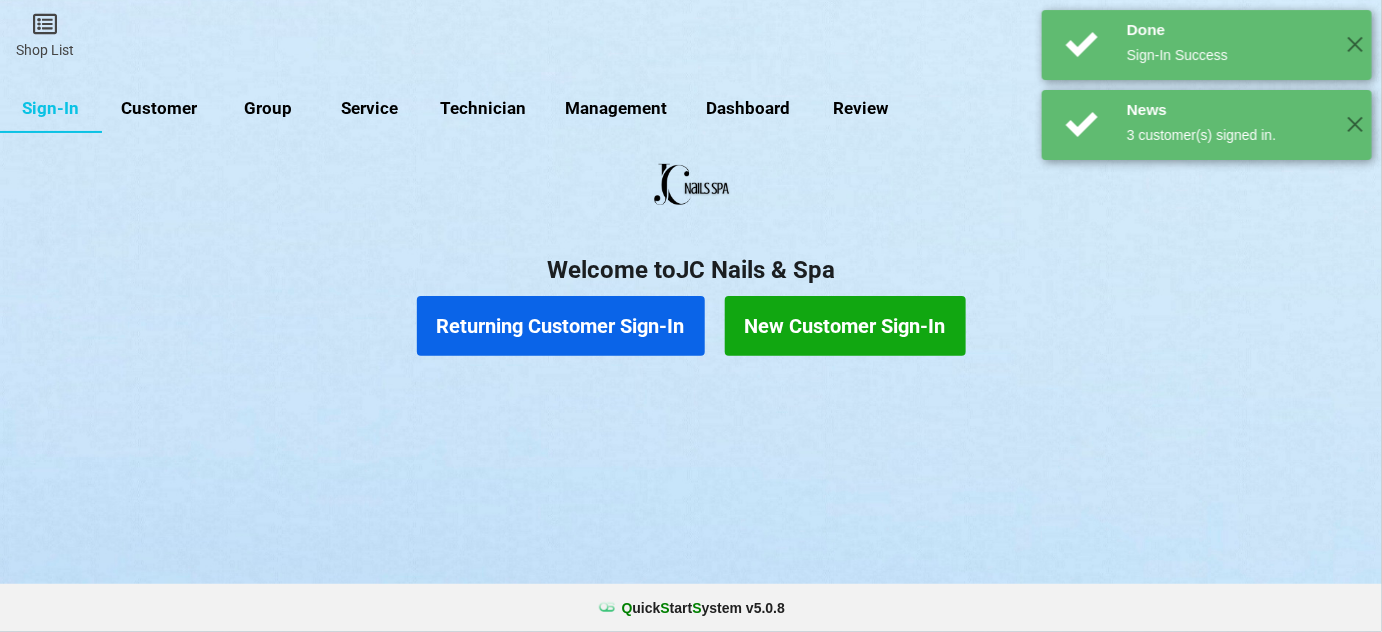 scroll, scrollTop: 0, scrollLeft: 0, axis: both 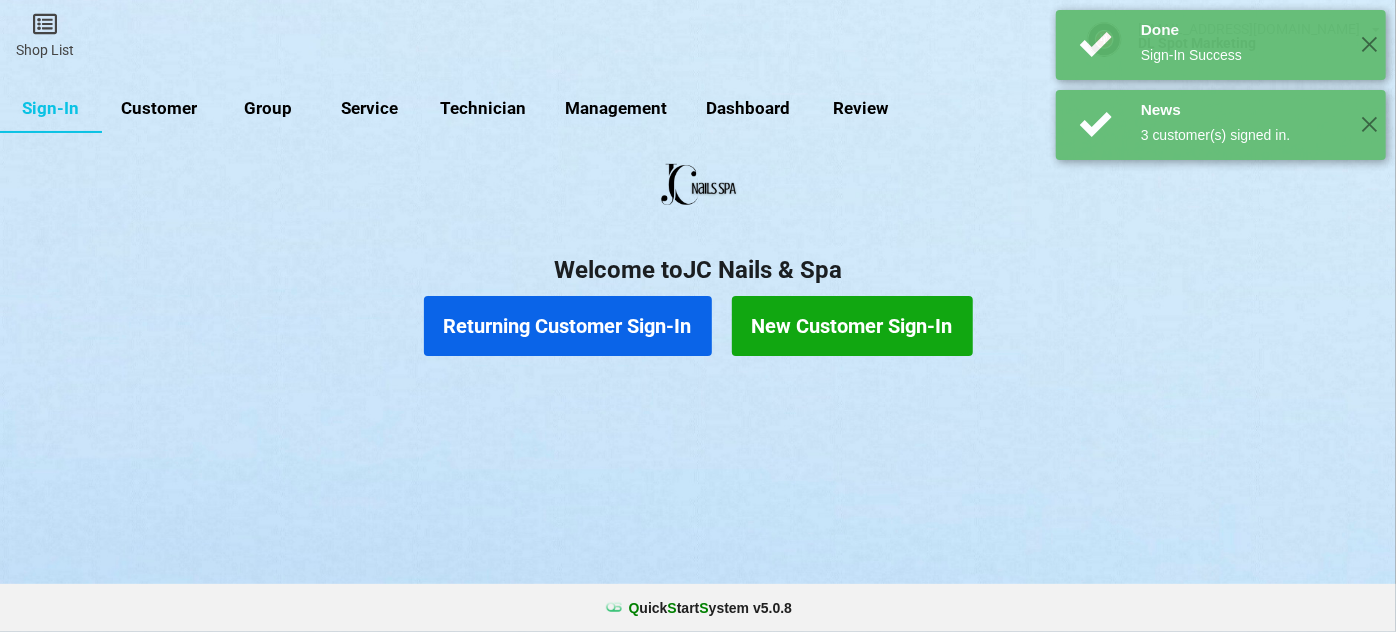 click on "Returning Customer Sign-In" at bounding box center (568, 326) 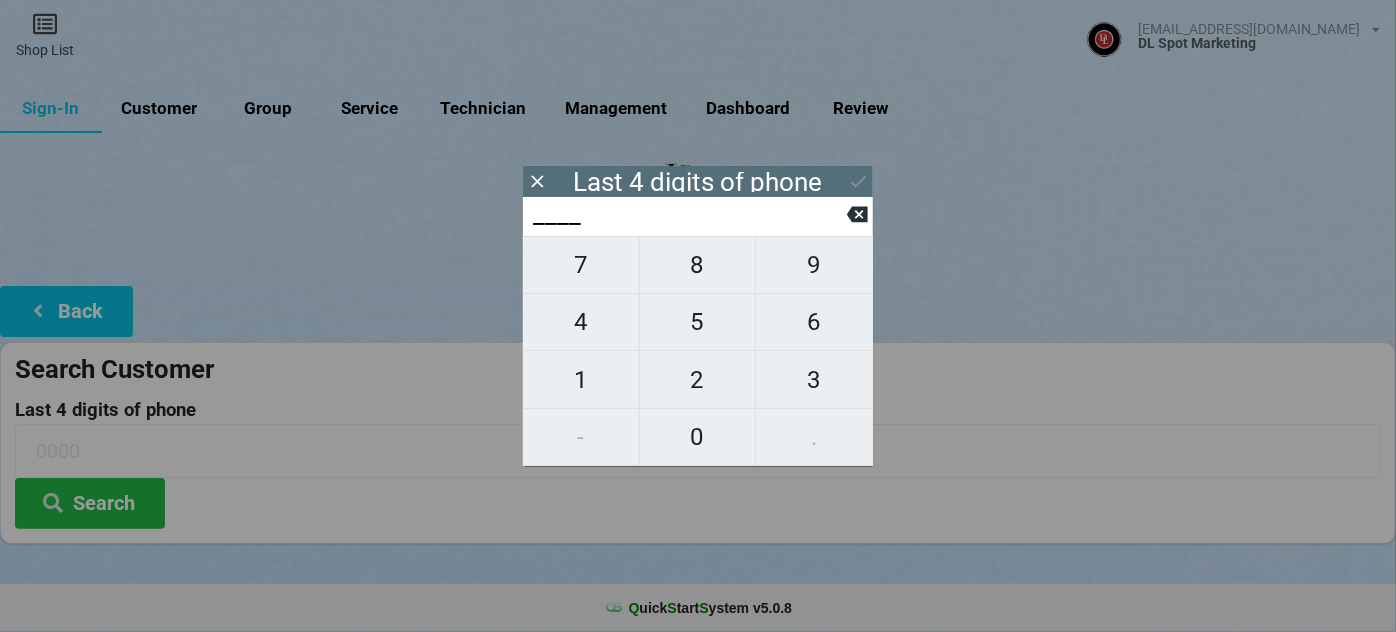type on "2___" 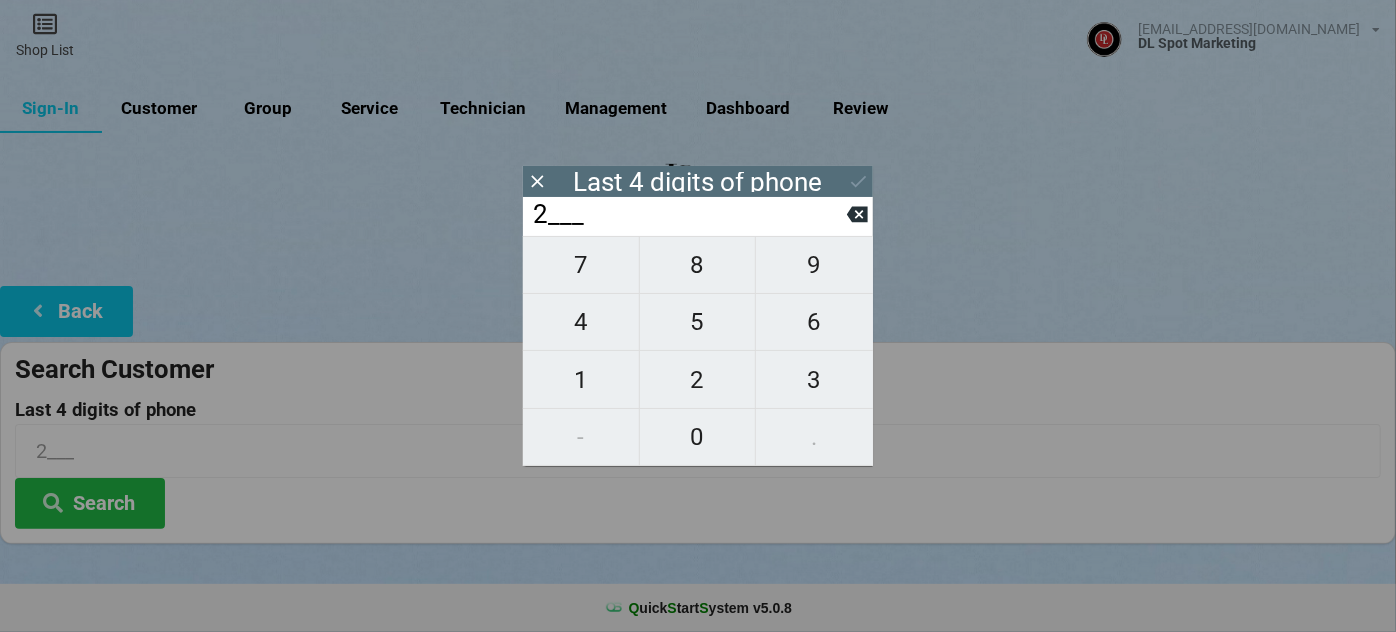 type on "27__" 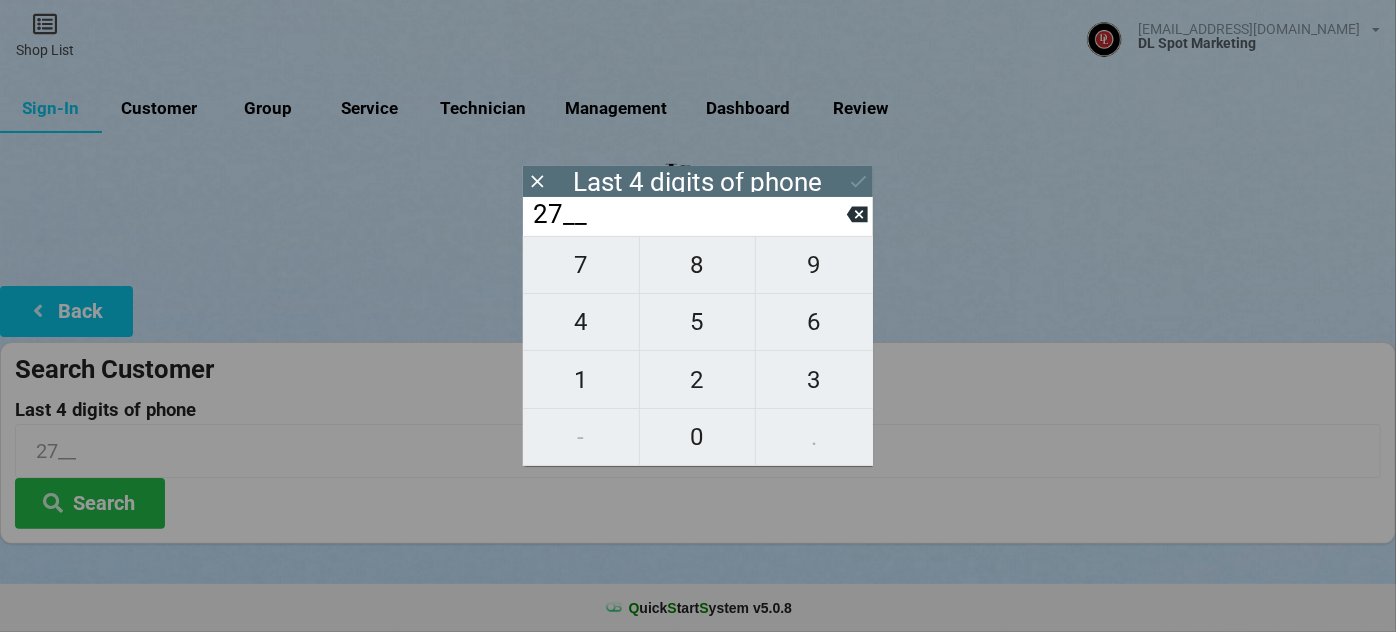 type on "270_" 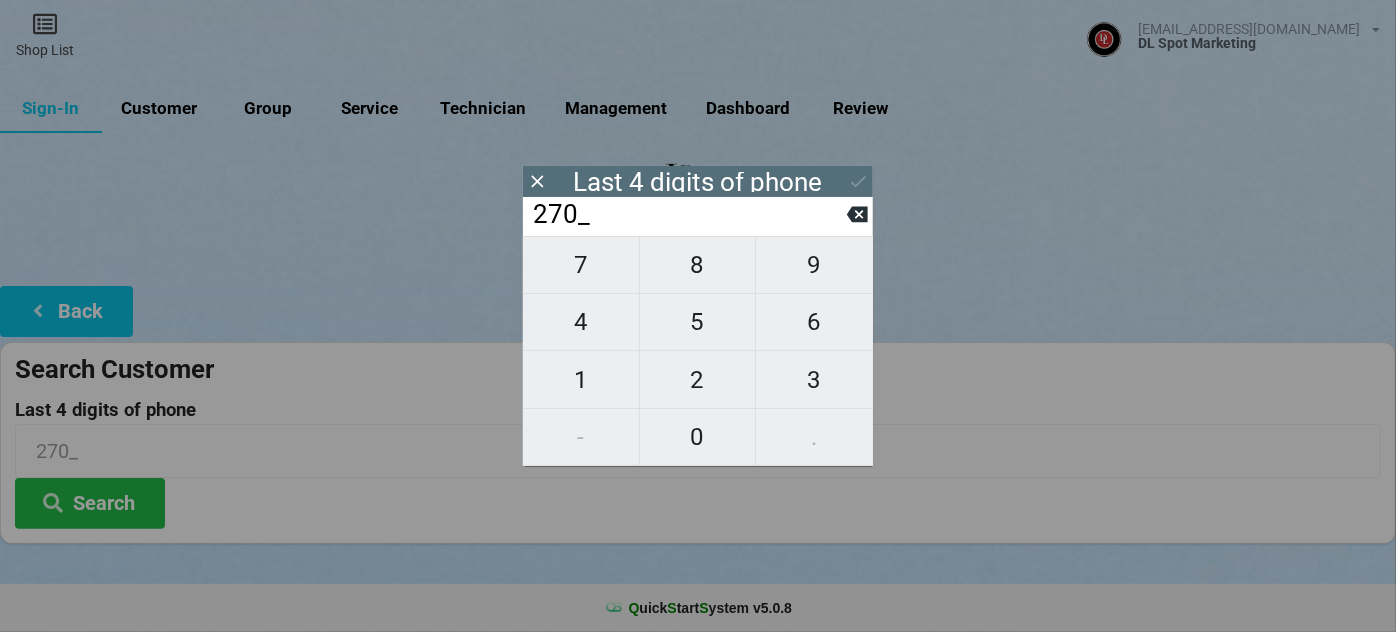 type on "2702" 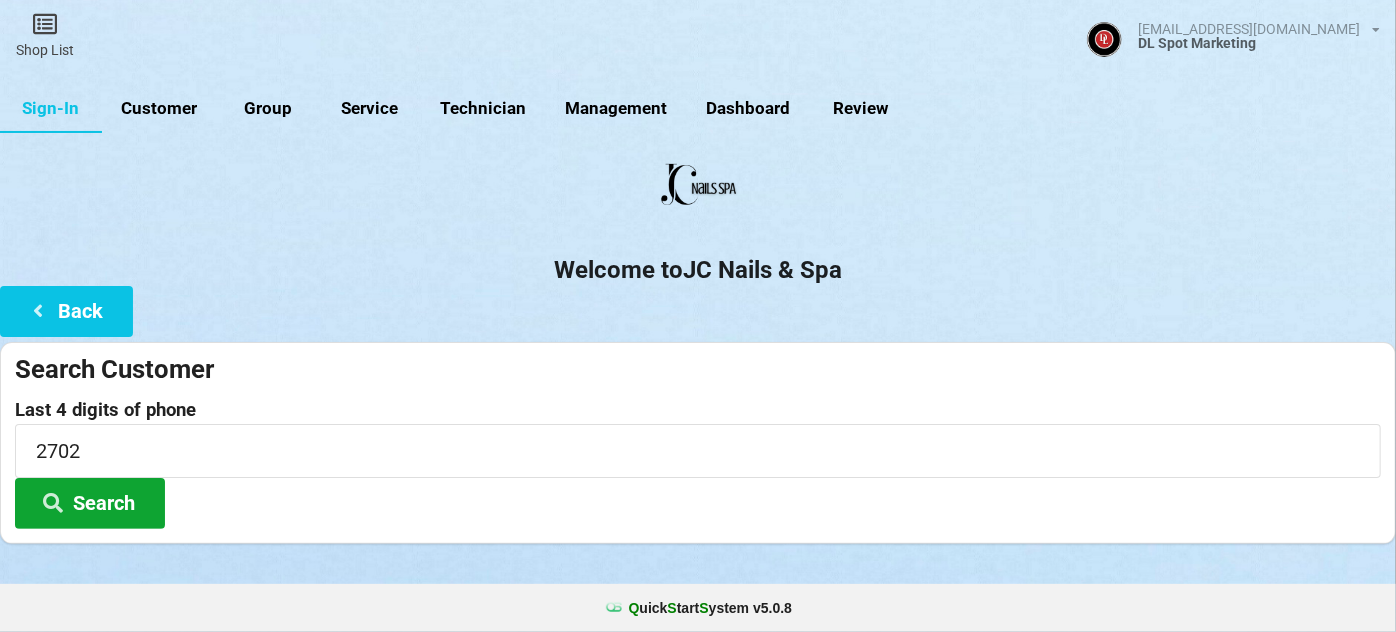 click on "Search" at bounding box center [90, 503] 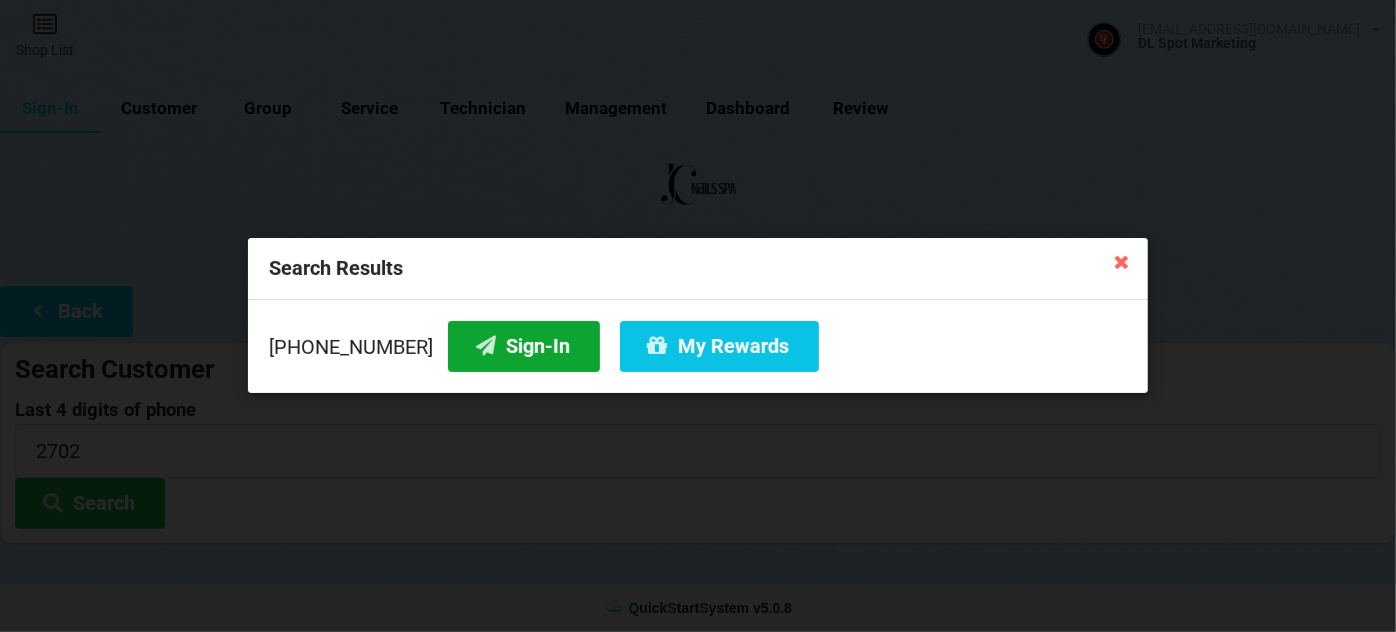 click on "Sign-In" at bounding box center (524, 346) 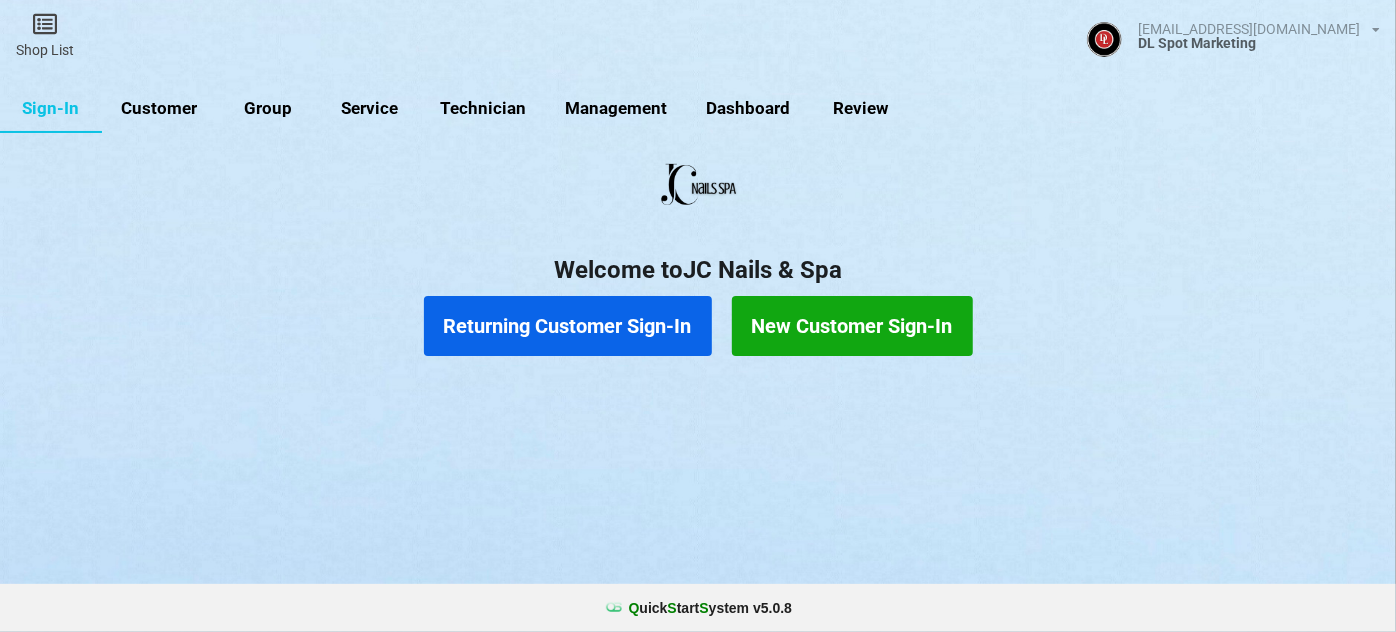 click on "Returning Customer Sign-In" at bounding box center [568, 326] 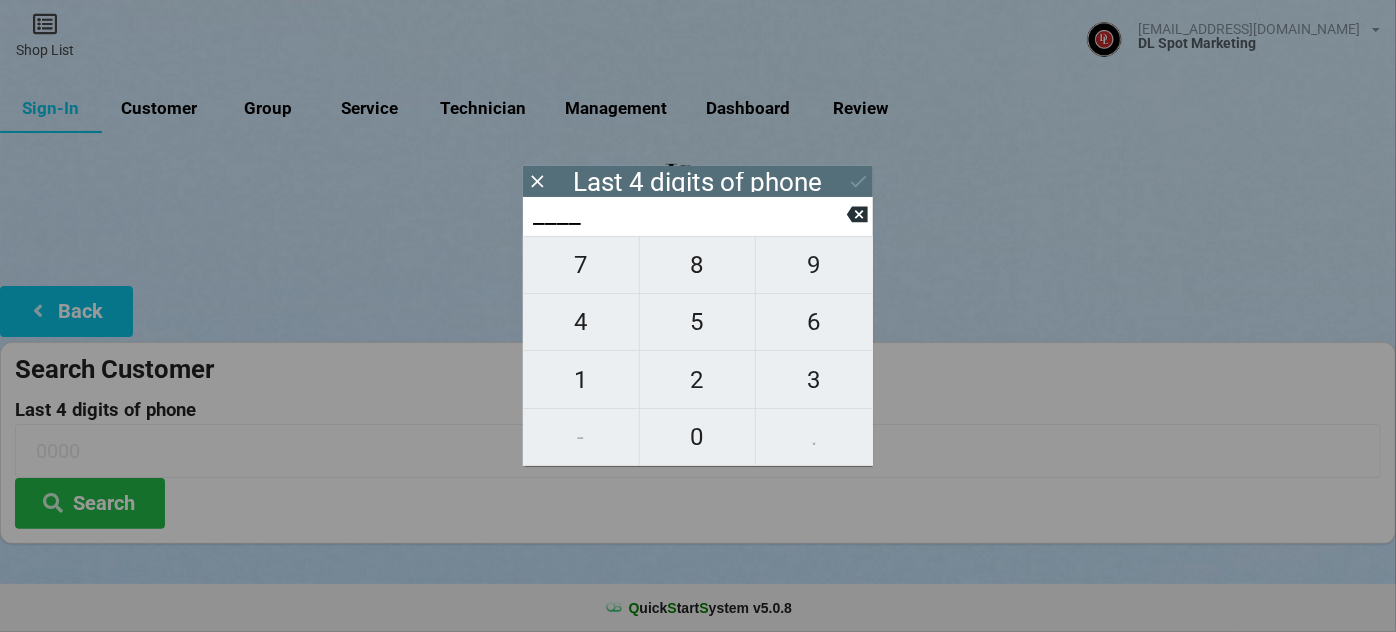 type on "2___" 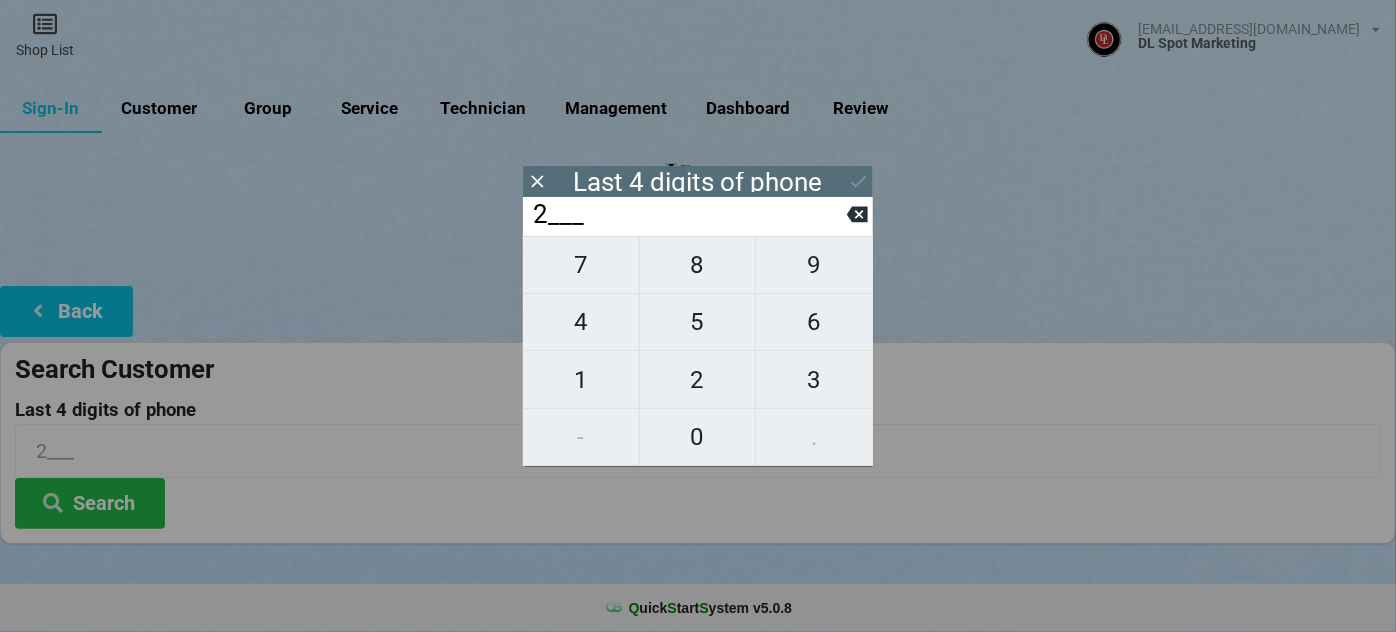 type on "20__" 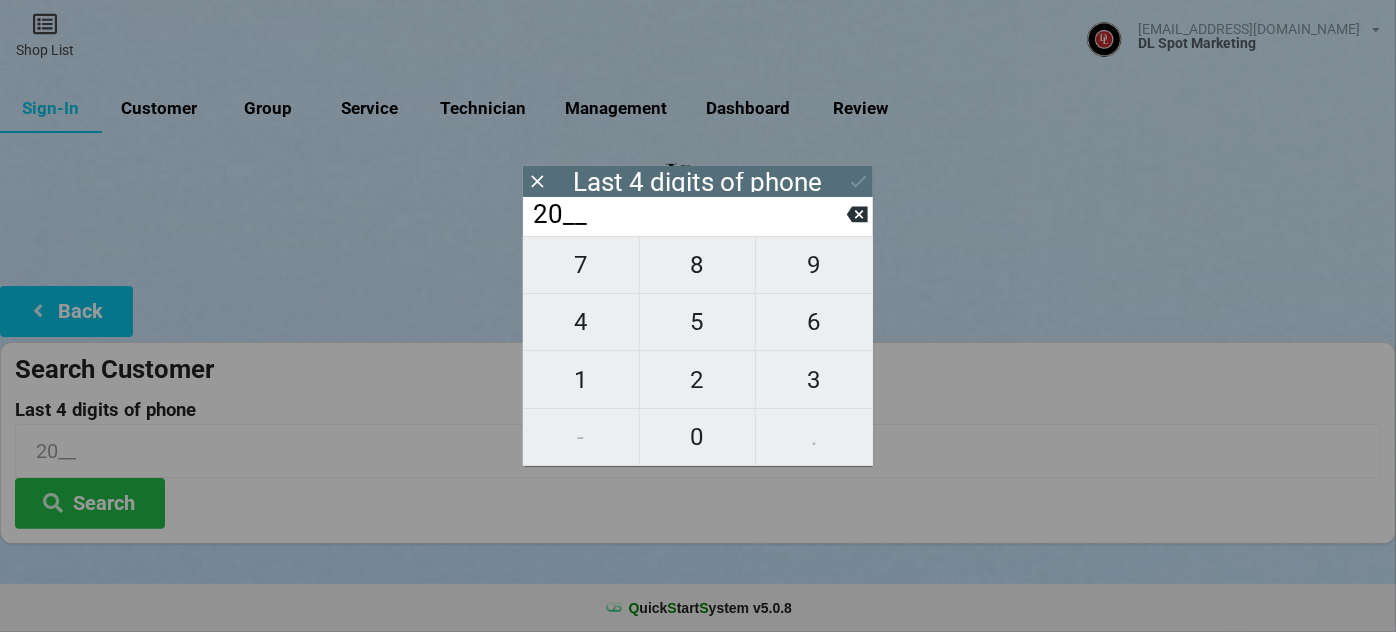 type on "205_" 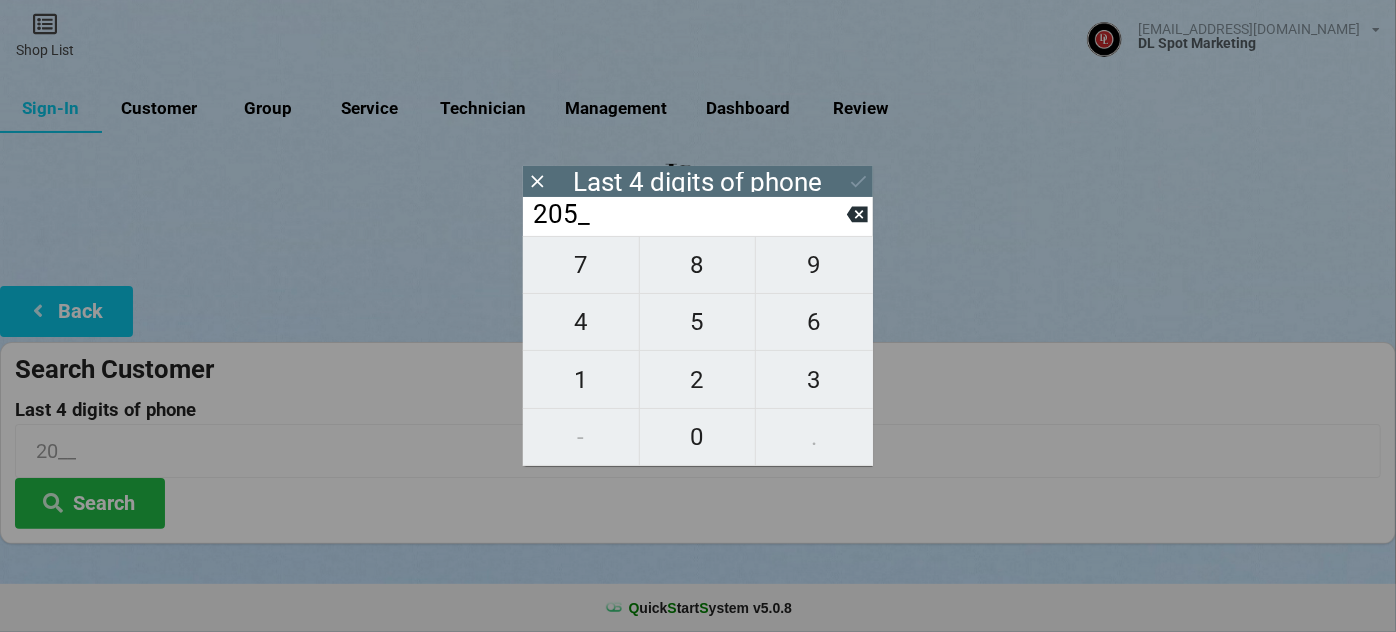 type on "205_" 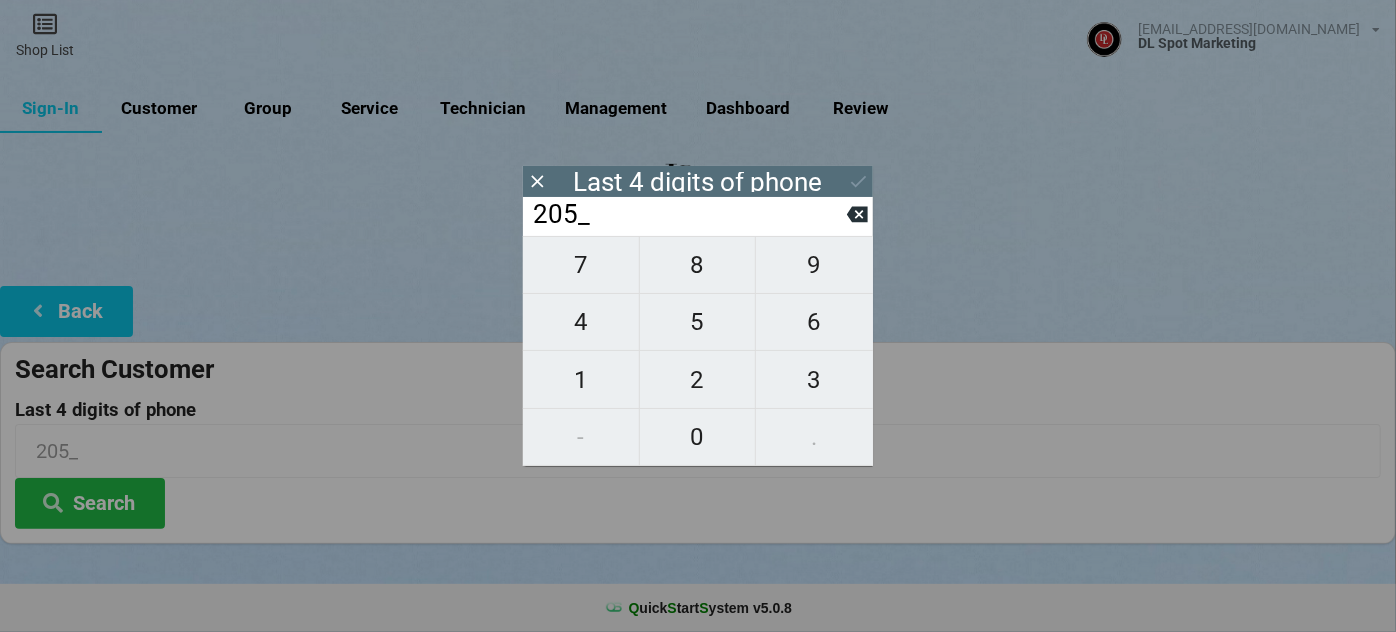 type on "2054" 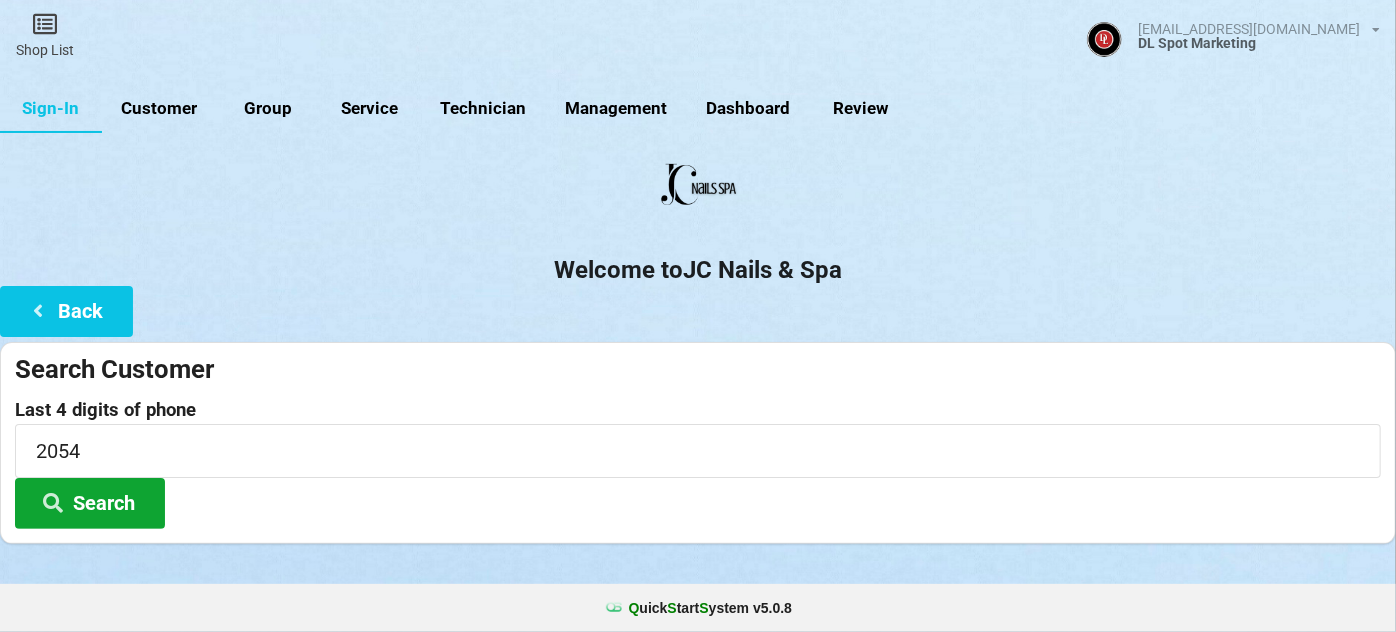 click on "Search" at bounding box center (90, 503) 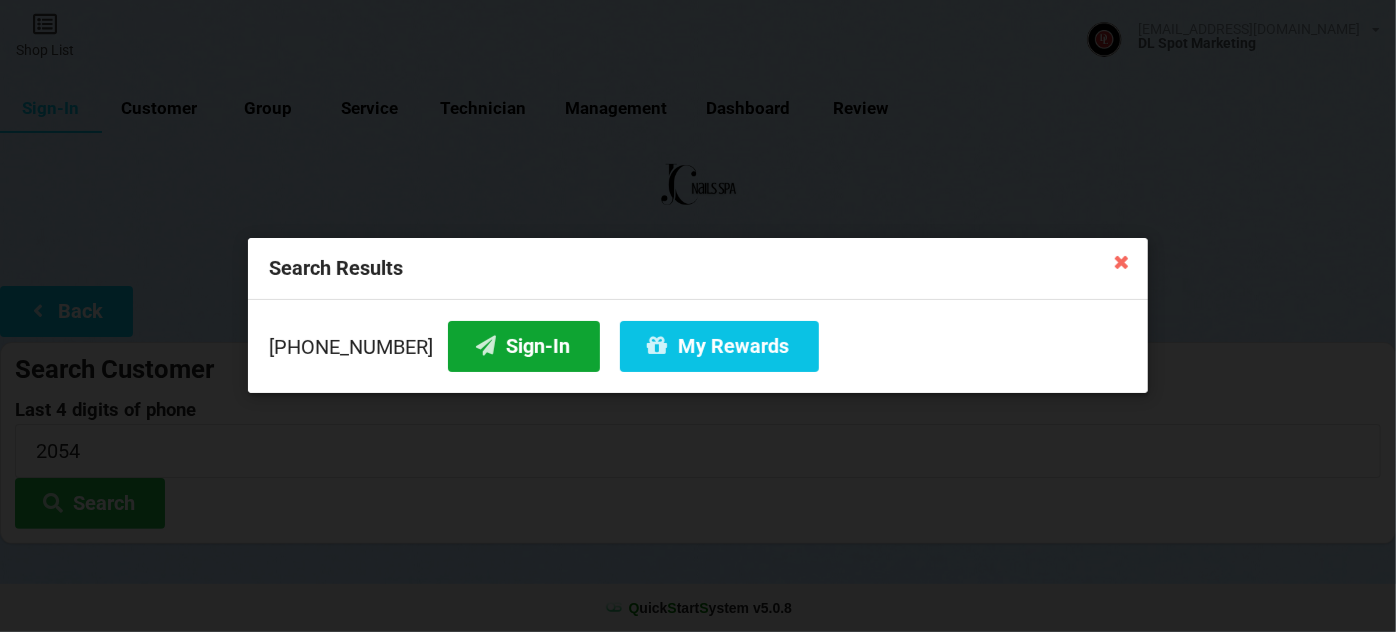 click on "Sign-In" at bounding box center [524, 346] 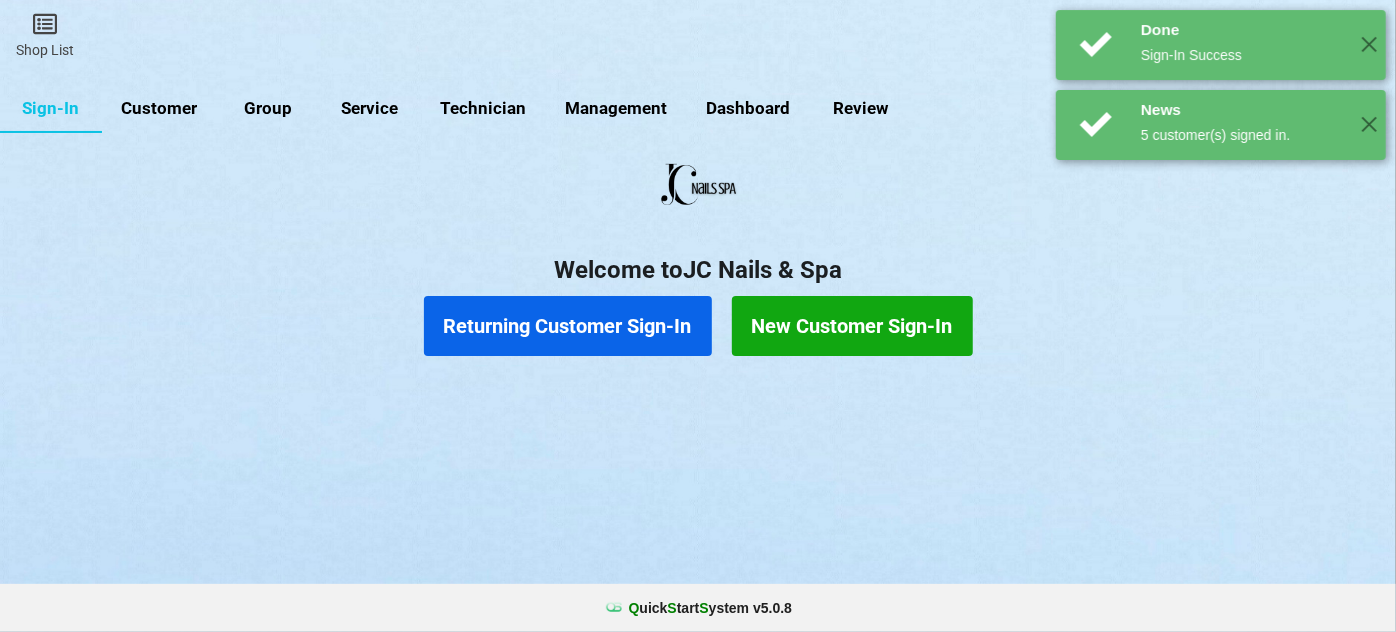 click on "Returning Customer Sign-In" at bounding box center (568, 326) 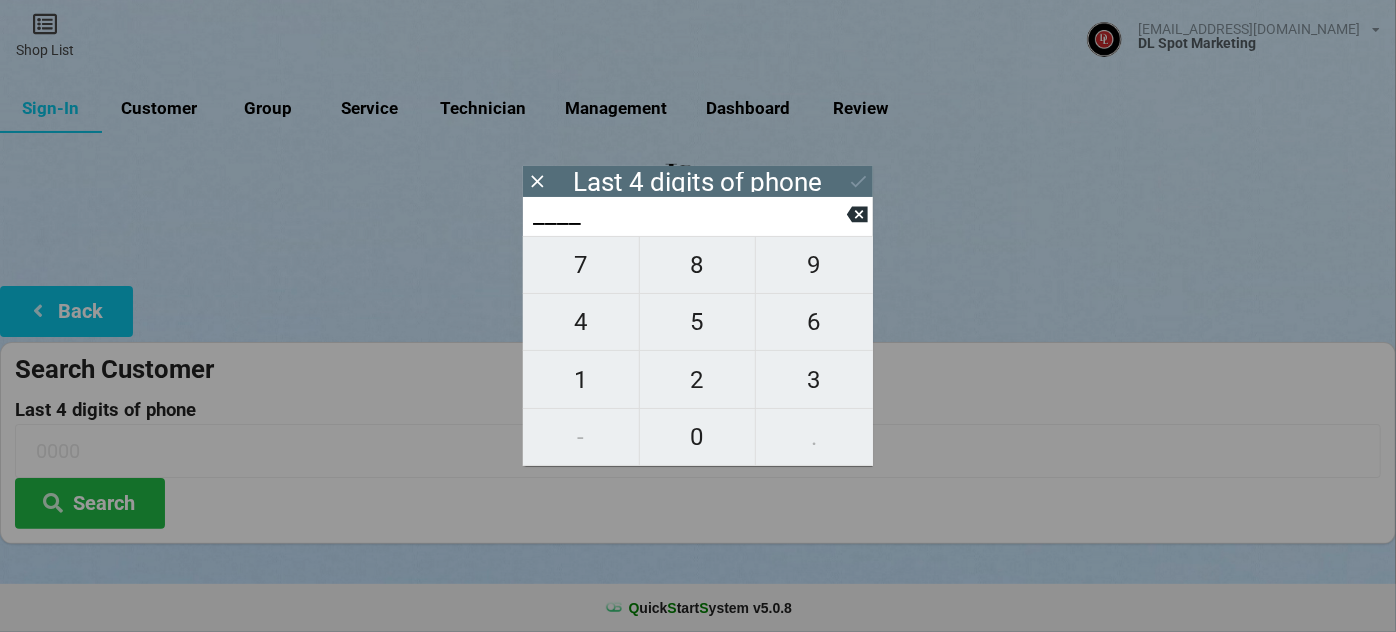 type on "2___" 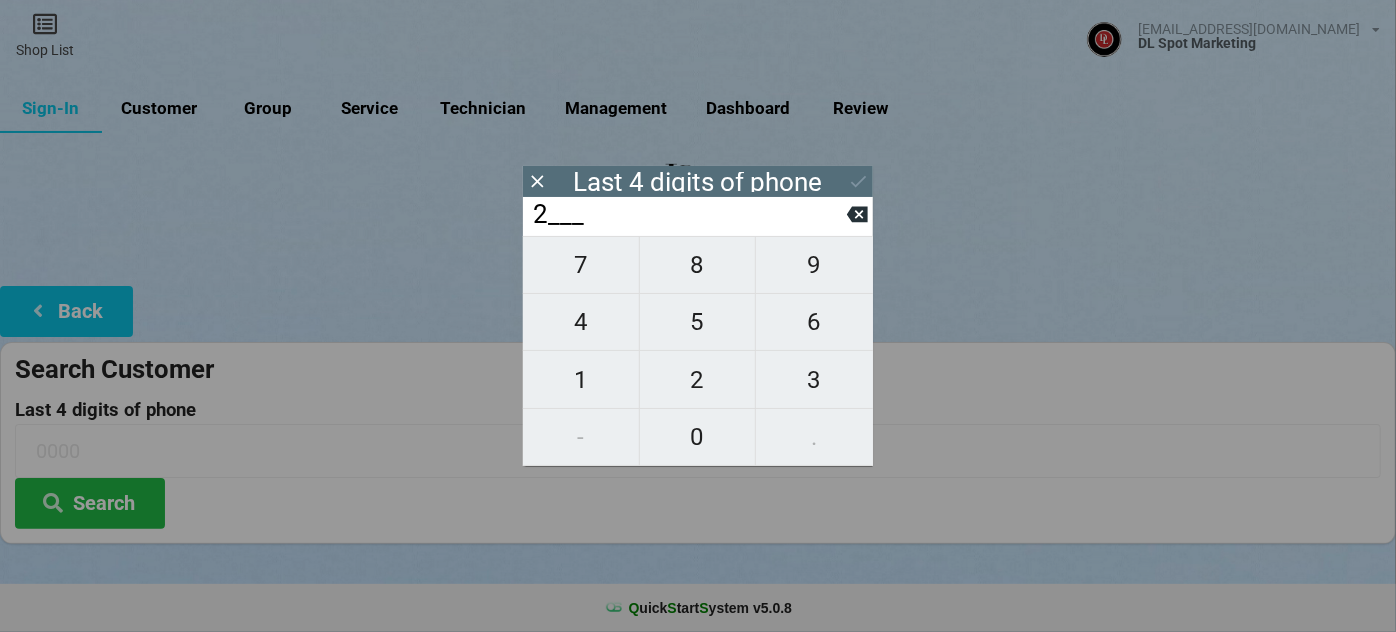 type on "2___" 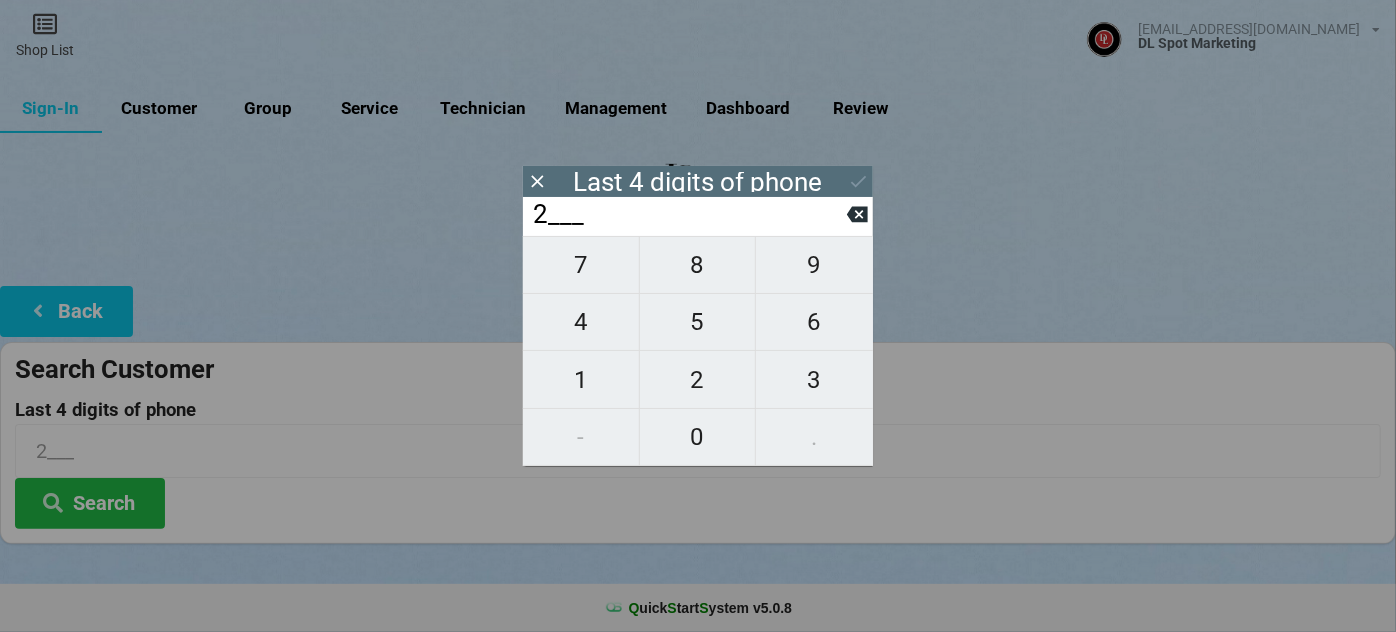type on "29__" 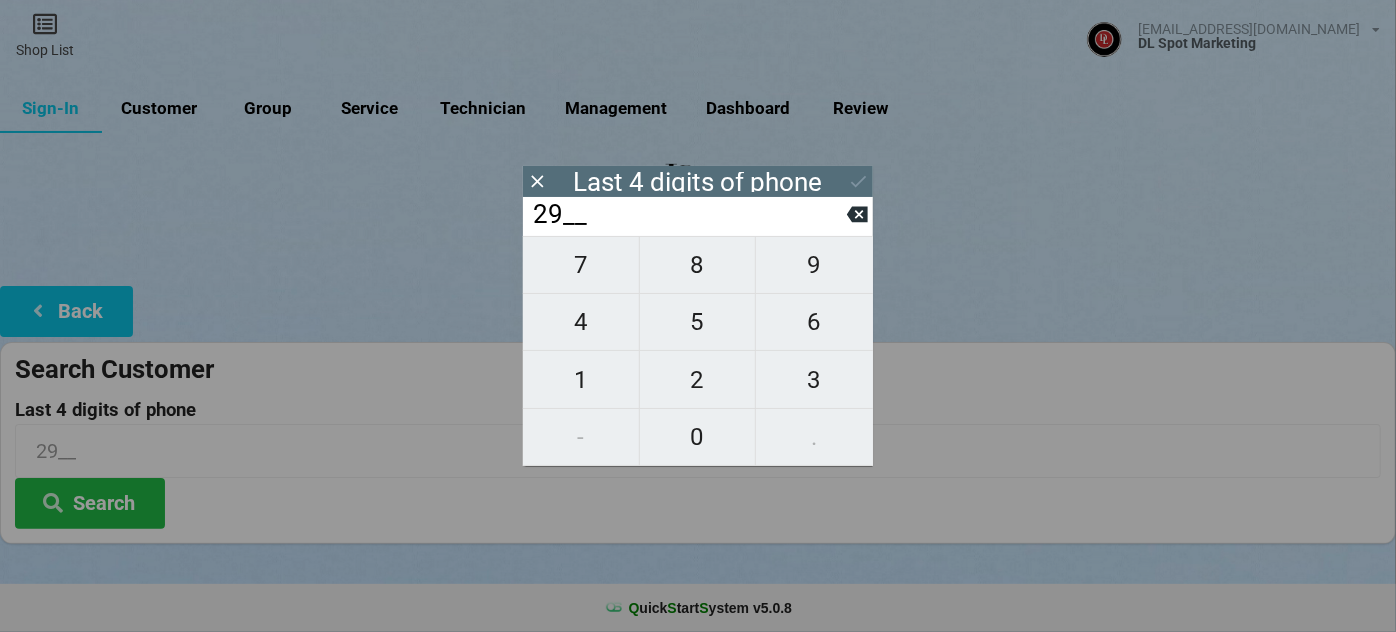 type on "297_" 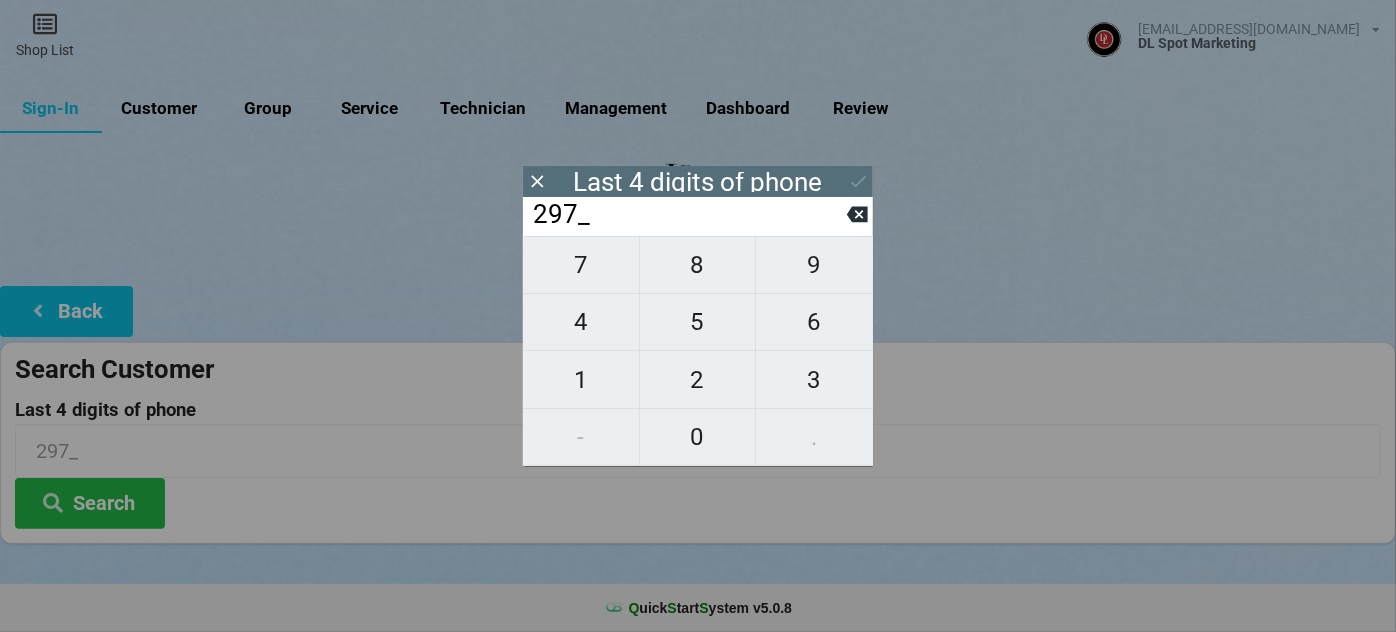 type on "2976" 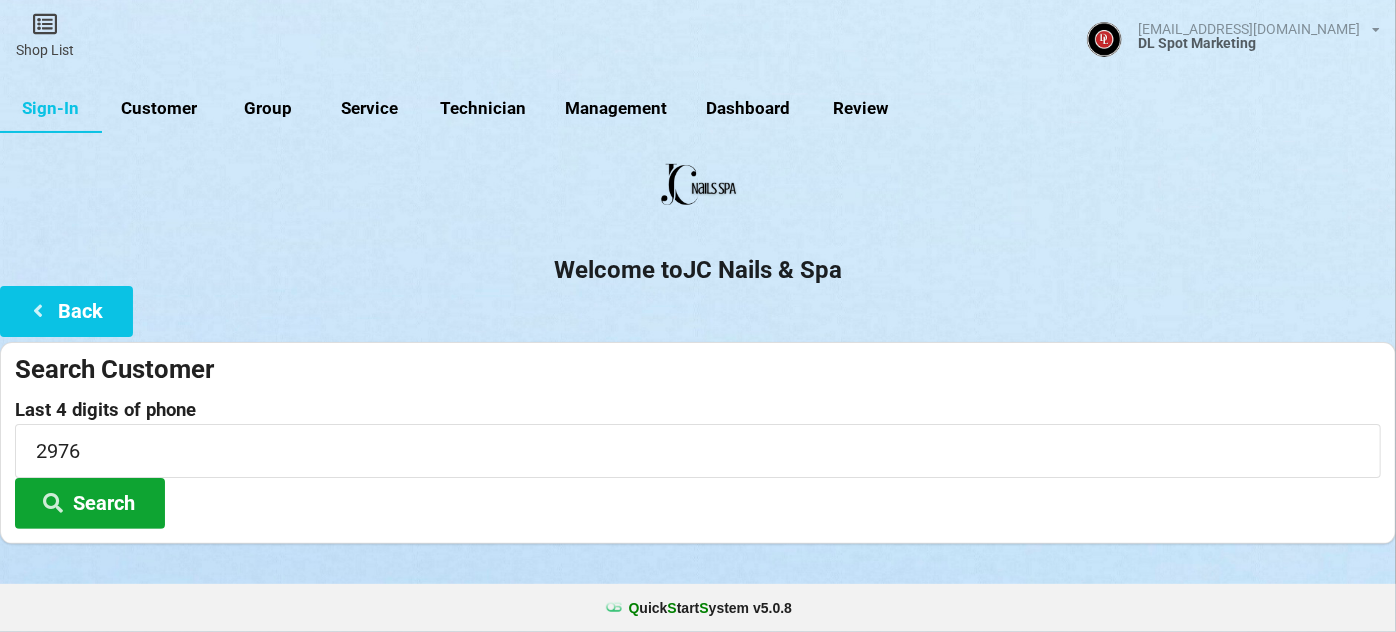 click on "Search" at bounding box center [90, 503] 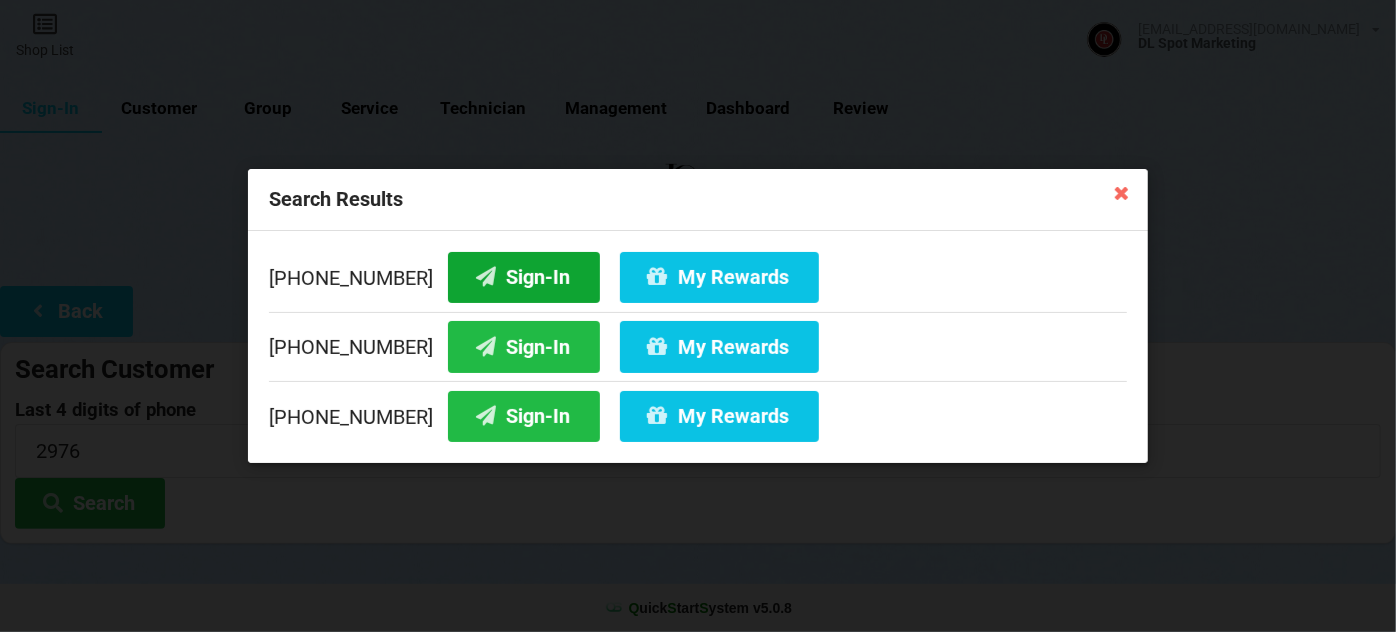click on "Sign-In" at bounding box center (524, 277) 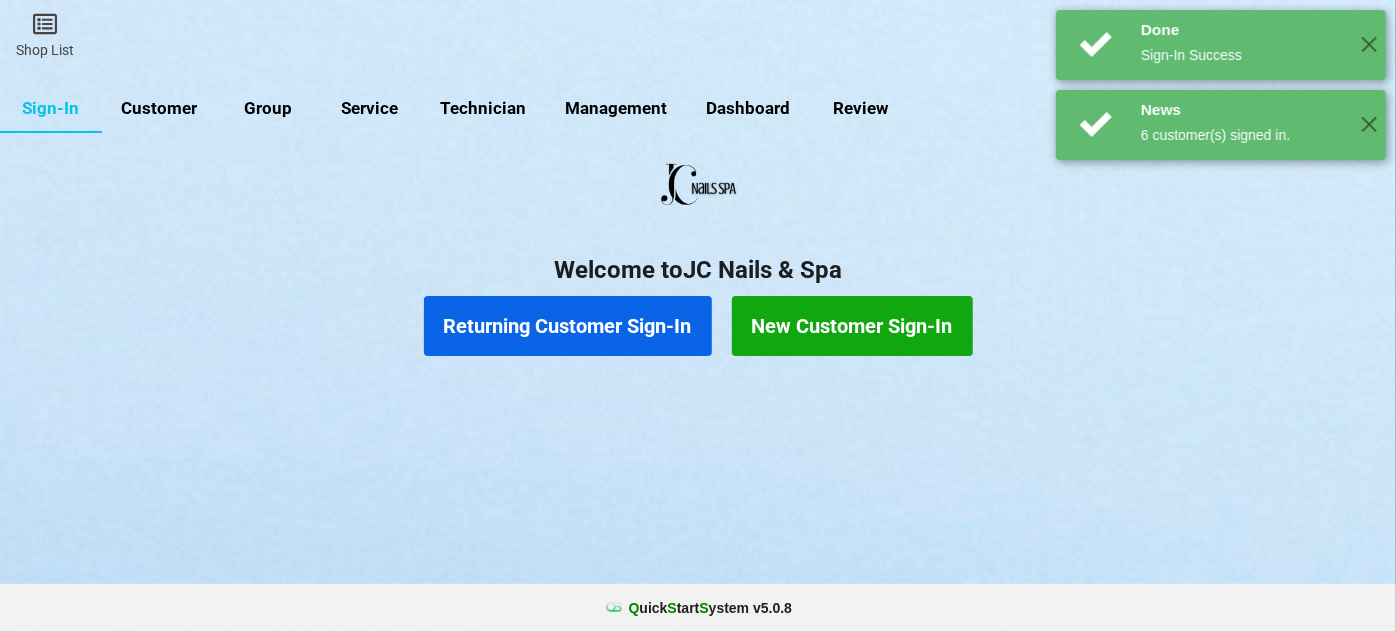 click on "Returning Customer Sign-In" at bounding box center [568, 326] 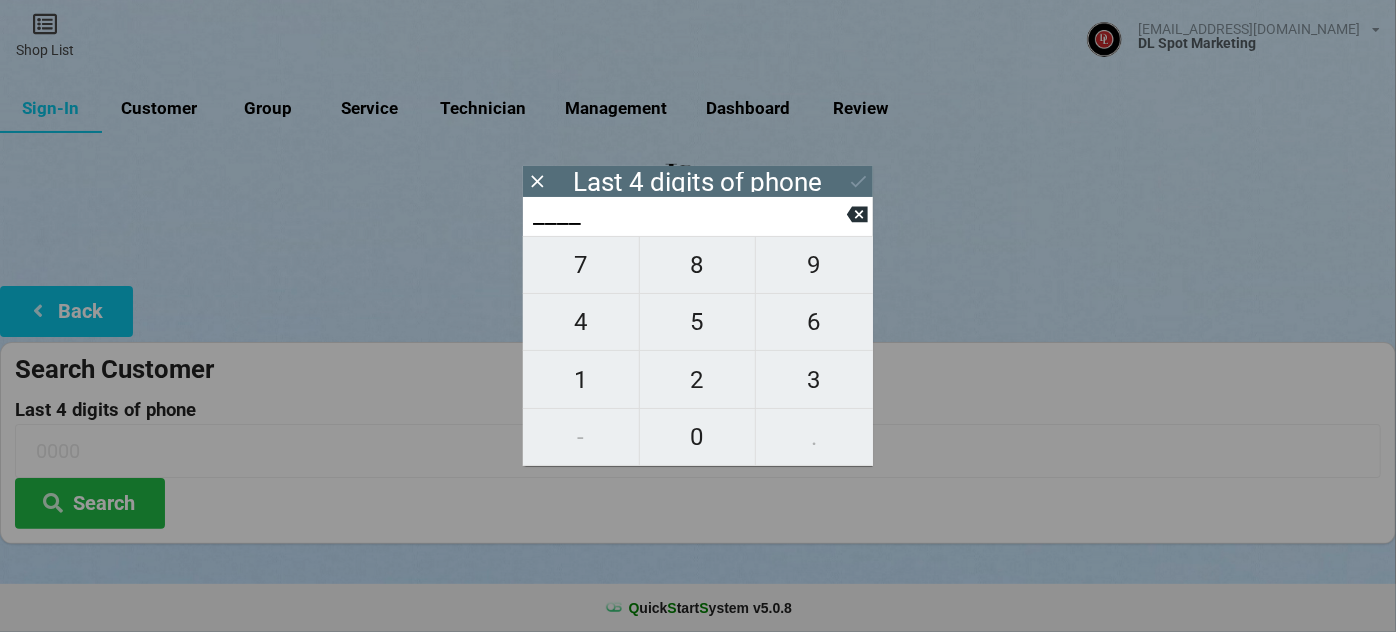 type on "5___" 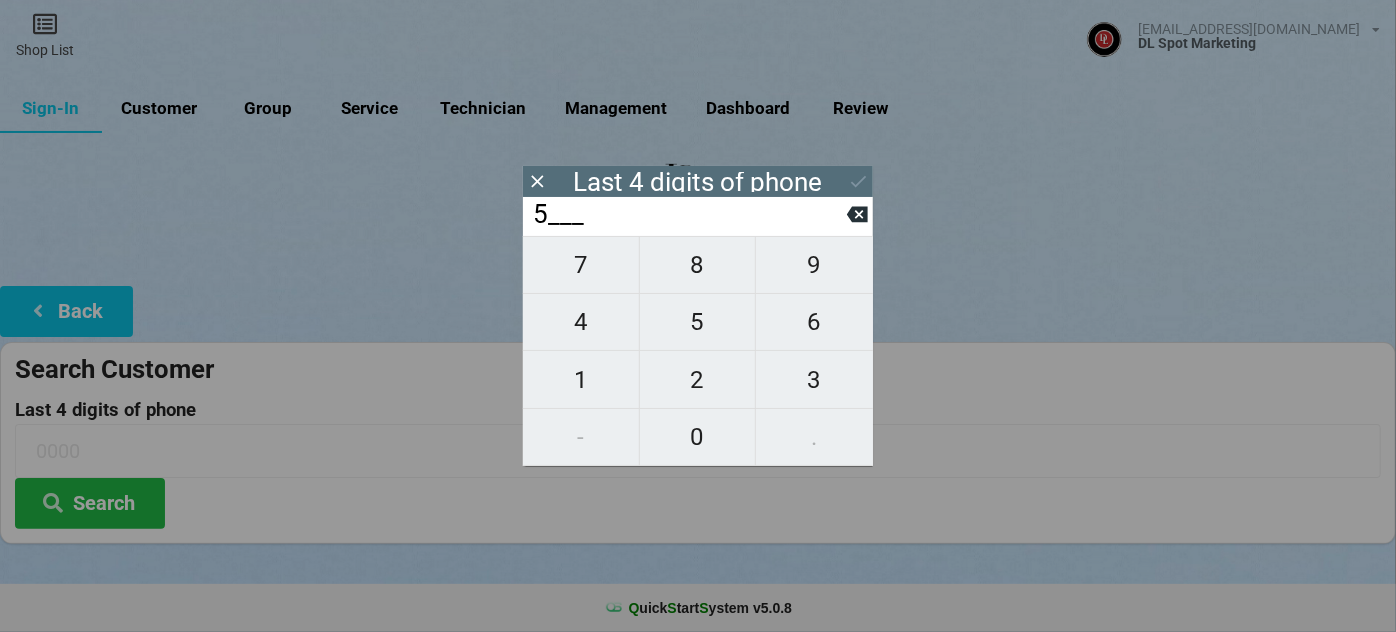 type on "5___" 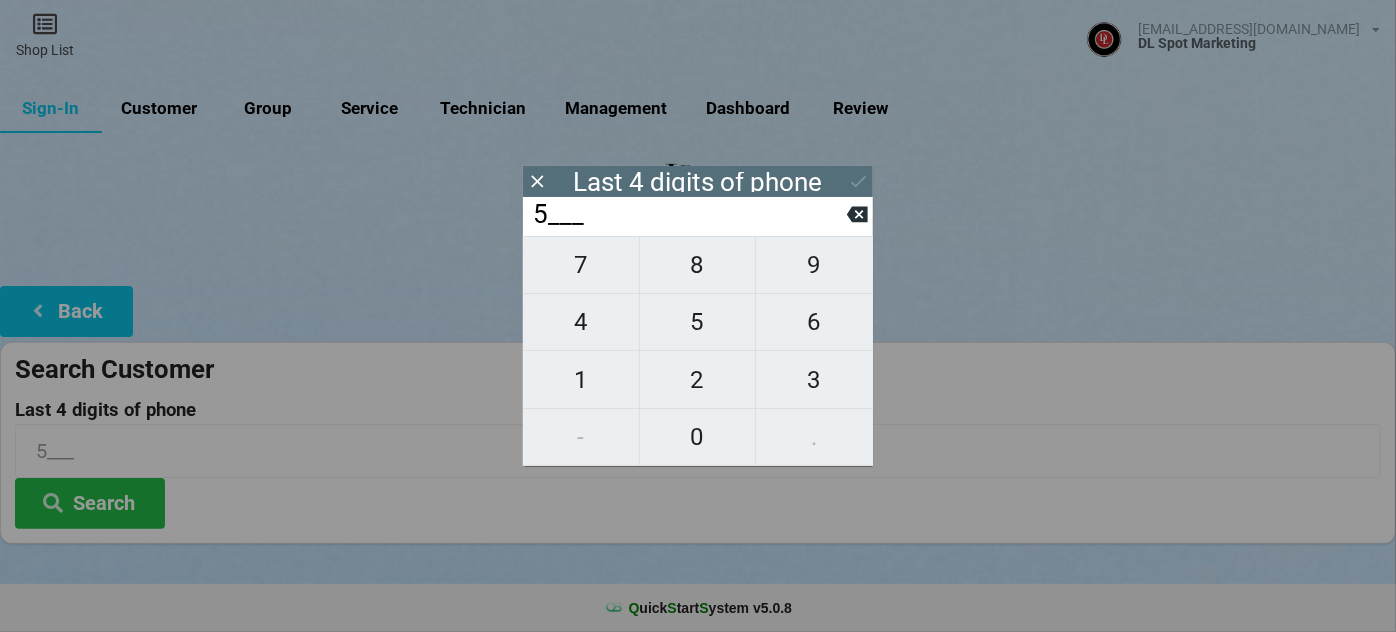 type on "55__" 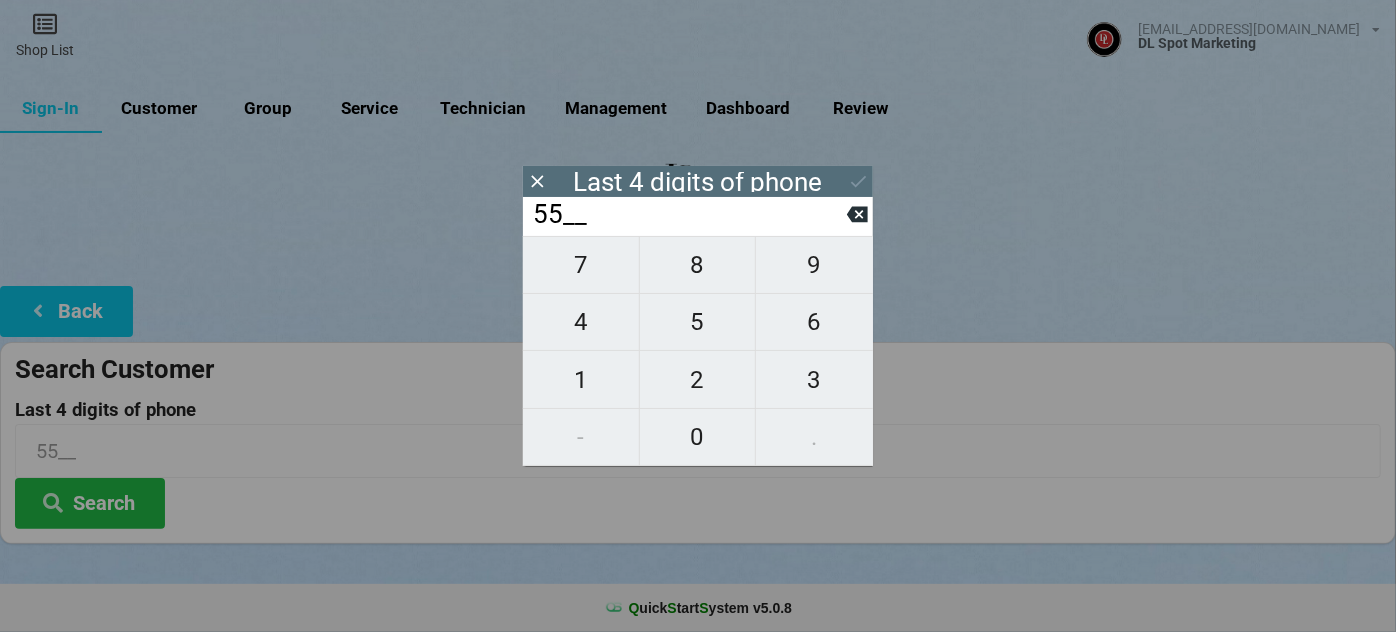 type on "550_" 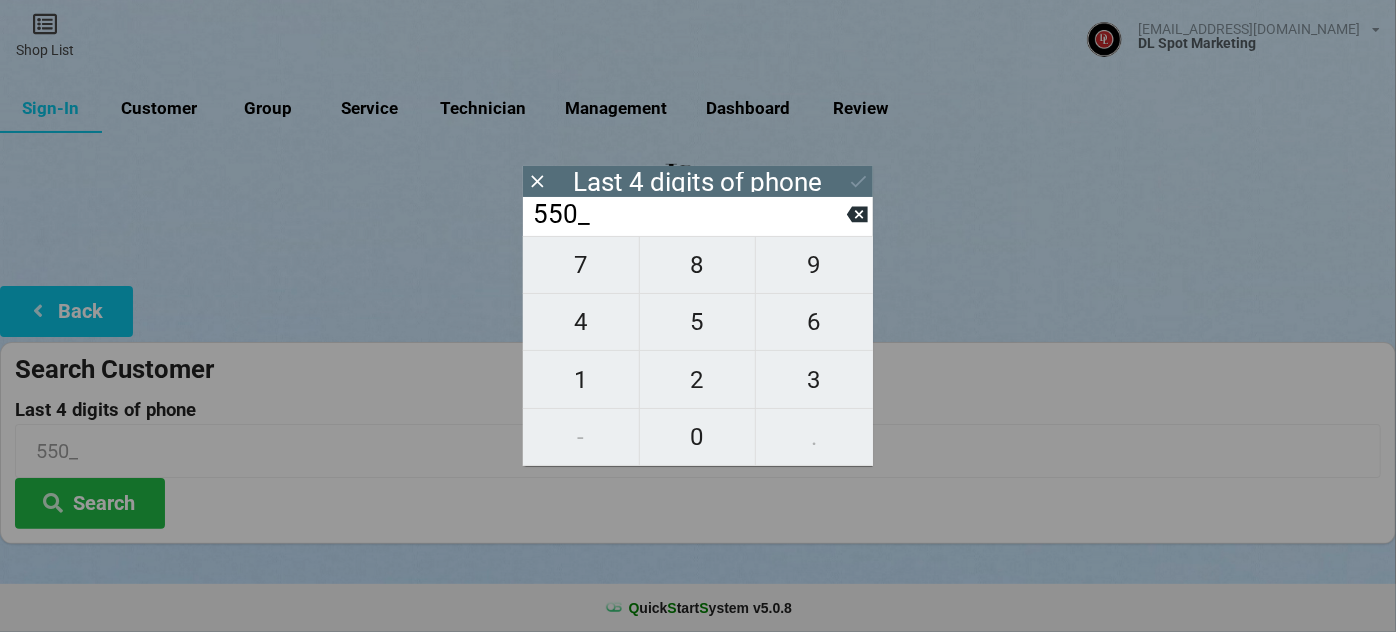 type on "5500" 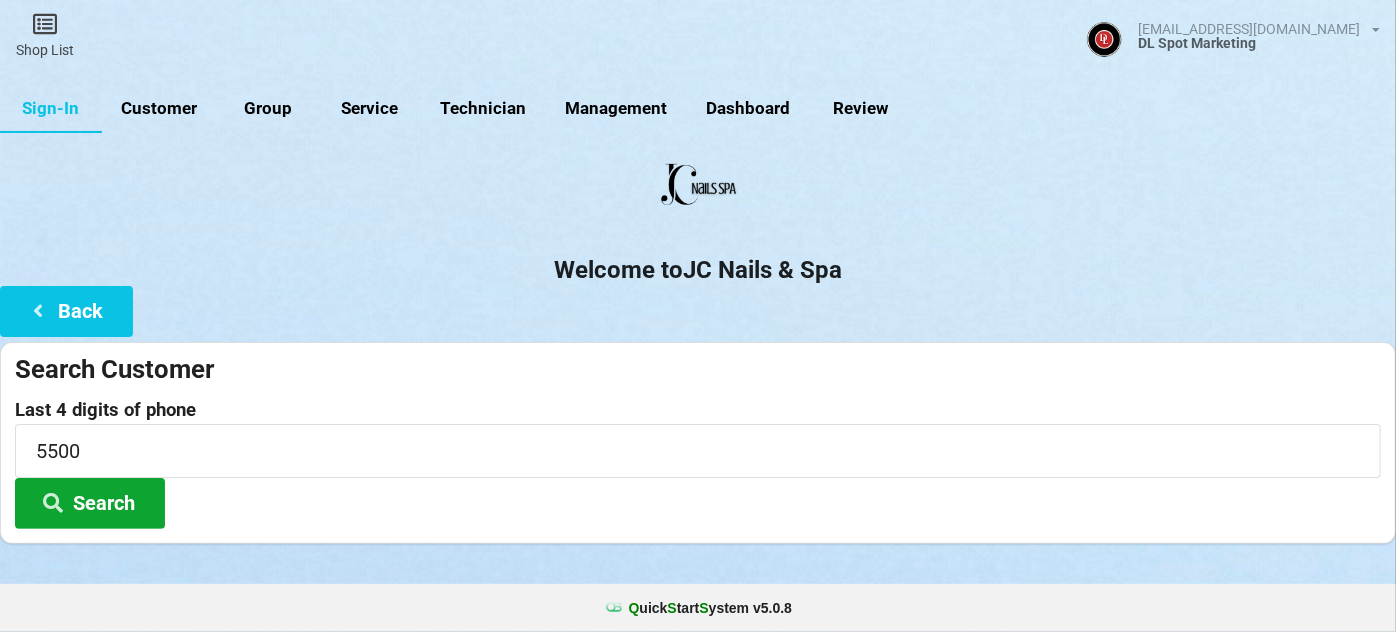 click on "Search" at bounding box center [90, 503] 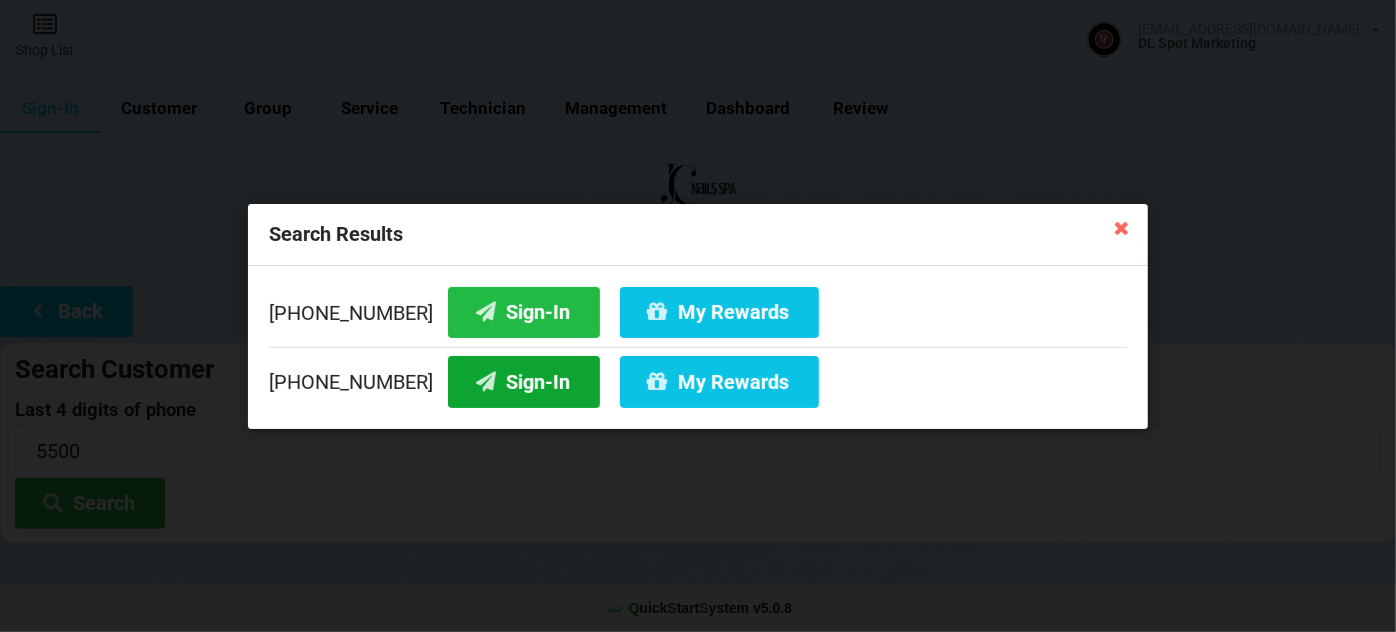 click on "Sign-In" at bounding box center (524, 381) 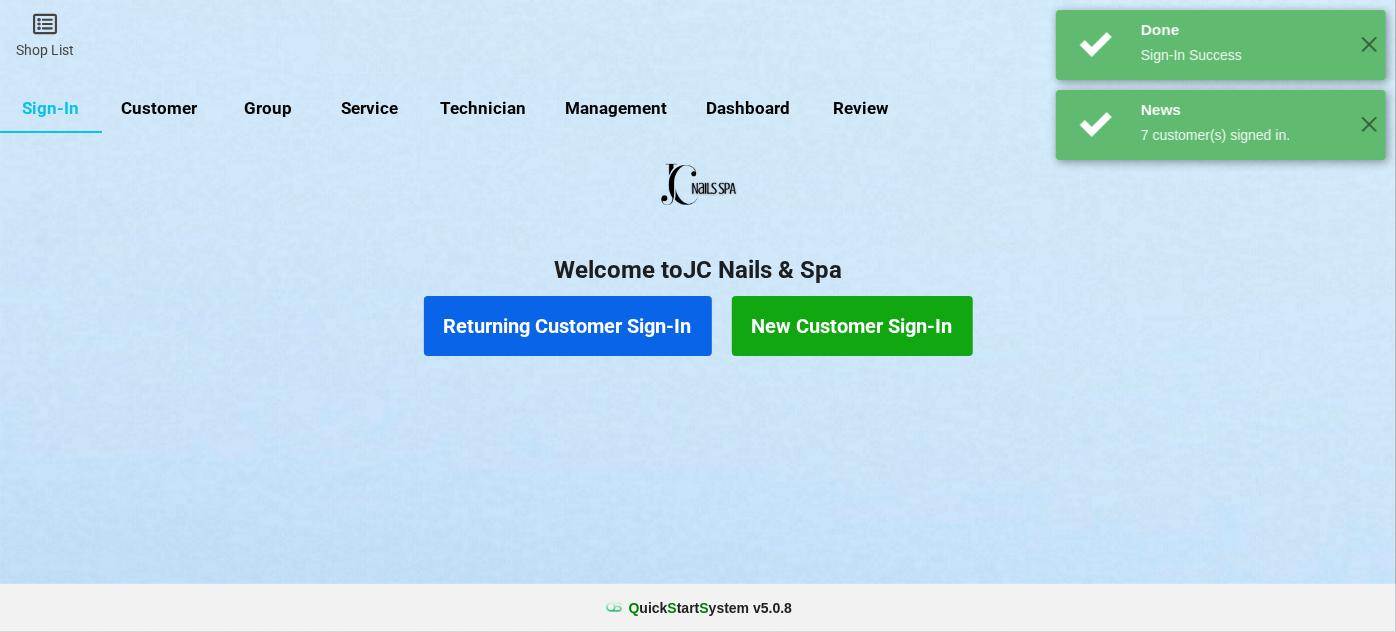 click on "Returning Customer Sign-In" at bounding box center [568, 326] 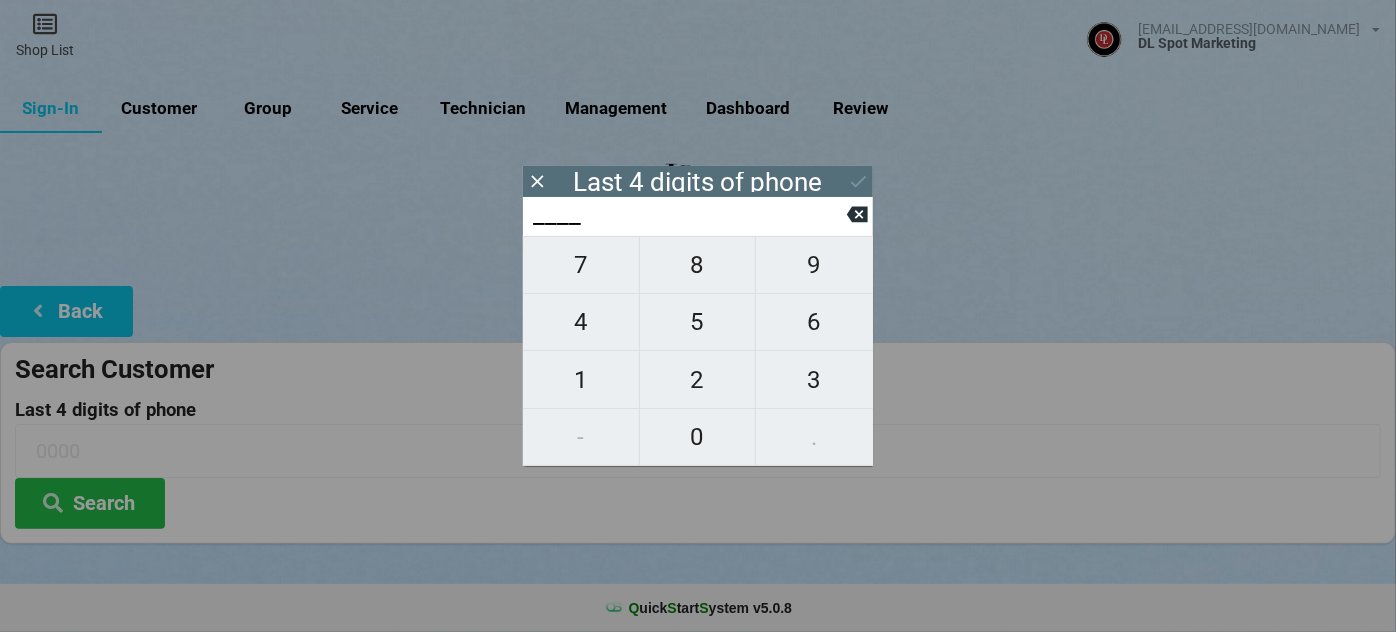 type on "0___" 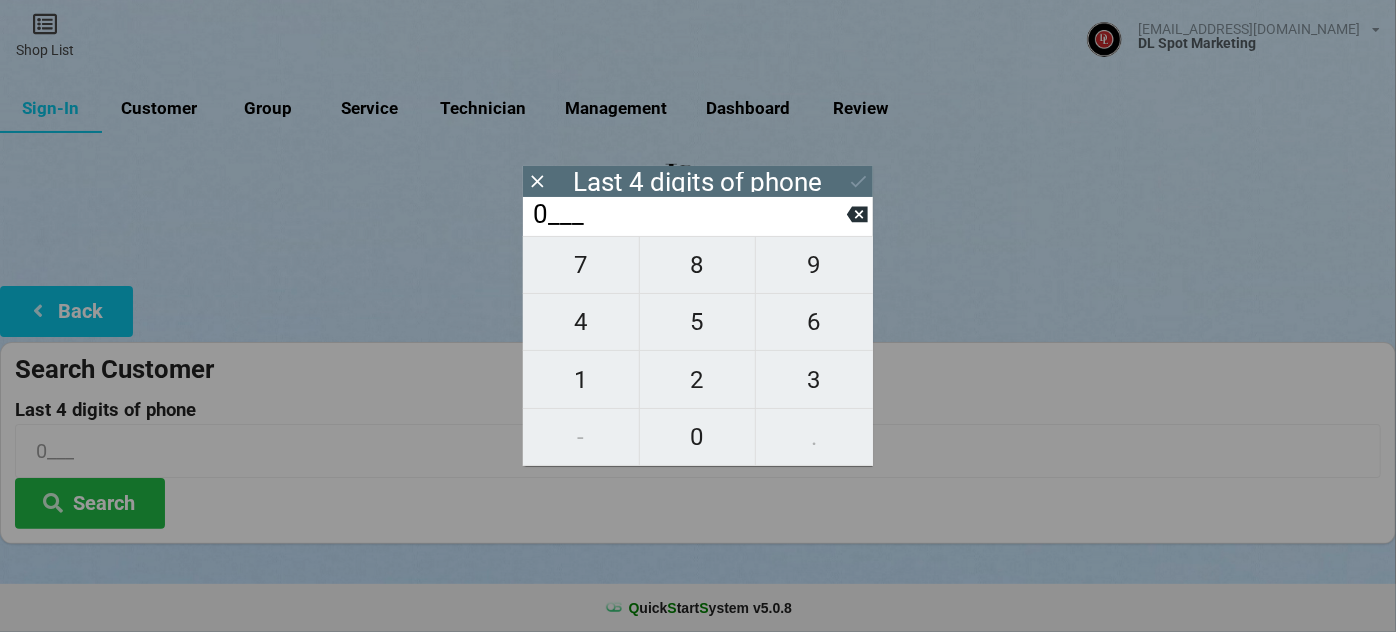 type on "05__" 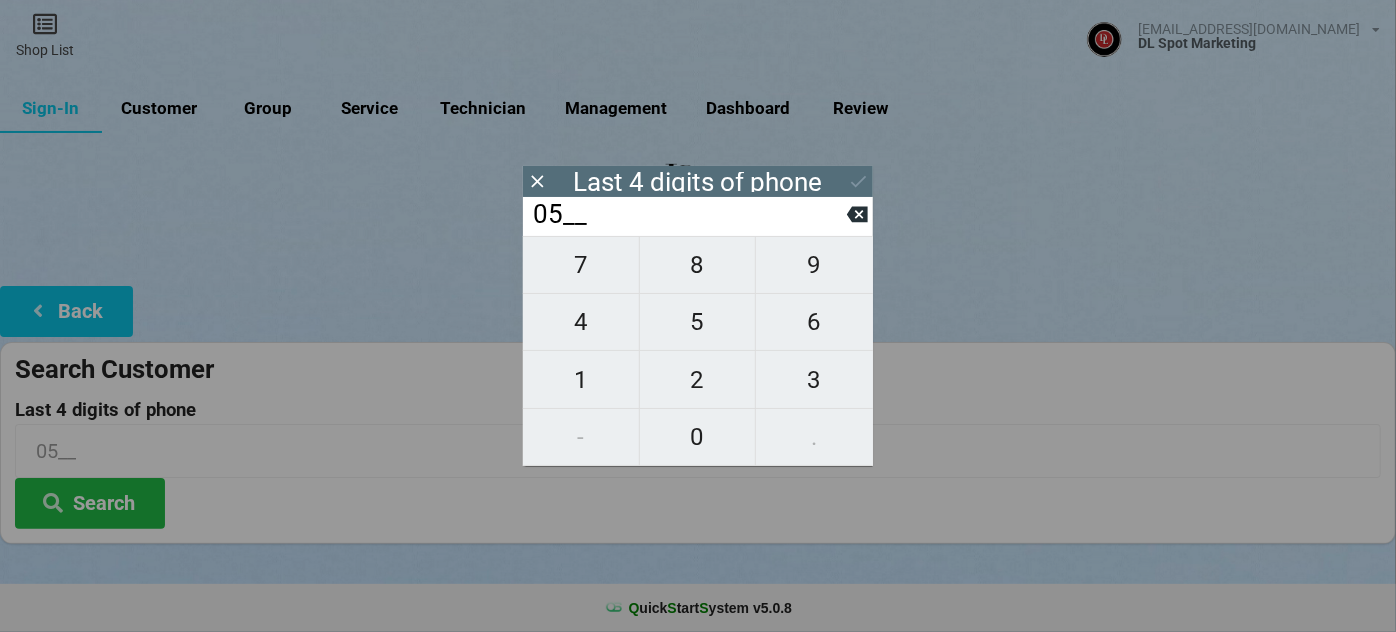 type on "052_" 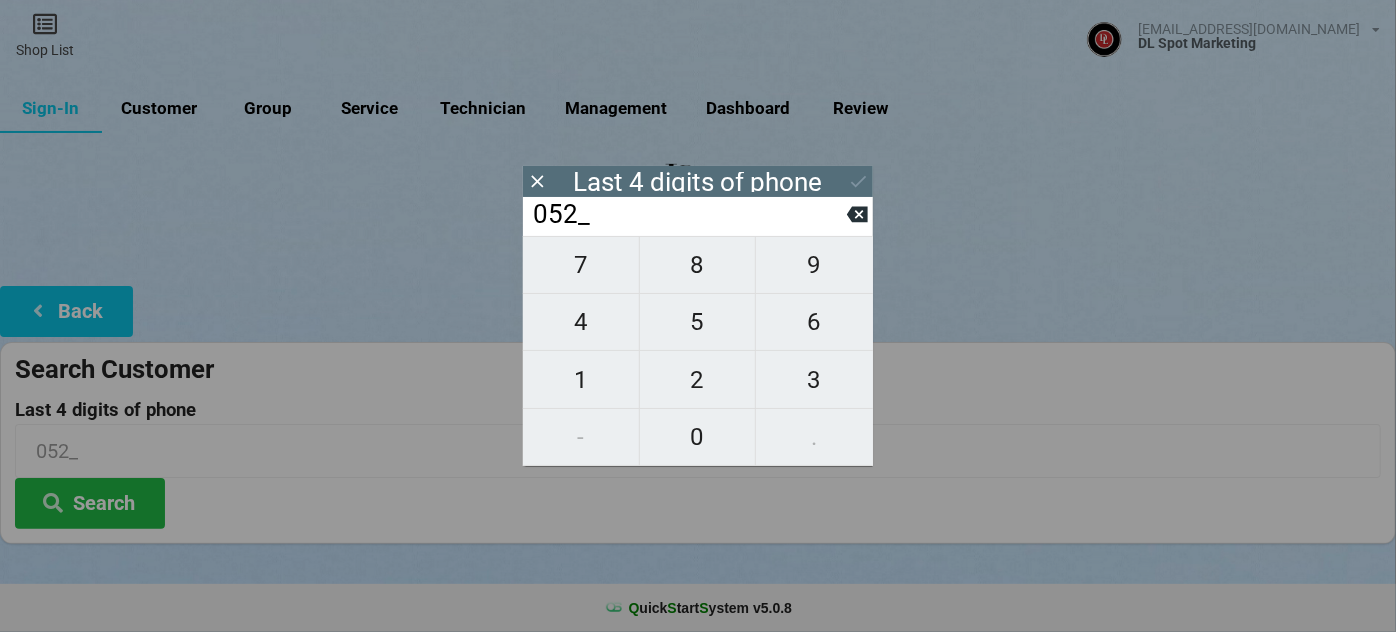 type on "0521" 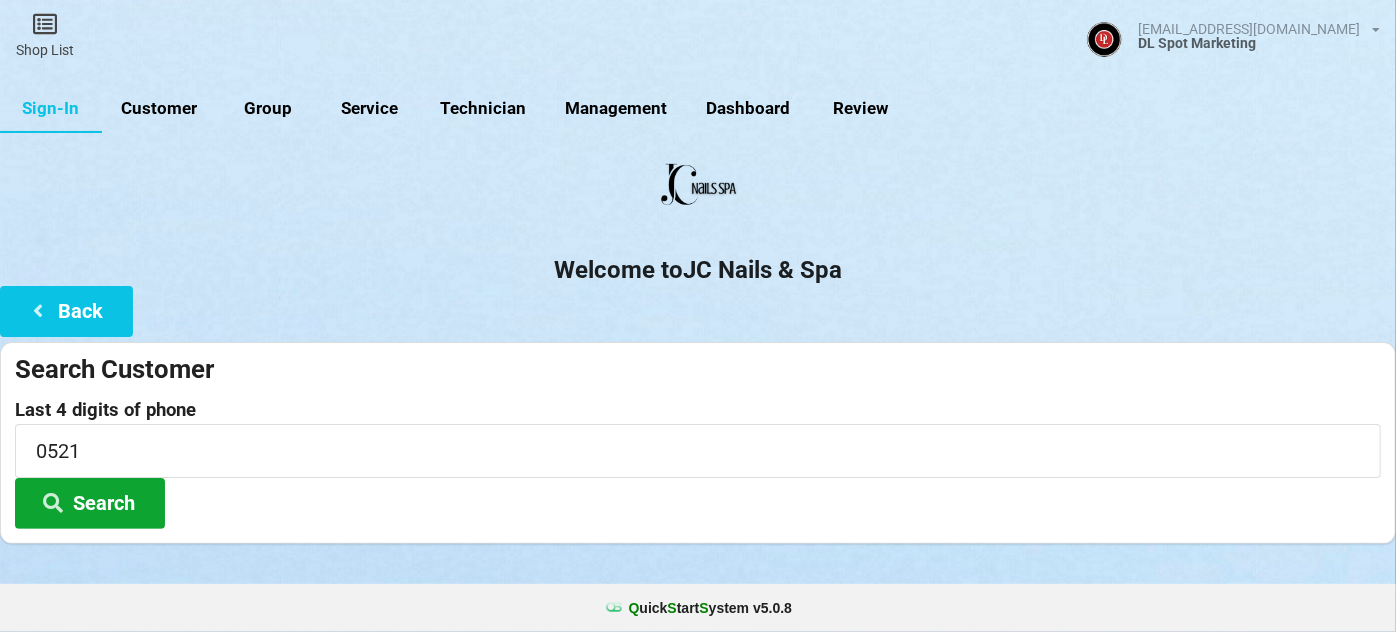 click on "Search" at bounding box center [90, 503] 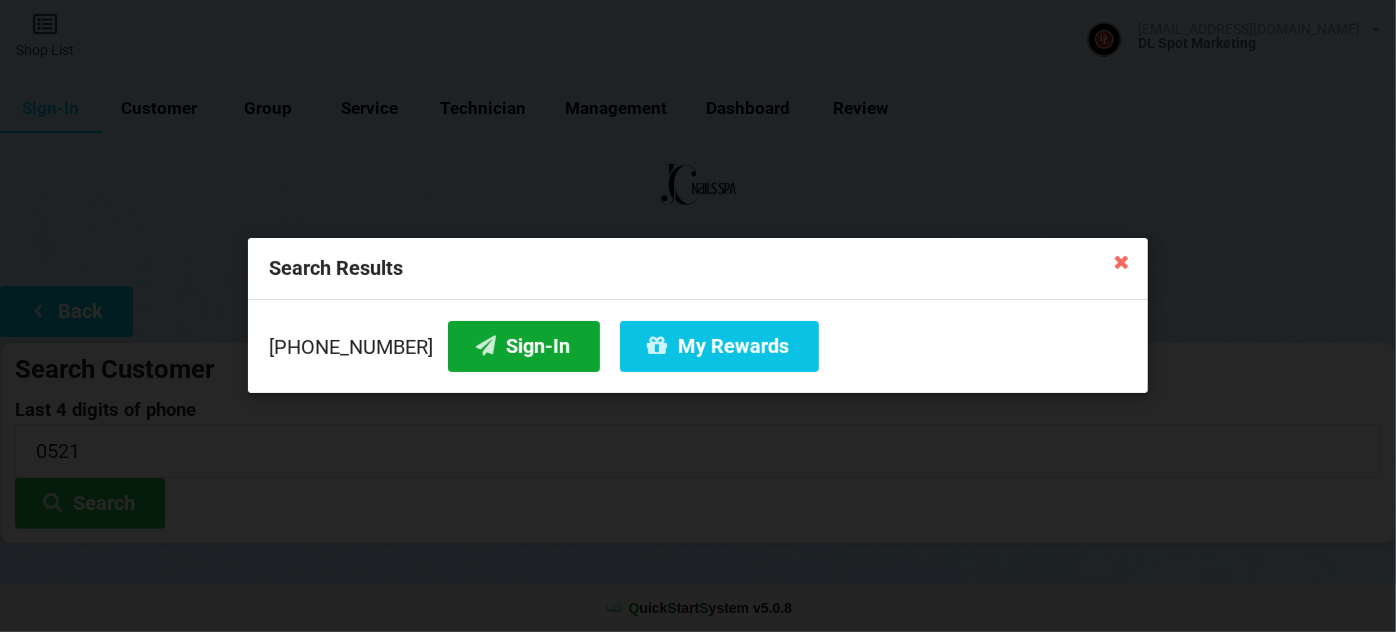 click on "Sign-In" at bounding box center (524, 346) 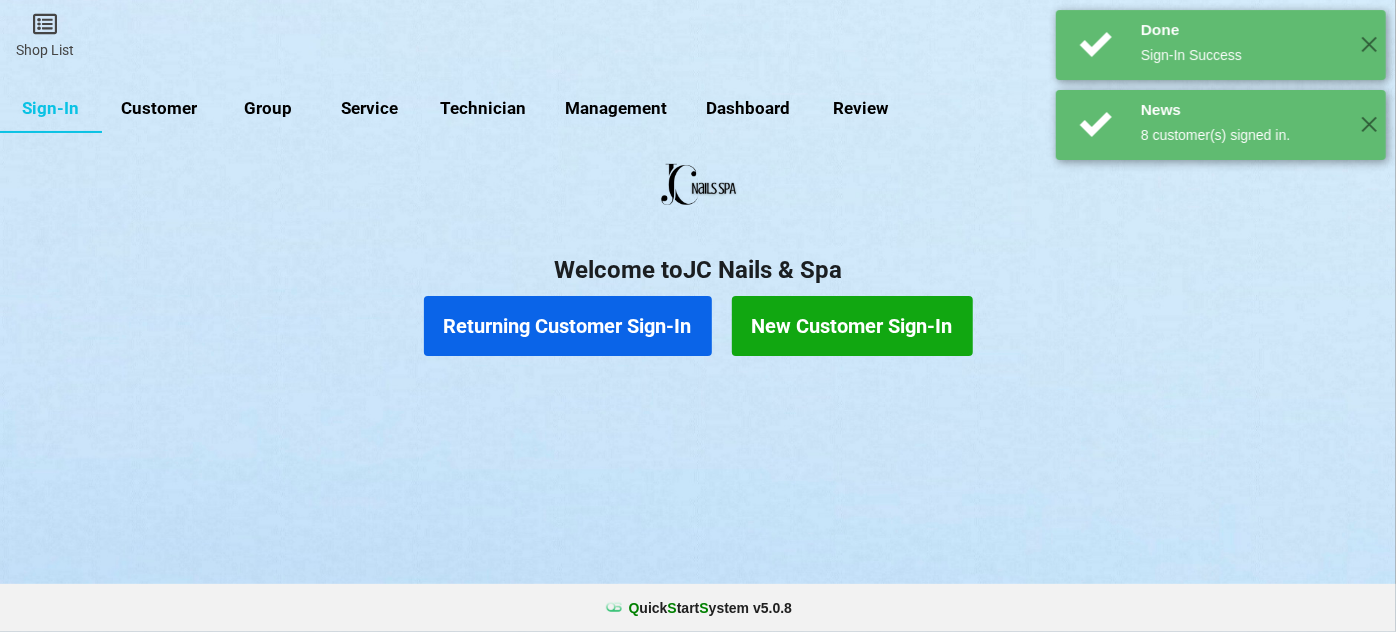 click on "Returning Customer Sign-In" at bounding box center [568, 326] 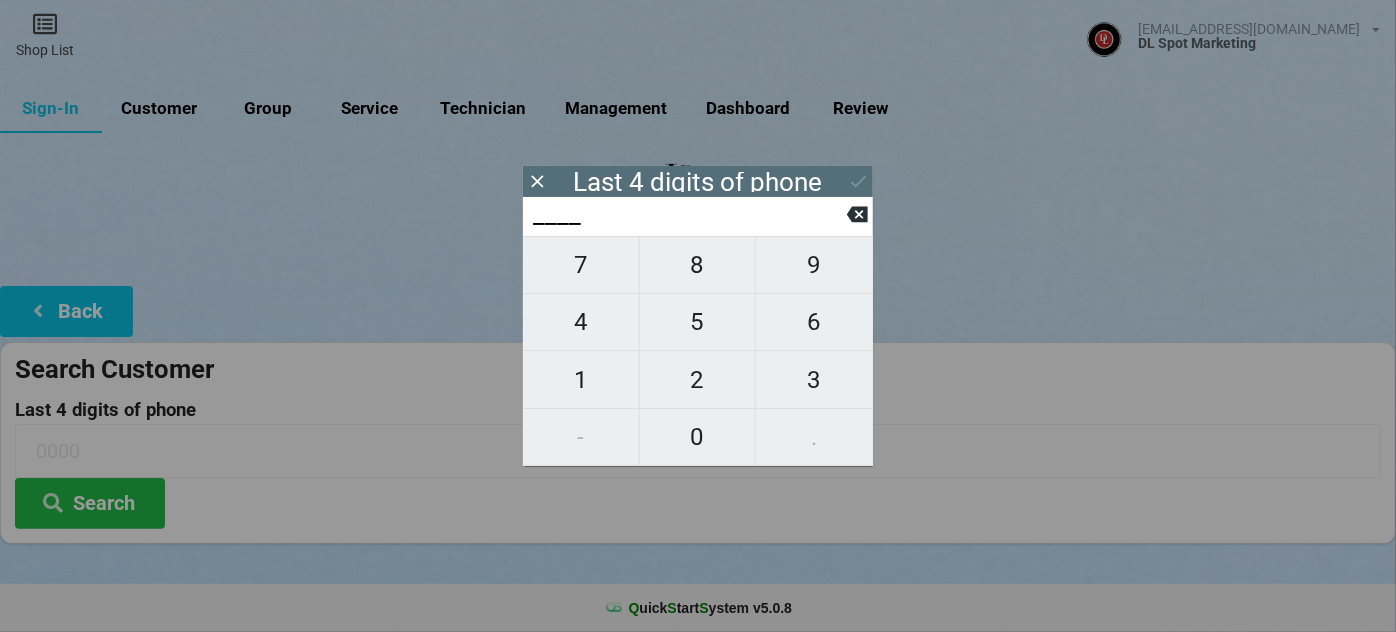 type on "9___" 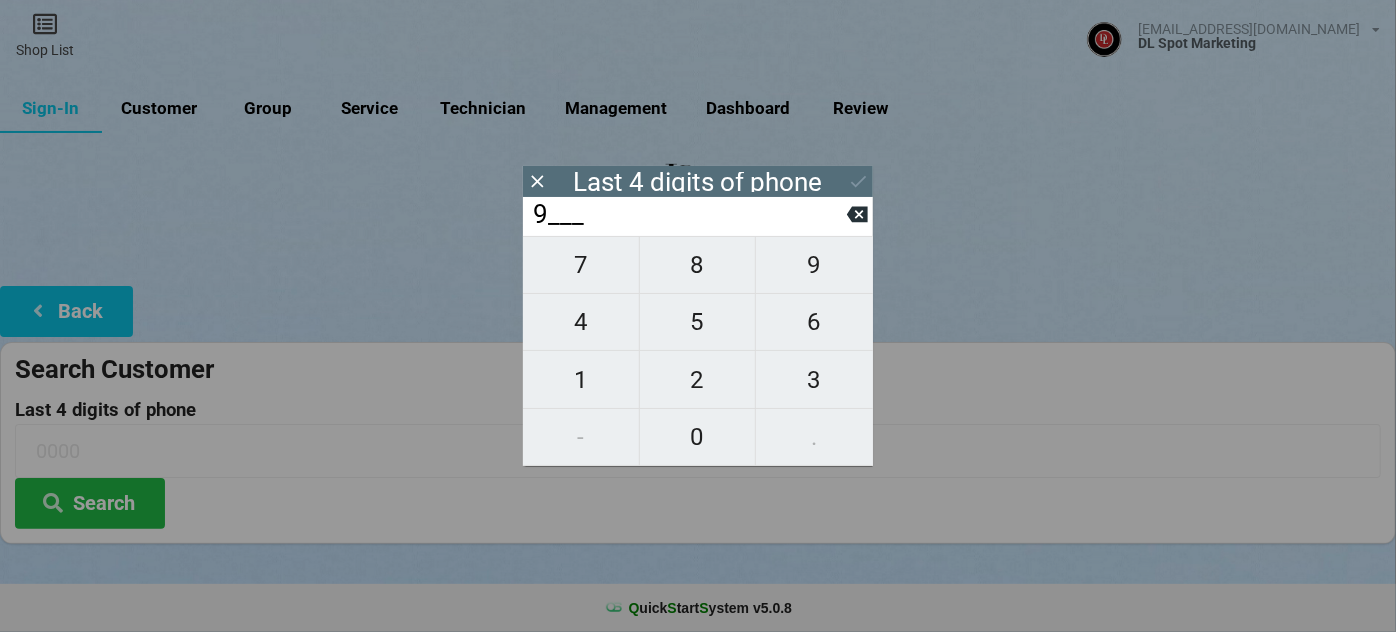 type on "9___" 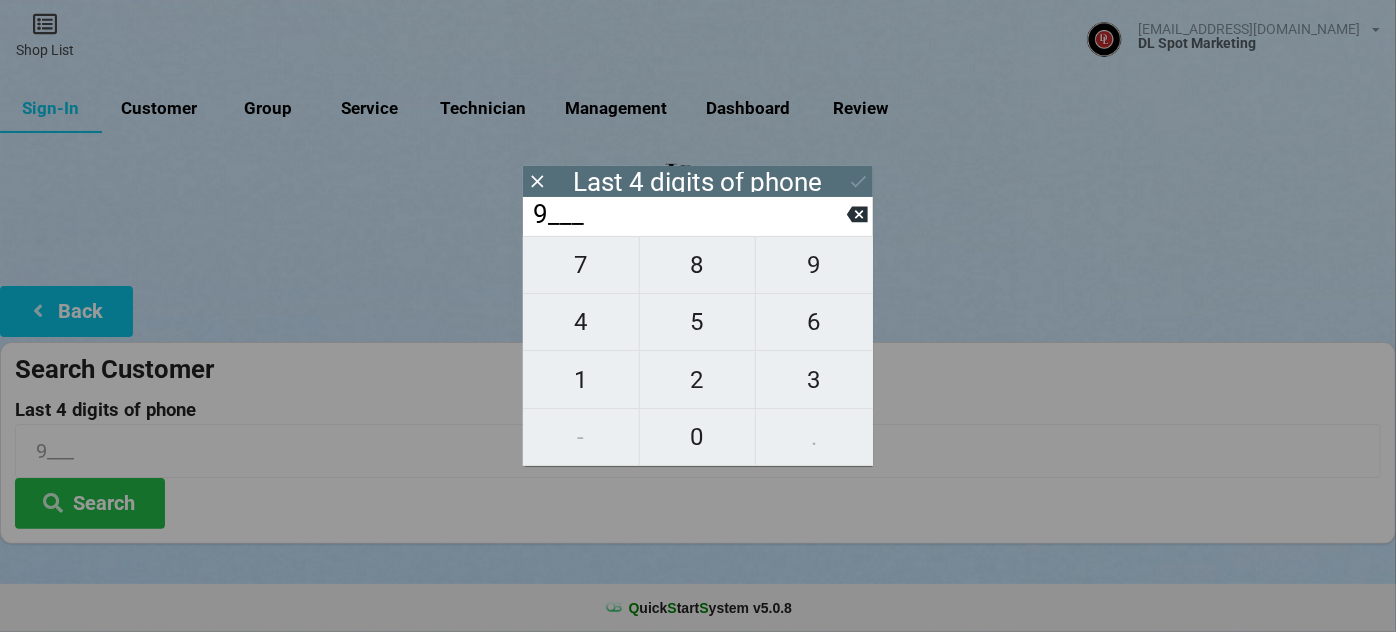 type on "93__" 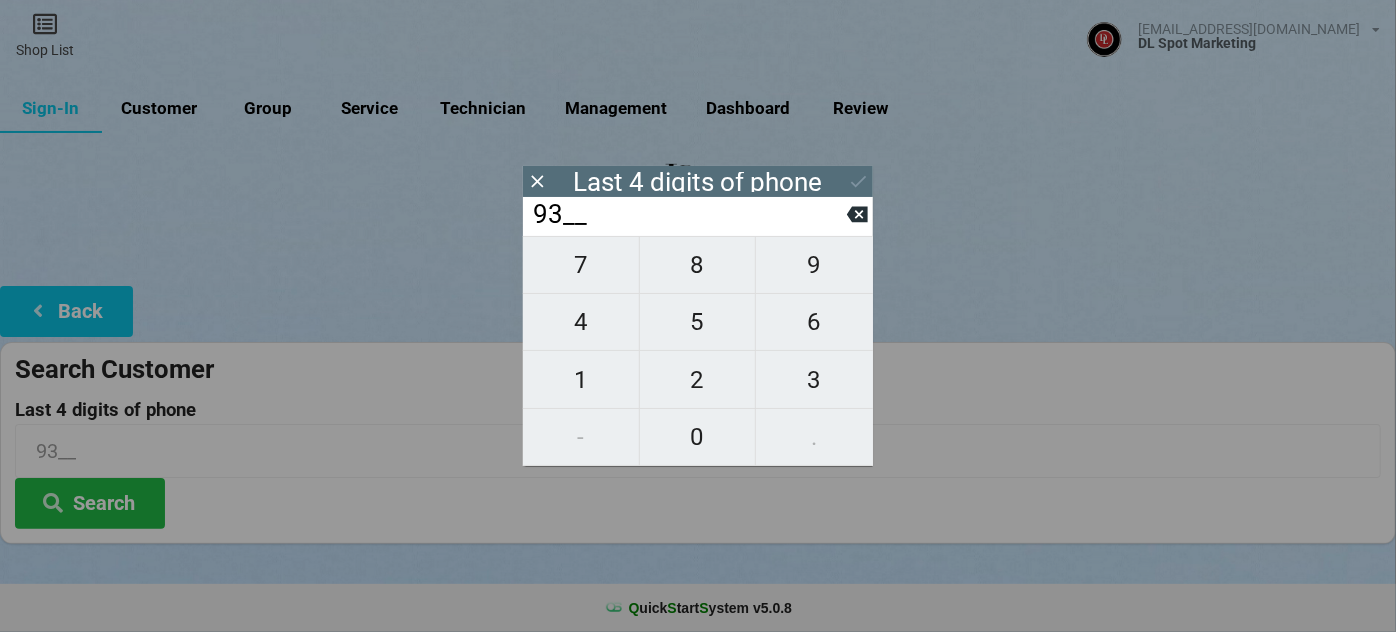 type on "930_" 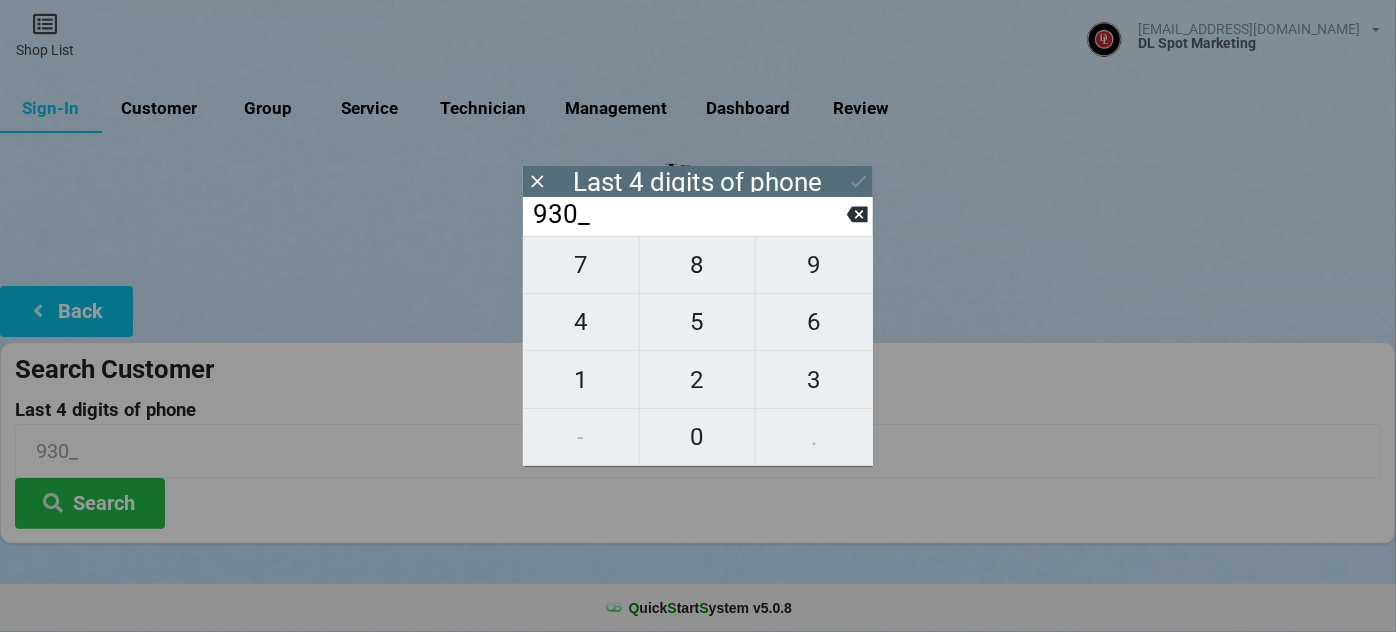type on "9307" 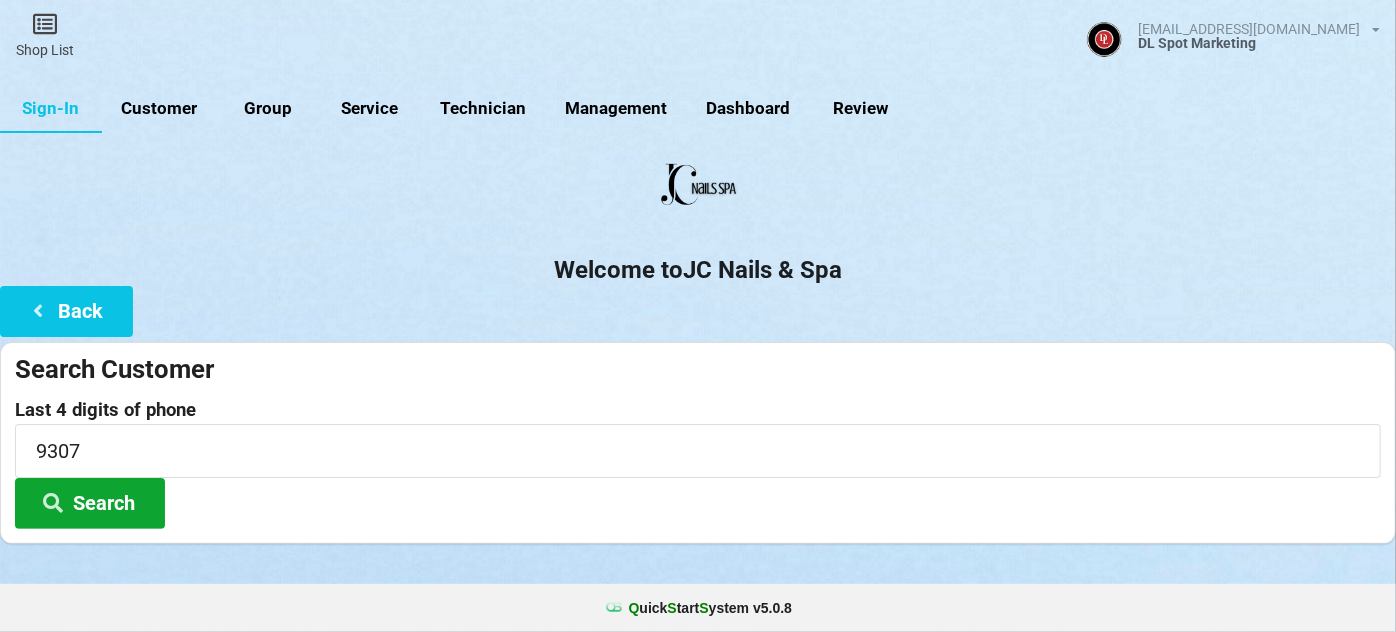 click on "Search" at bounding box center (90, 503) 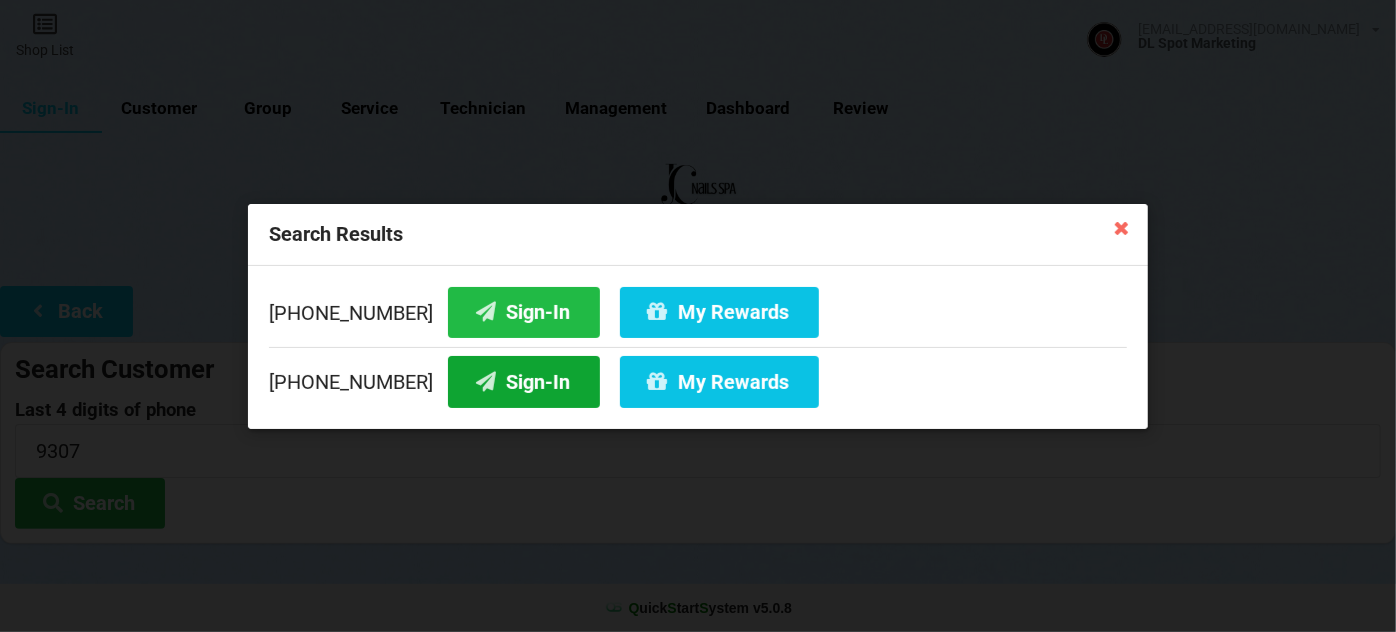 click on "Sign-In" at bounding box center [524, 381] 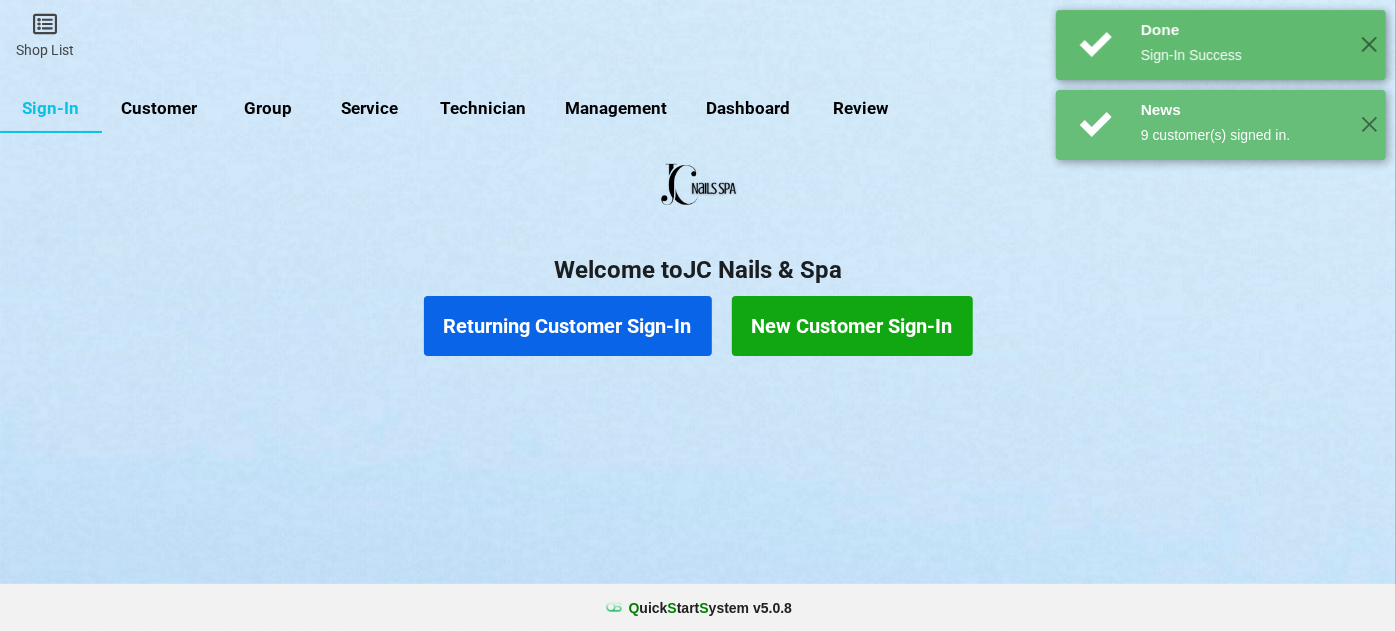 click on "Returning Customer Sign-In" at bounding box center (568, 326) 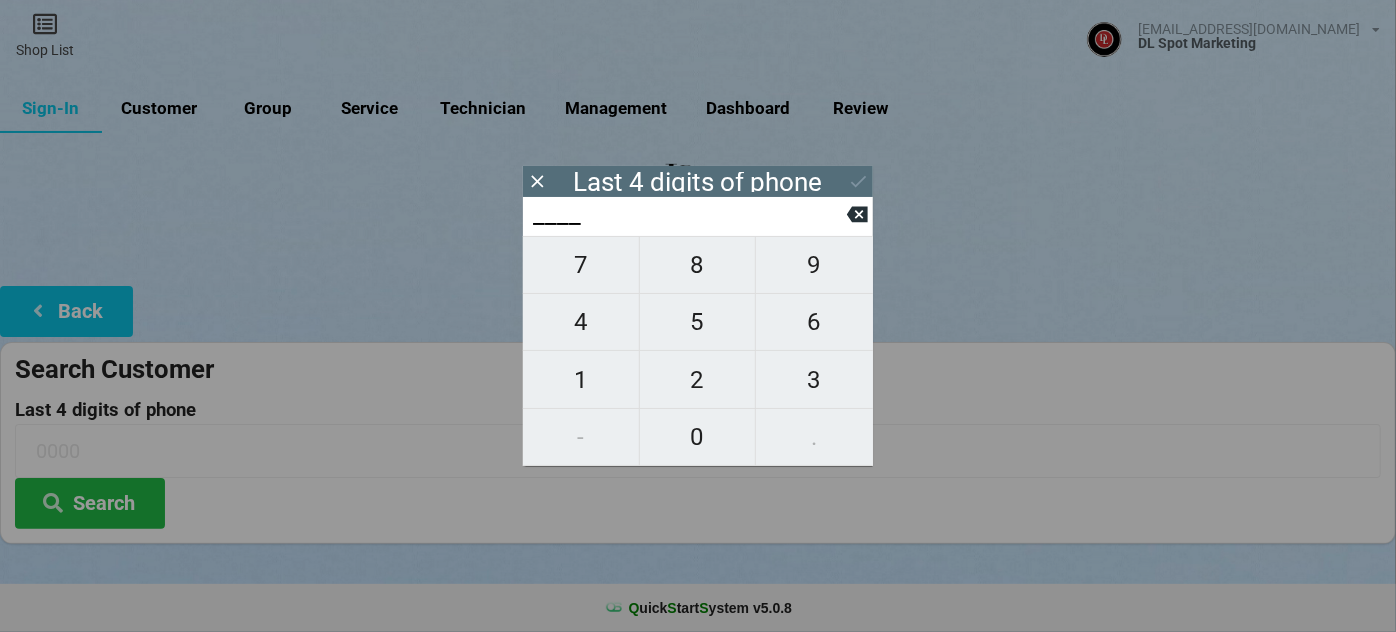 type on "3___" 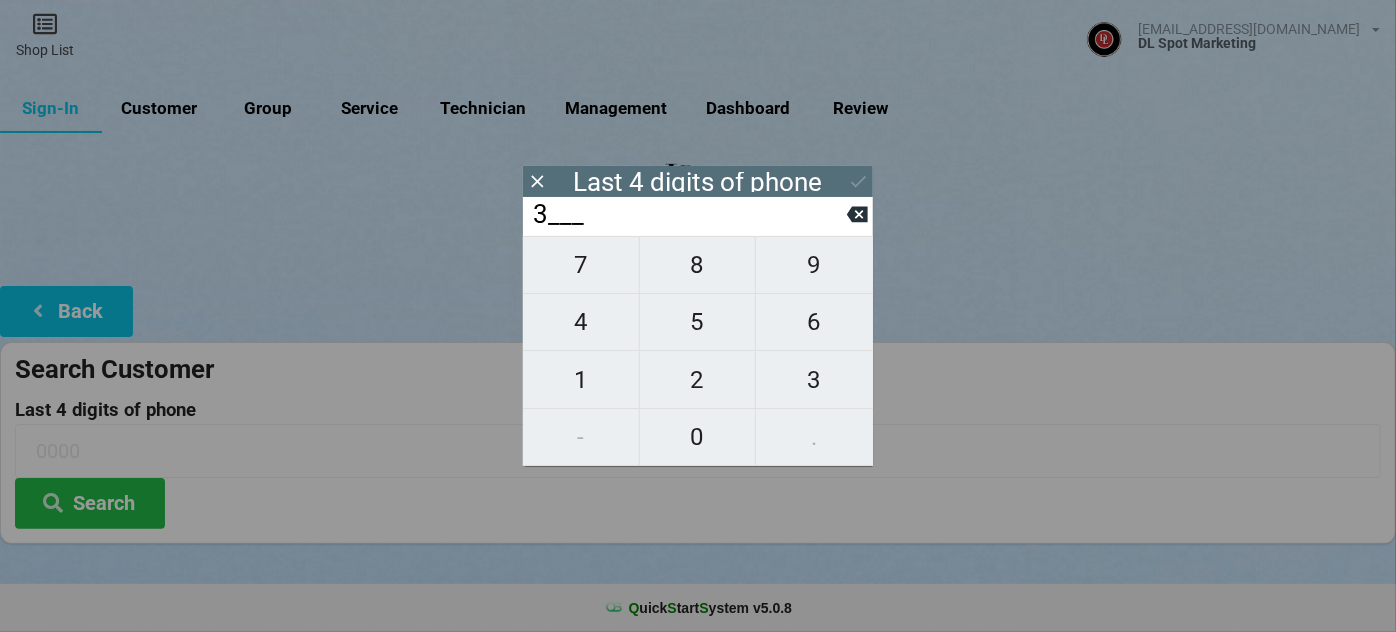 type on "3___" 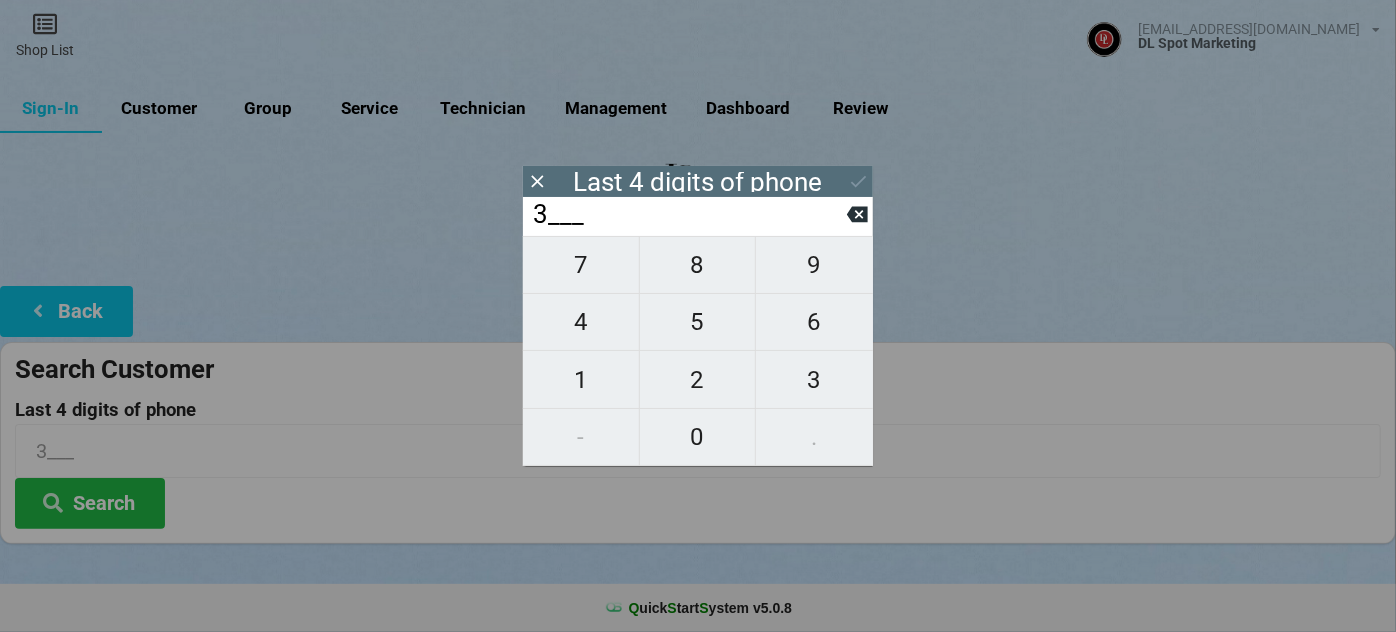 type on "35__" 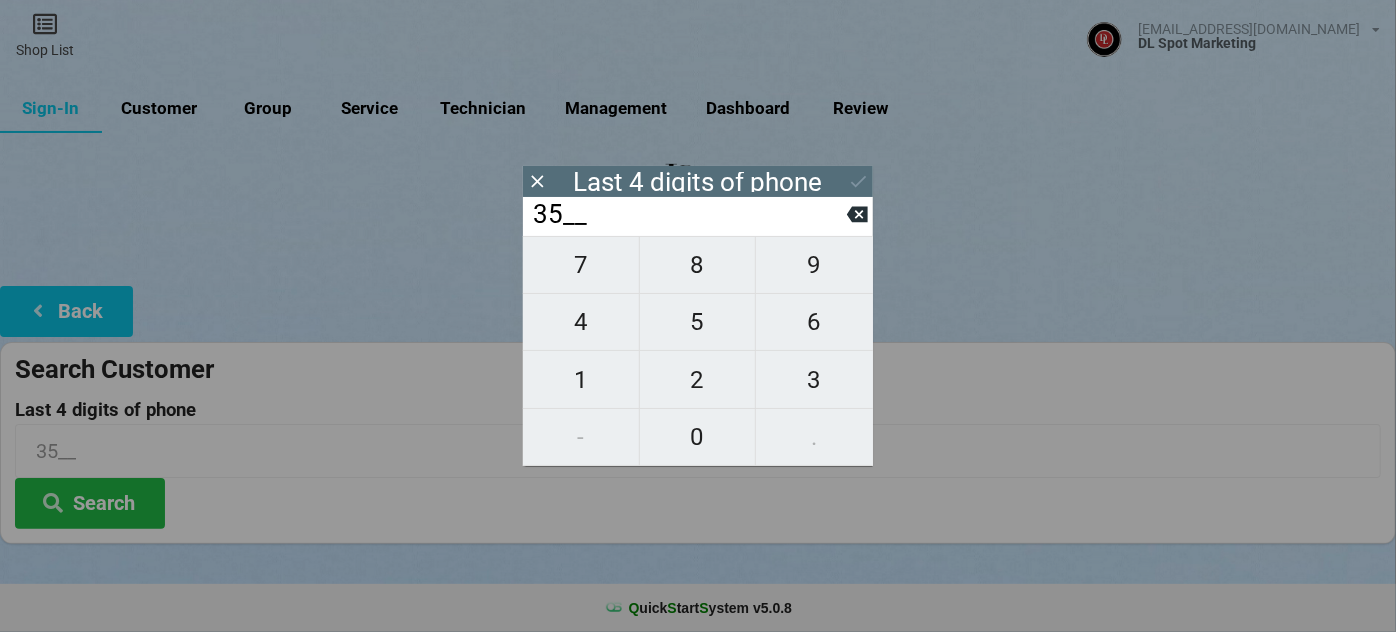 type on "358_" 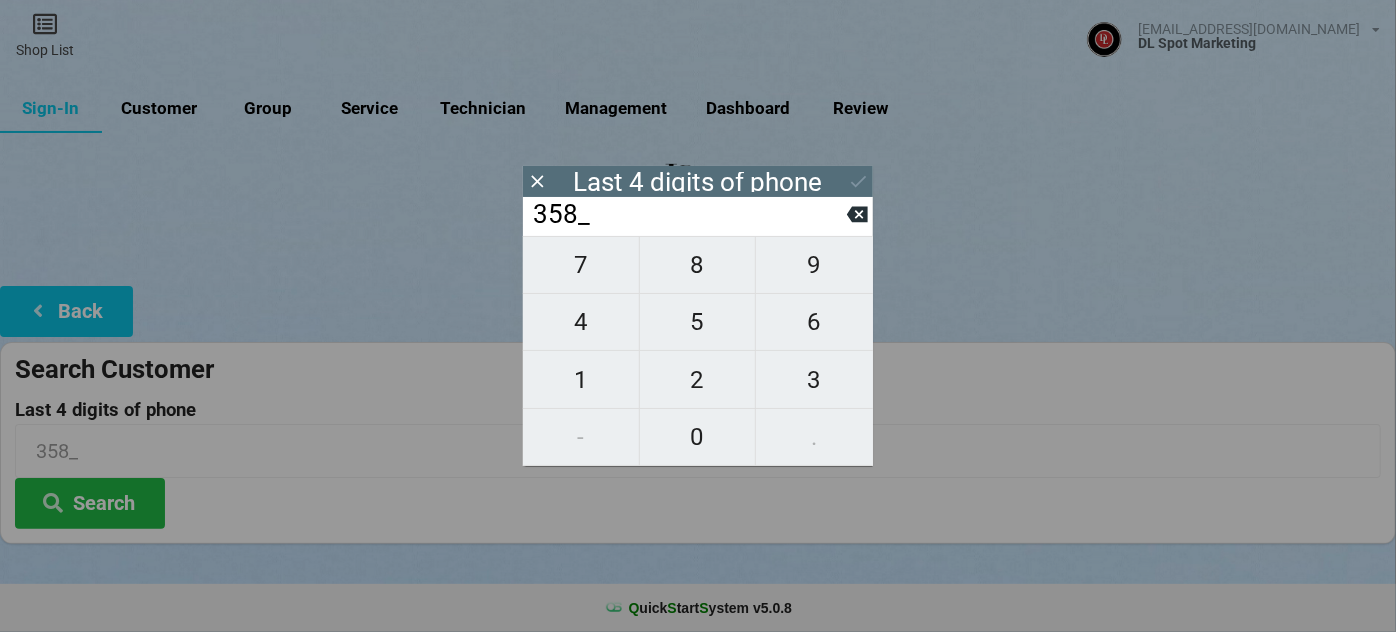 type on "3587" 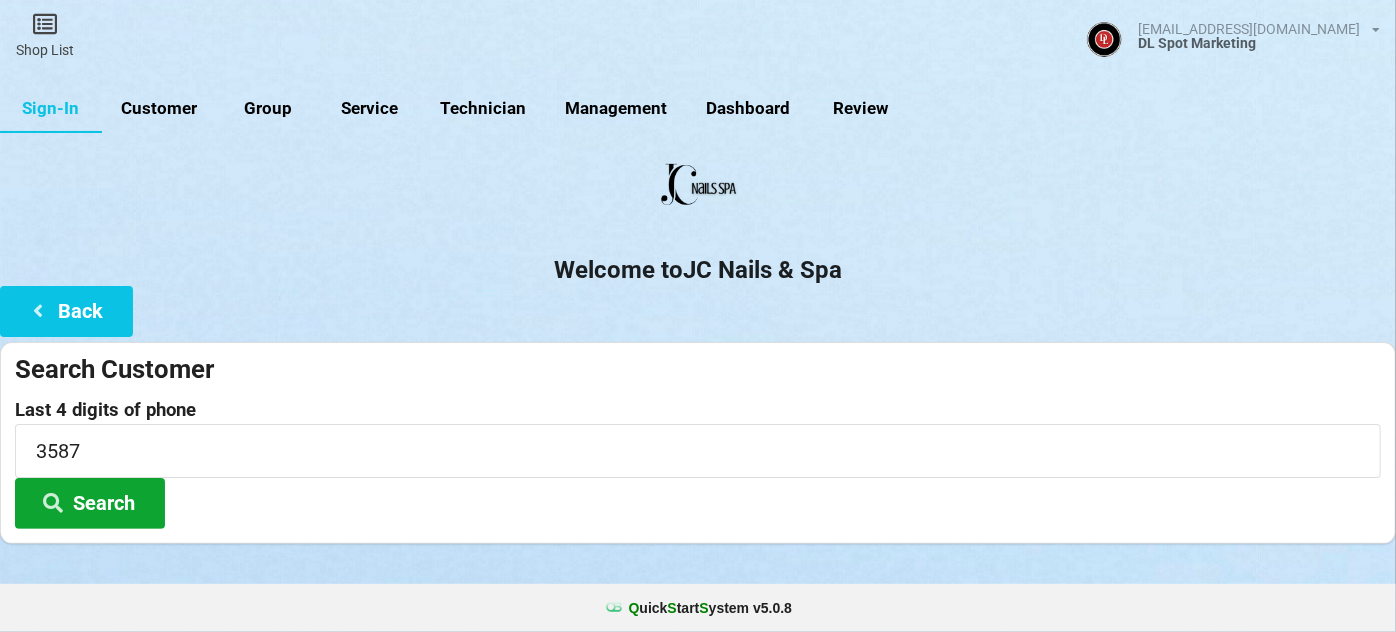 click on "Search" at bounding box center [90, 503] 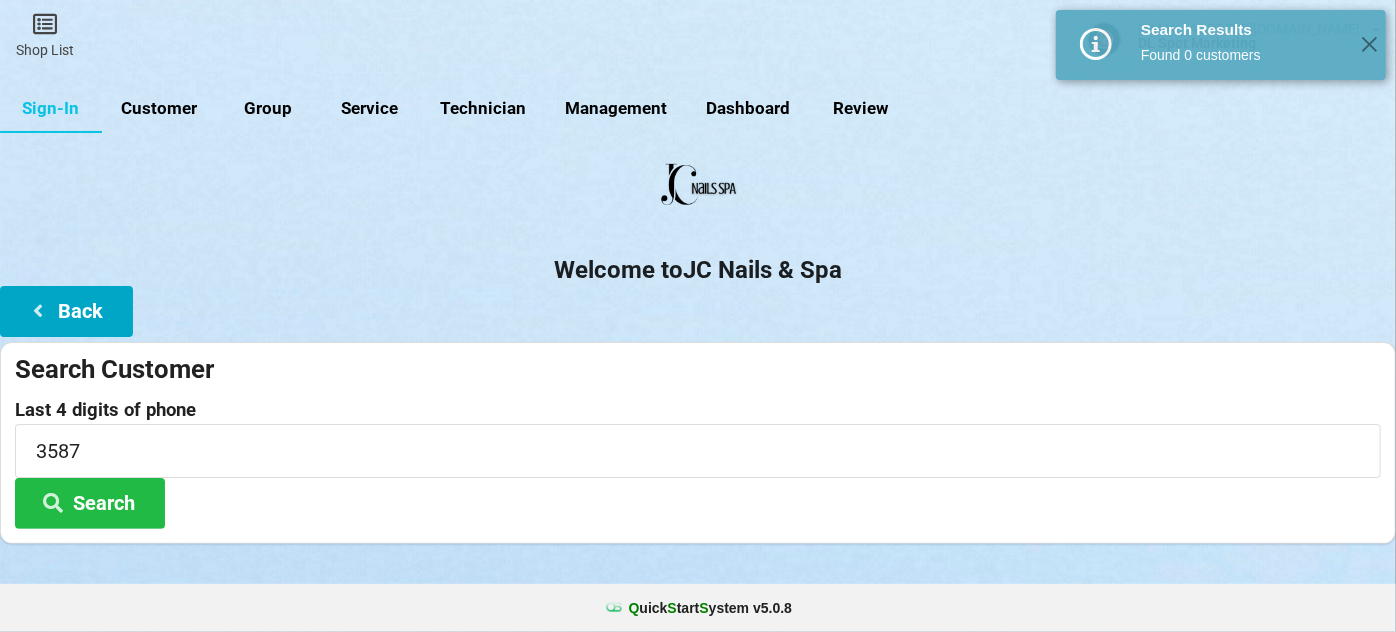 click on "Back" at bounding box center (66, 311) 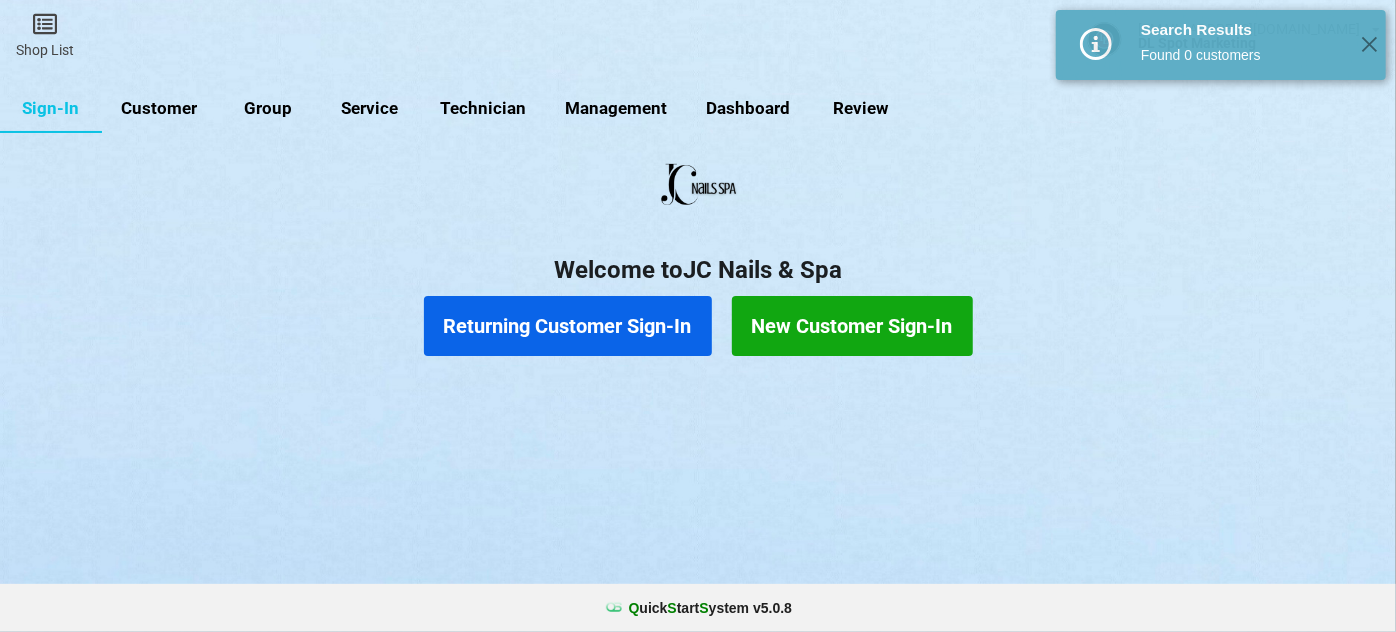 click on "New Customer Sign-In" at bounding box center [852, 326] 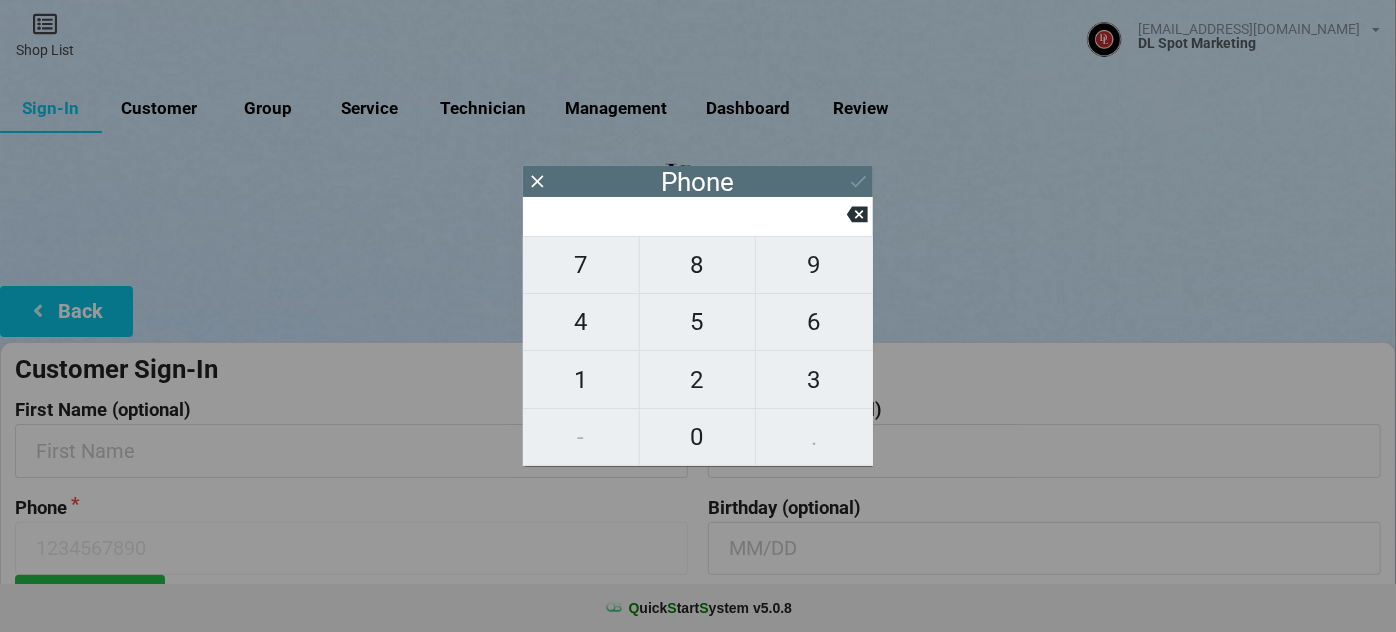 type on "6" 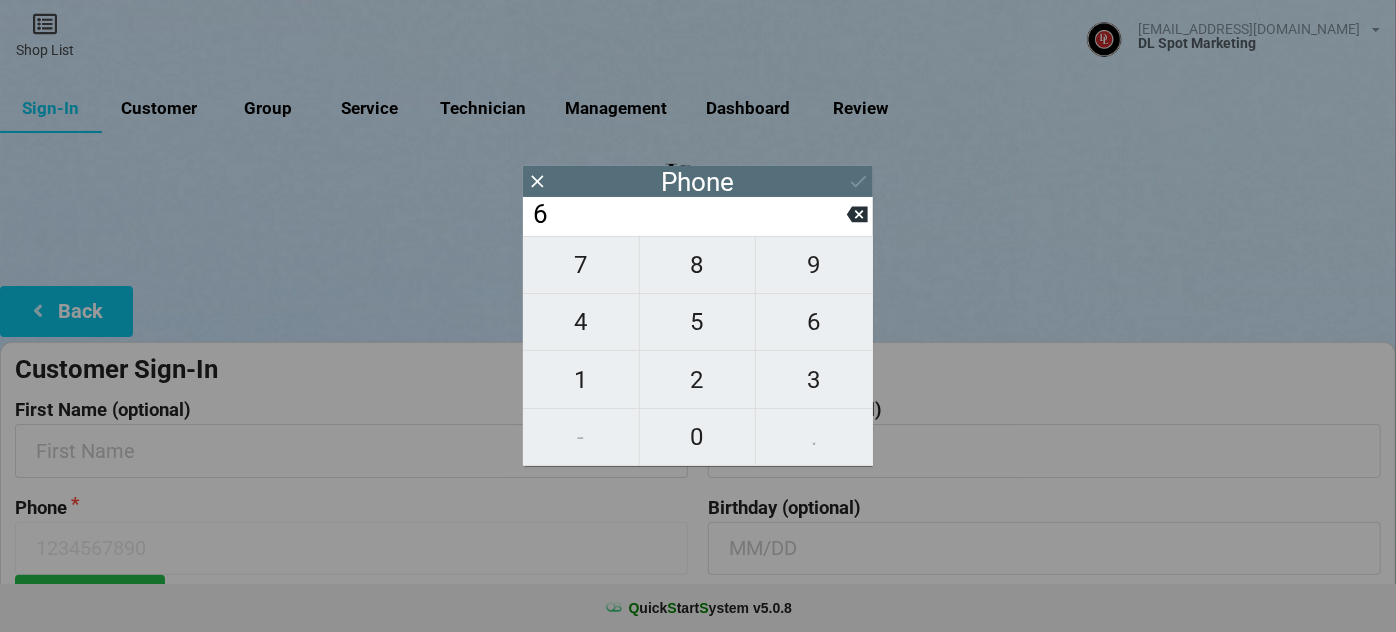 type on "6" 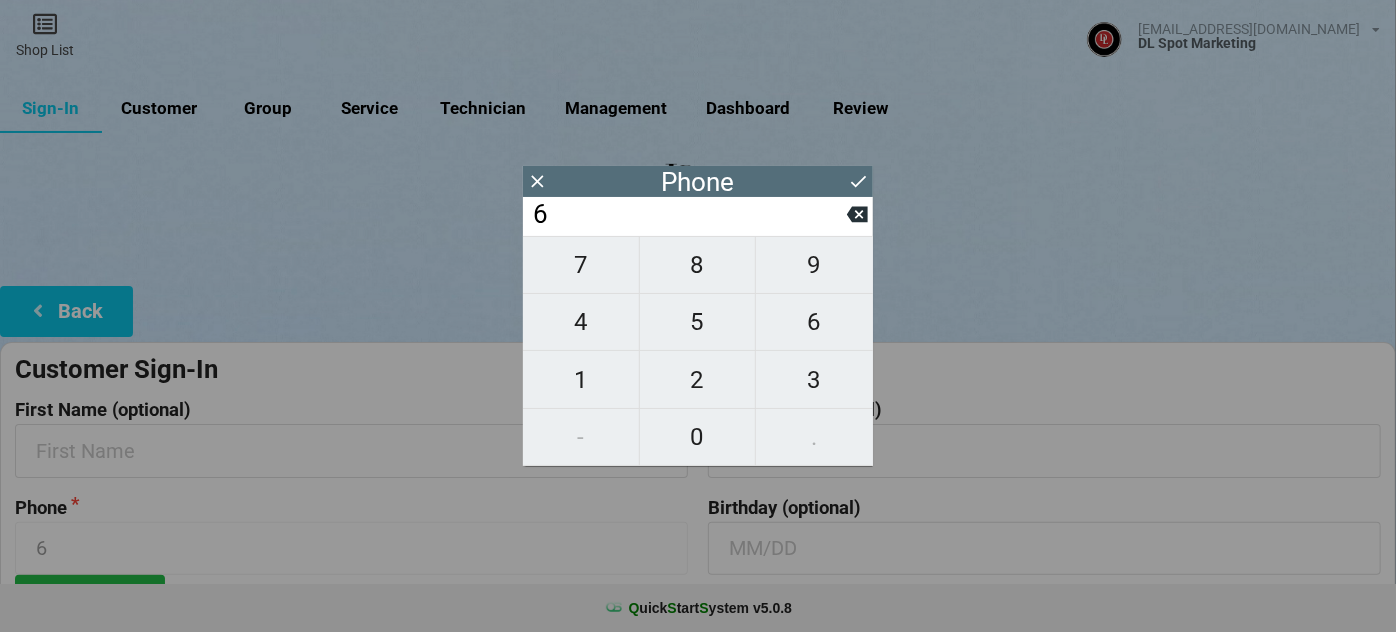 type on "61" 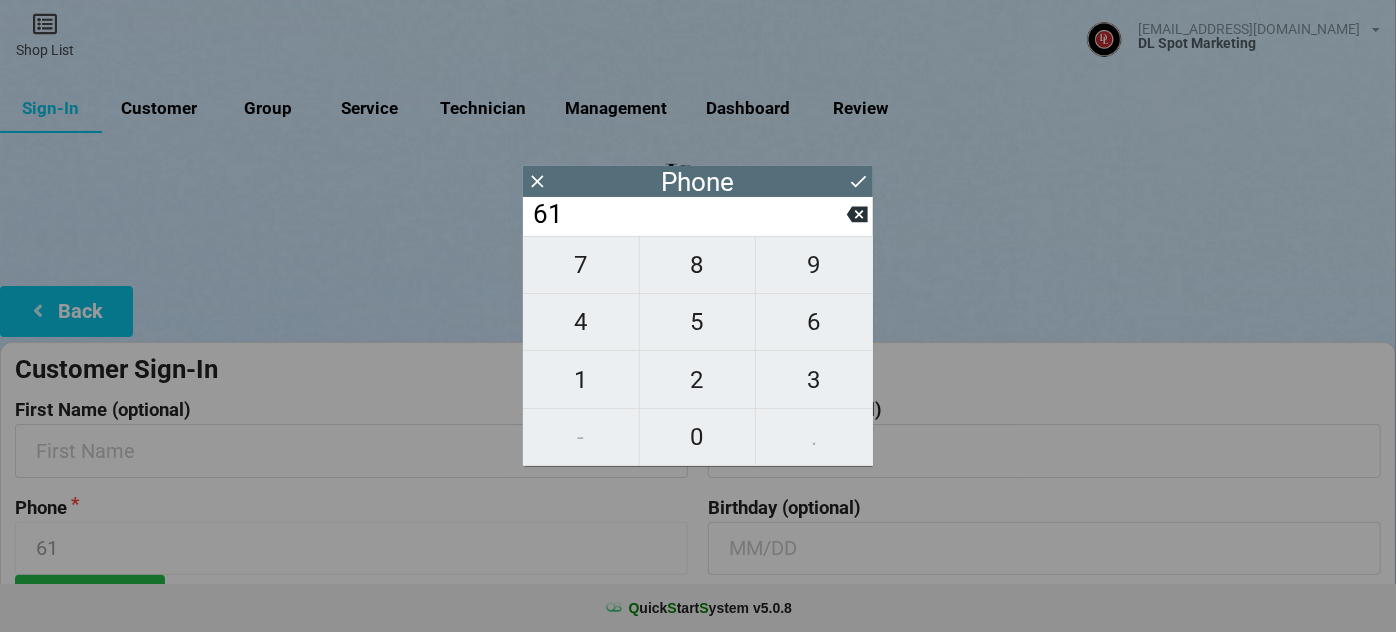 type on "619" 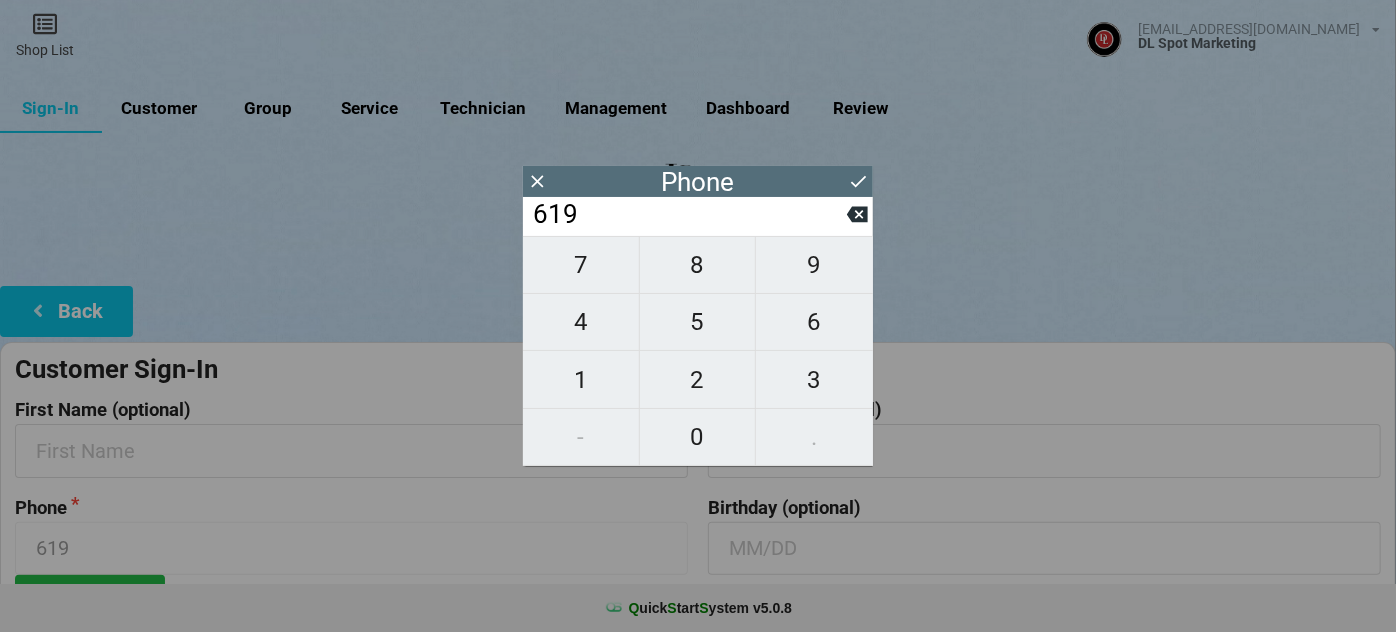 type on "6195" 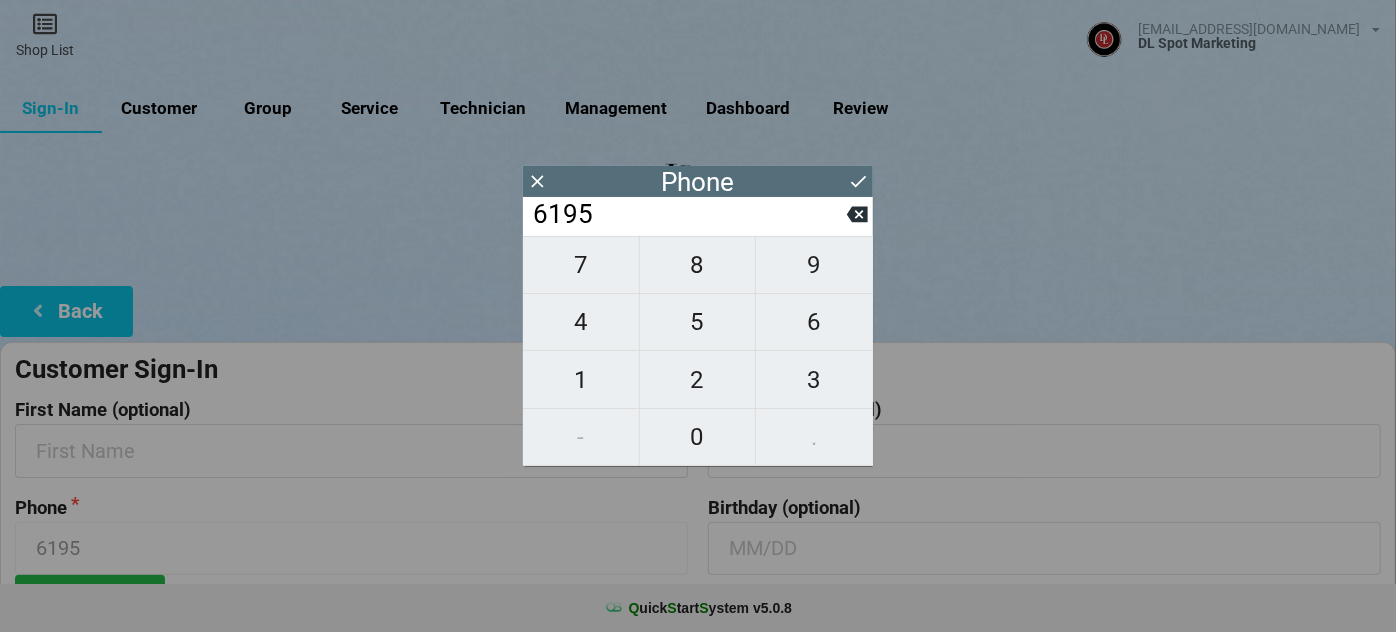type on "61951" 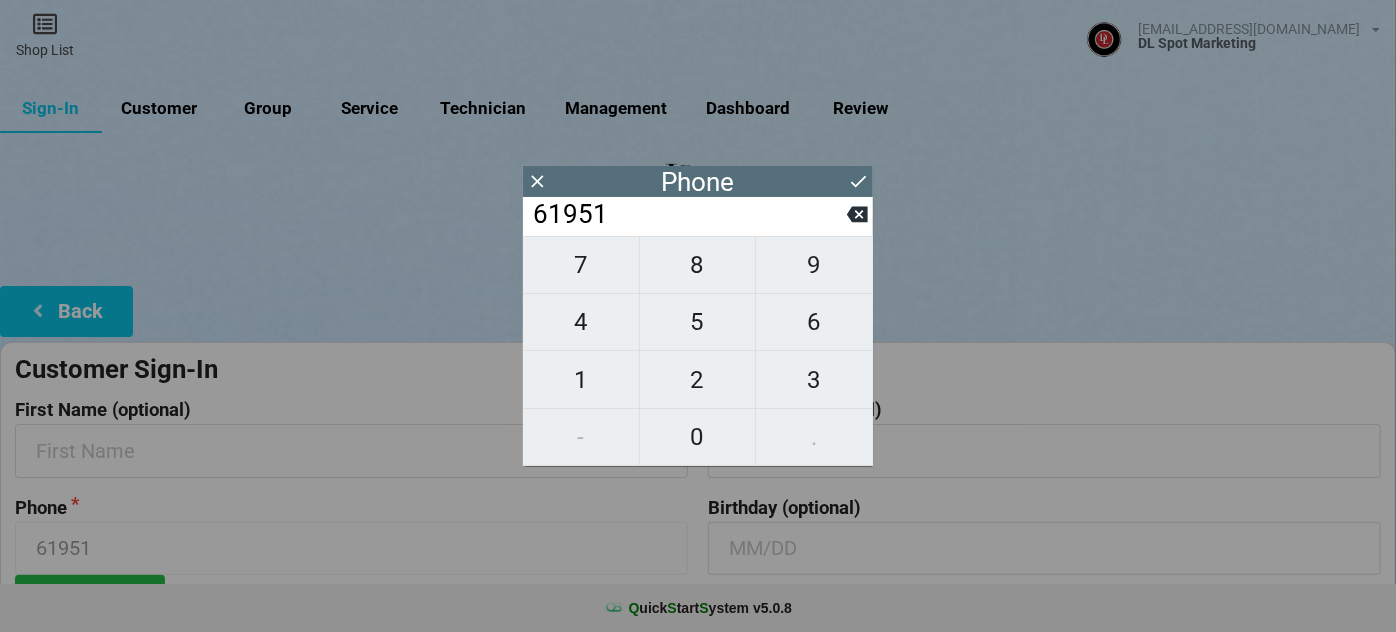 type on "619513" 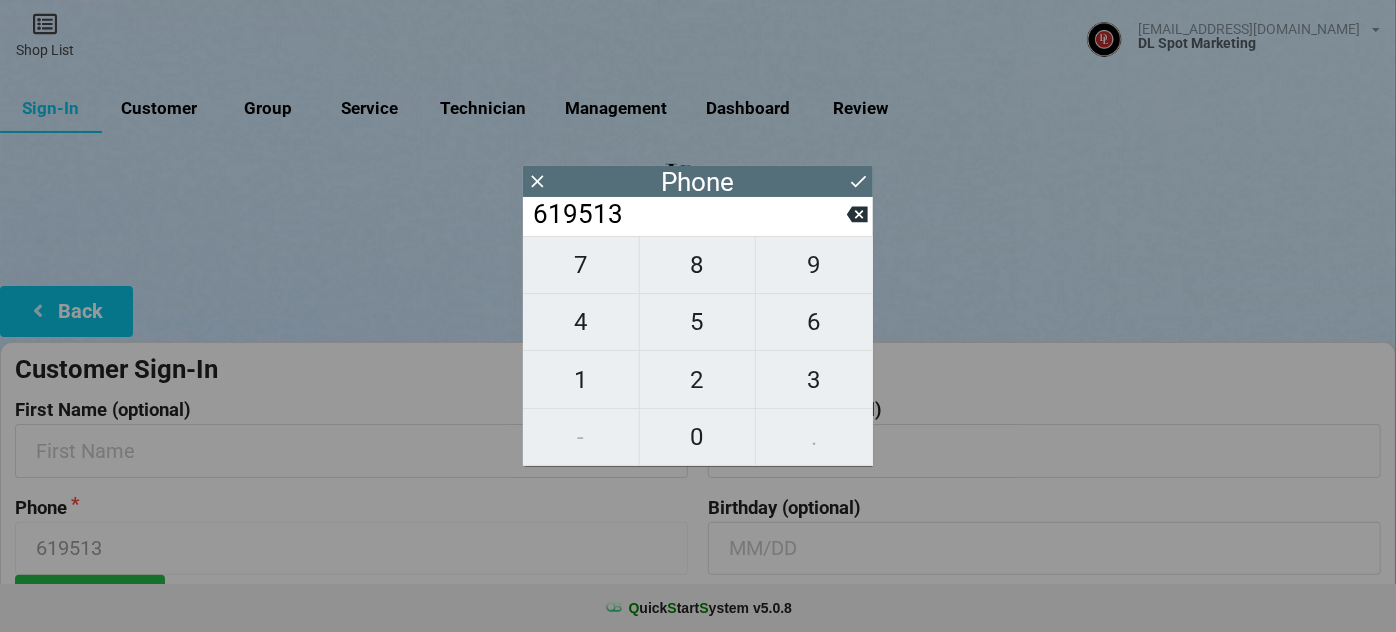 type on "6195133" 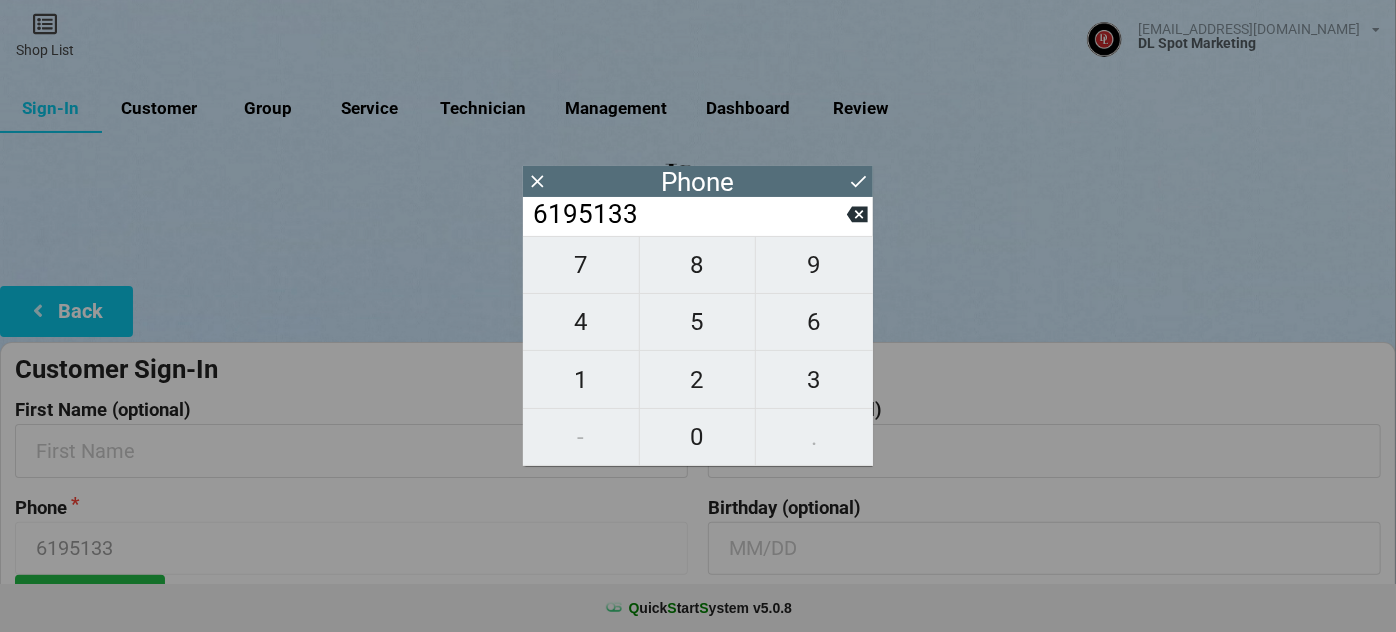 type on "61951335" 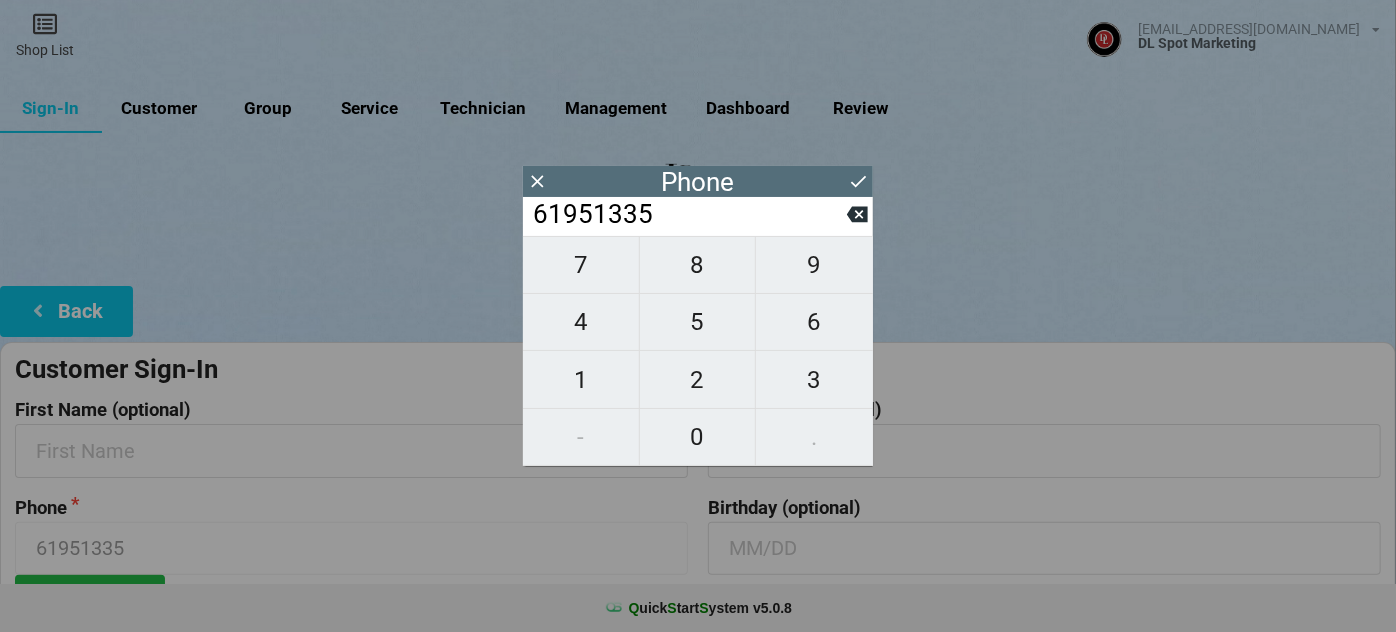 type on "619513358" 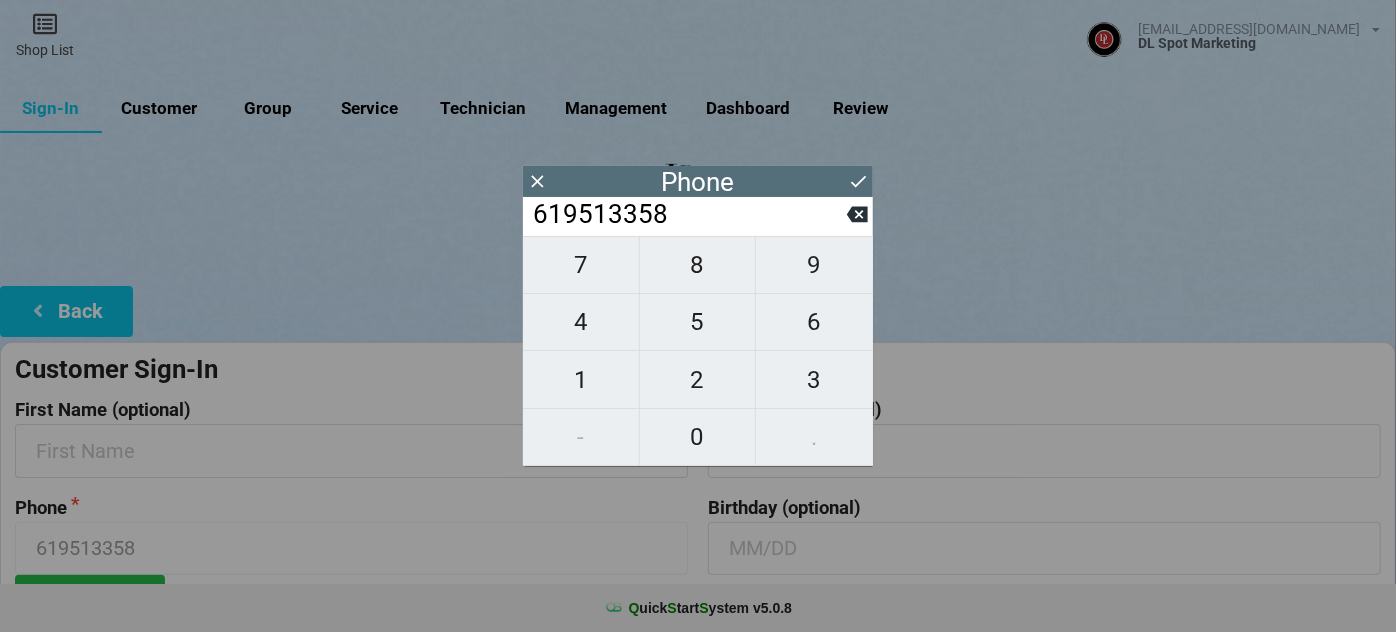 type on "6195133587" 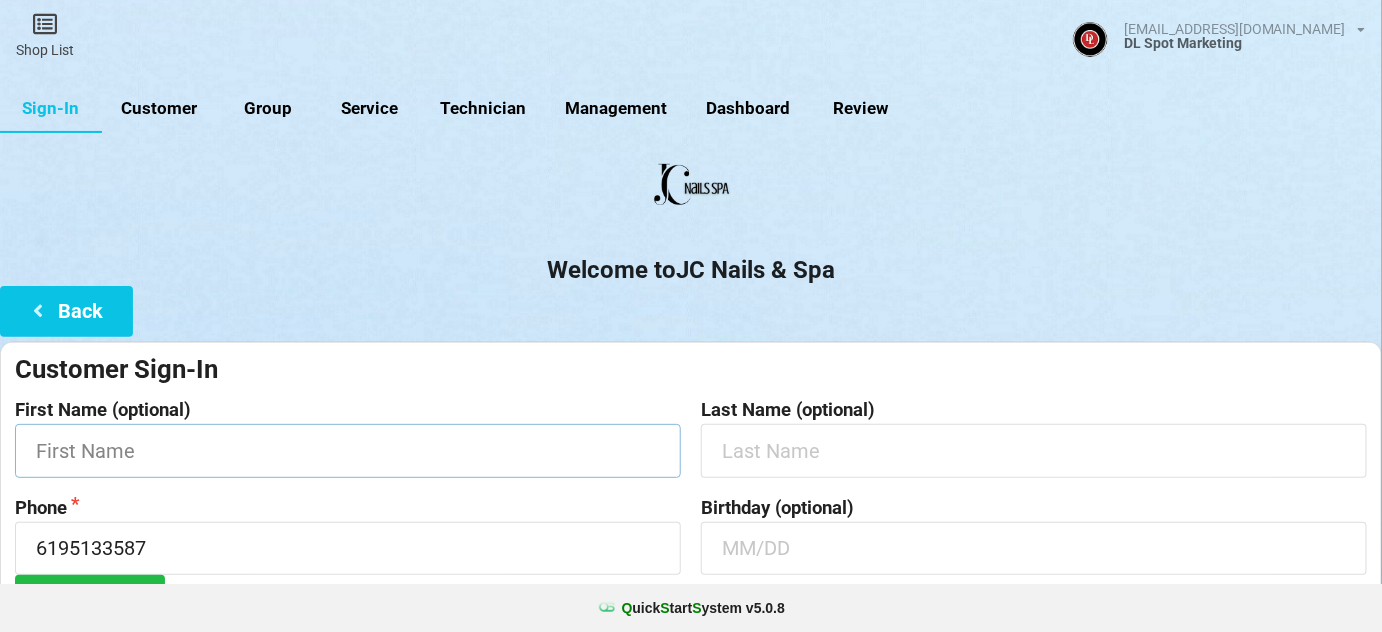 click at bounding box center (348, 450) 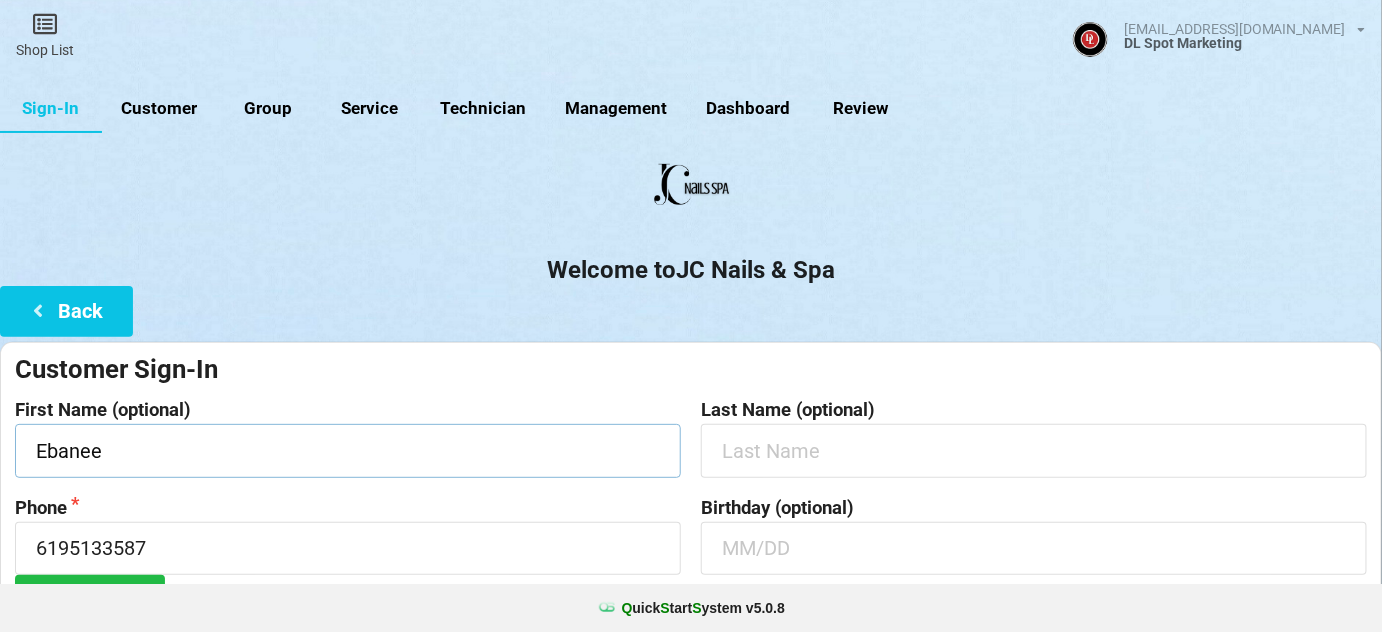 type on "Ebanee" 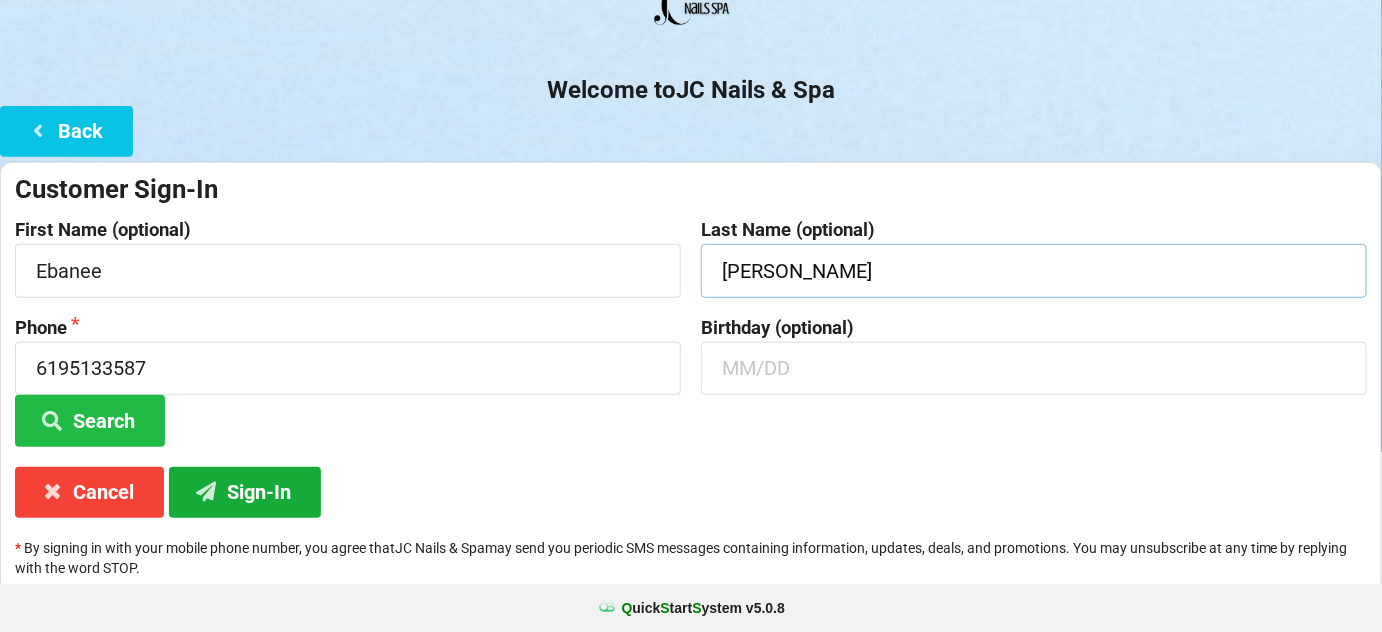 scroll, scrollTop: 191, scrollLeft: 0, axis: vertical 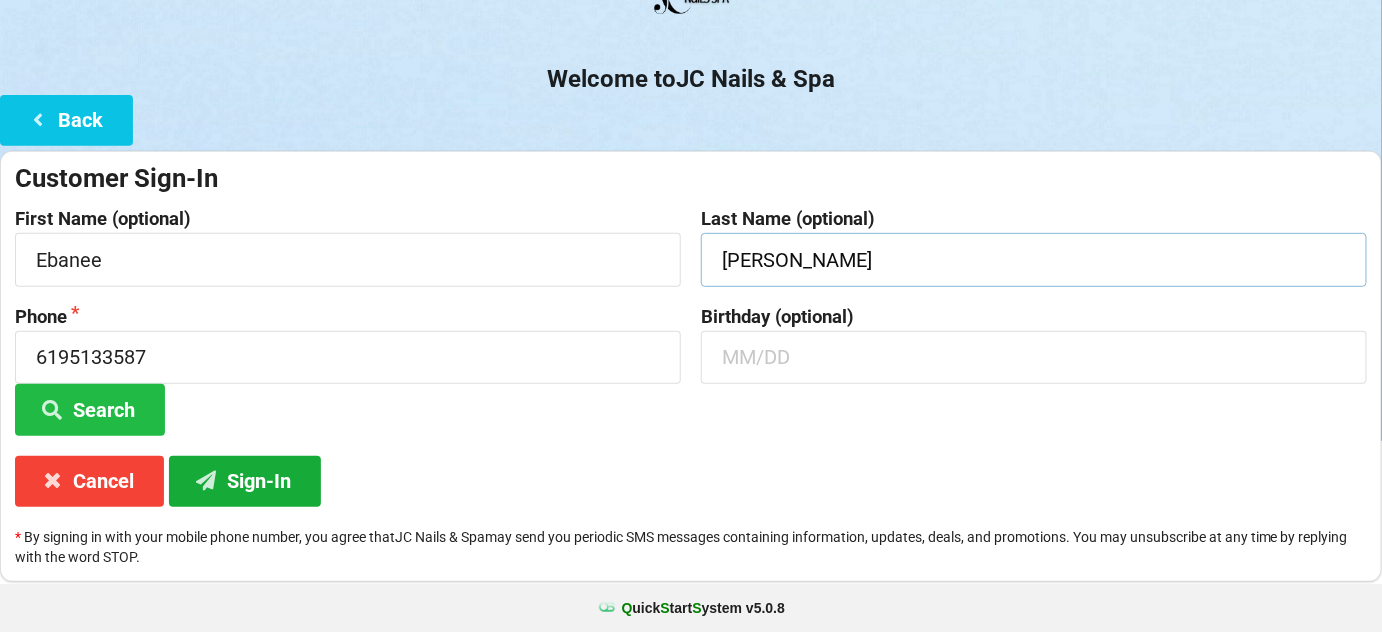 type on "[PERSON_NAME]" 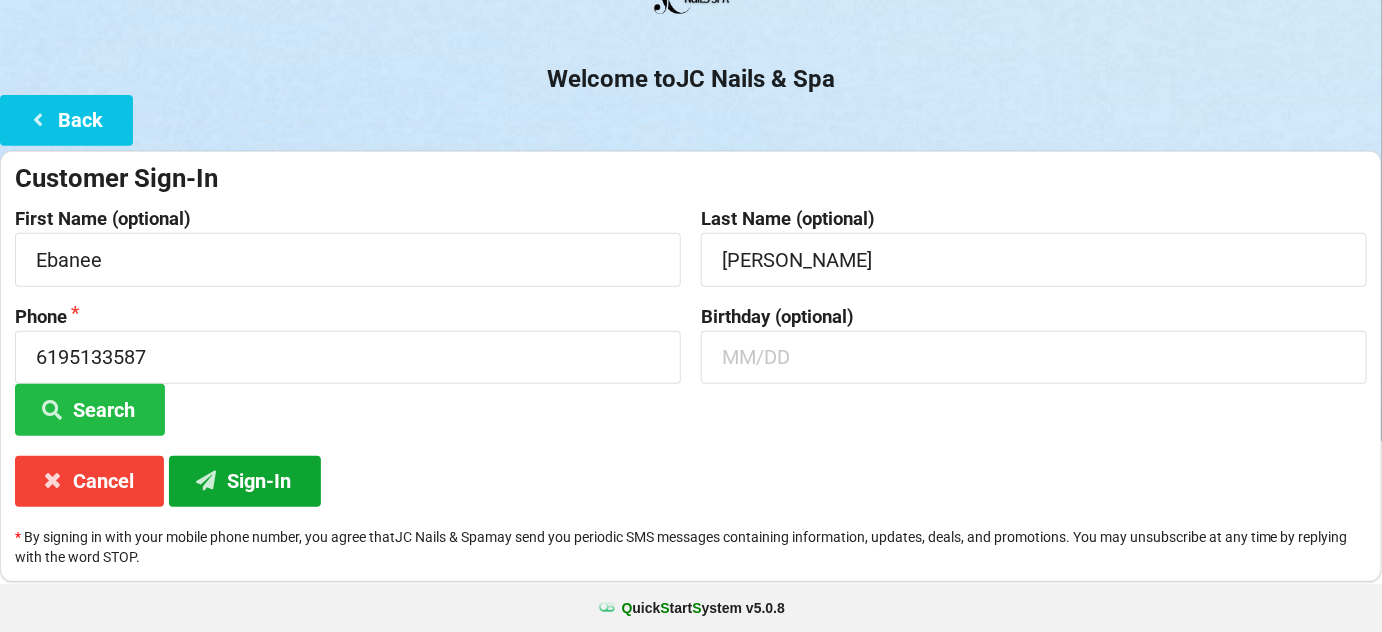click on "Sign-In" at bounding box center [245, 481] 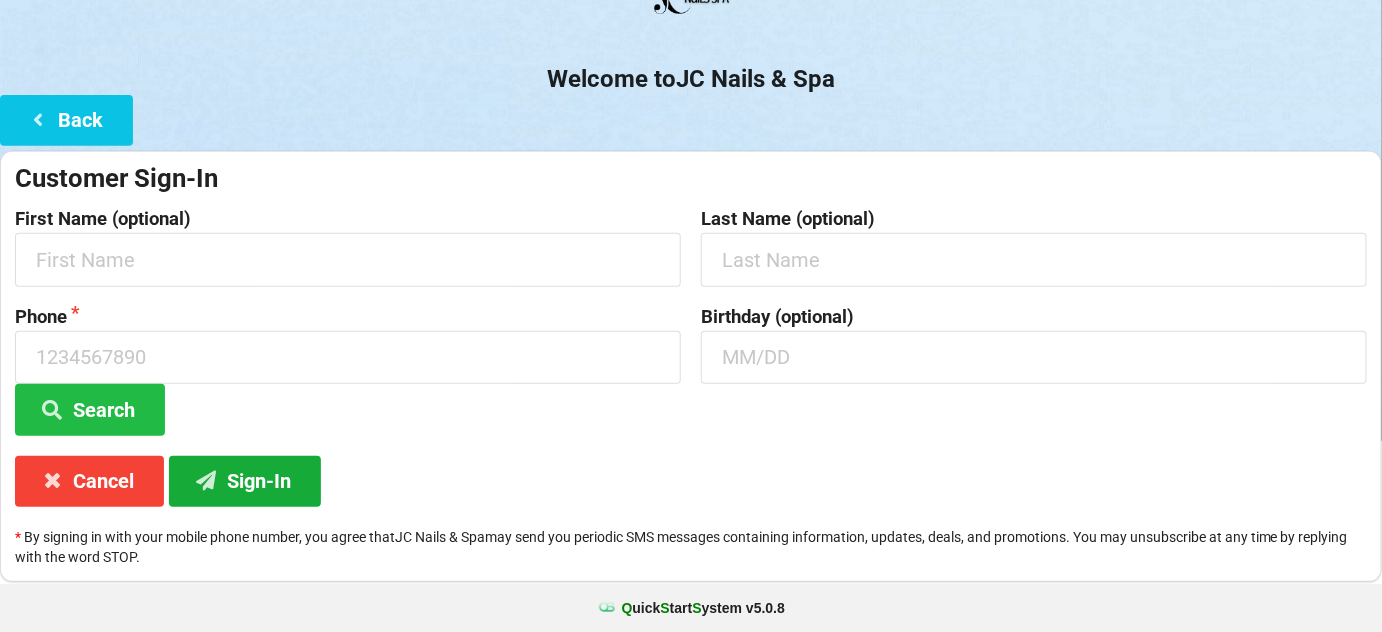 scroll, scrollTop: 0, scrollLeft: 0, axis: both 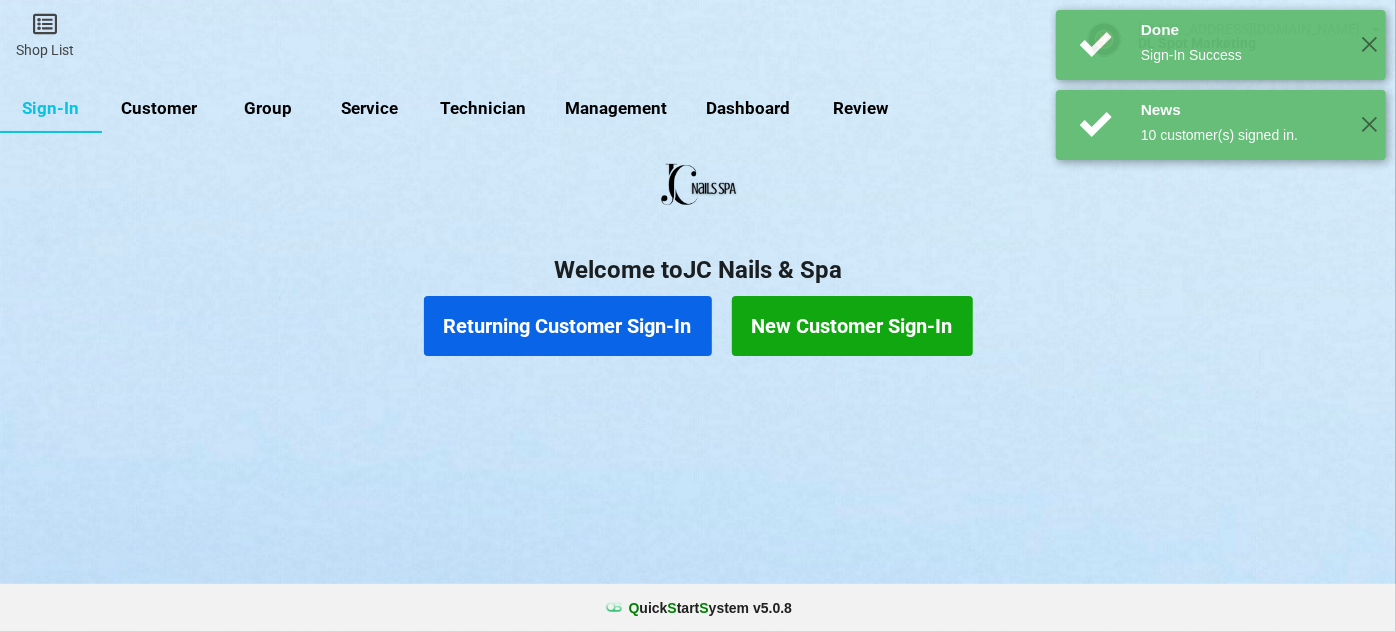 click on "Returning Customer Sign-In" at bounding box center [568, 326] 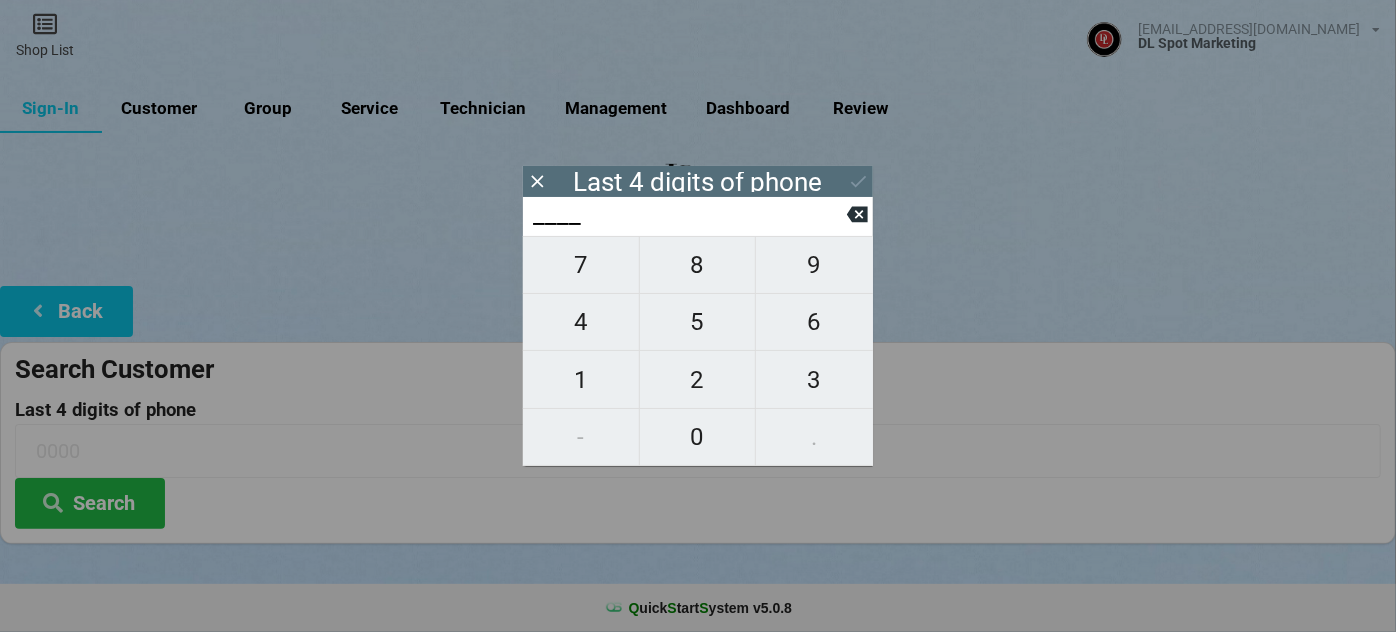 type on "7___" 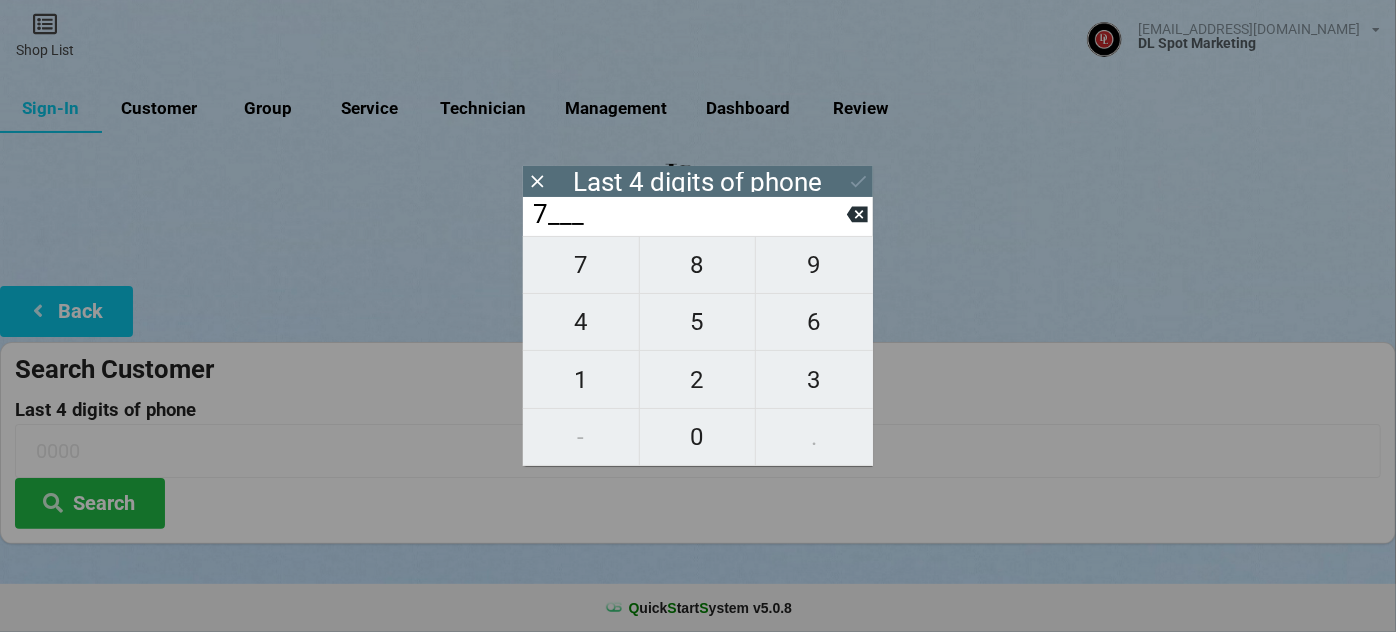 type on "7___" 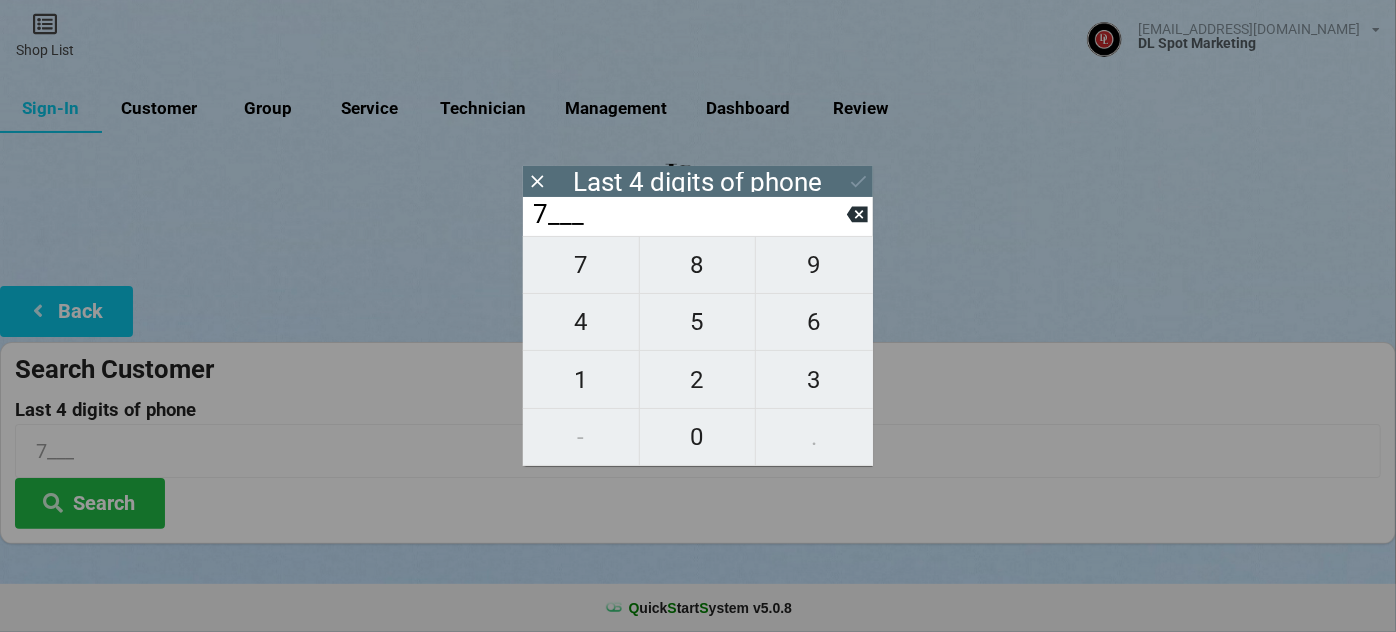 type on "74__" 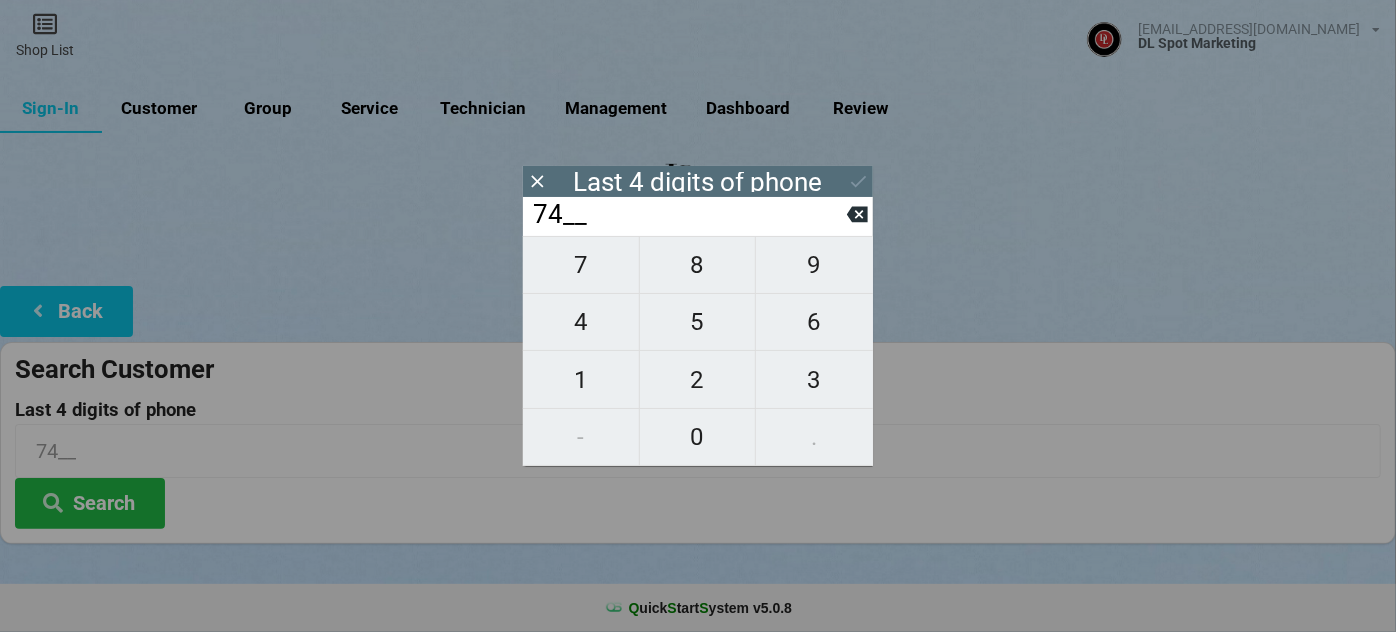 type on "747_" 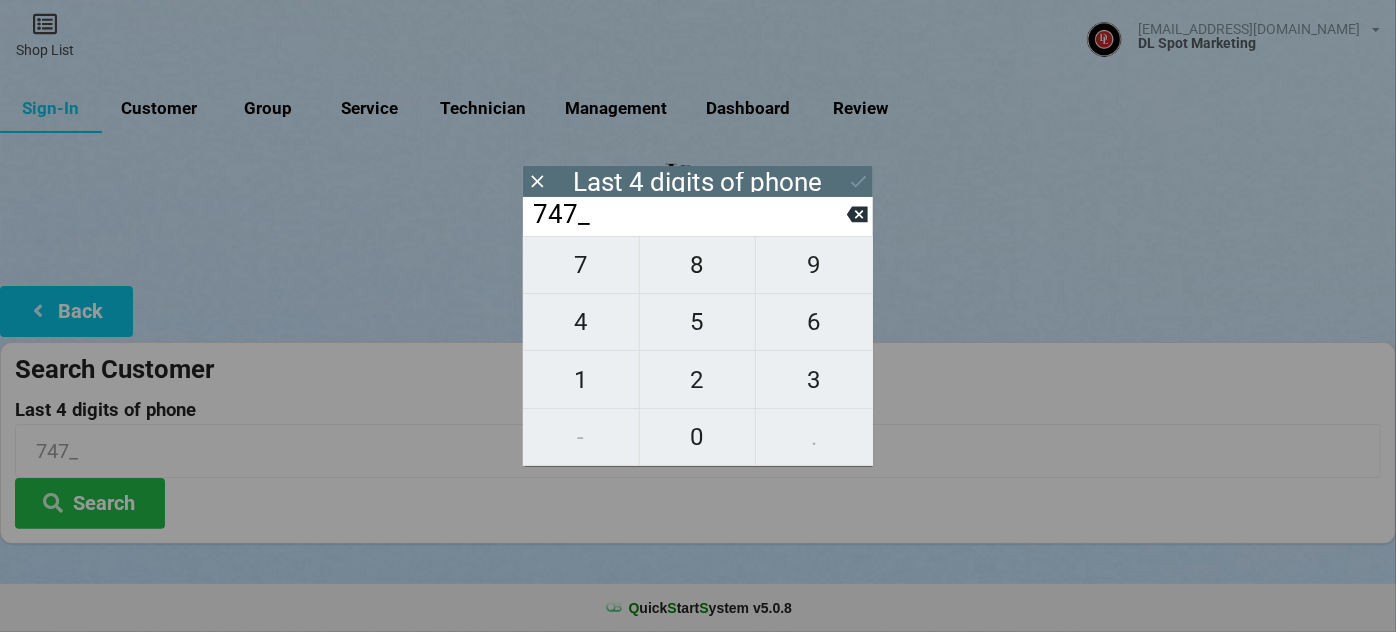type on "7474" 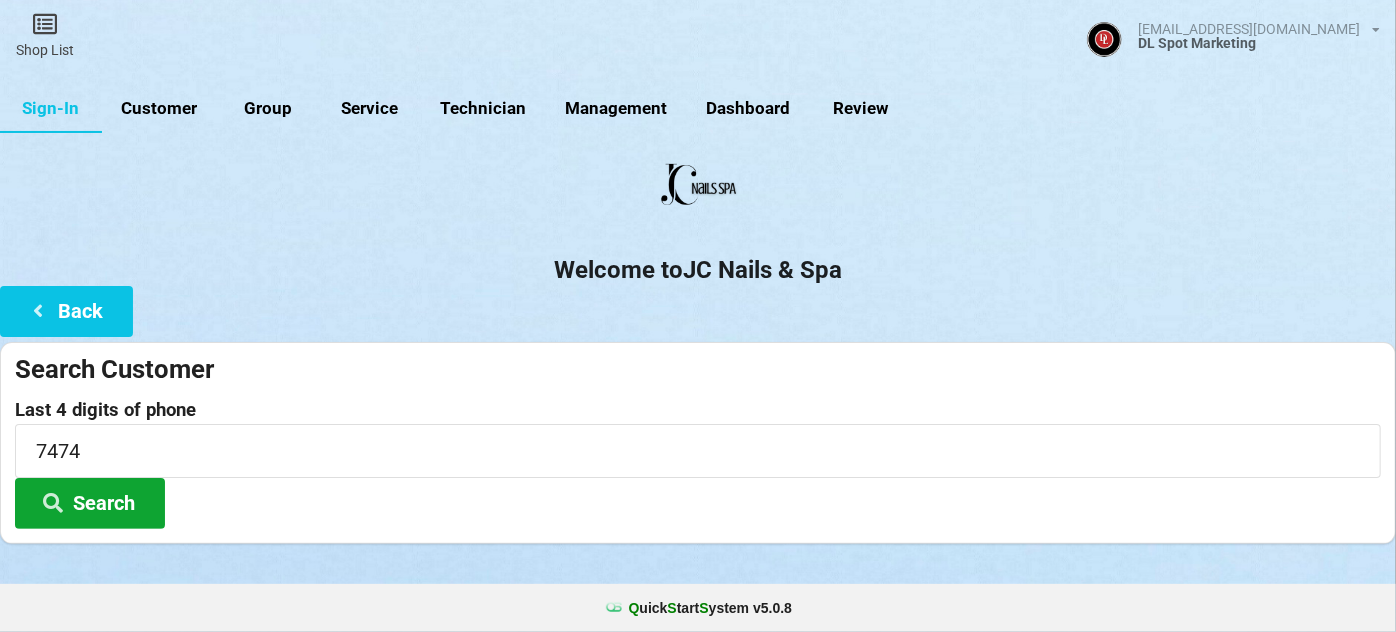 click on "Search" at bounding box center (90, 503) 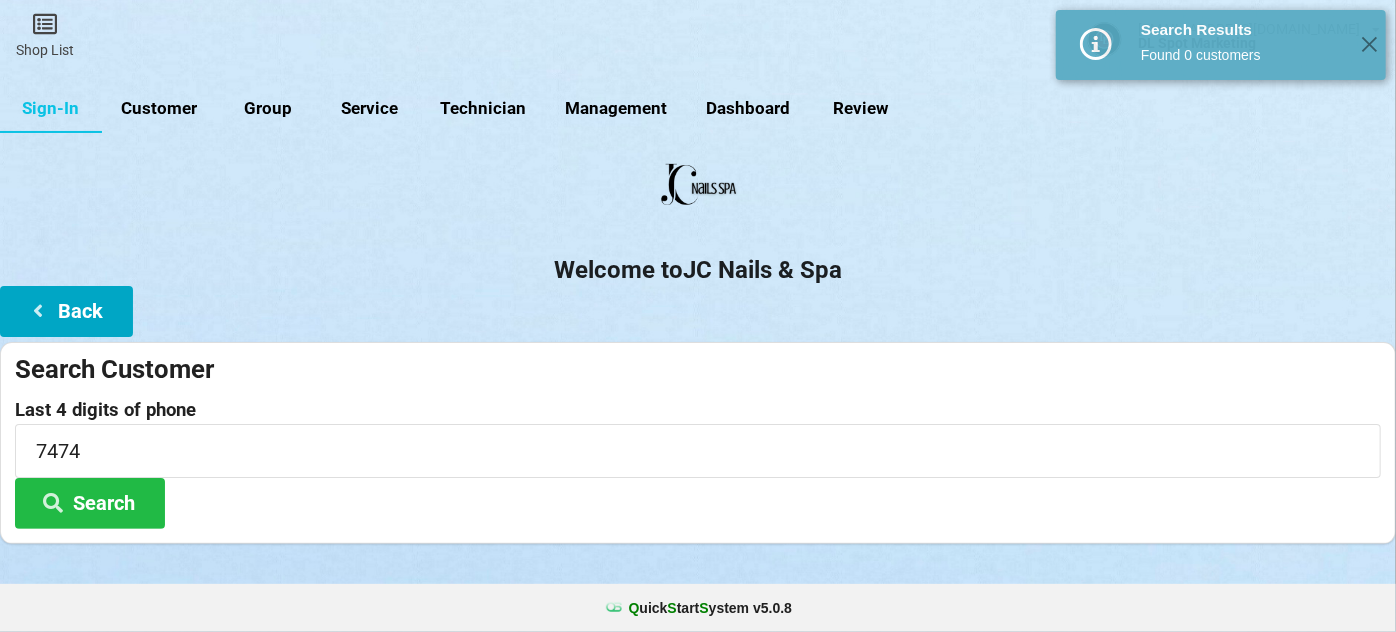 click on "Back" at bounding box center (66, 311) 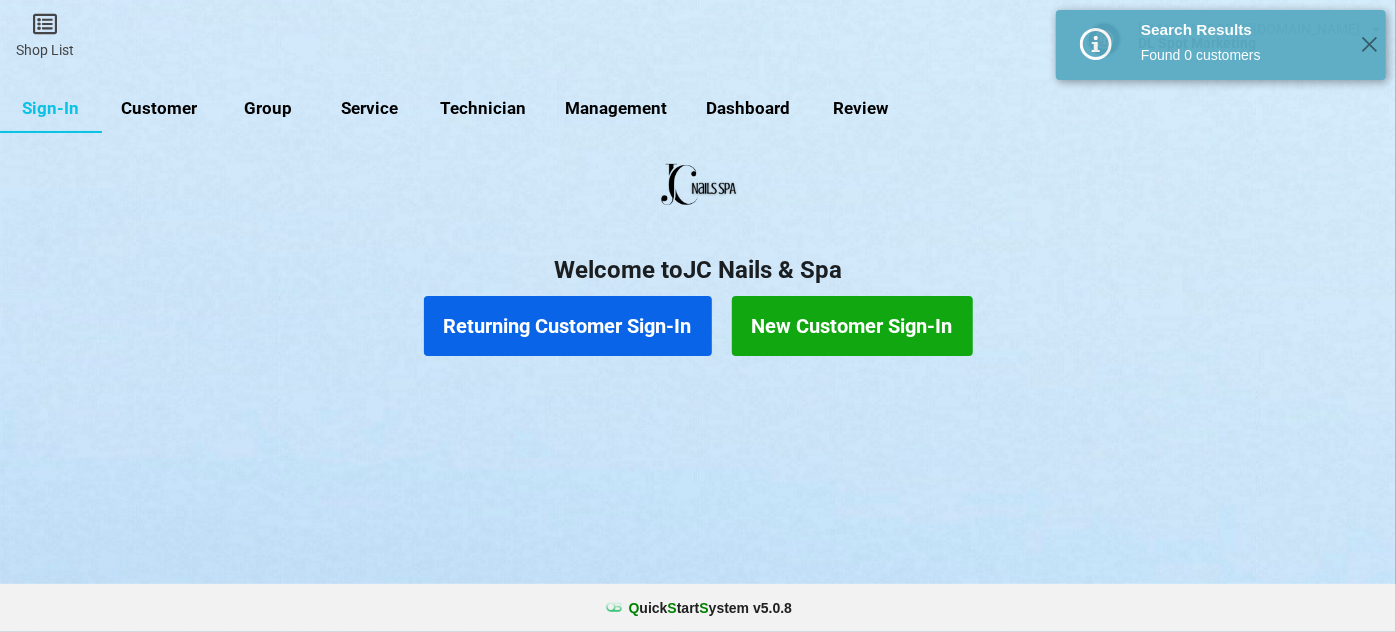 click on "New Customer Sign-In" at bounding box center [852, 326] 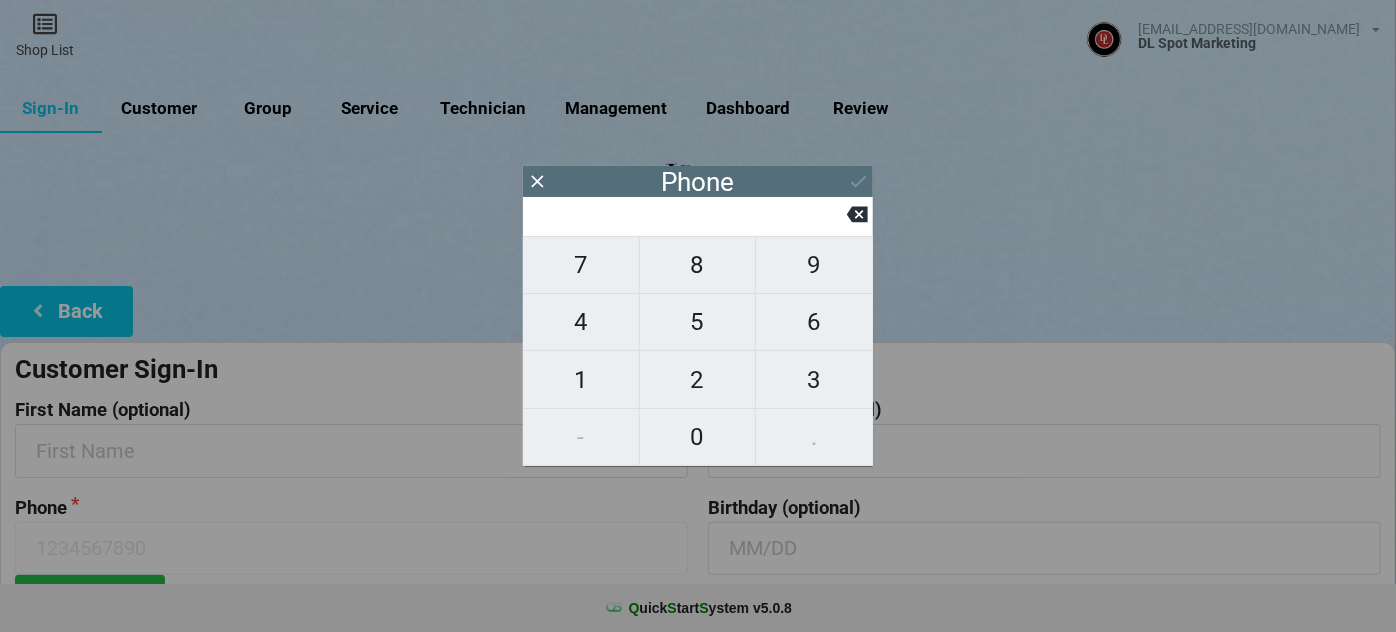 type on "8" 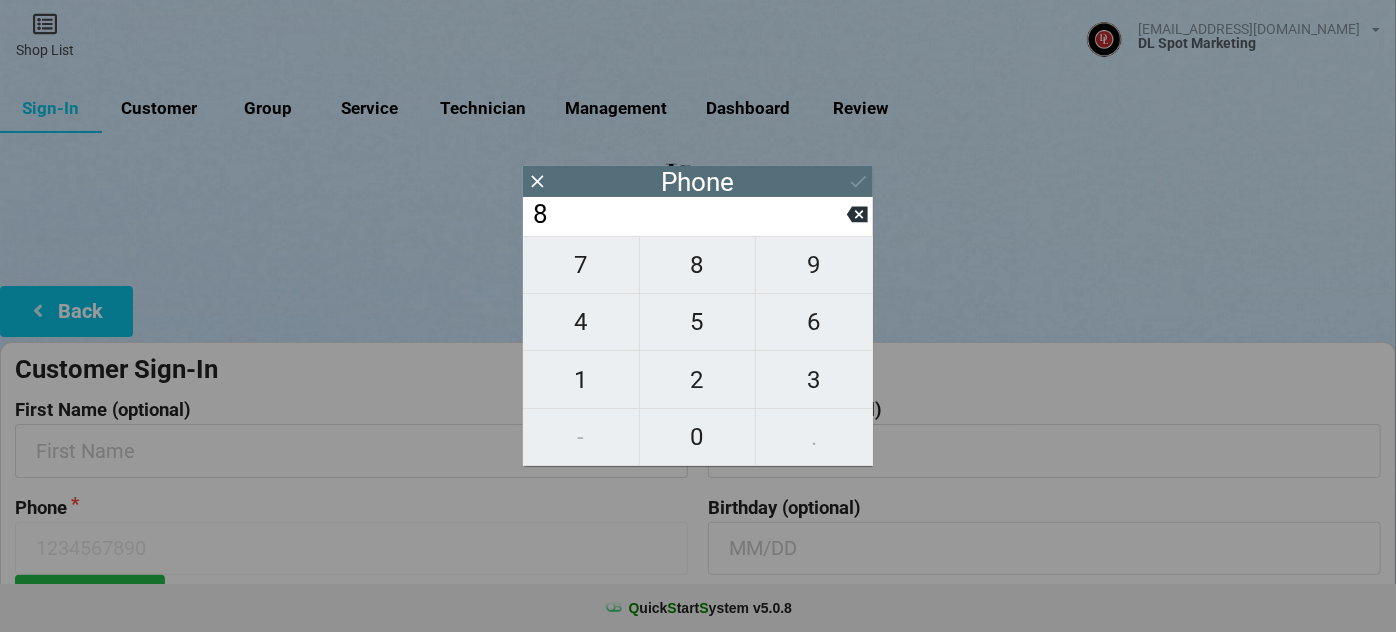 type on "8" 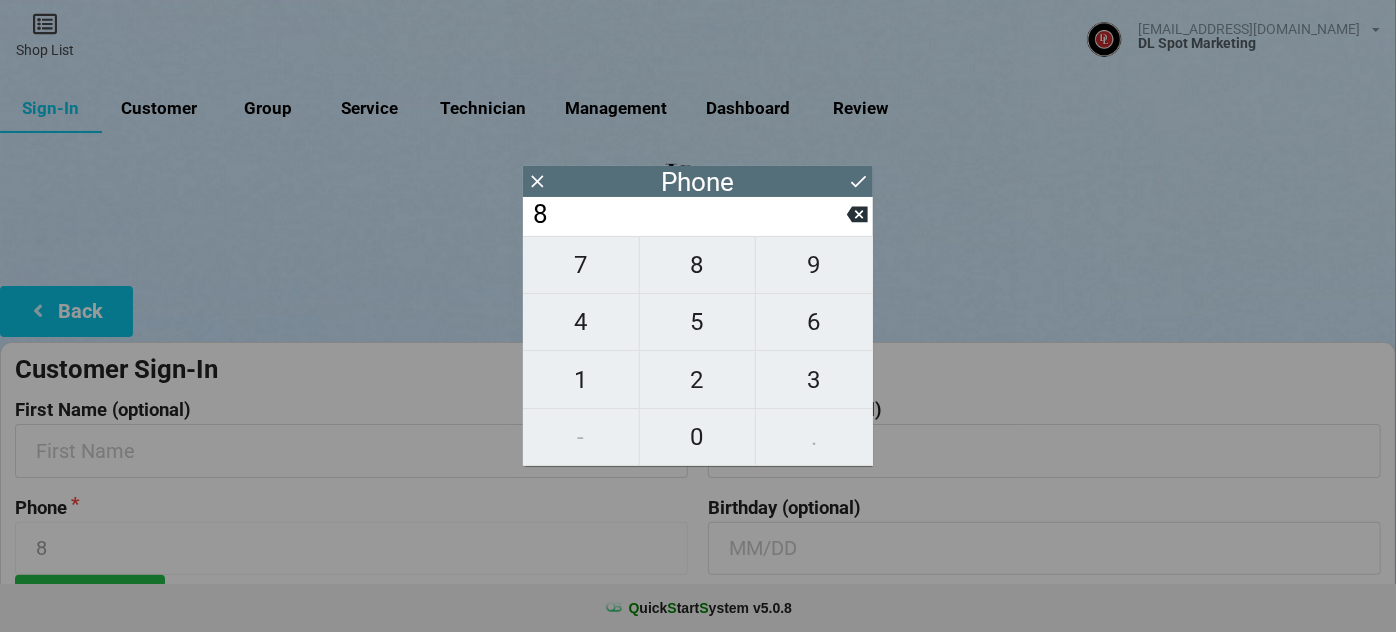 type on "81" 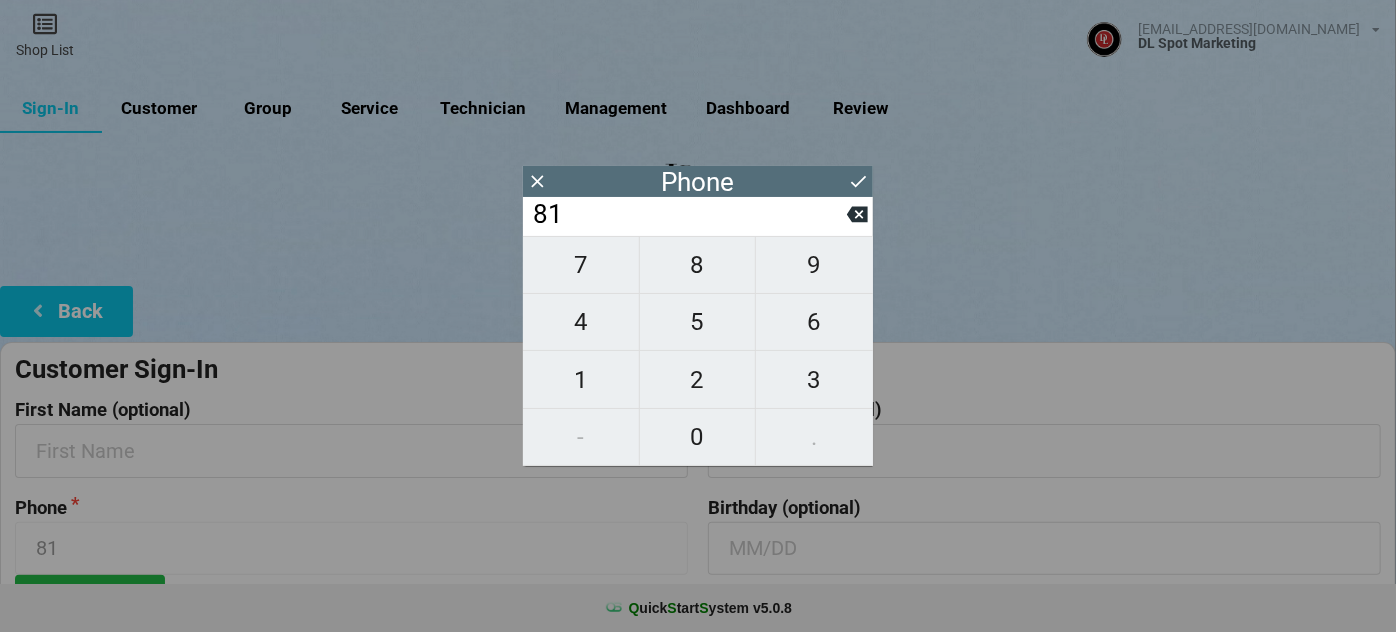type on "812" 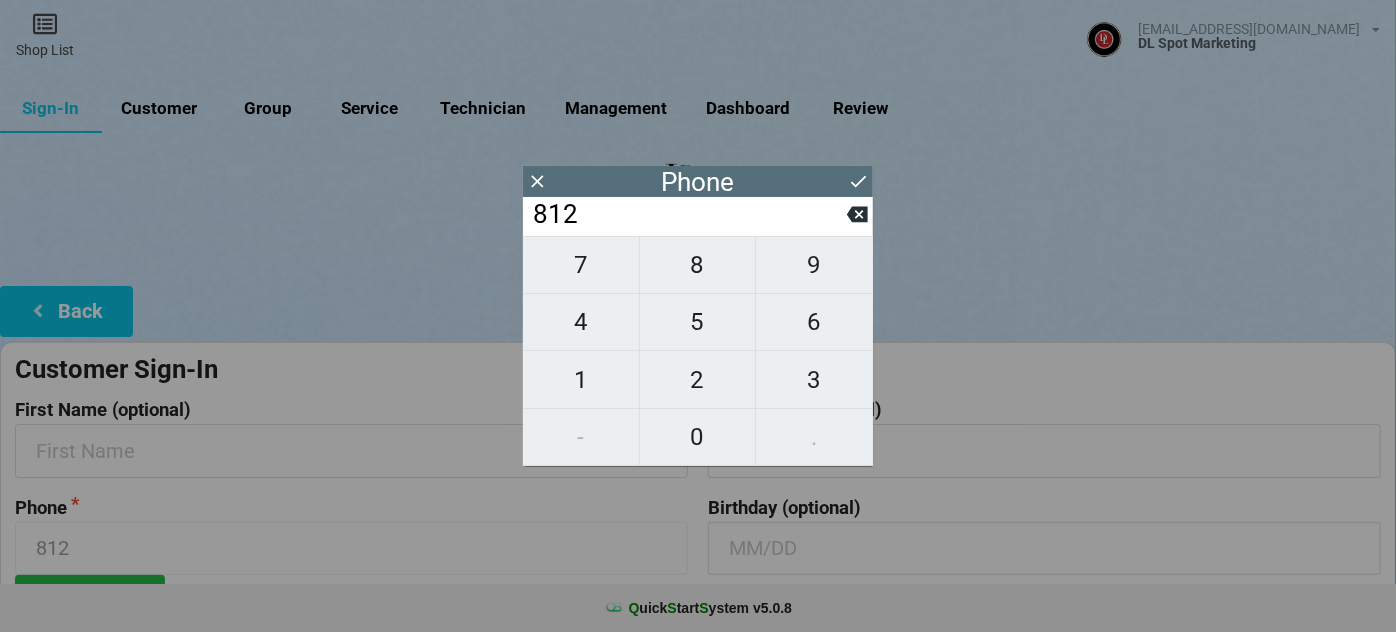 type on "8123" 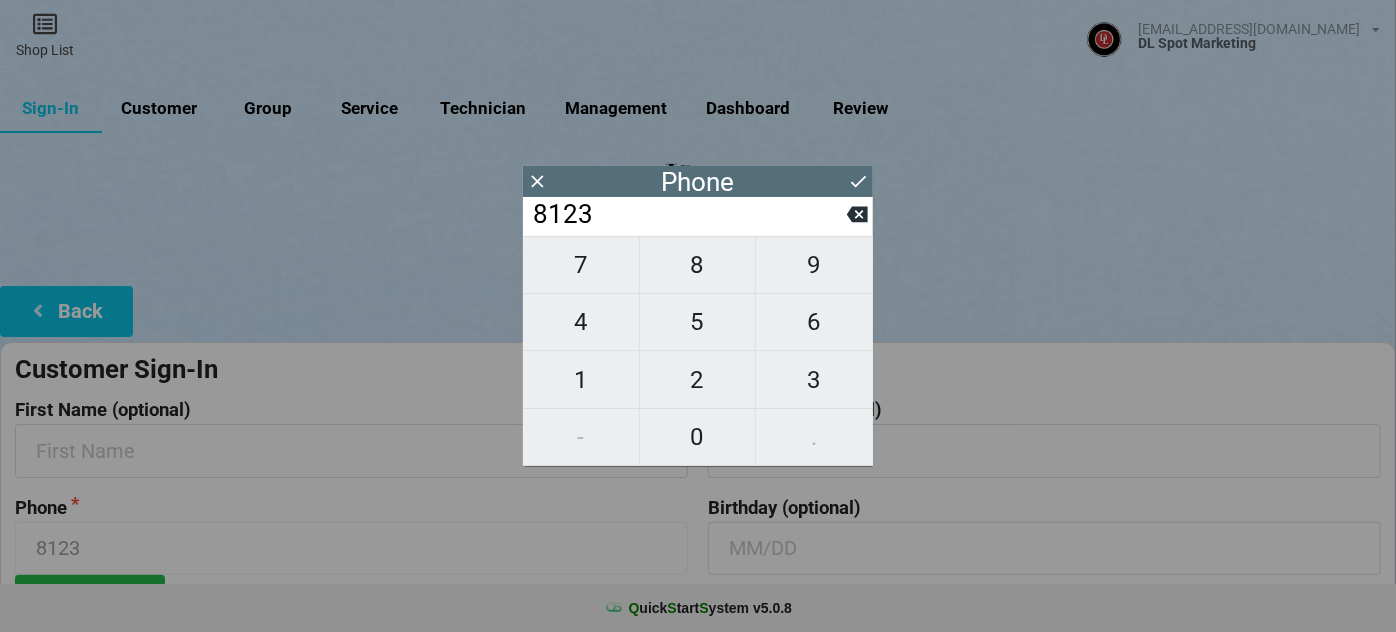 type on "81235" 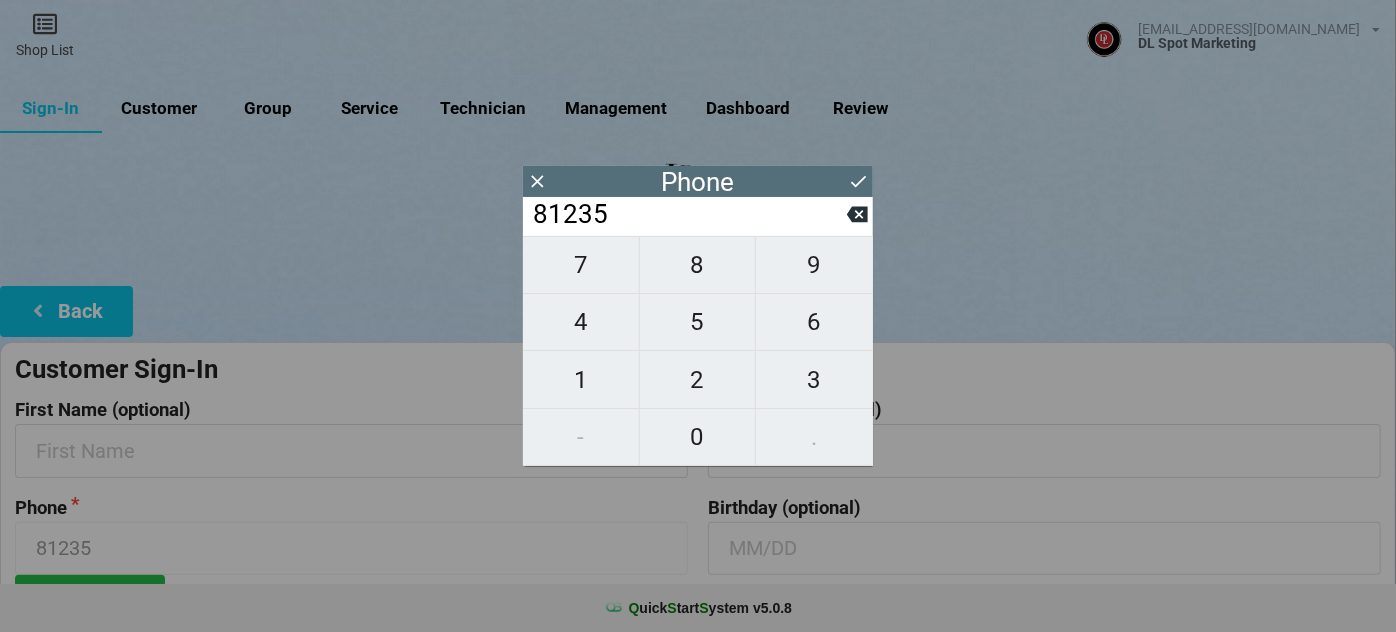 type on "812350" 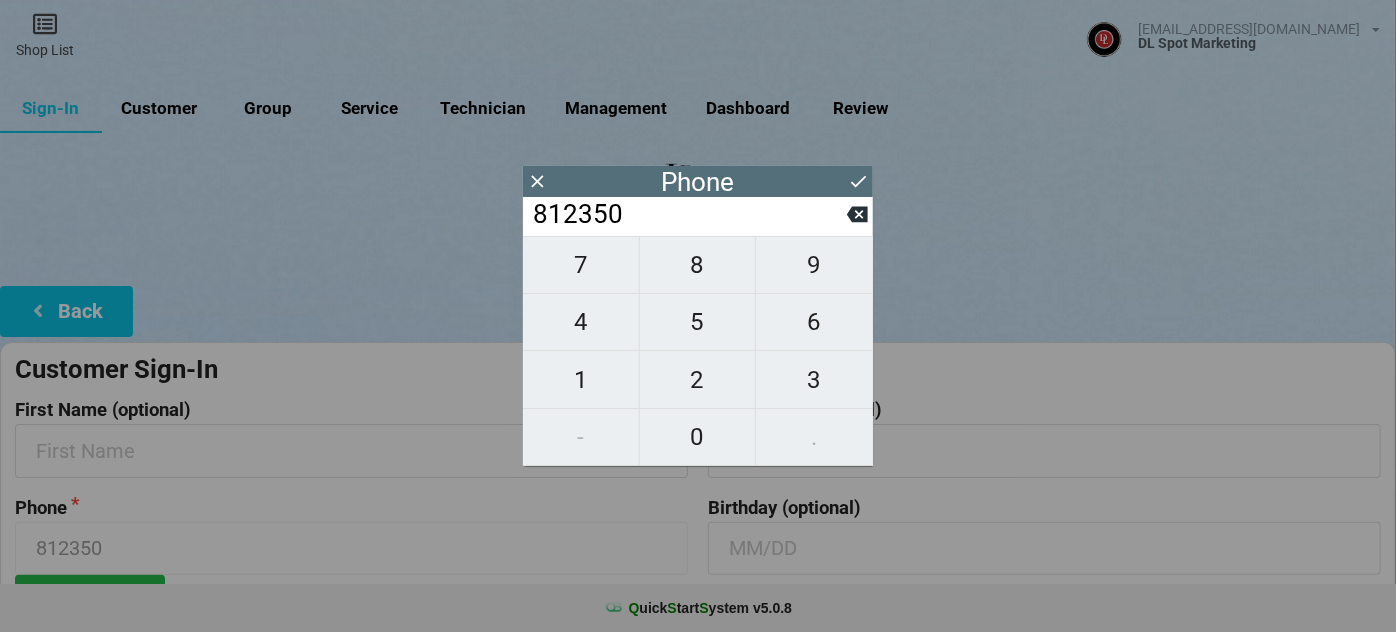 type on "8123507" 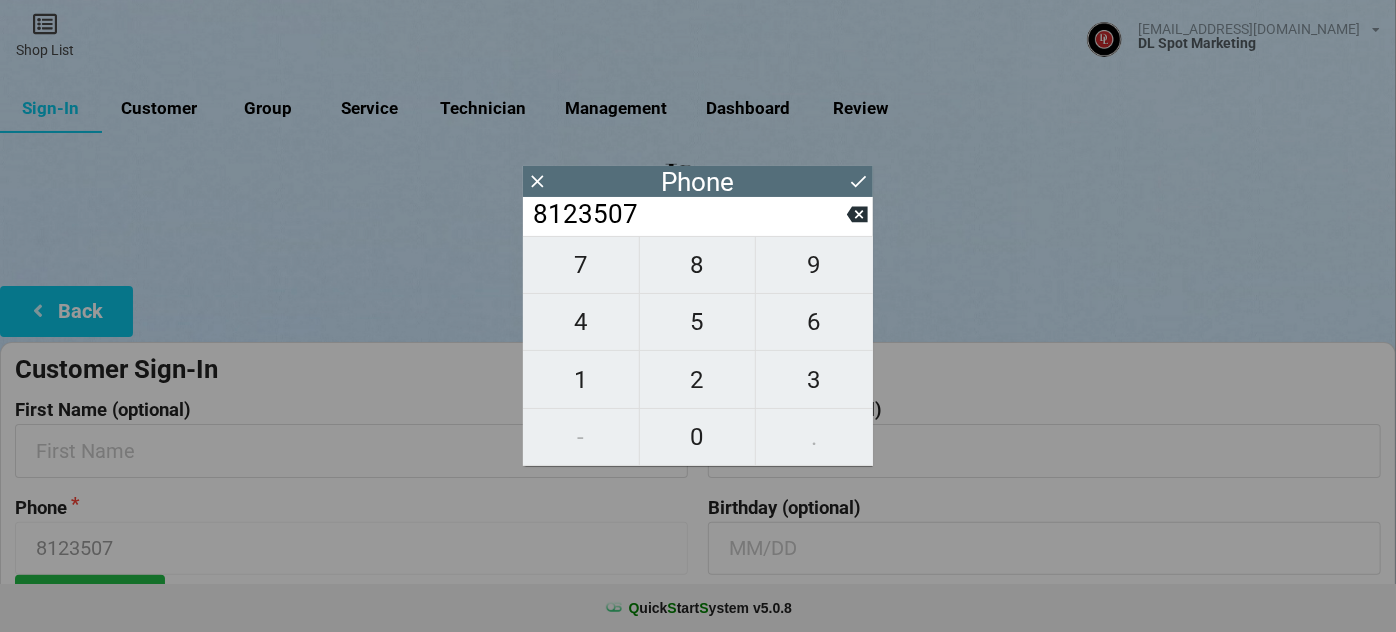 type on "81235074" 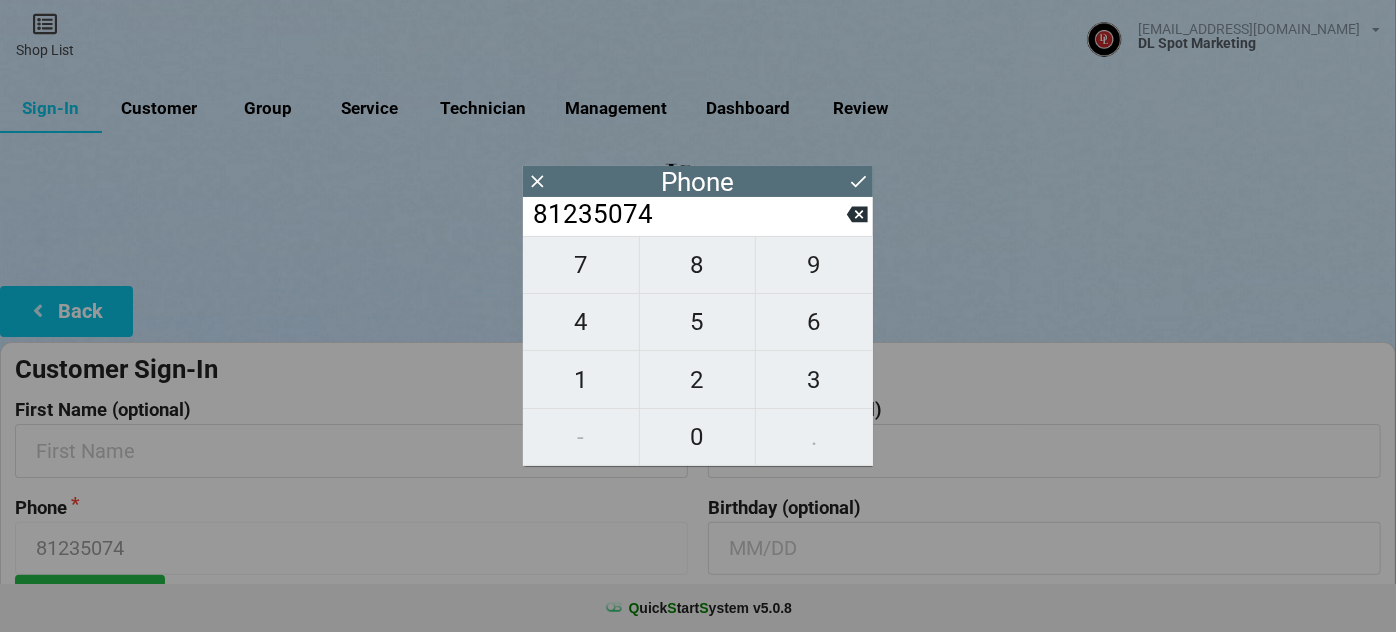 type on "812350747" 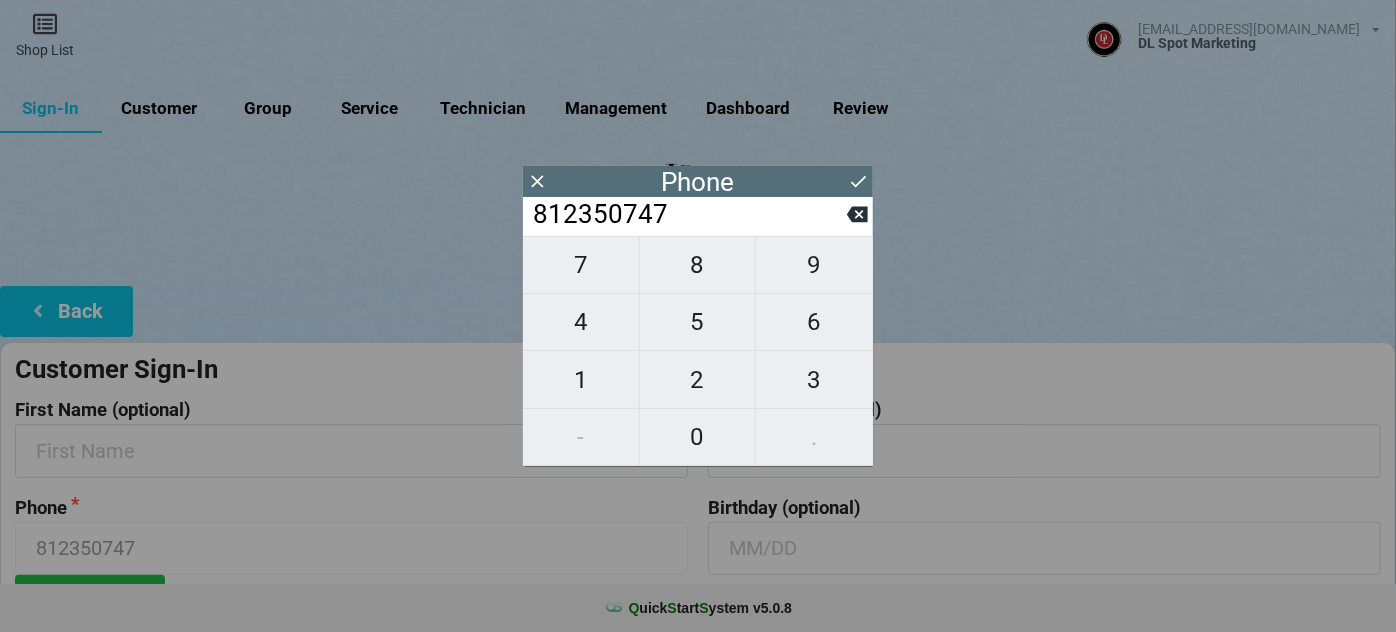 type on "8123507474" 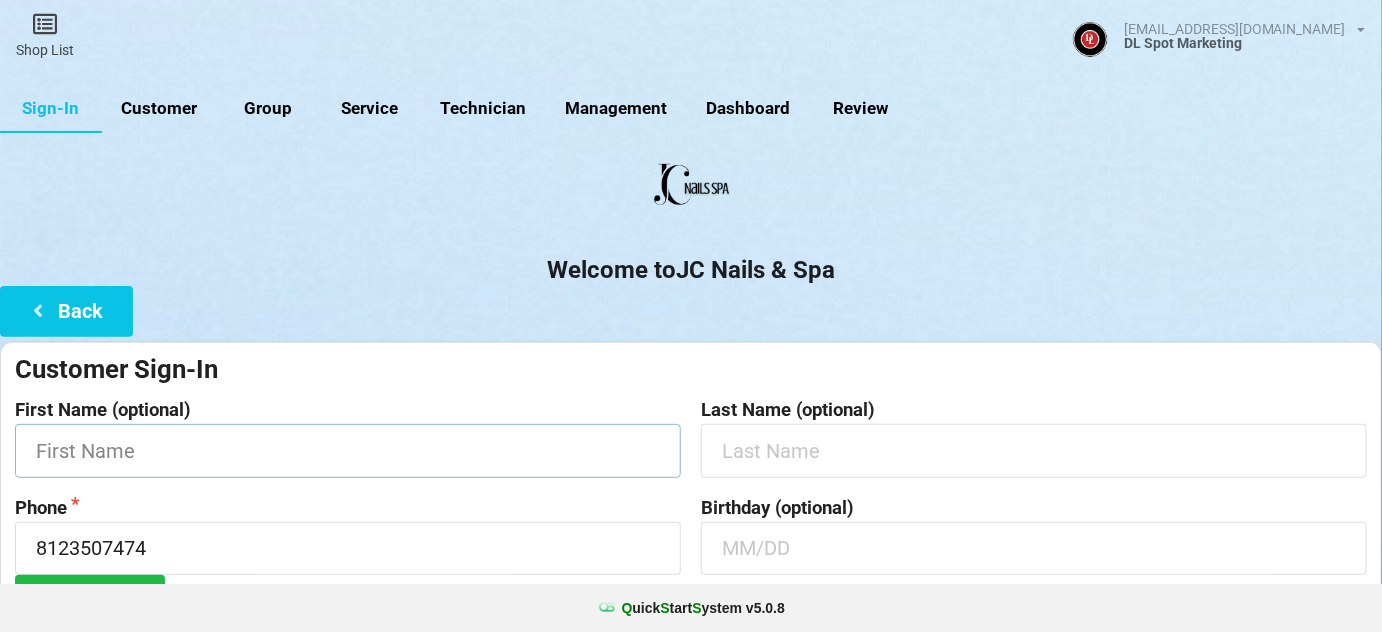click at bounding box center (348, 450) 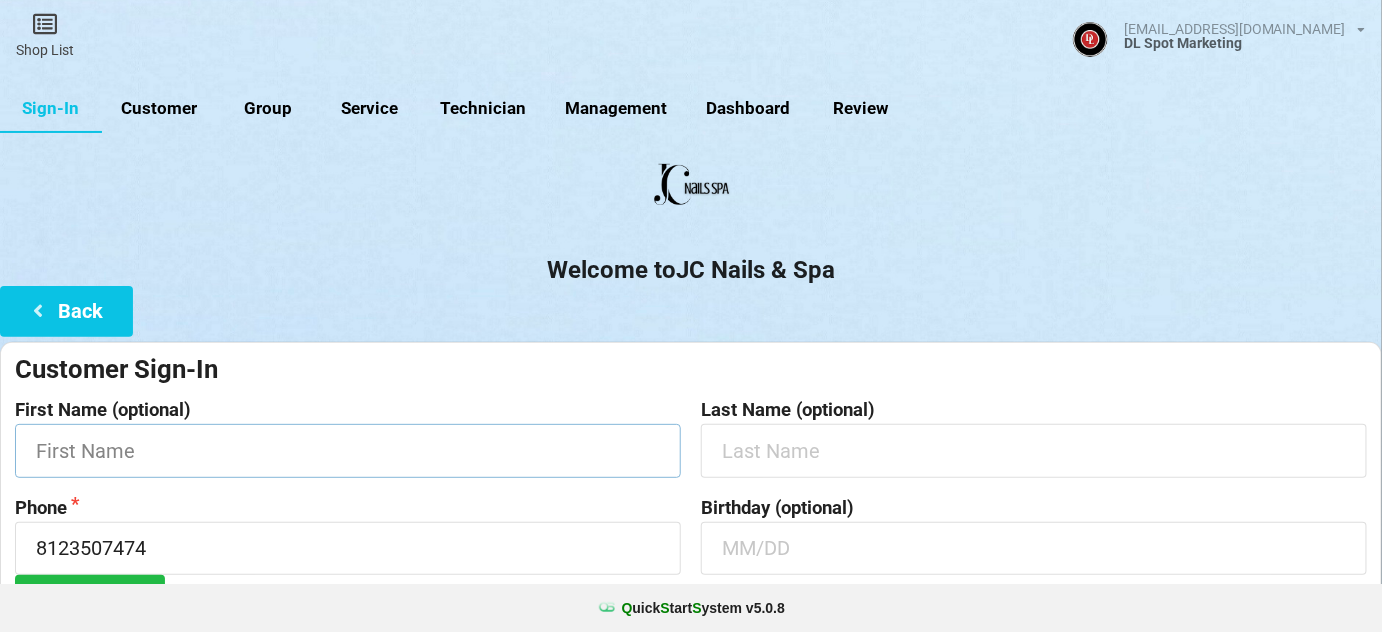 type on "J" 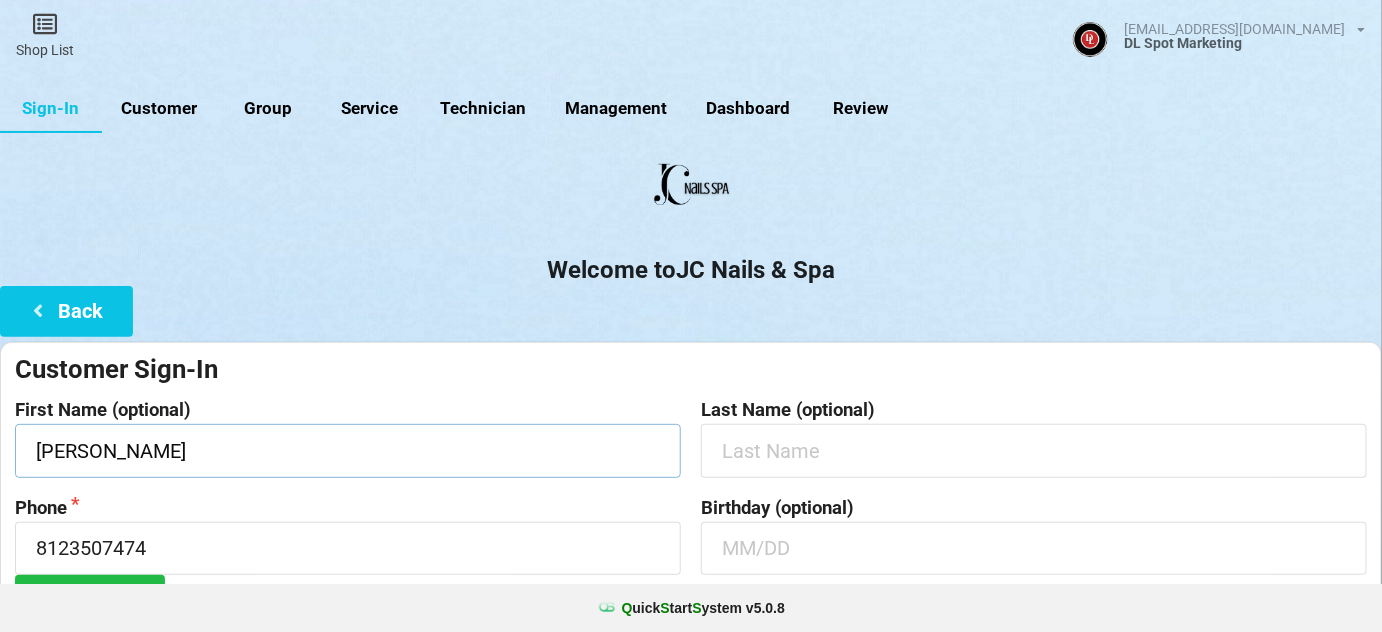 type on "[PERSON_NAME]" 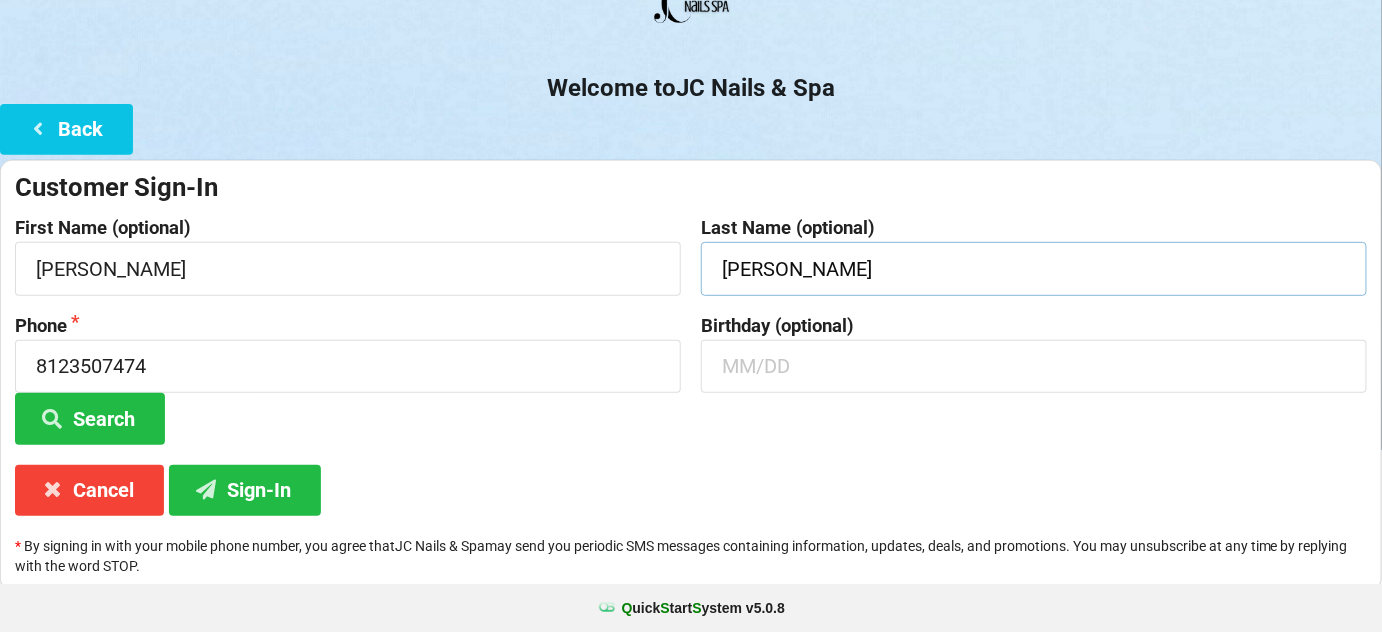 scroll, scrollTop: 191, scrollLeft: 0, axis: vertical 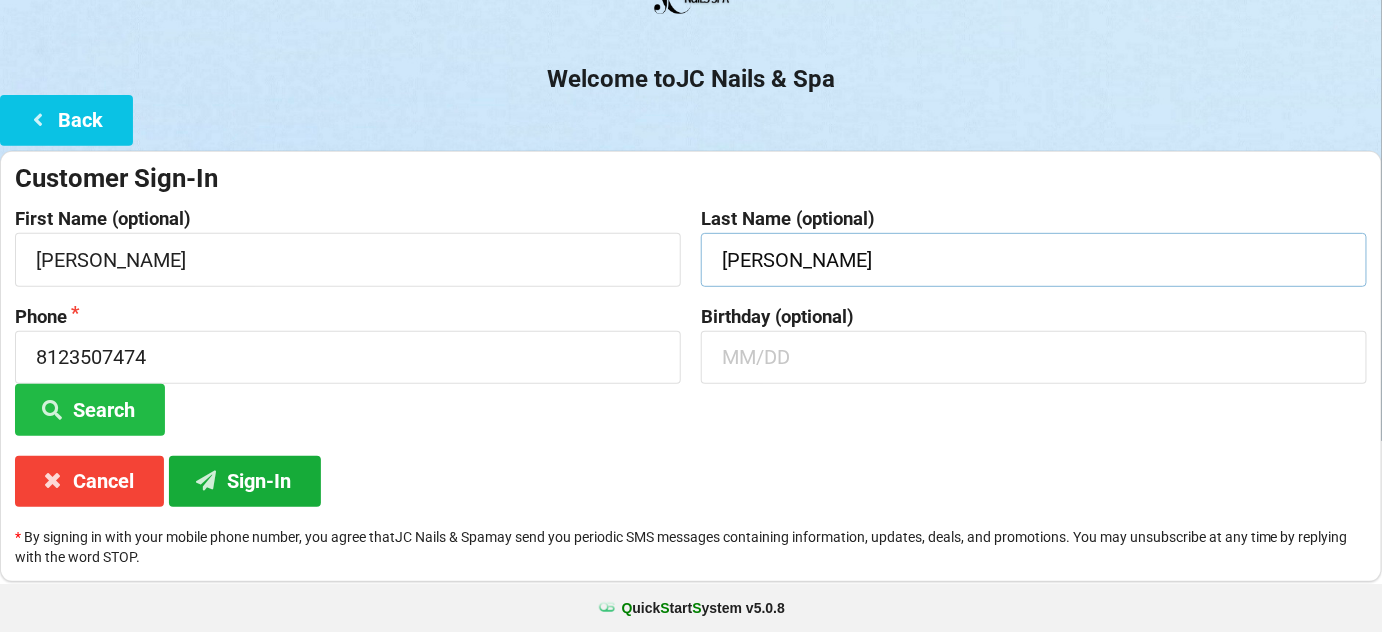 type on "[PERSON_NAME]" 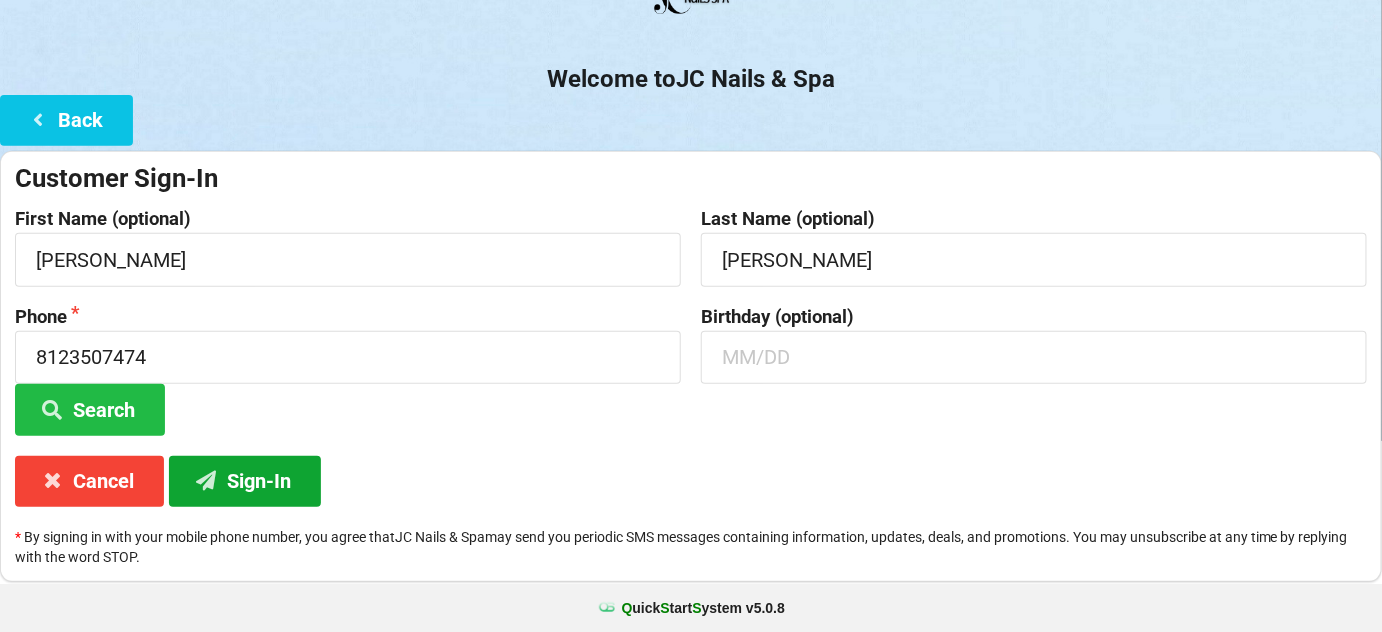 click at bounding box center [207, 479] 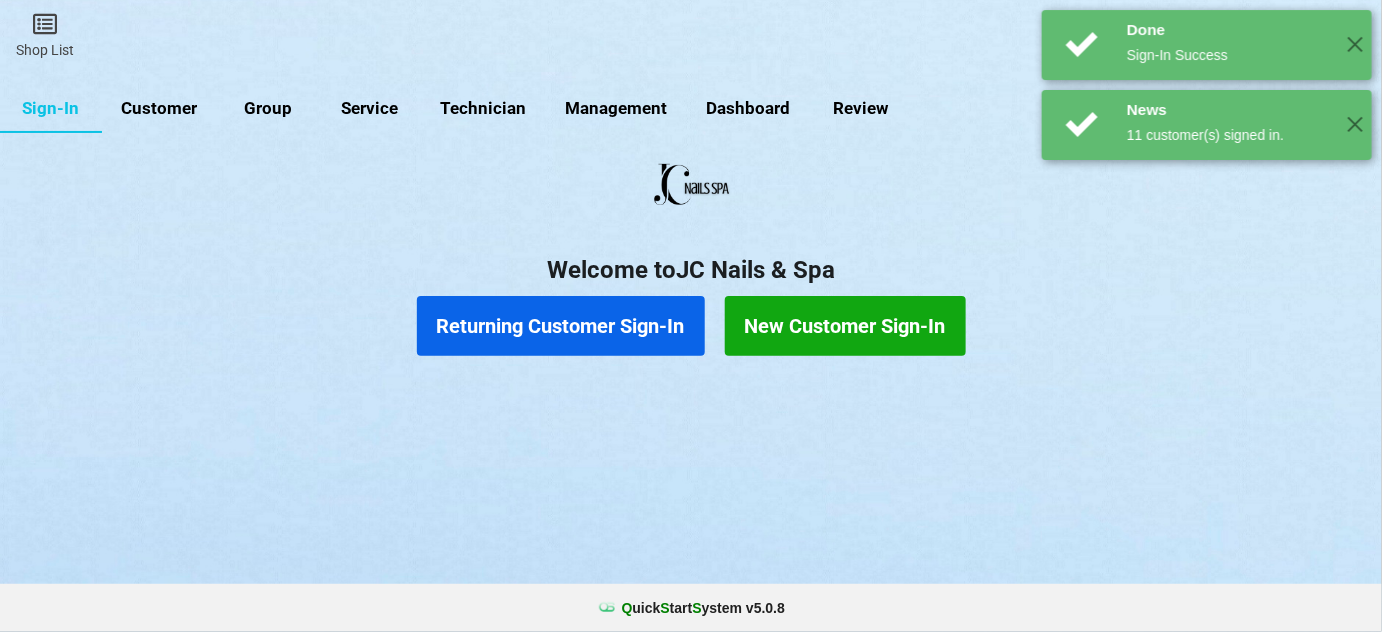 scroll, scrollTop: 0, scrollLeft: 0, axis: both 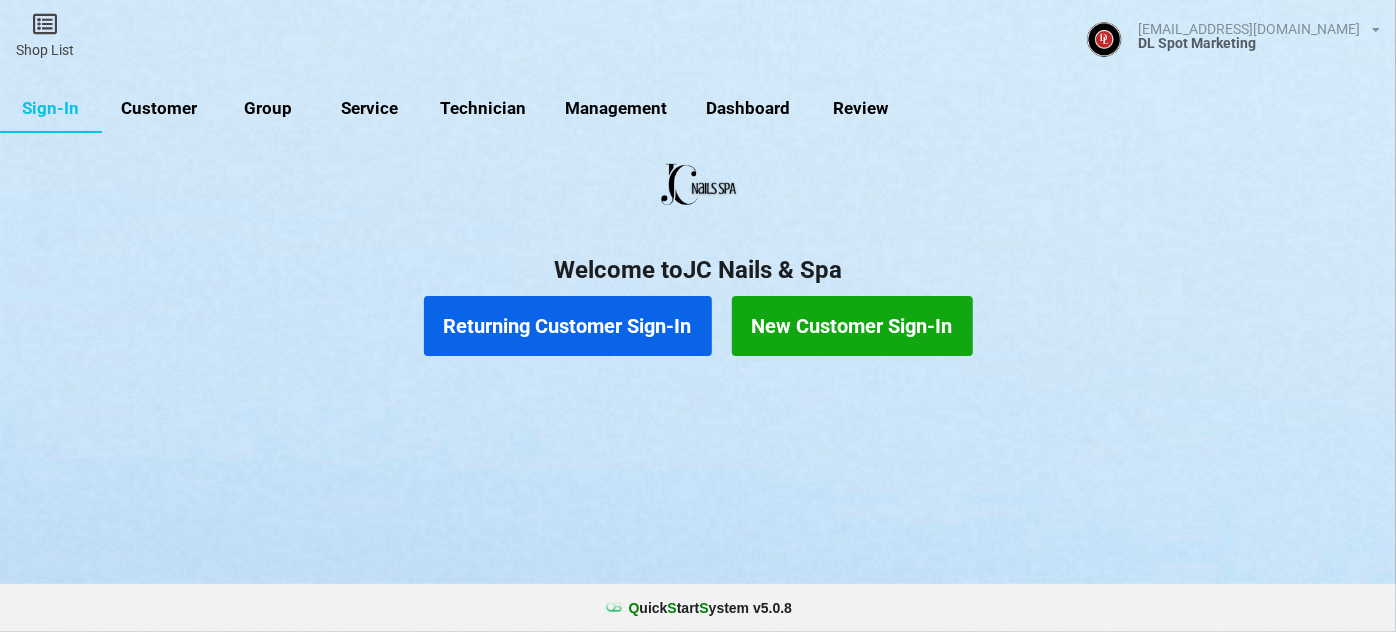 click on "Returning Customer Sign-In" at bounding box center [568, 326] 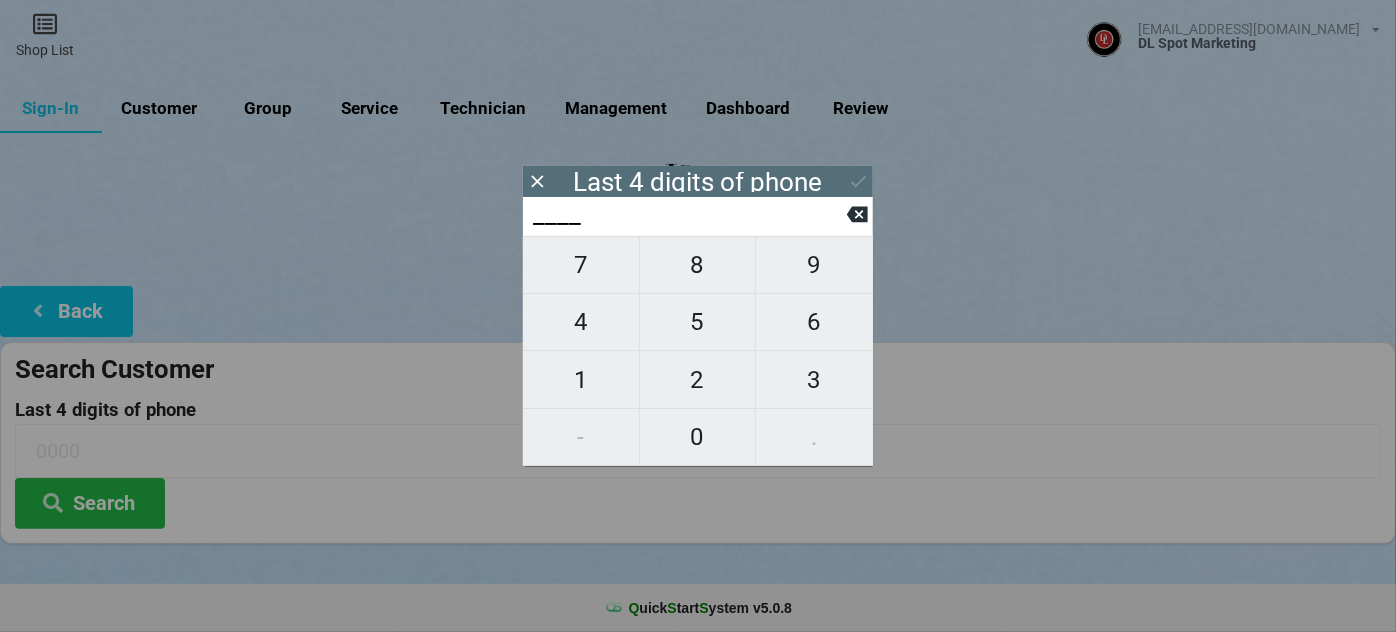 type on "3___" 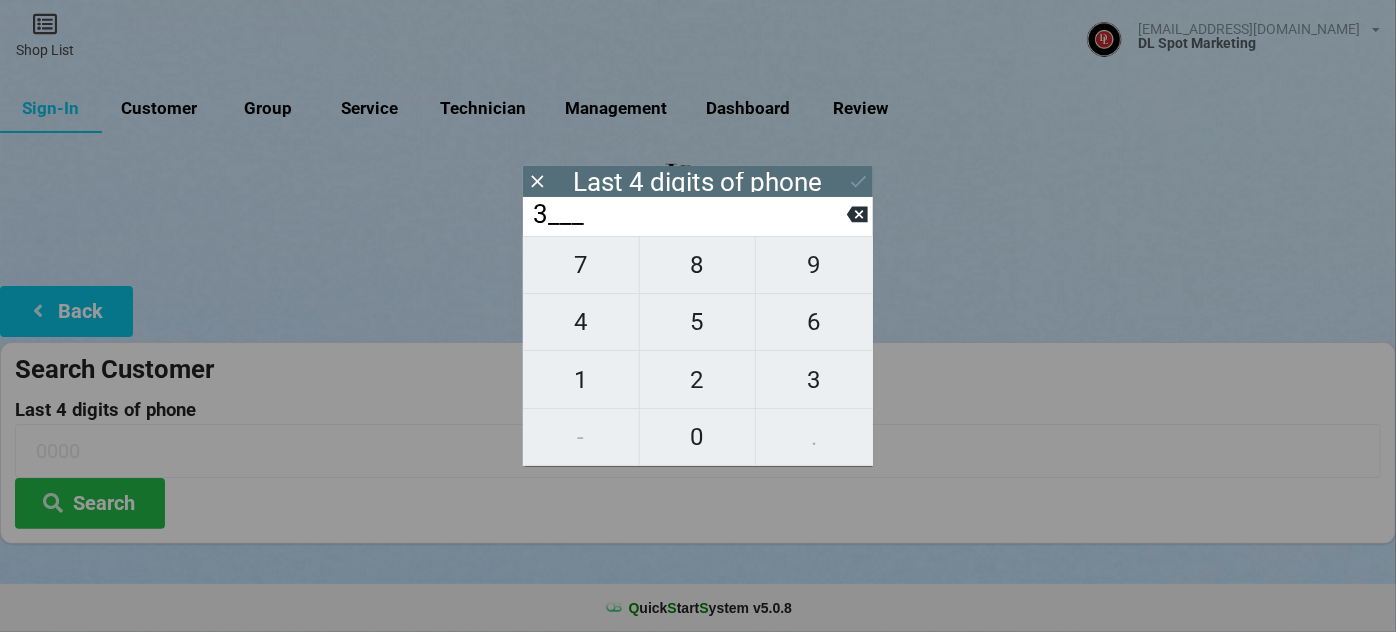 type on "3___" 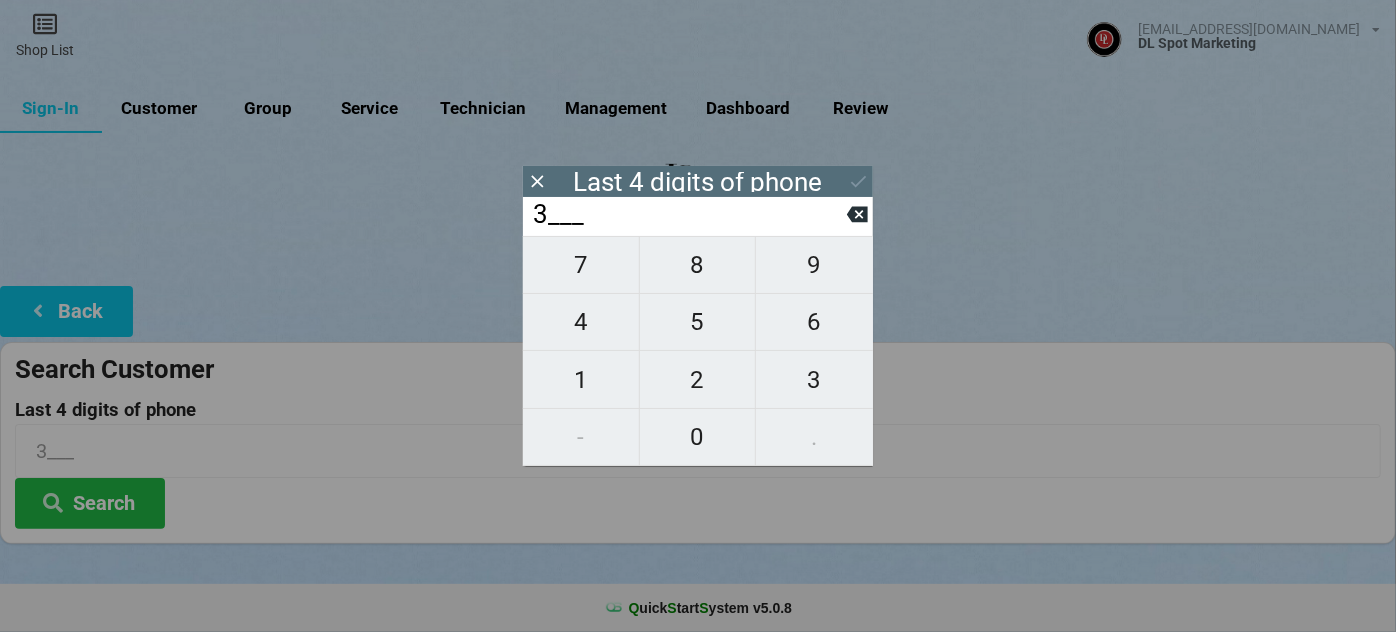 type on "31__" 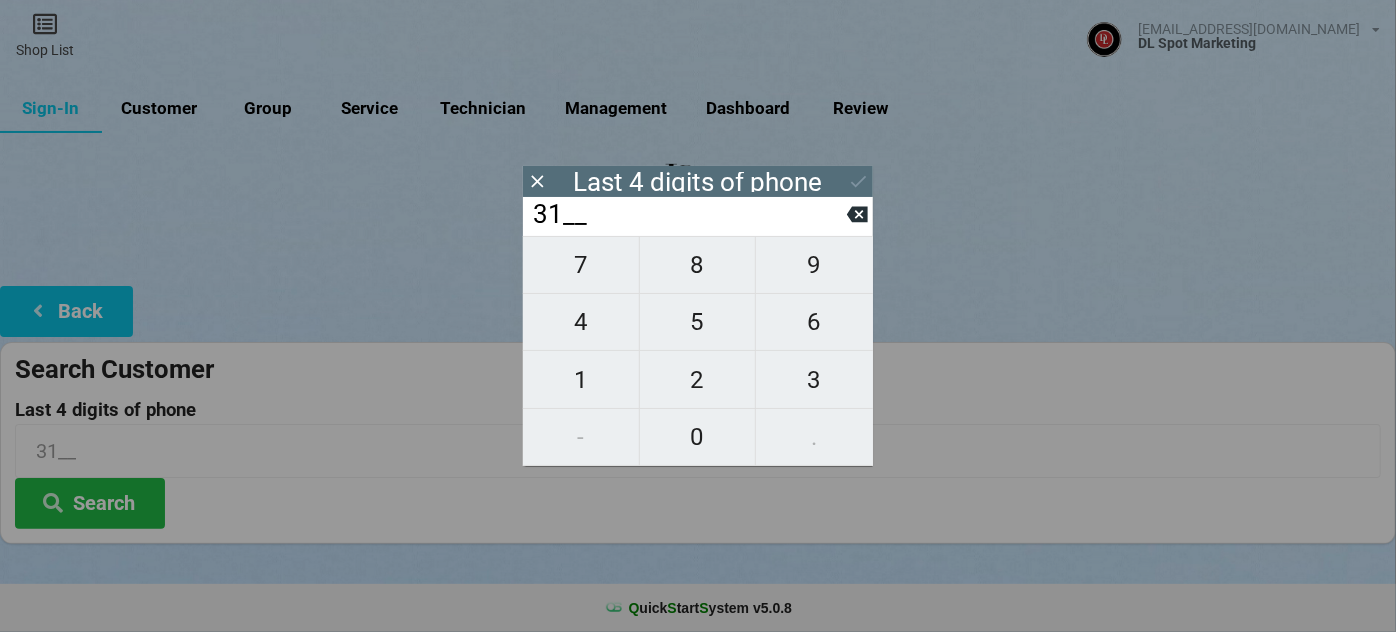 type on "315_" 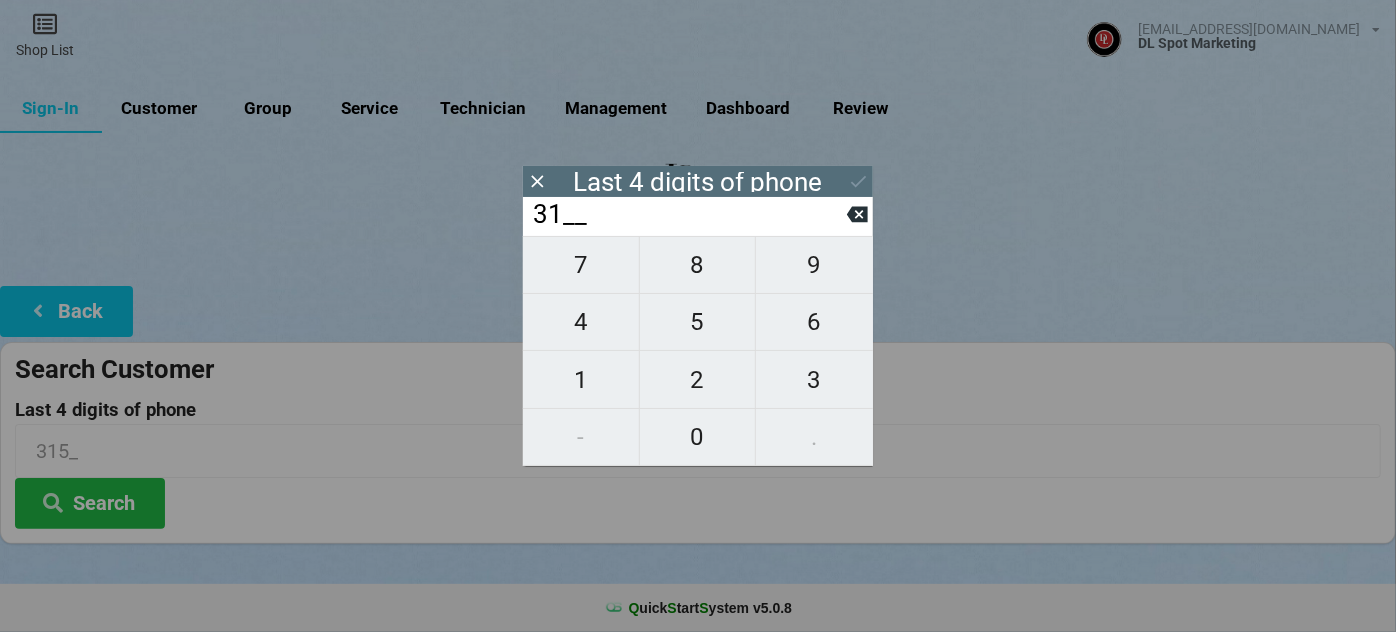 type on "313_" 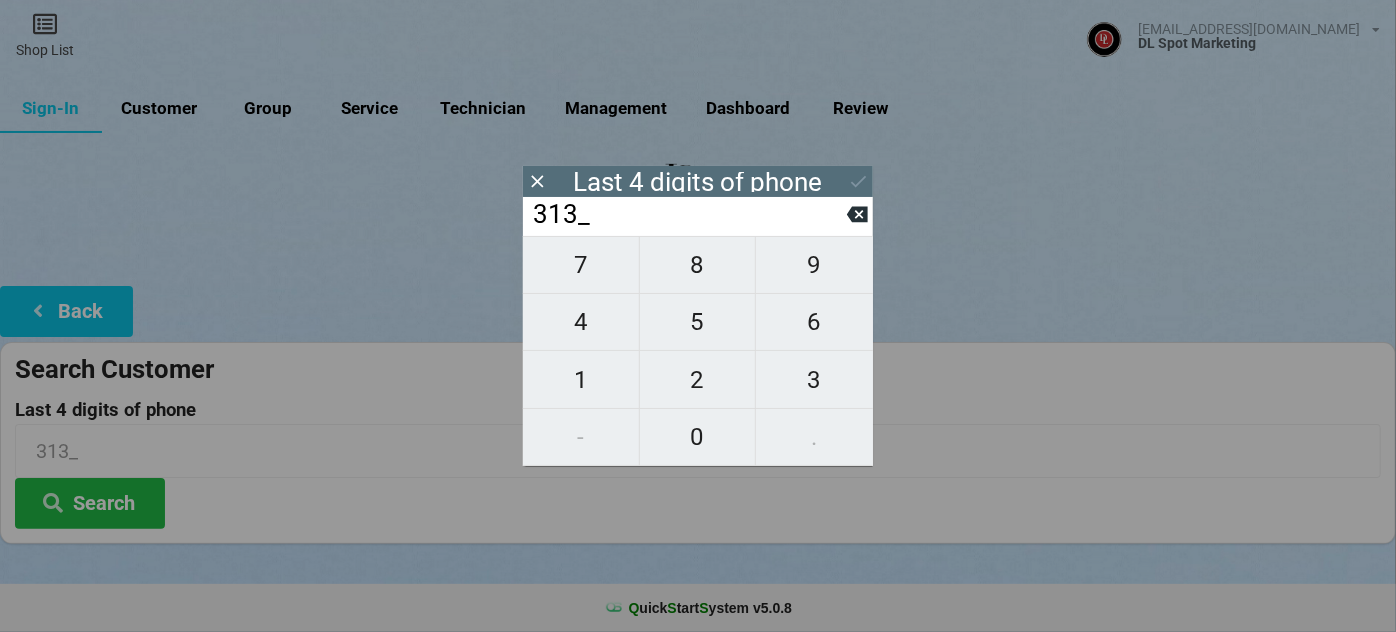 type on "3135" 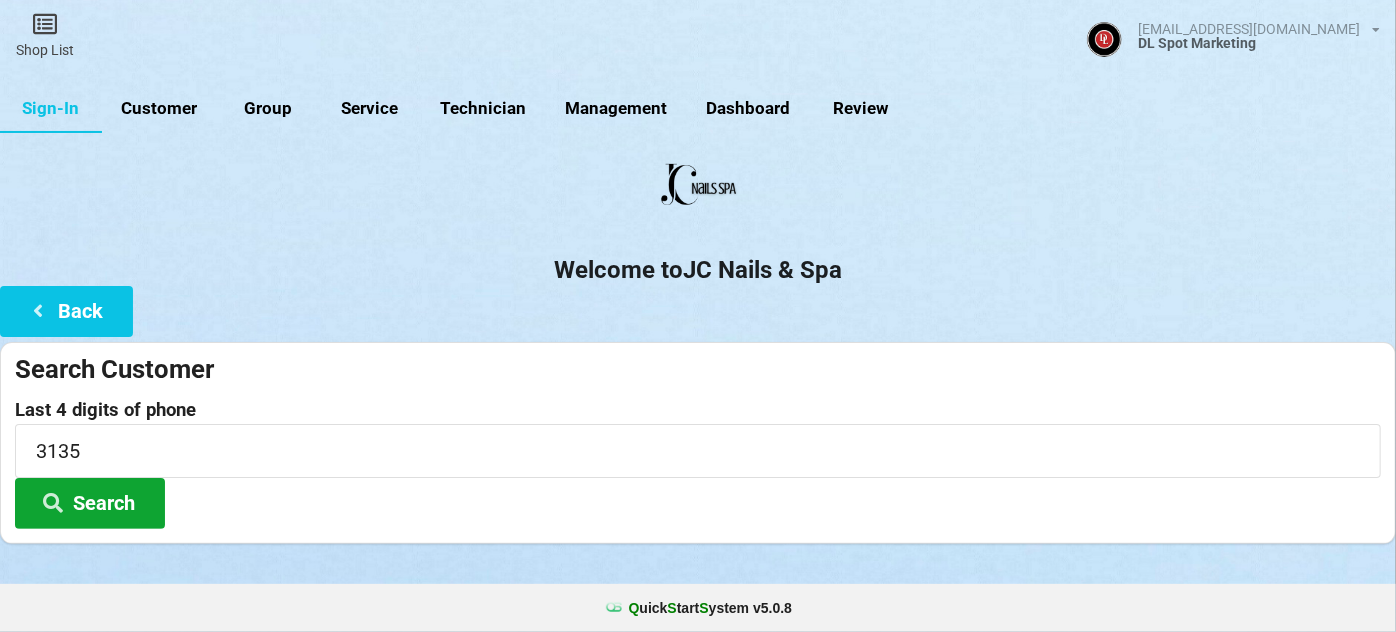 click on "Search" at bounding box center (90, 503) 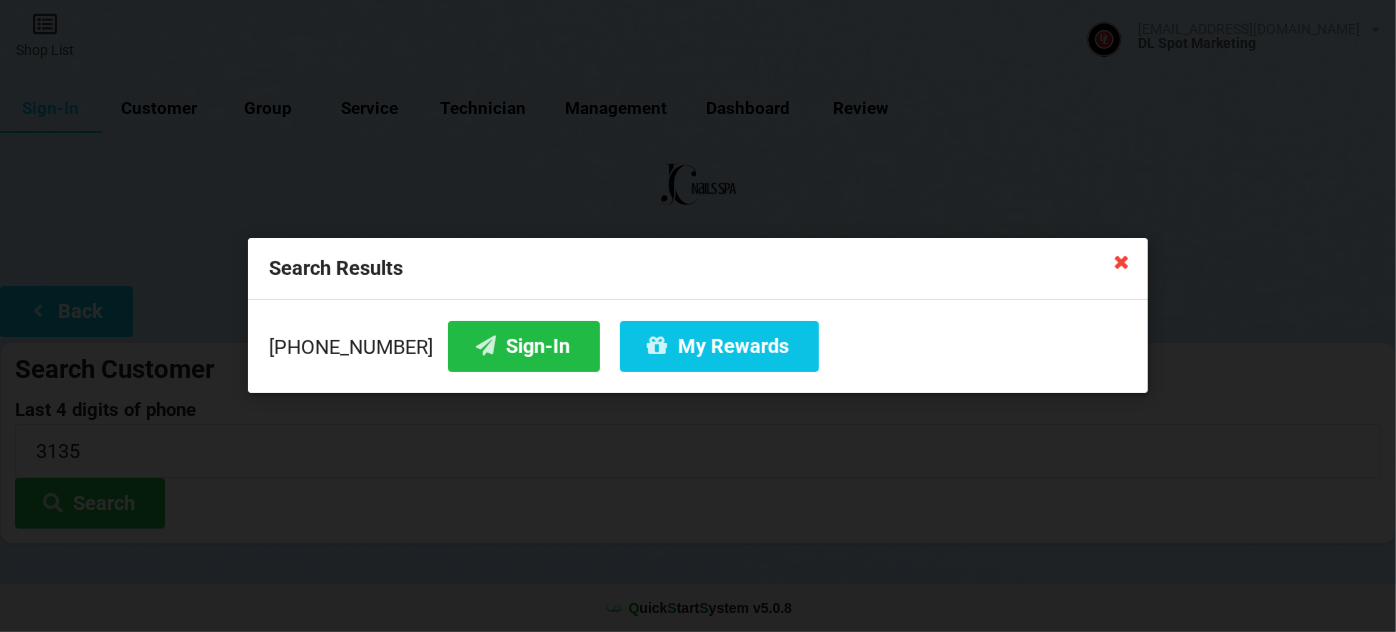 click at bounding box center [1122, 261] 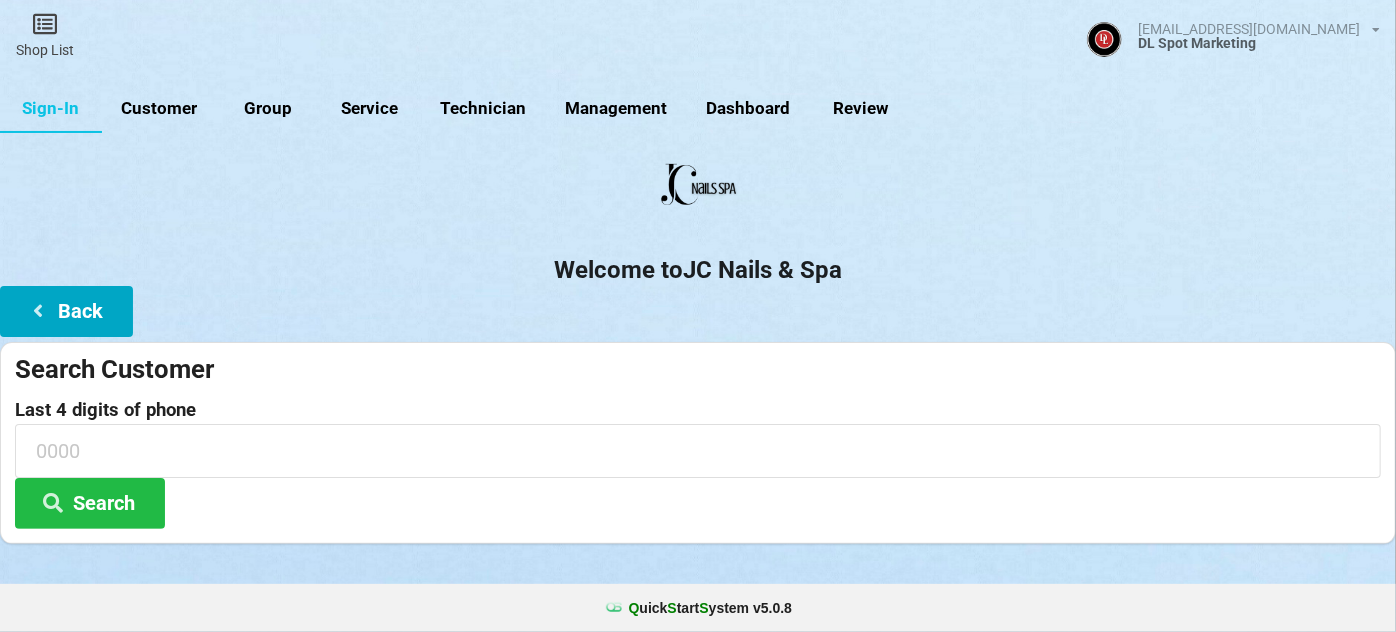 click on "Back" at bounding box center [66, 311] 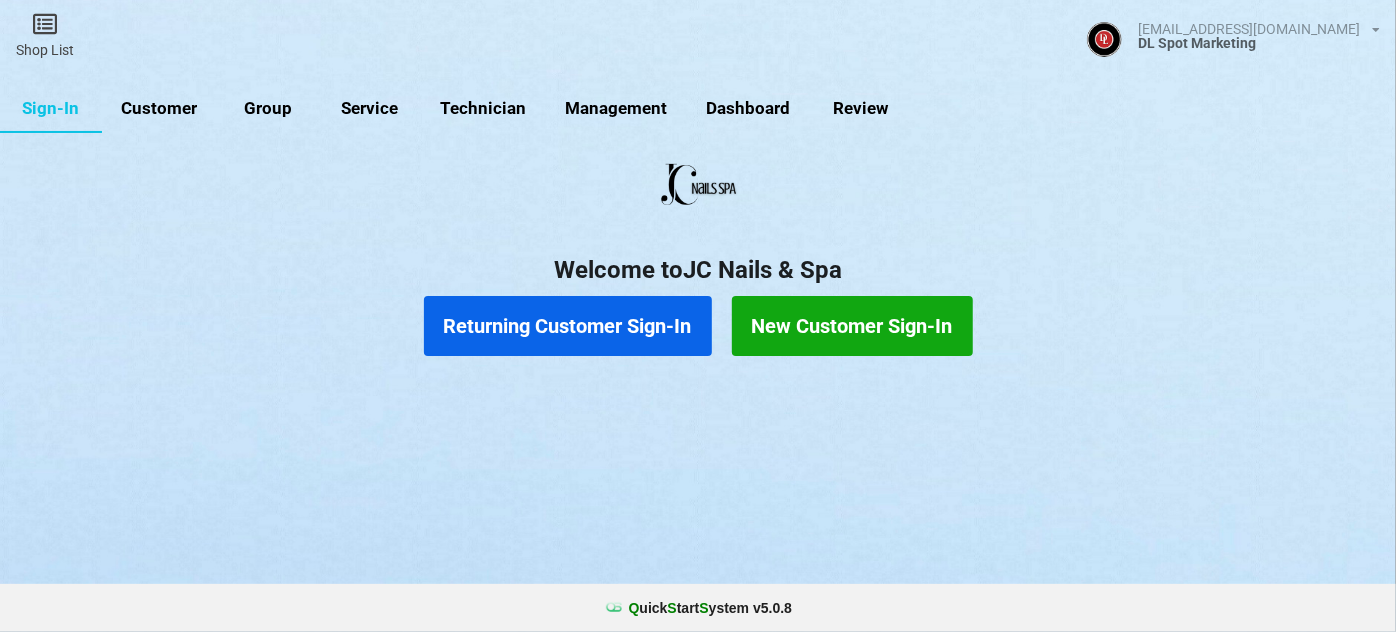 click on "New Customer Sign-In" at bounding box center [852, 326] 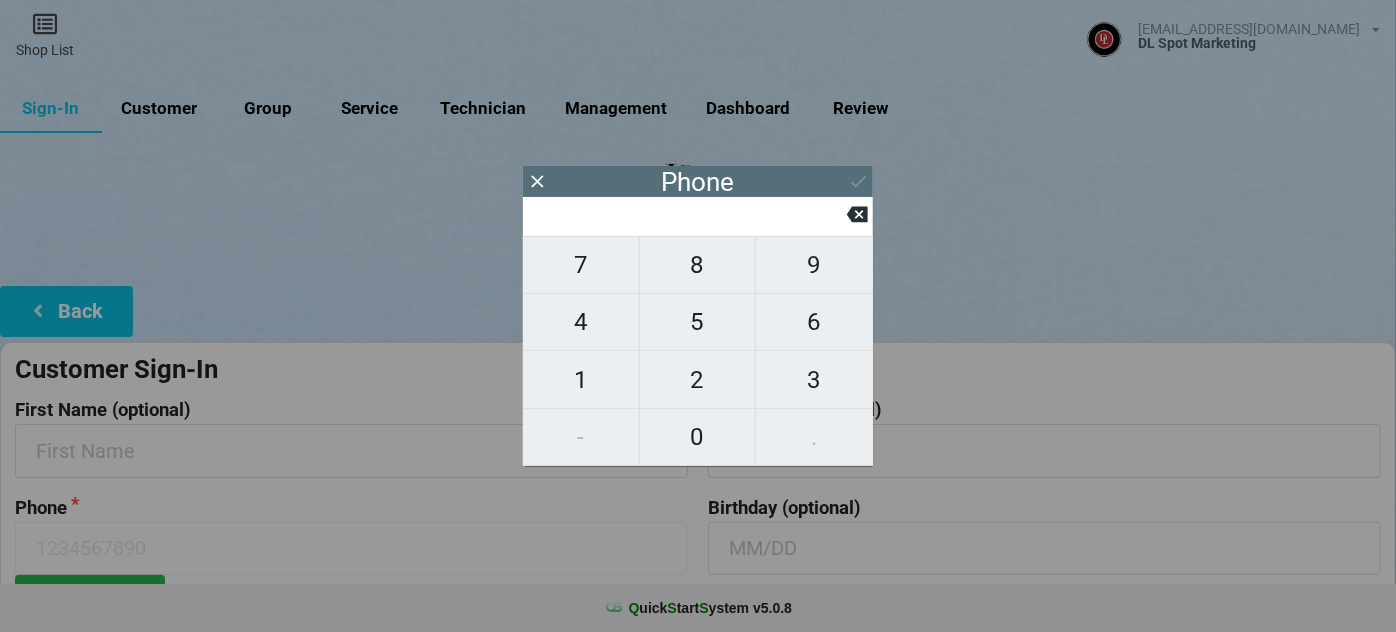 type on "5" 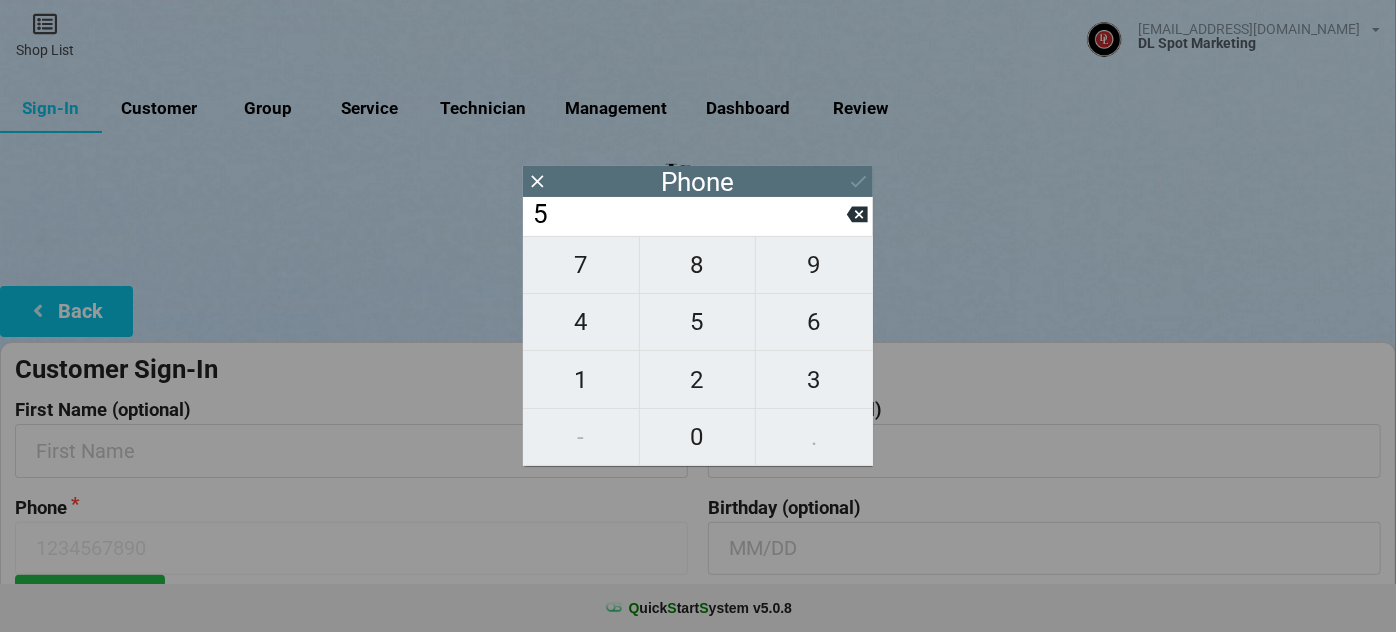 type on "5" 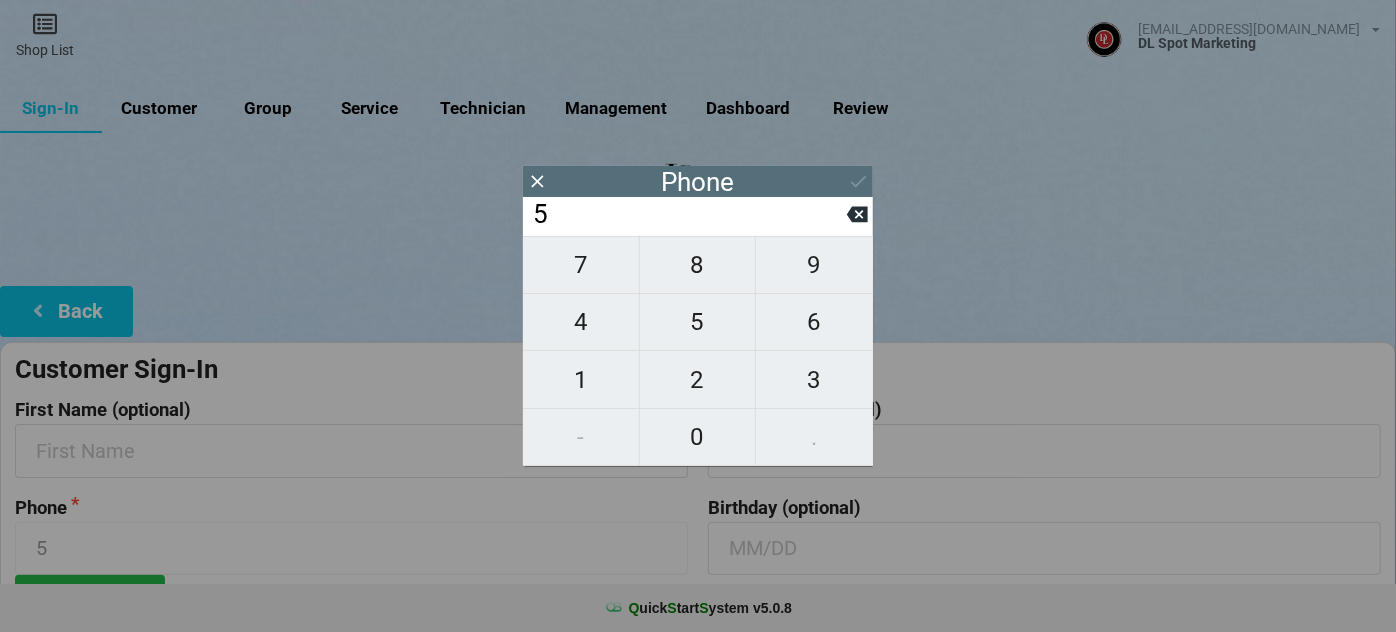 type on "51" 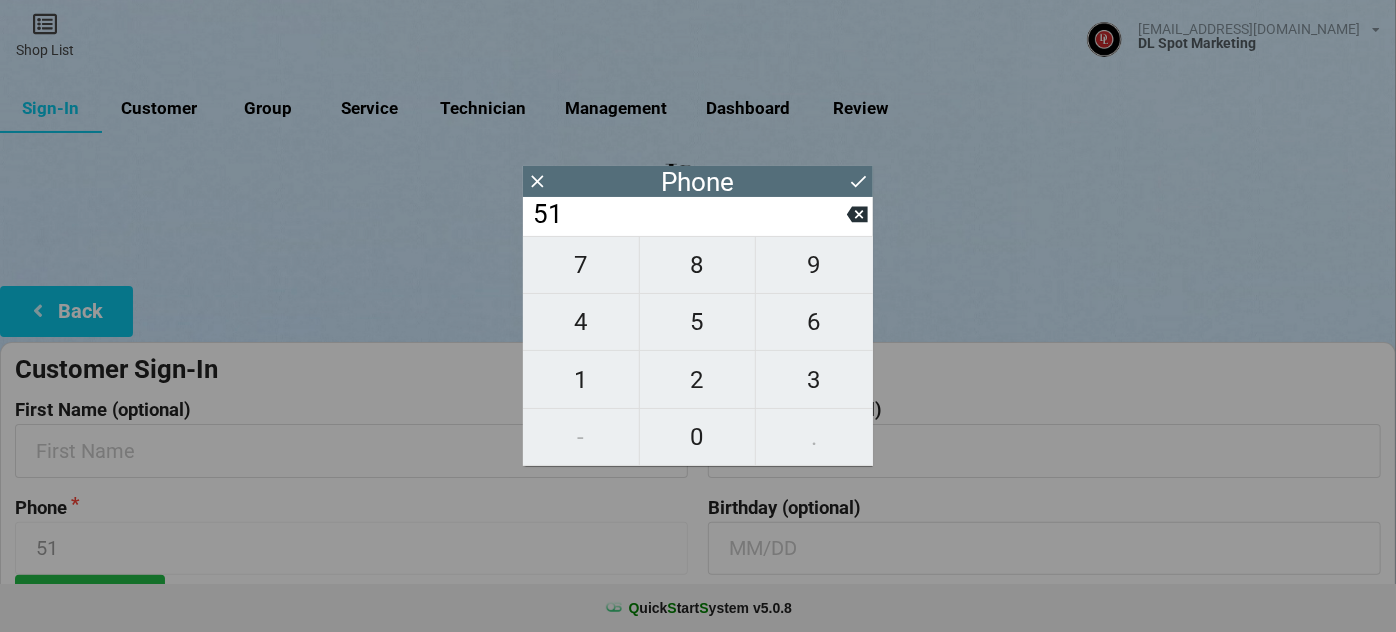 type on "512" 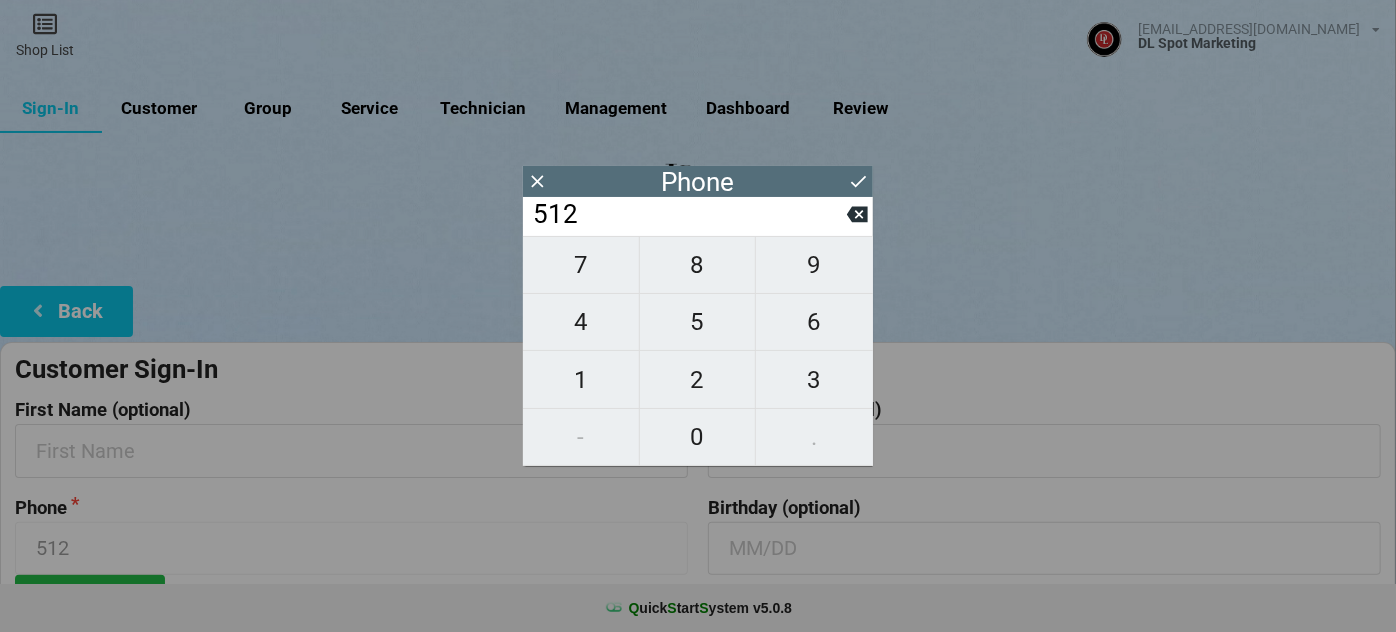 type on "5128" 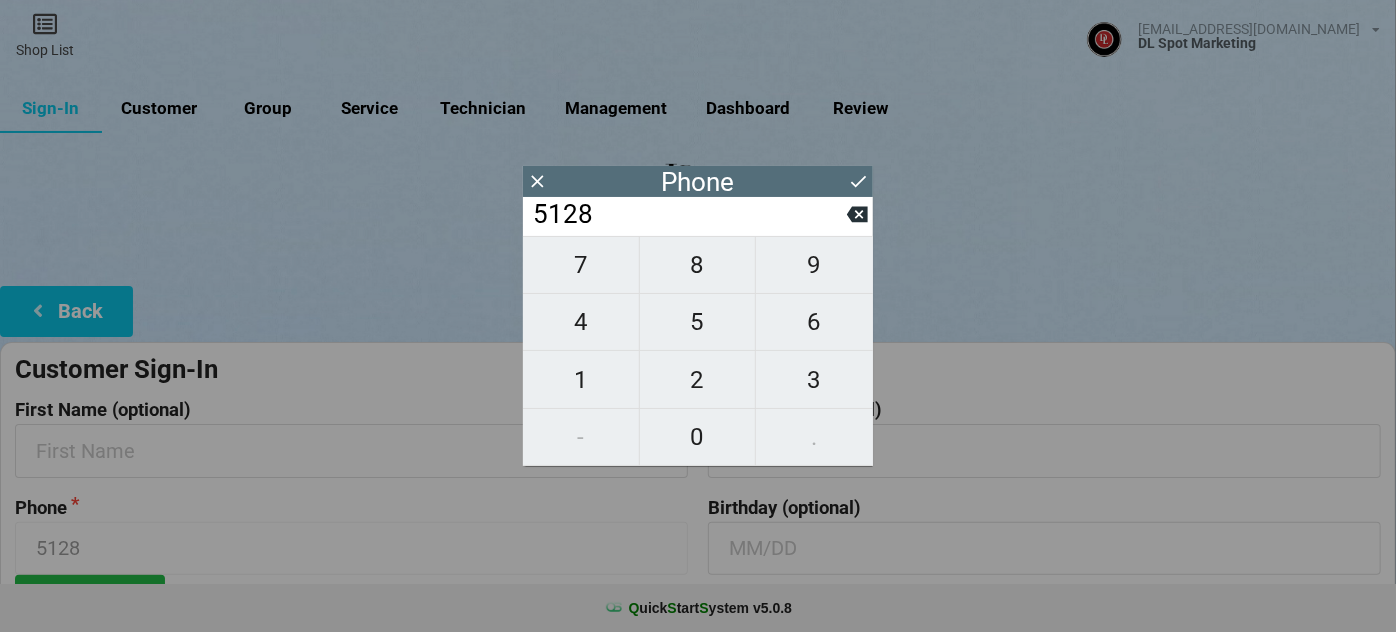 type on "51287" 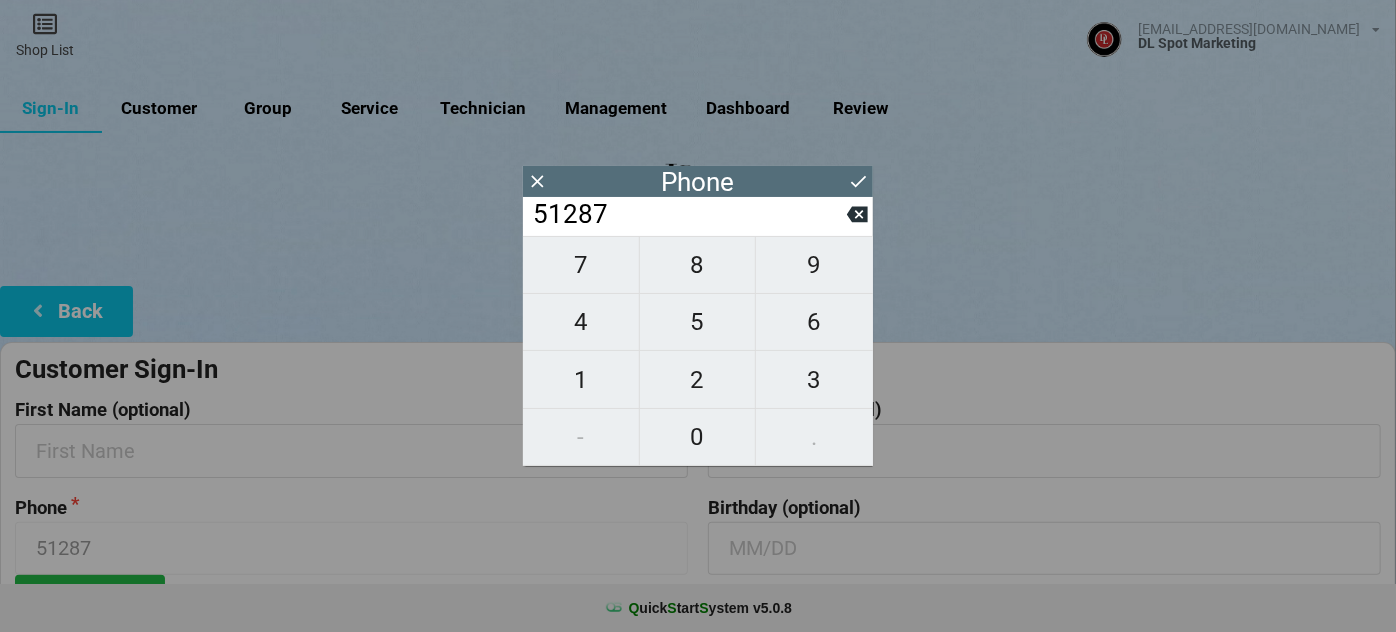 type on "512876" 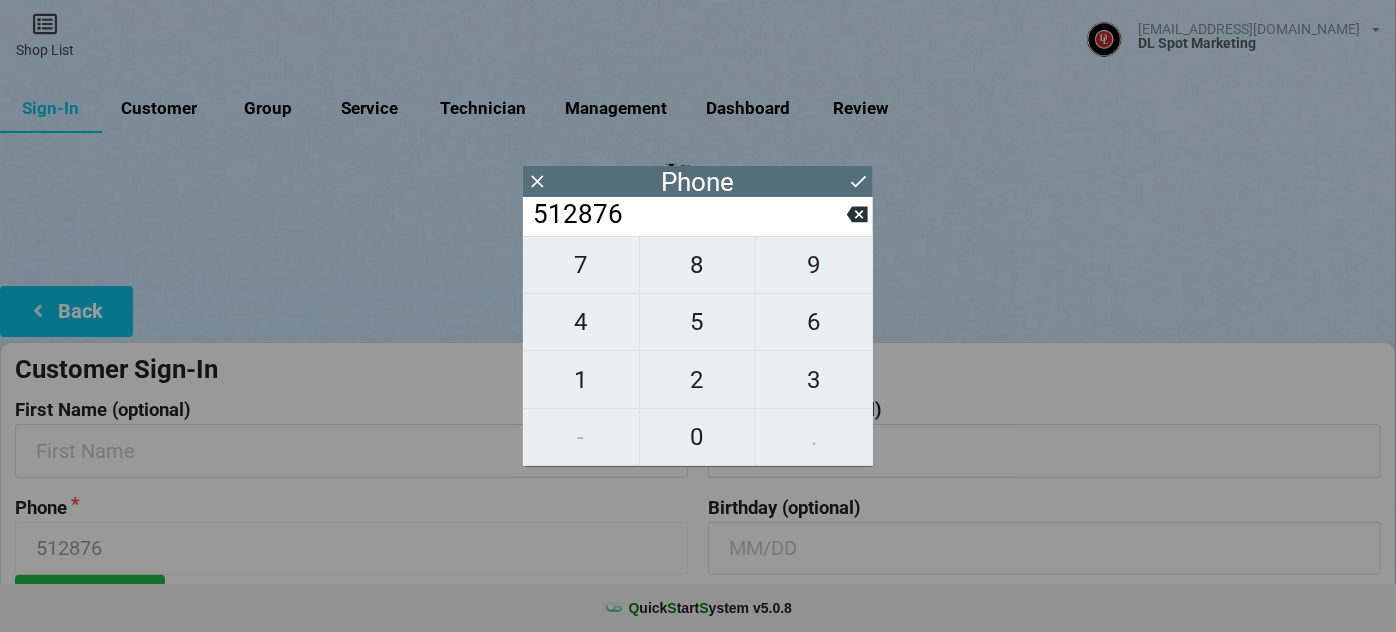 type on "5128763" 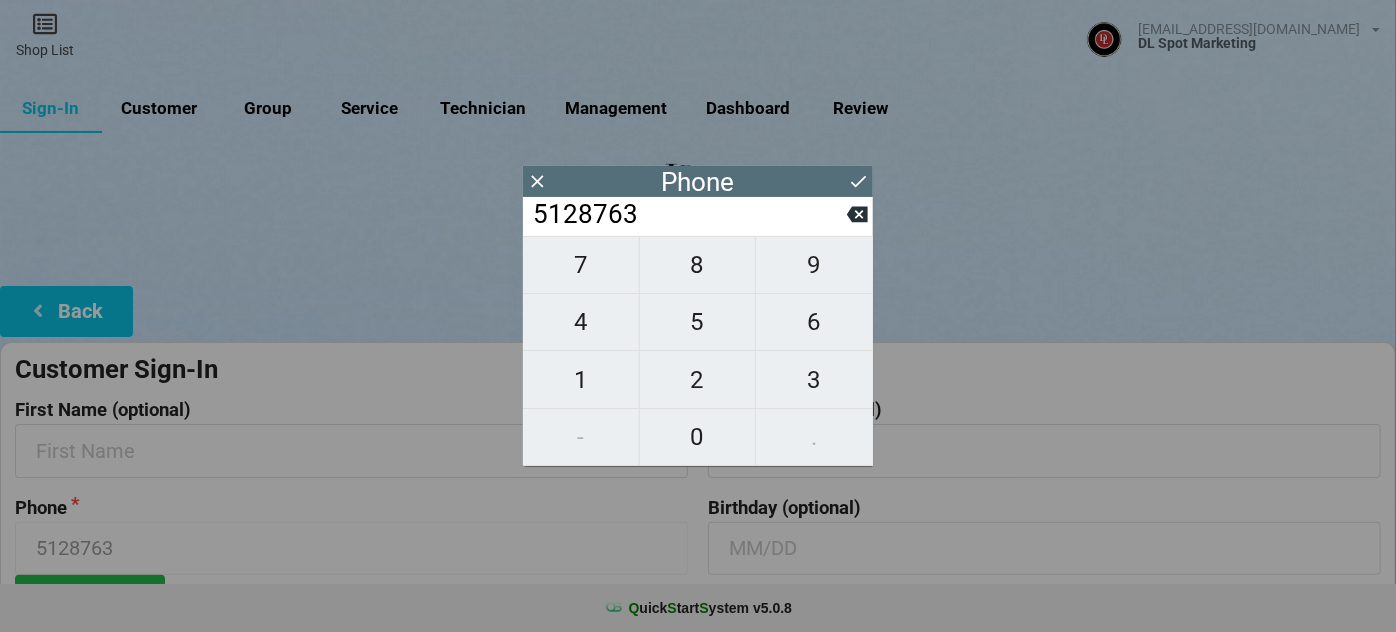 type on "51287631" 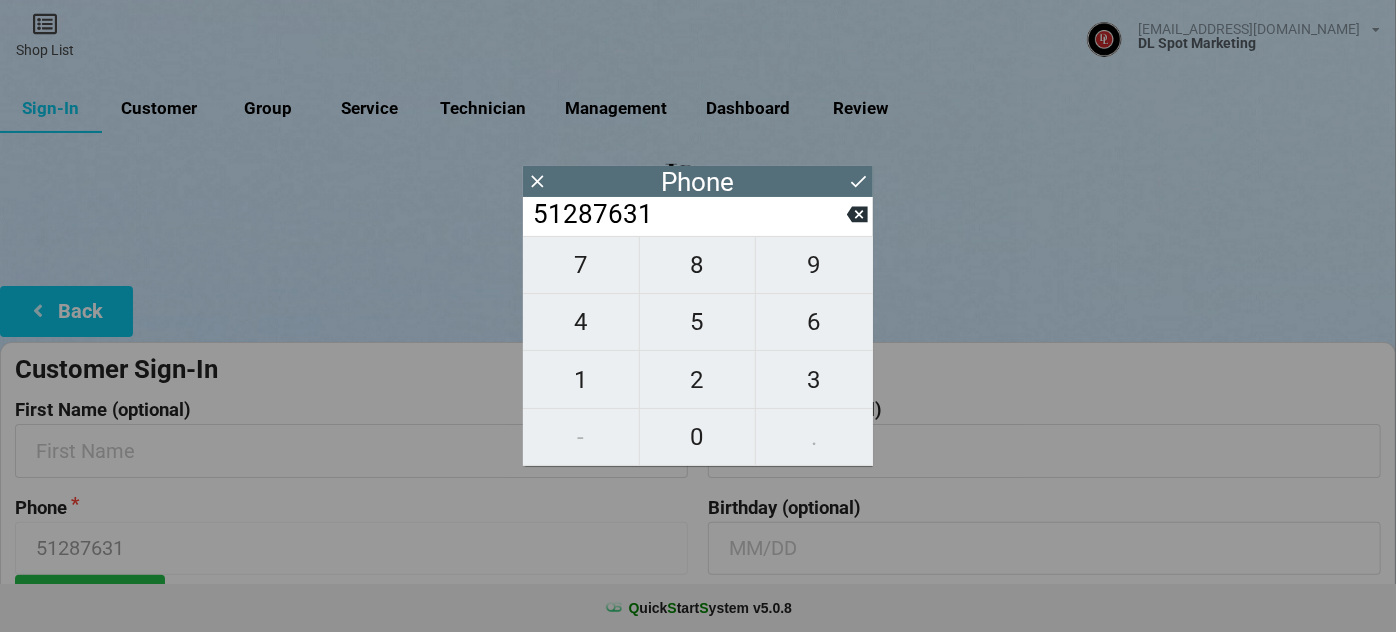 type on "512876313" 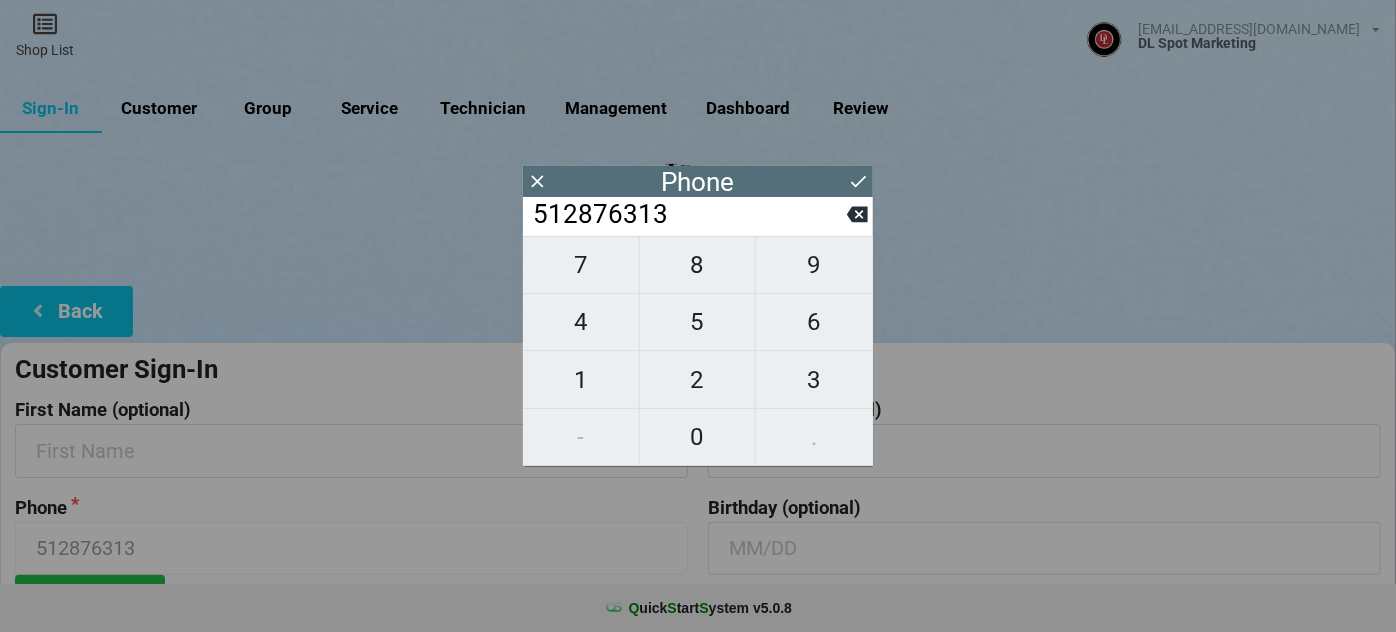 type on "5128763135" 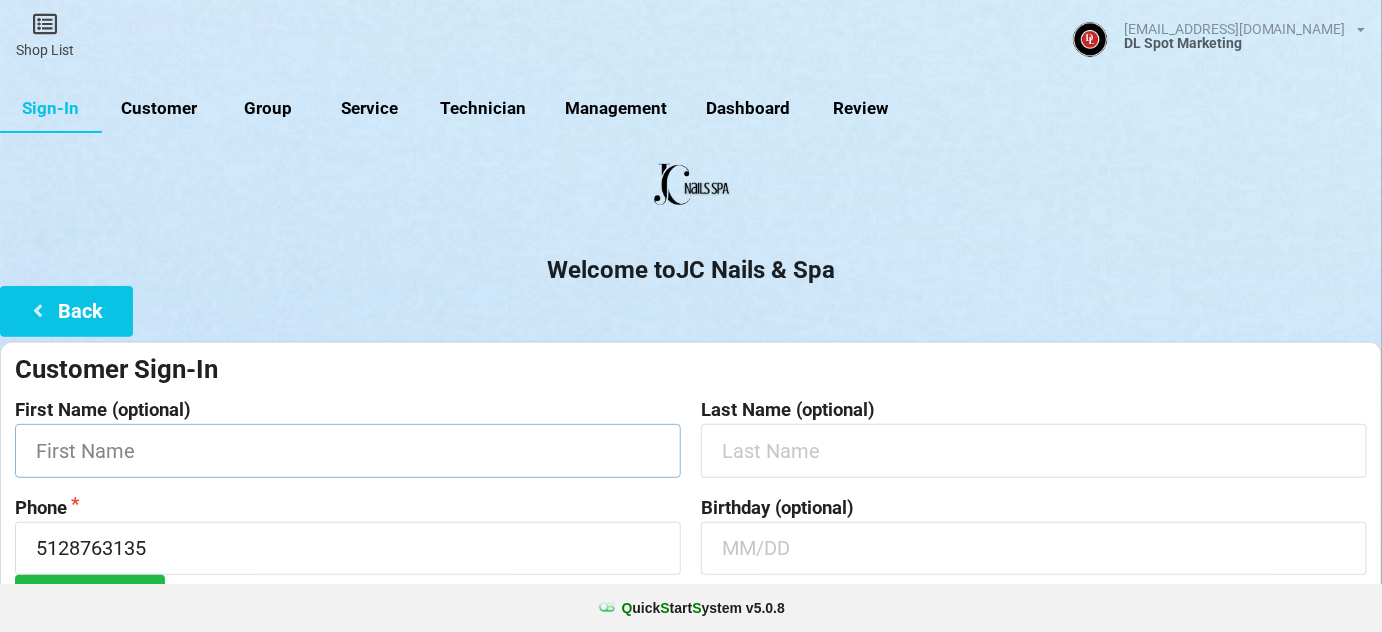 click at bounding box center [348, 450] 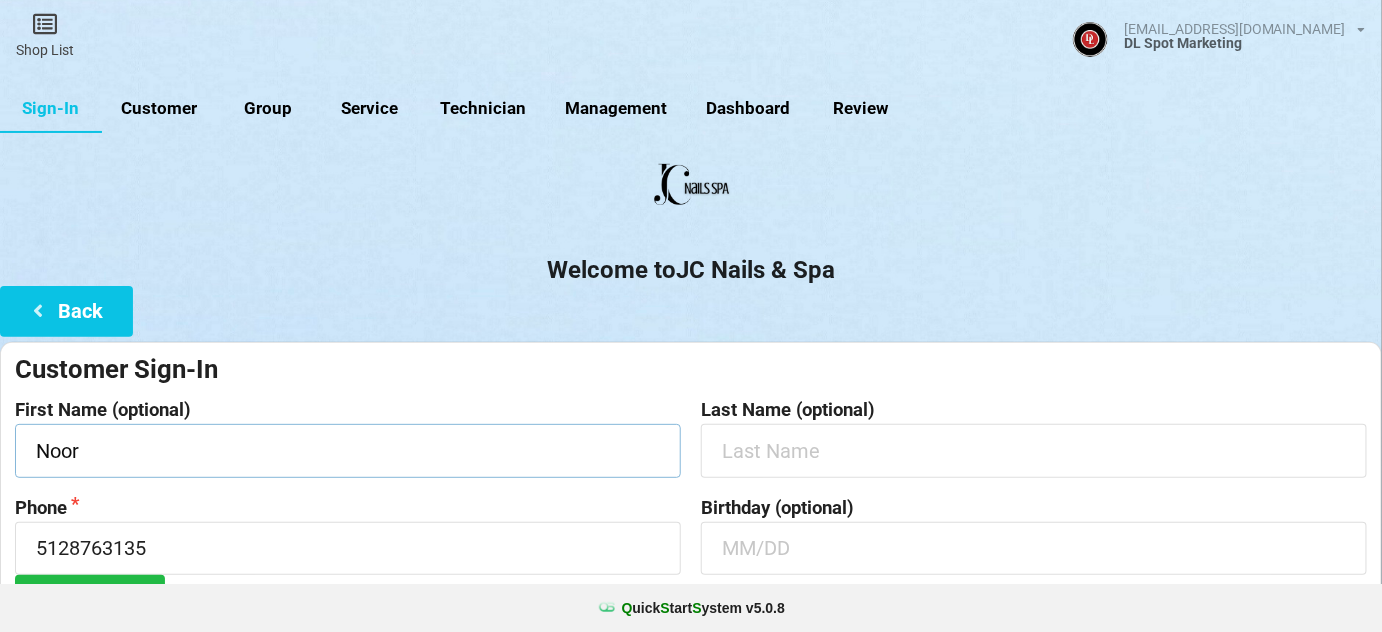 type on "Noor" 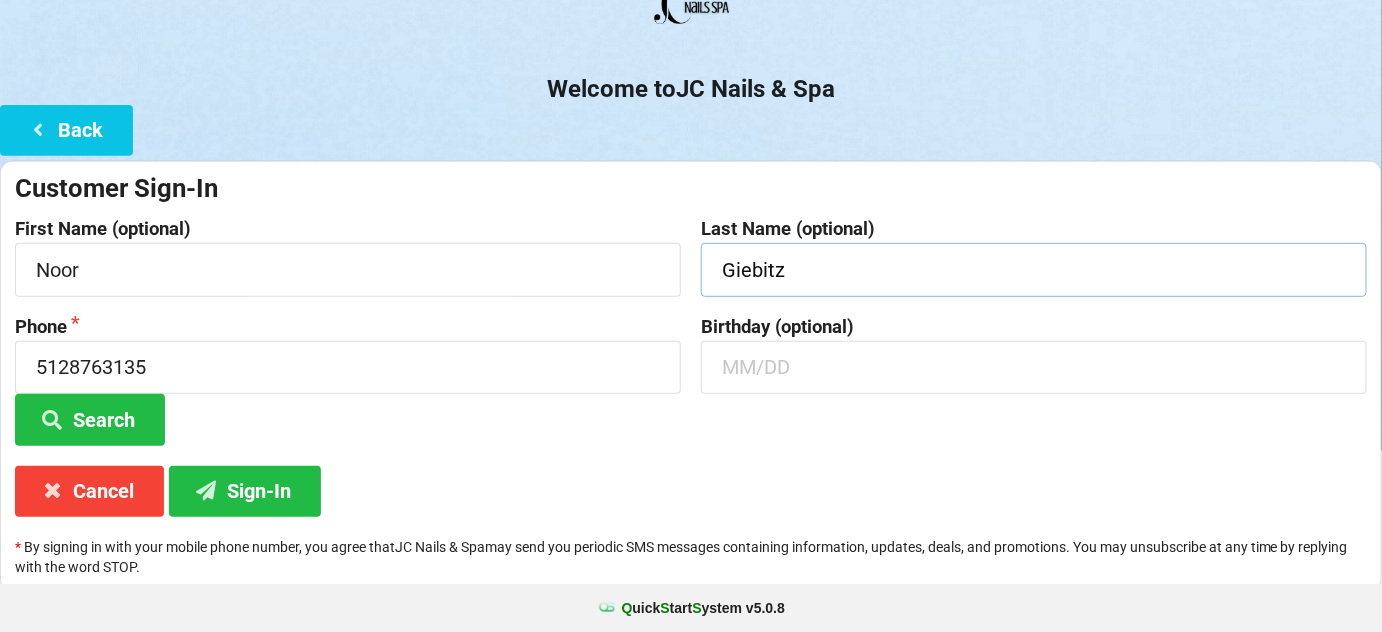 scroll, scrollTop: 191, scrollLeft: 0, axis: vertical 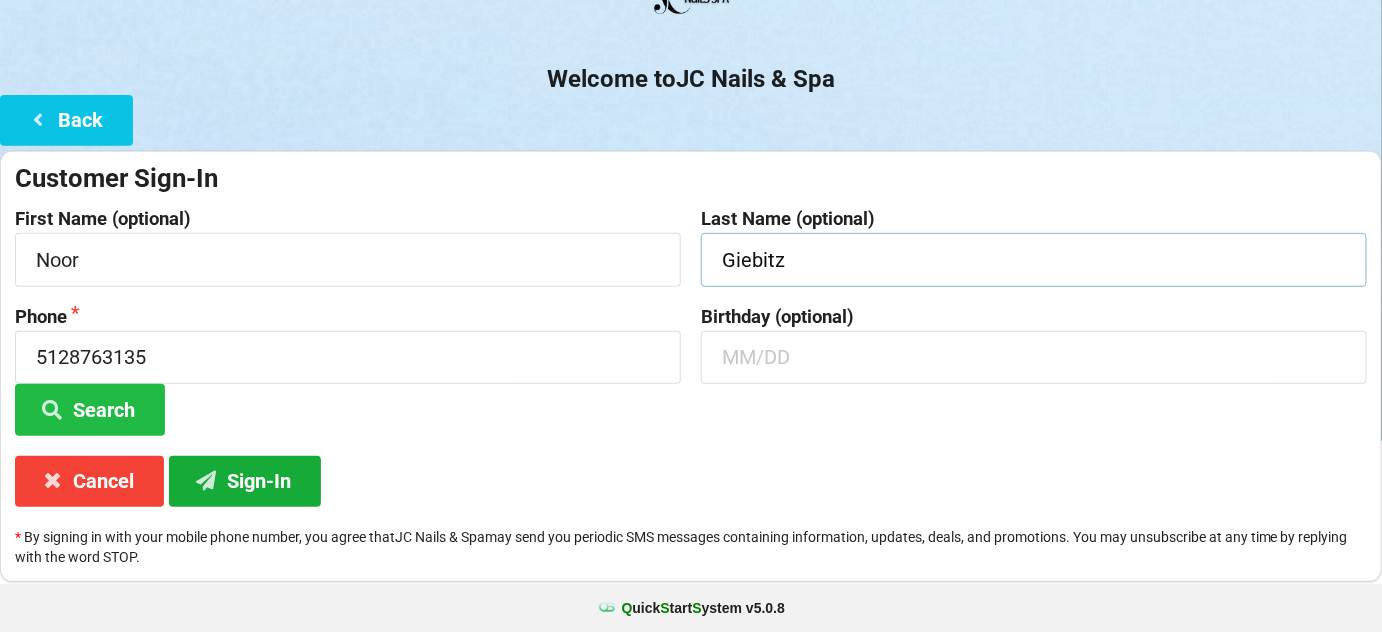 type on "Giebitz" 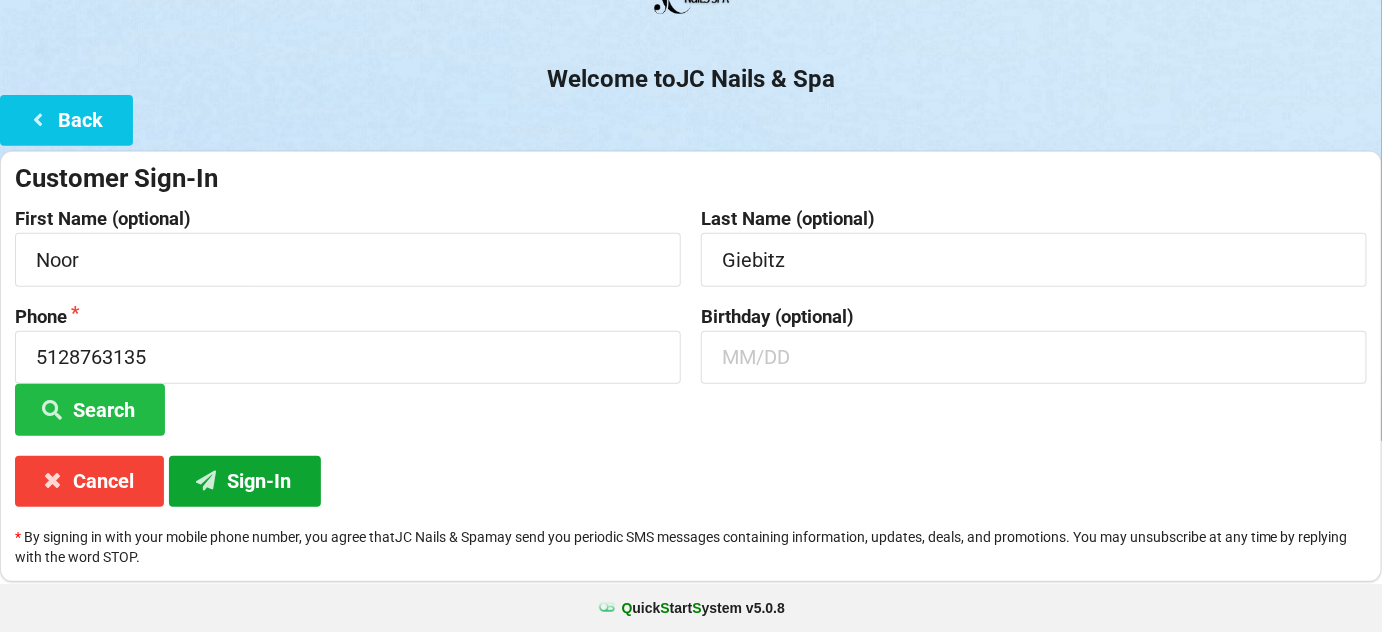 click on "Sign-In" at bounding box center (245, 481) 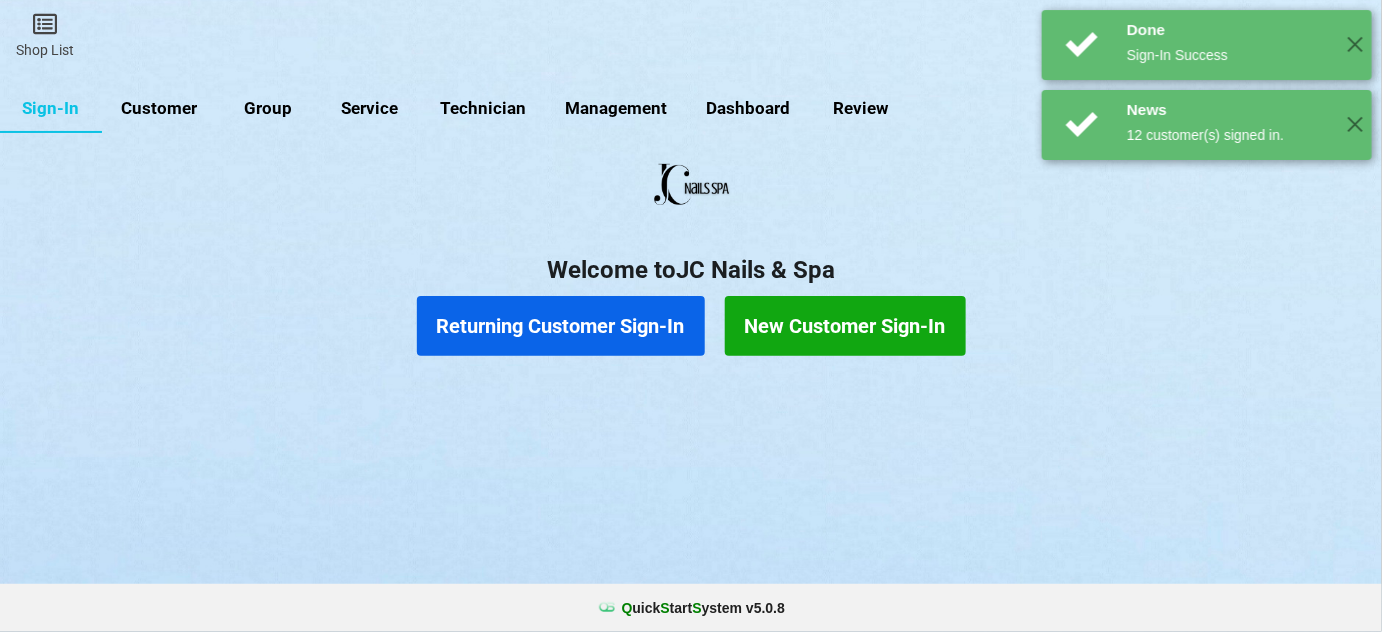 scroll, scrollTop: 0, scrollLeft: 0, axis: both 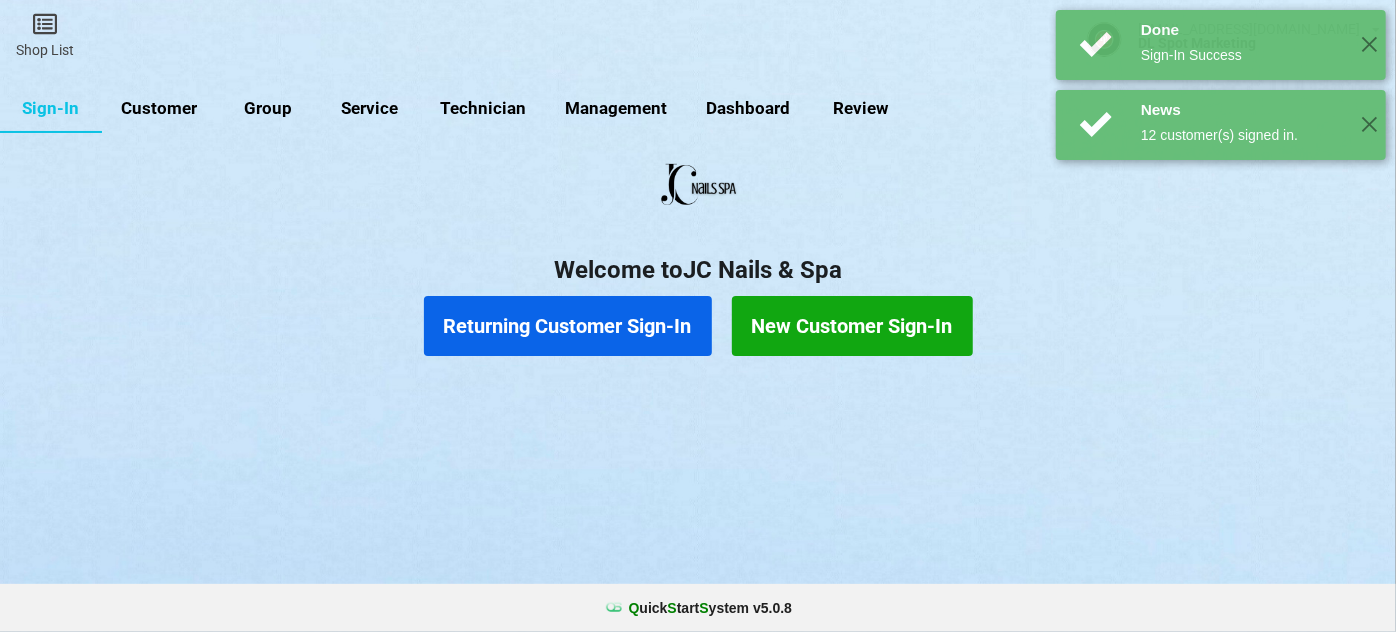 click on "Returning Customer Sign-In" at bounding box center [568, 326] 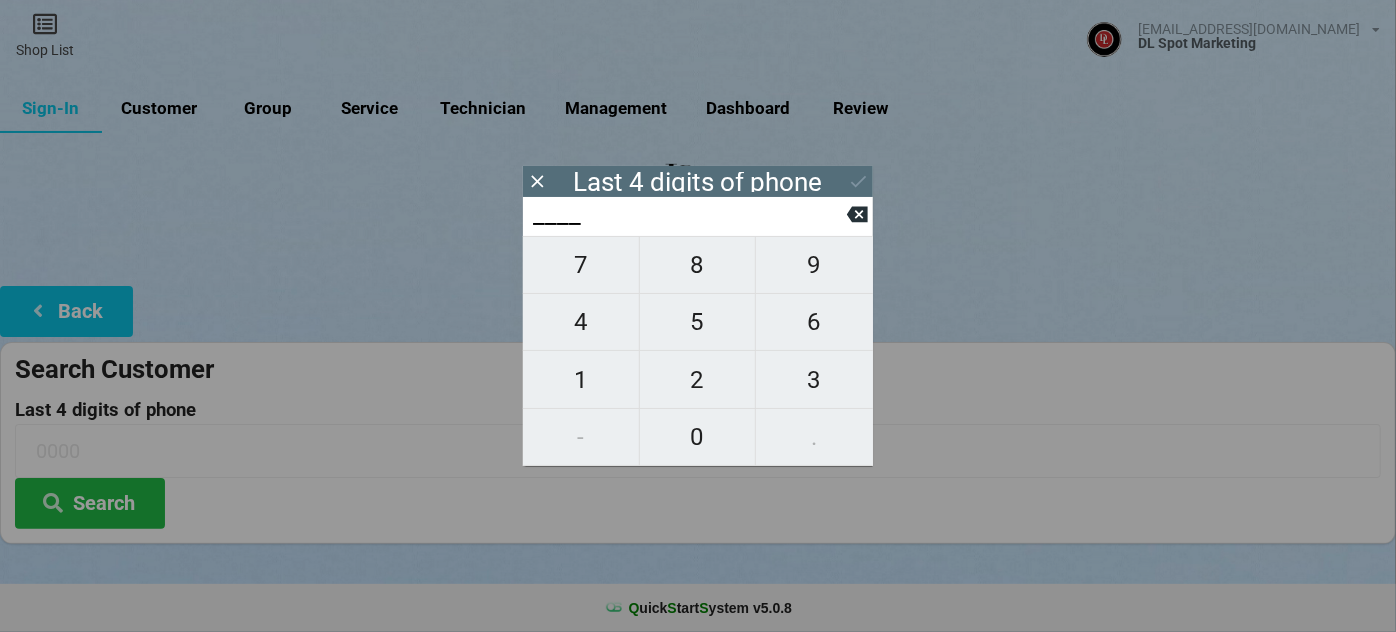 type on "0___" 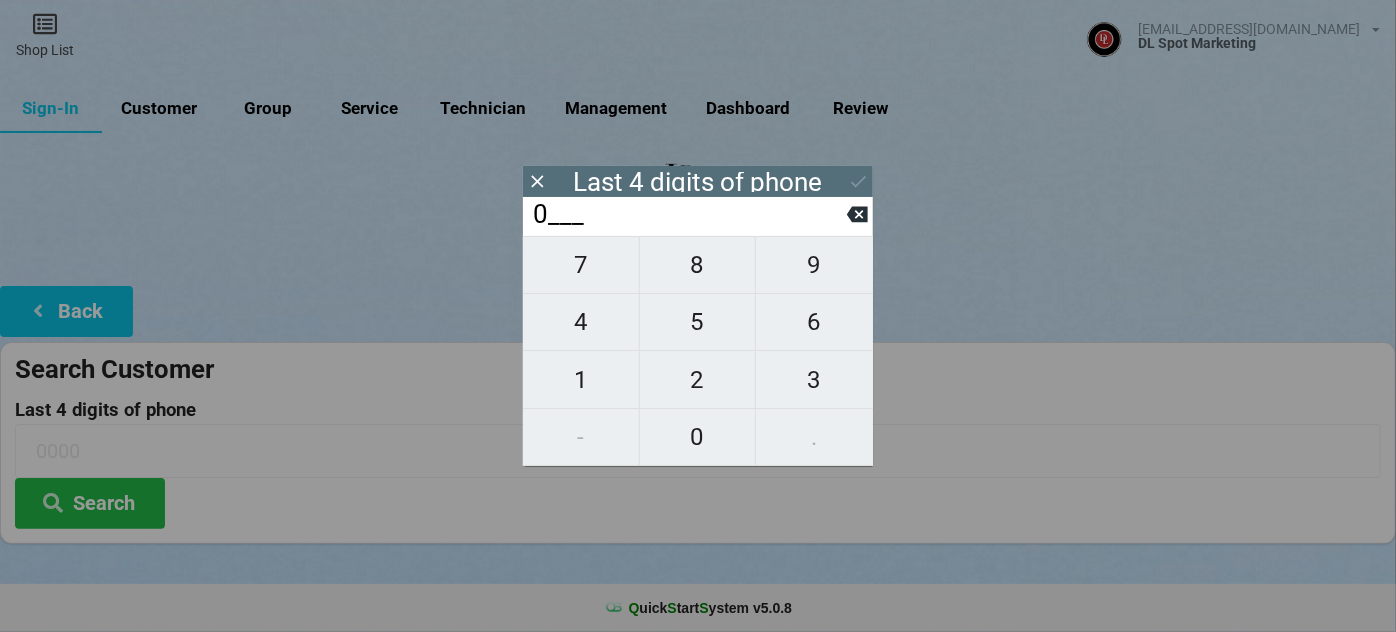 type on "0___" 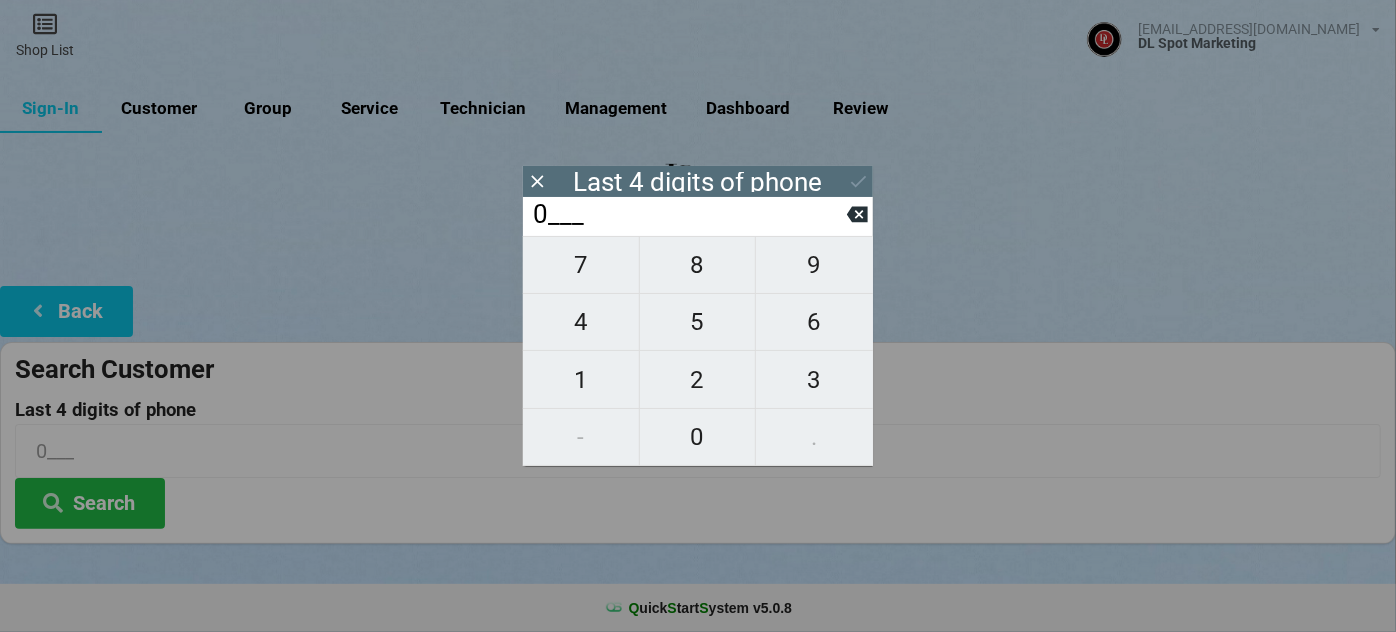 type on "07__" 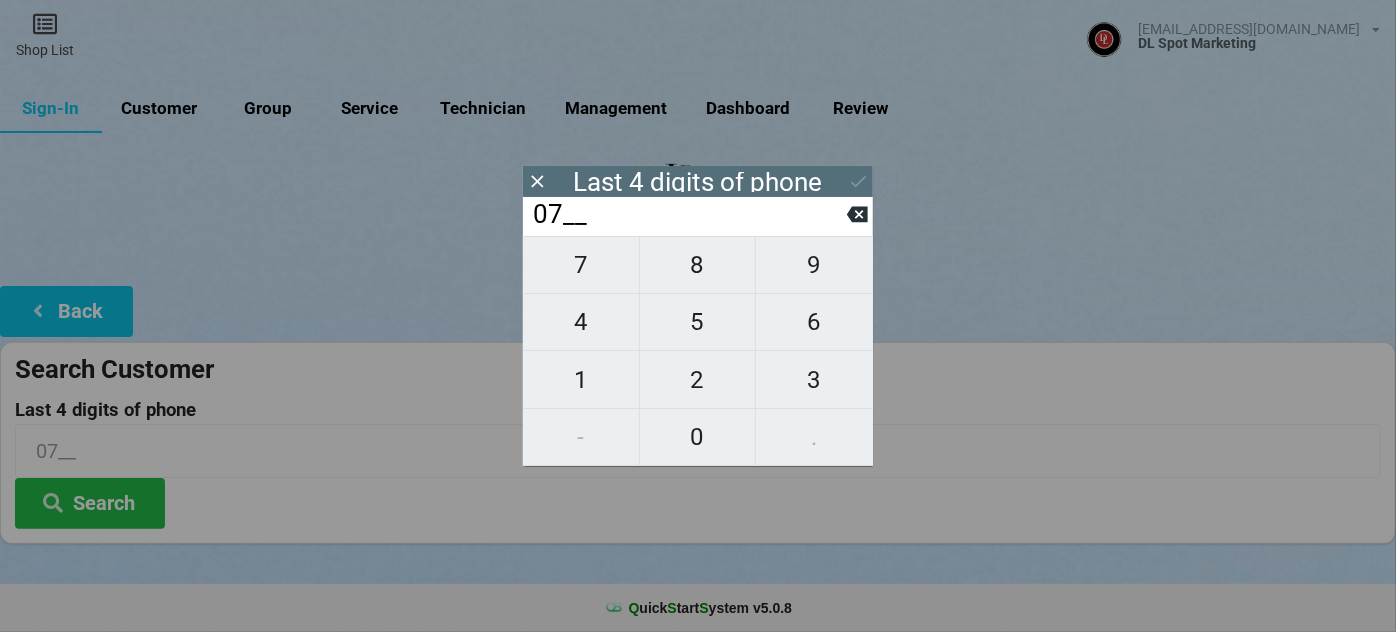 type on "075_" 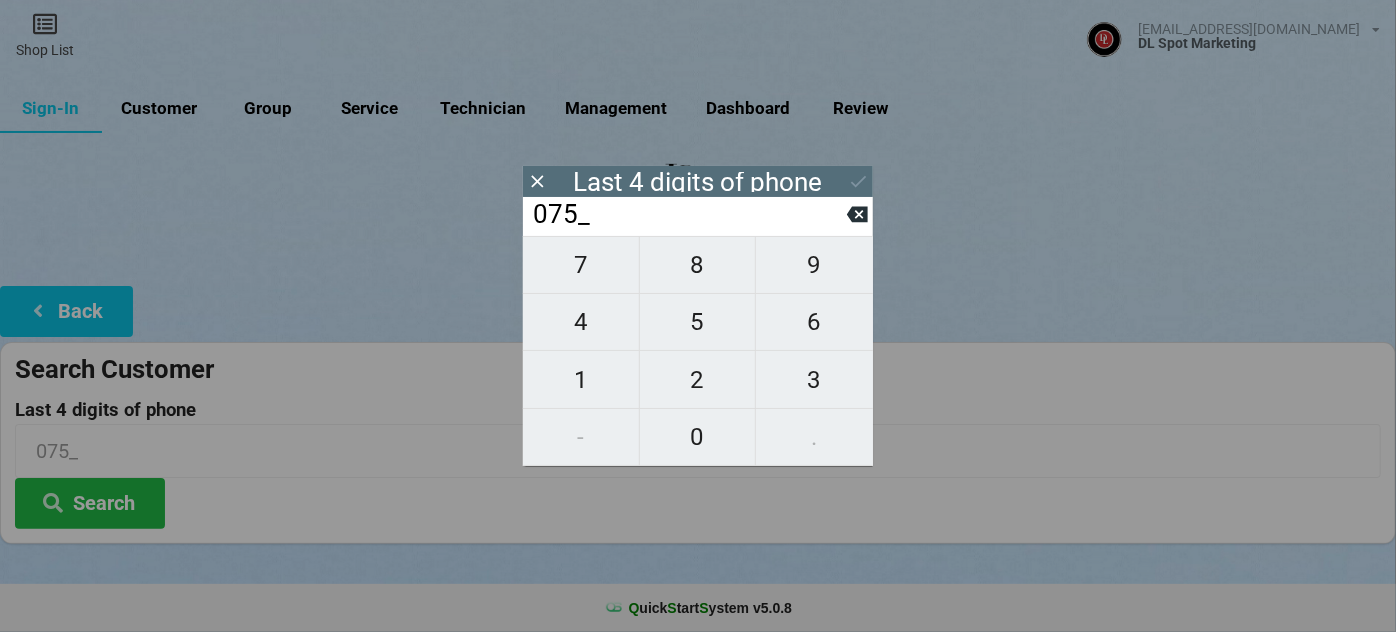 type on "0755" 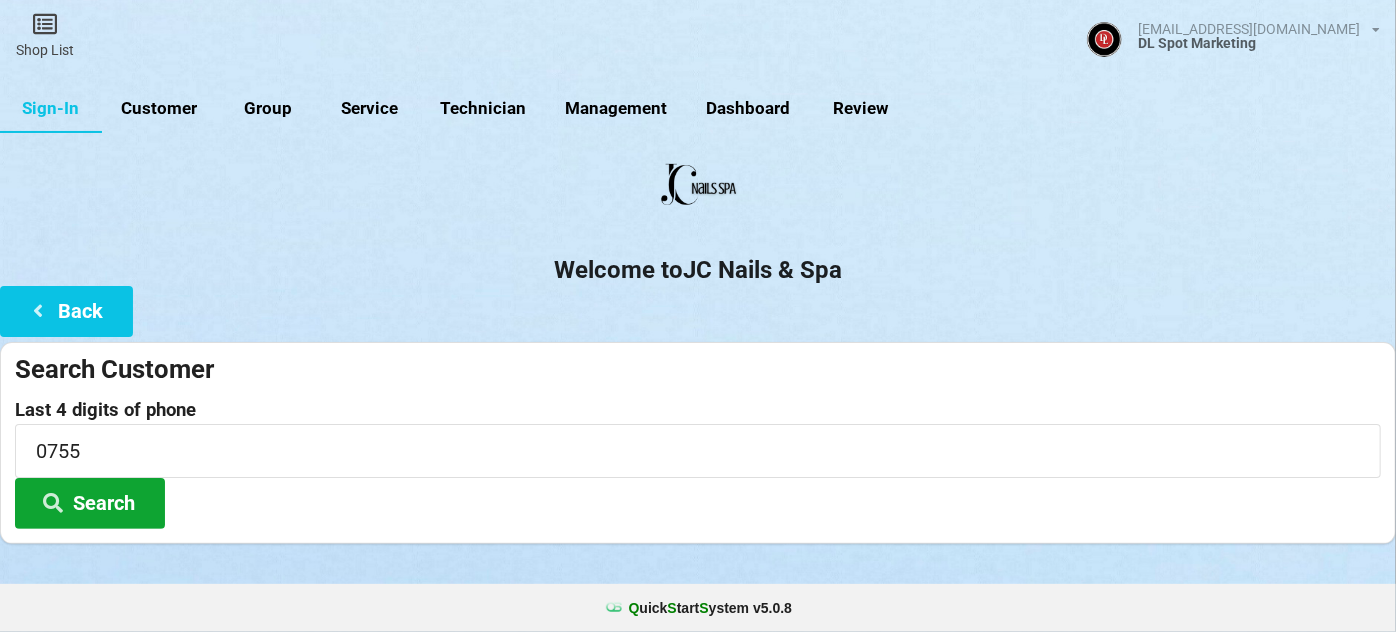 click on "Search" at bounding box center (90, 503) 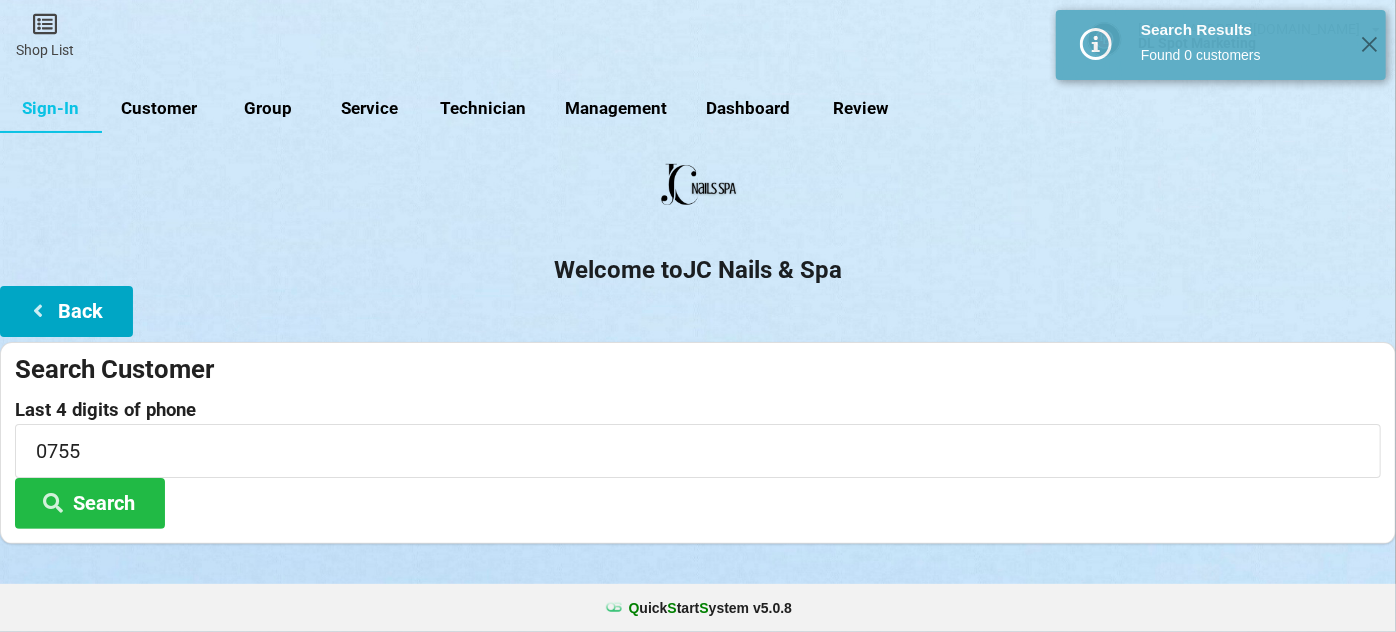 click on "Back" at bounding box center [66, 311] 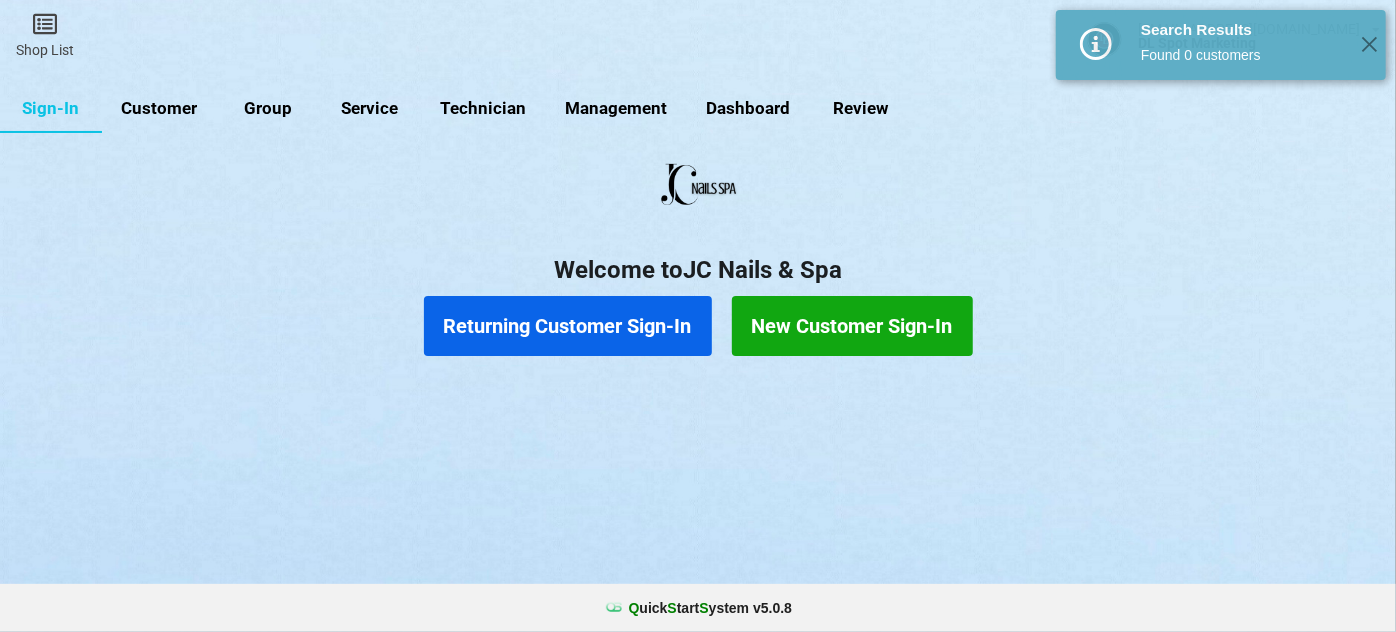 click on "New Customer Sign-In" at bounding box center [852, 326] 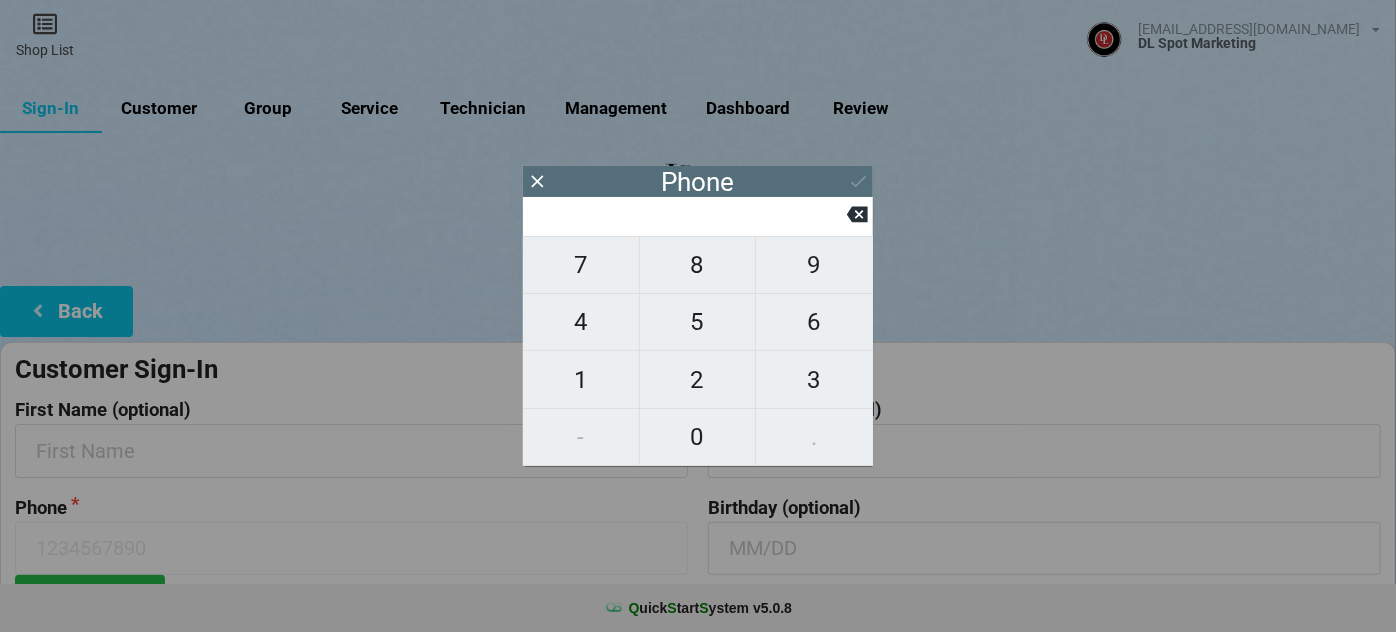 type on "4" 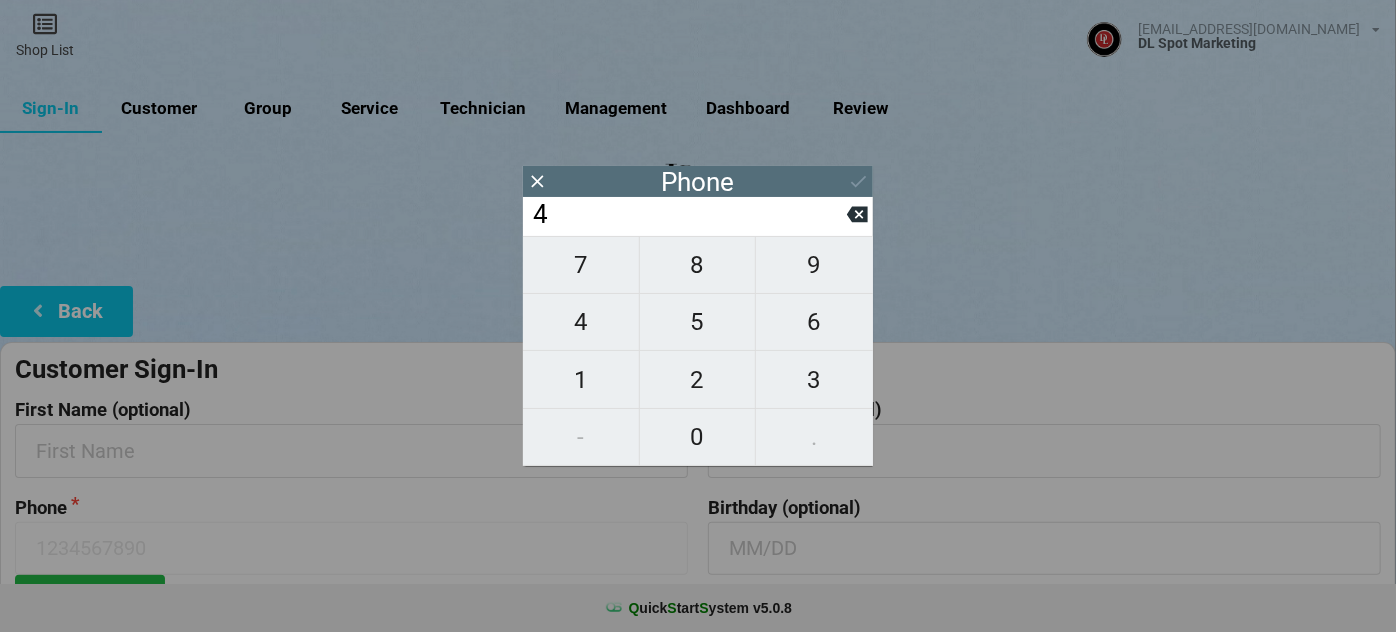 type on "4" 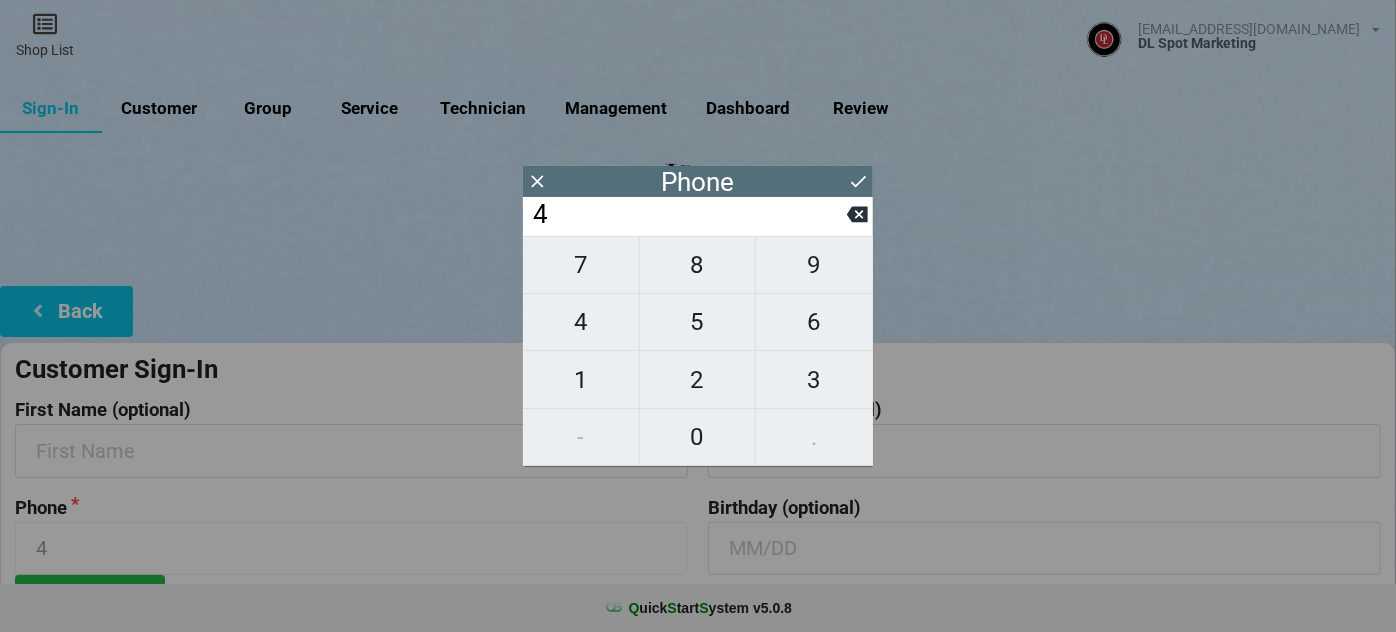 type 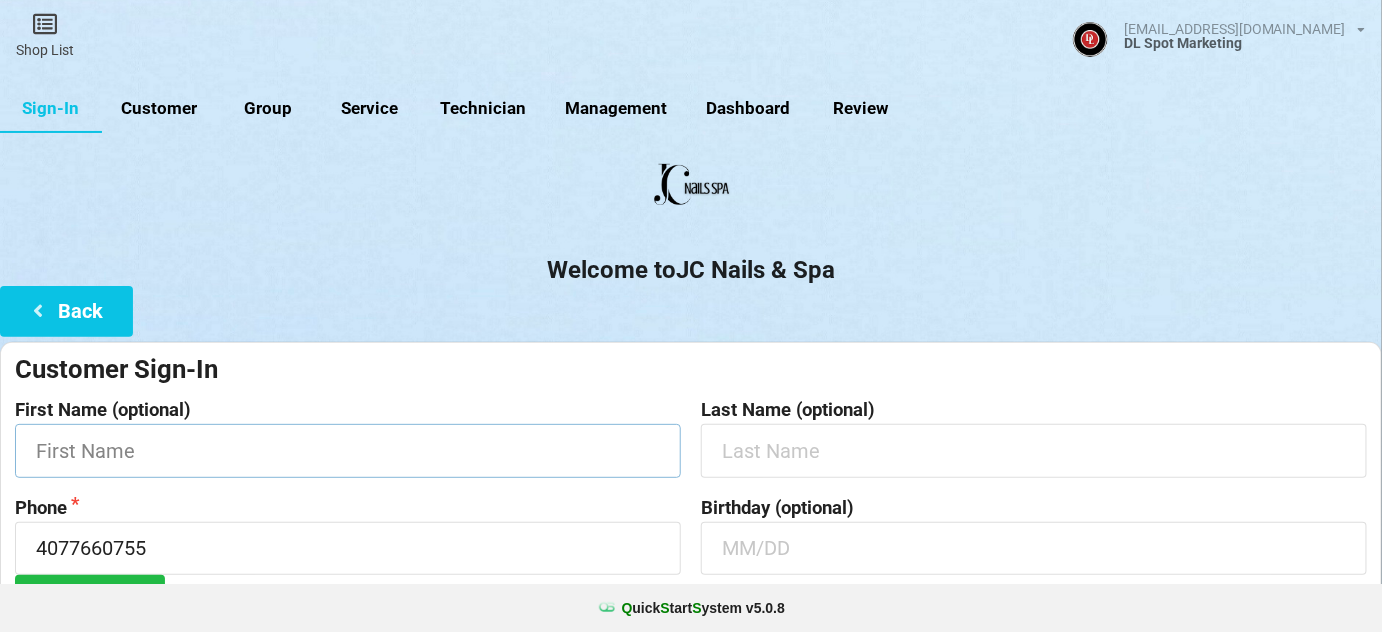 click at bounding box center (348, 450) 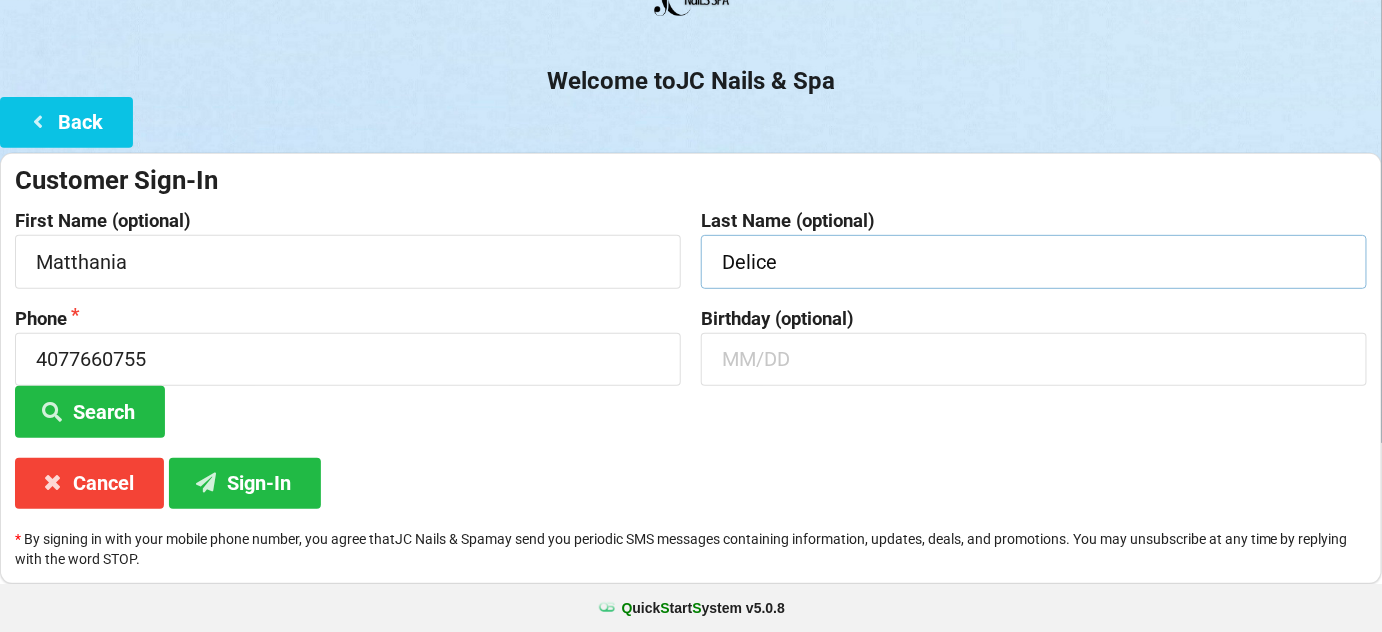 scroll, scrollTop: 191, scrollLeft: 0, axis: vertical 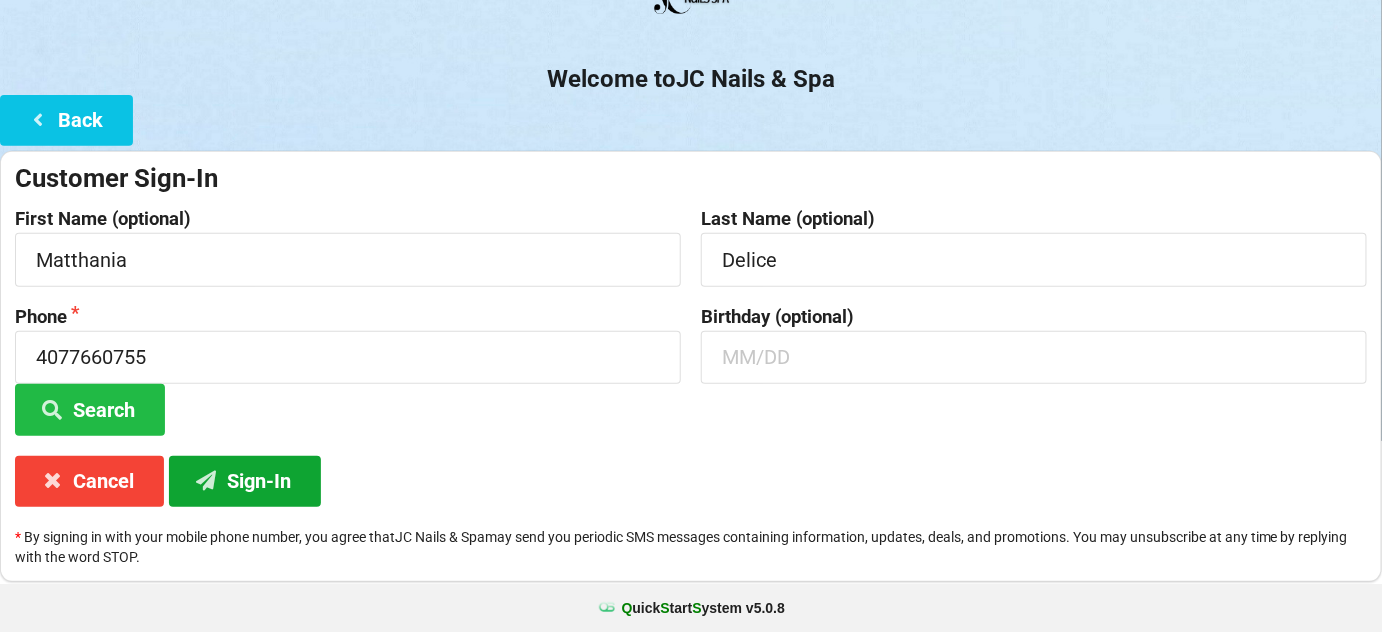 click on "Sign-In" at bounding box center (245, 481) 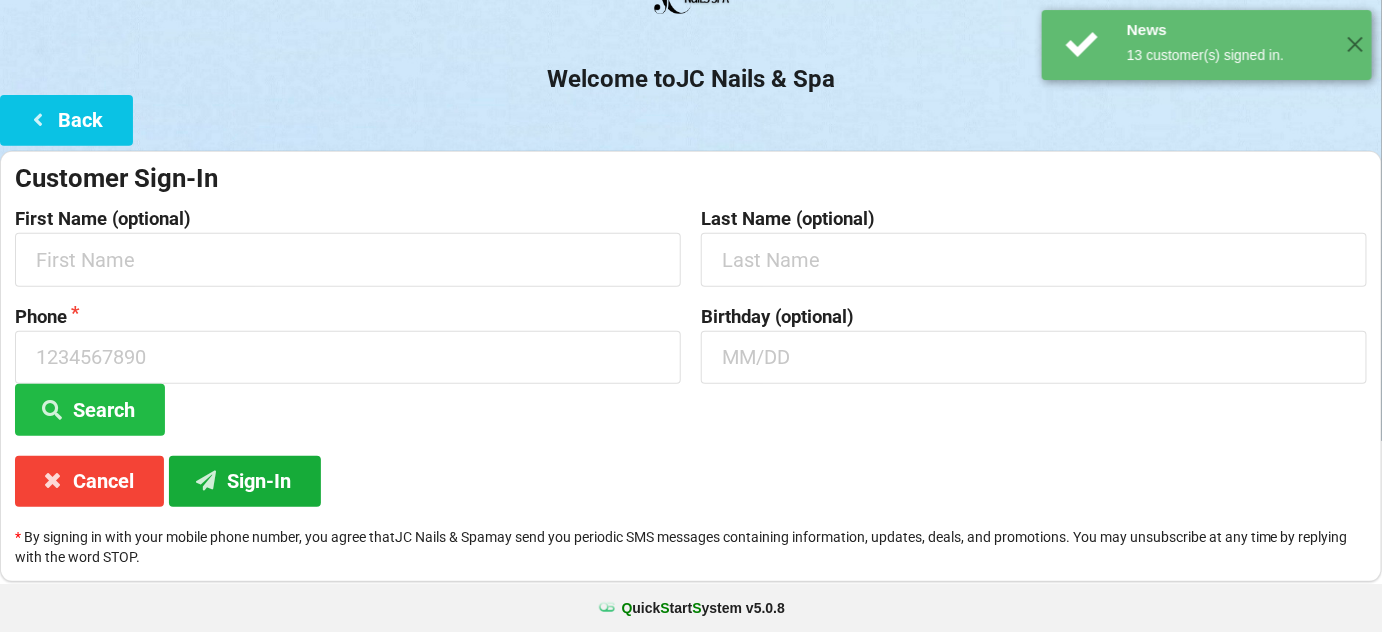 scroll, scrollTop: 0, scrollLeft: 0, axis: both 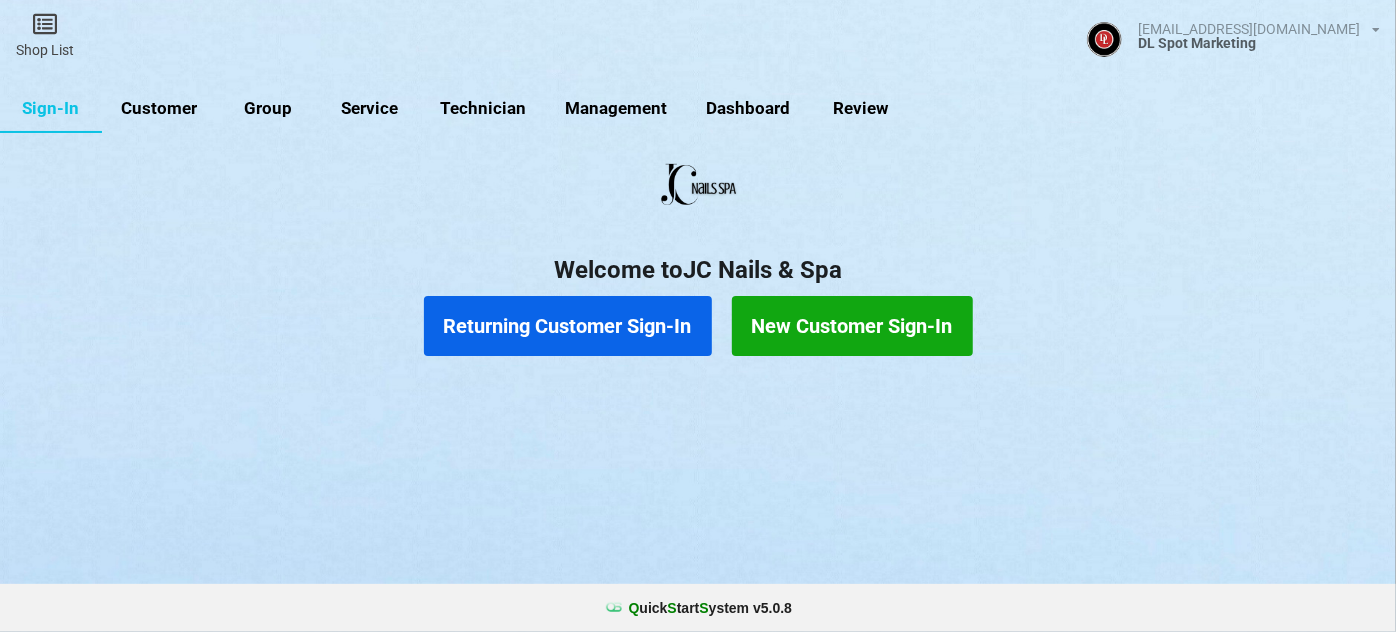 click on "Returning Customer Sign-In" at bounding box center [568, 326] 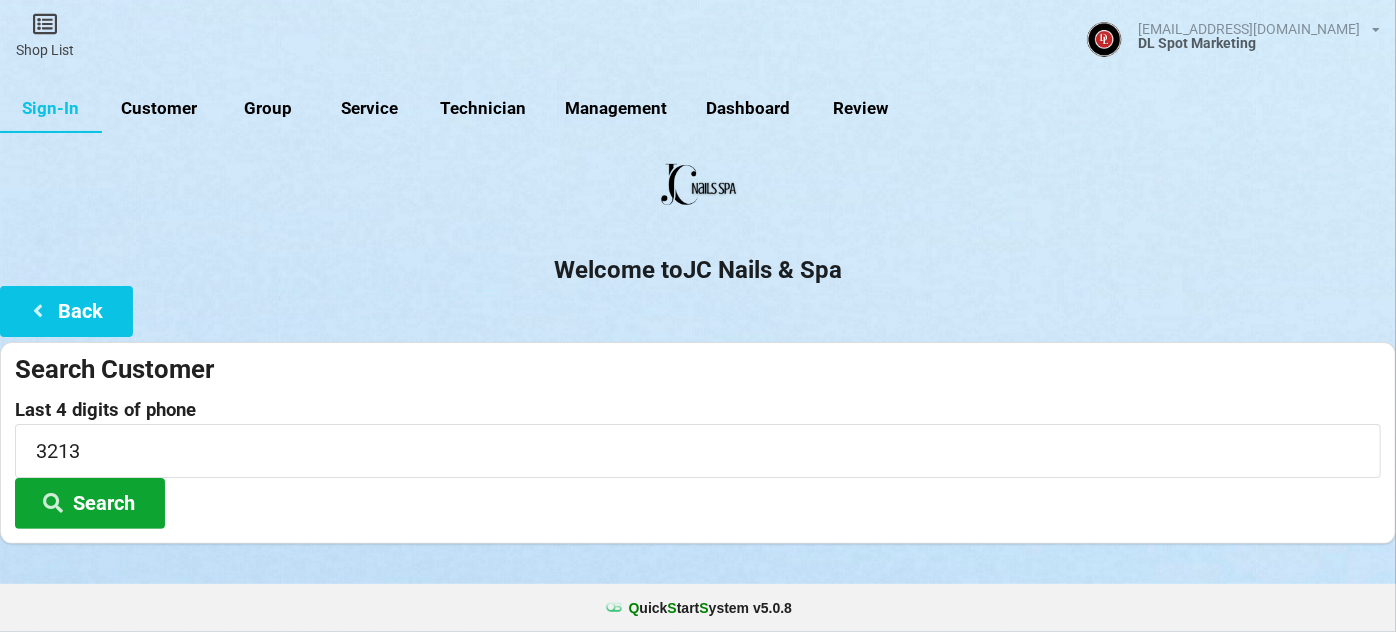 click on "Search" at bounding box center [90, 503] 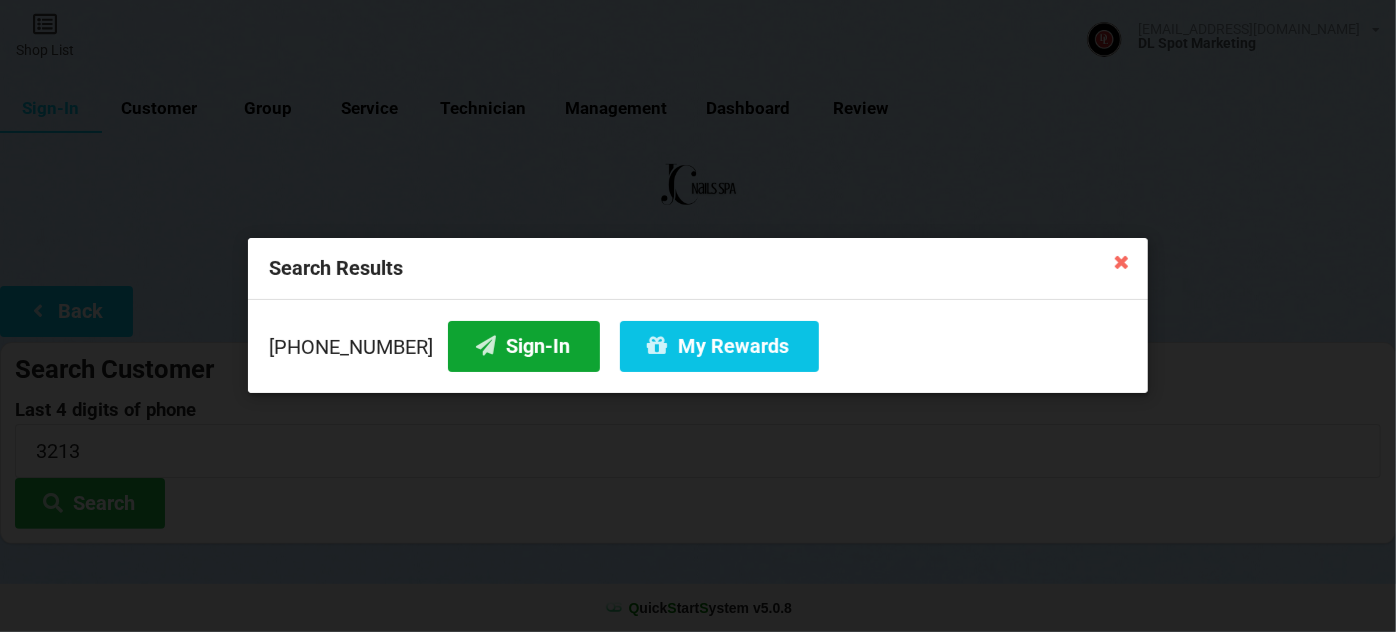 click on "Sign-In" at bounding box center (524, 346) 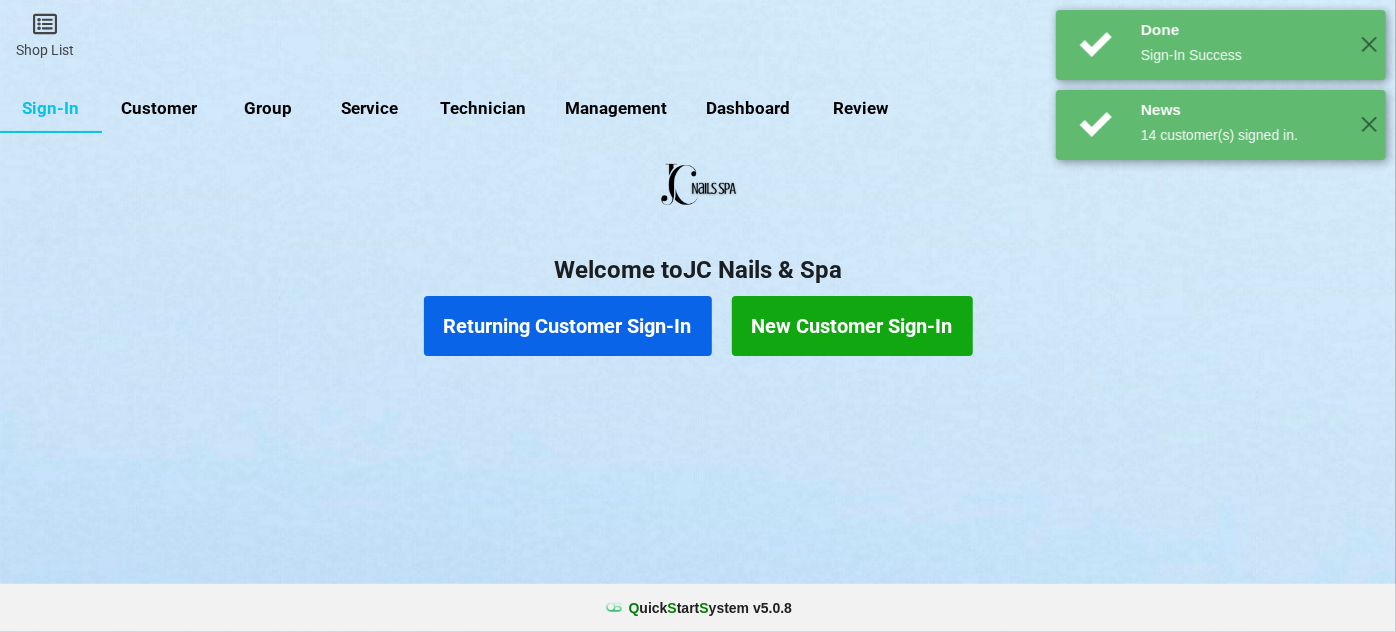 click on "Returning Customer Sign-In" at bounding box center (568, 326) 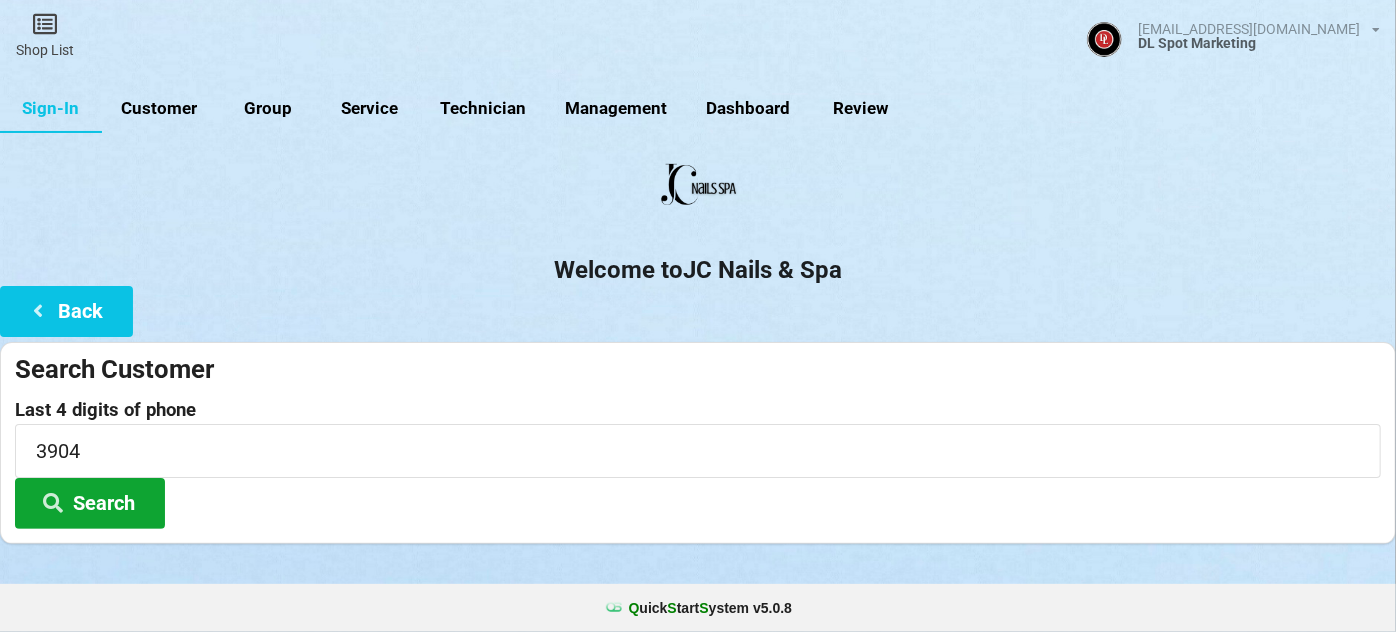 click on "Search" at bounding box center [90, 503] 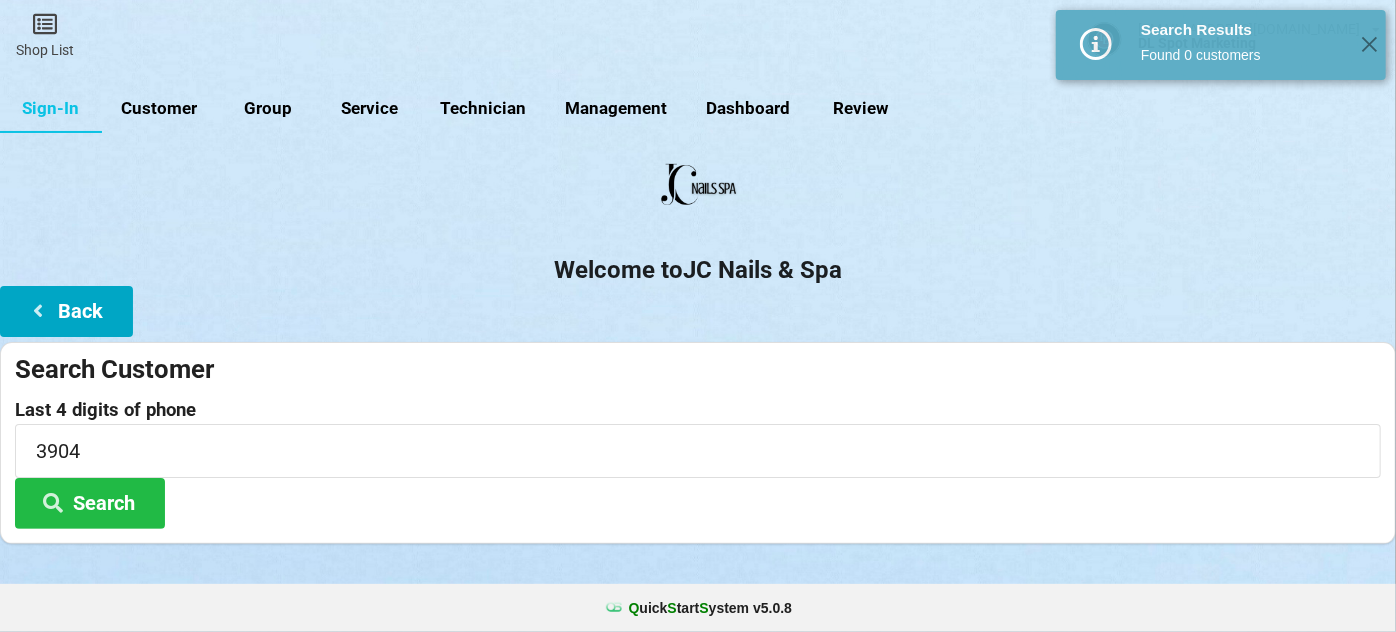 click on "Back" at bounding box center (66, 311) 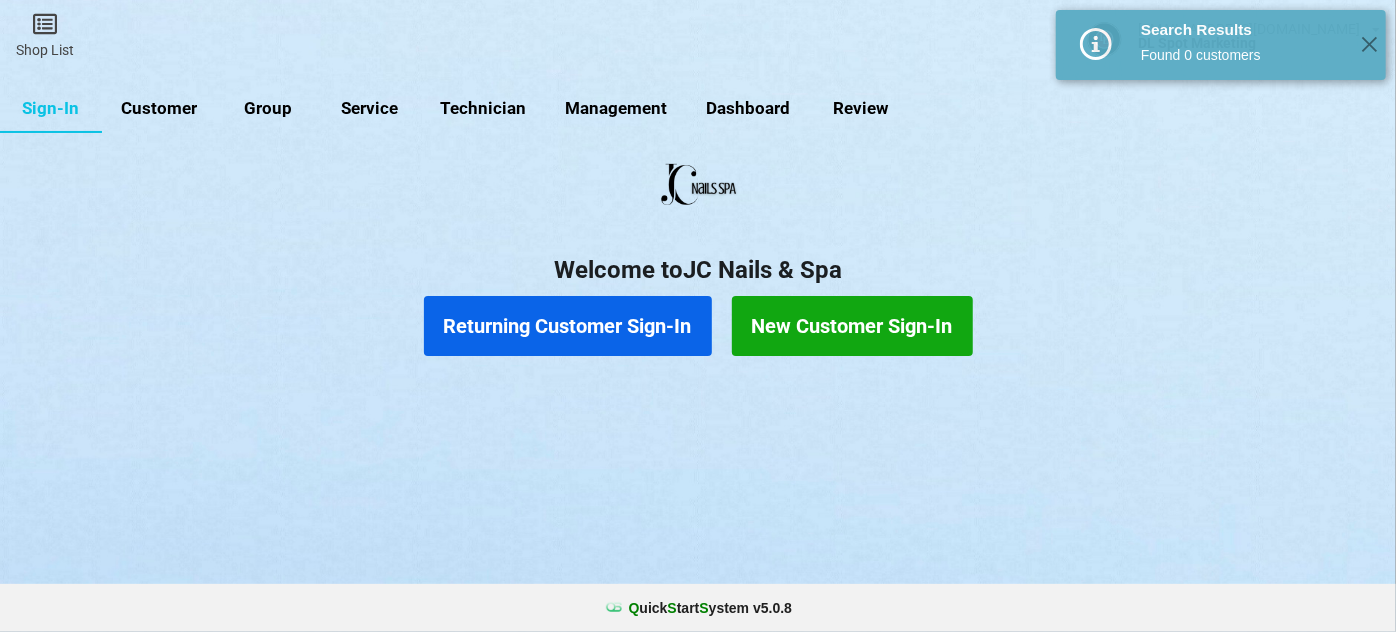 click on "New Customer Sign-In" at bounding box center (852, 326) 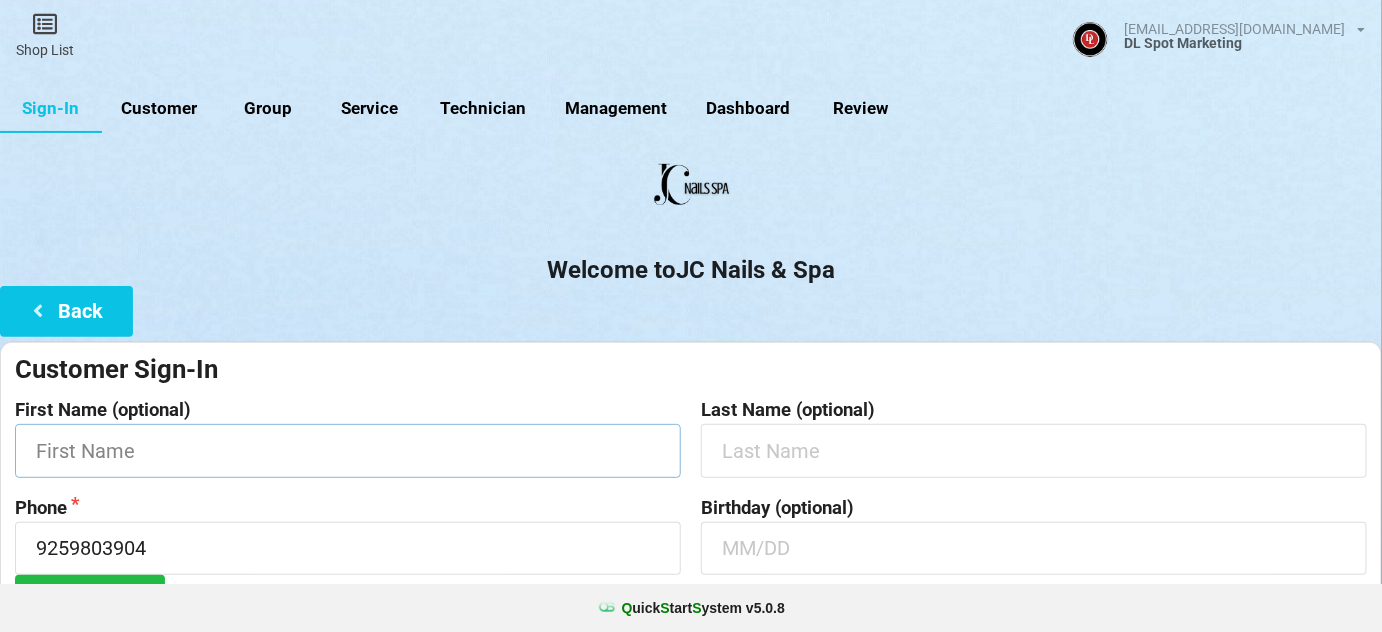 click at bounding box center (348, 450) 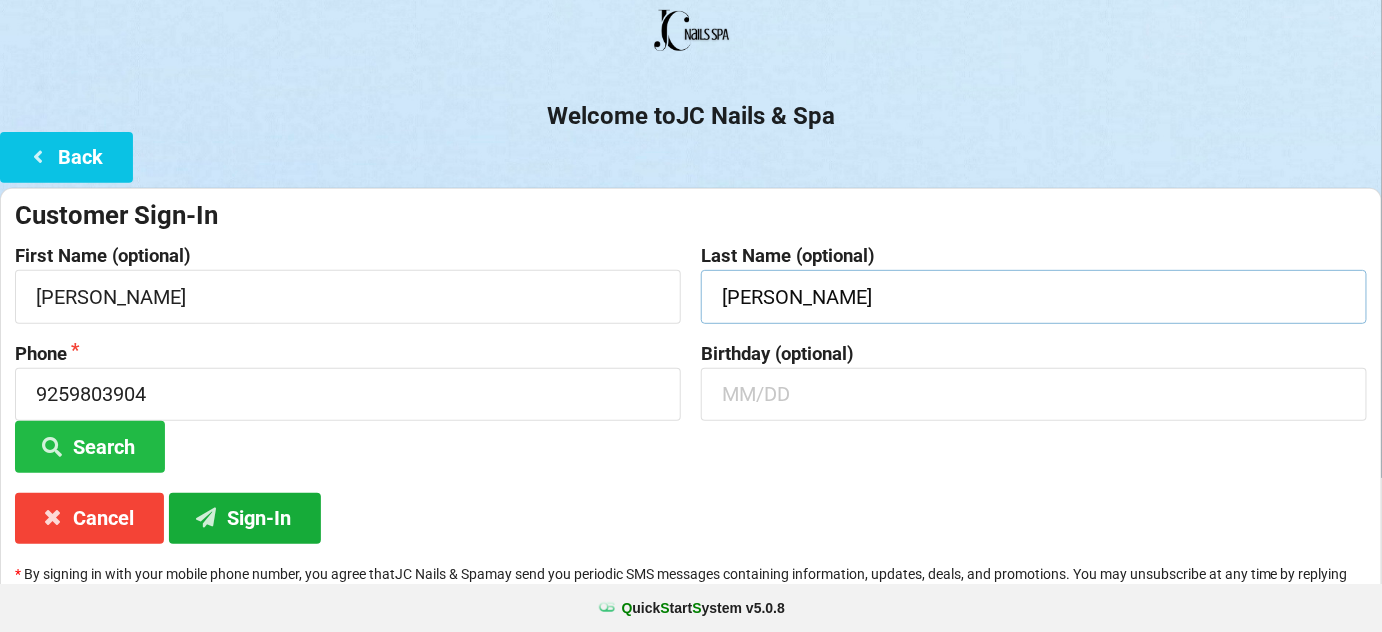 scroll, scrollTop: 191, scrollLeft: 0, axis: vertical 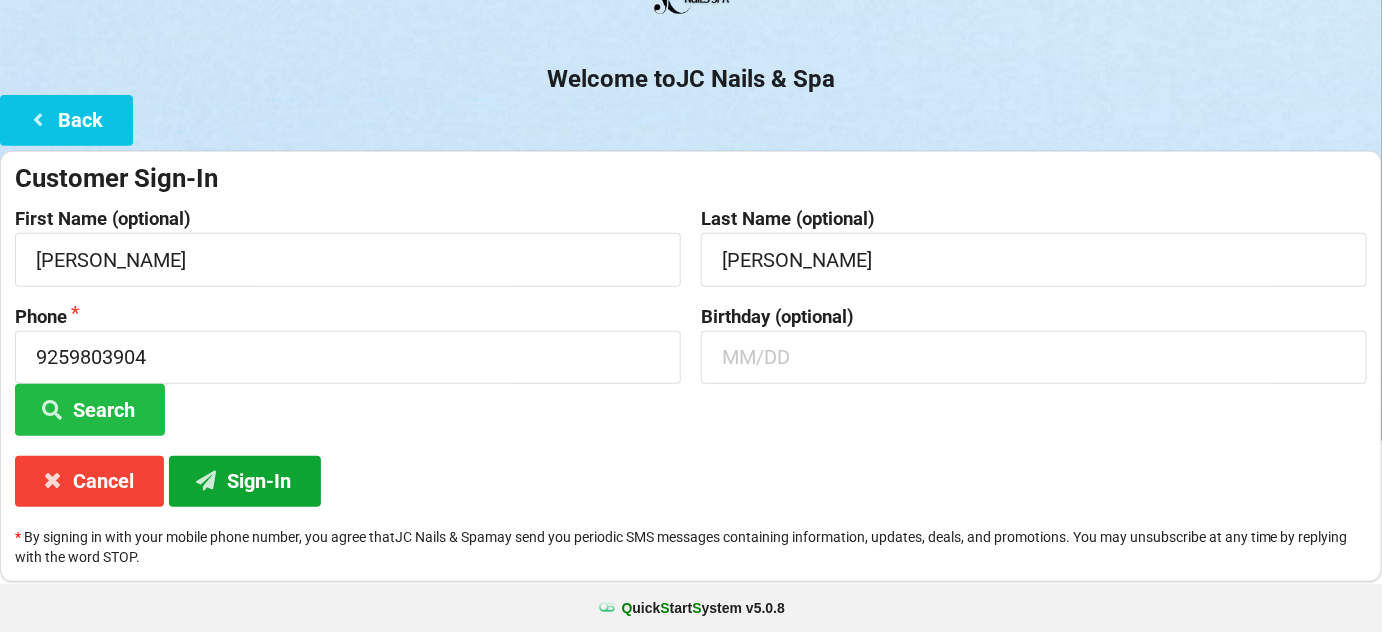 click on "Sign-In" at bounding box center (245, 481) 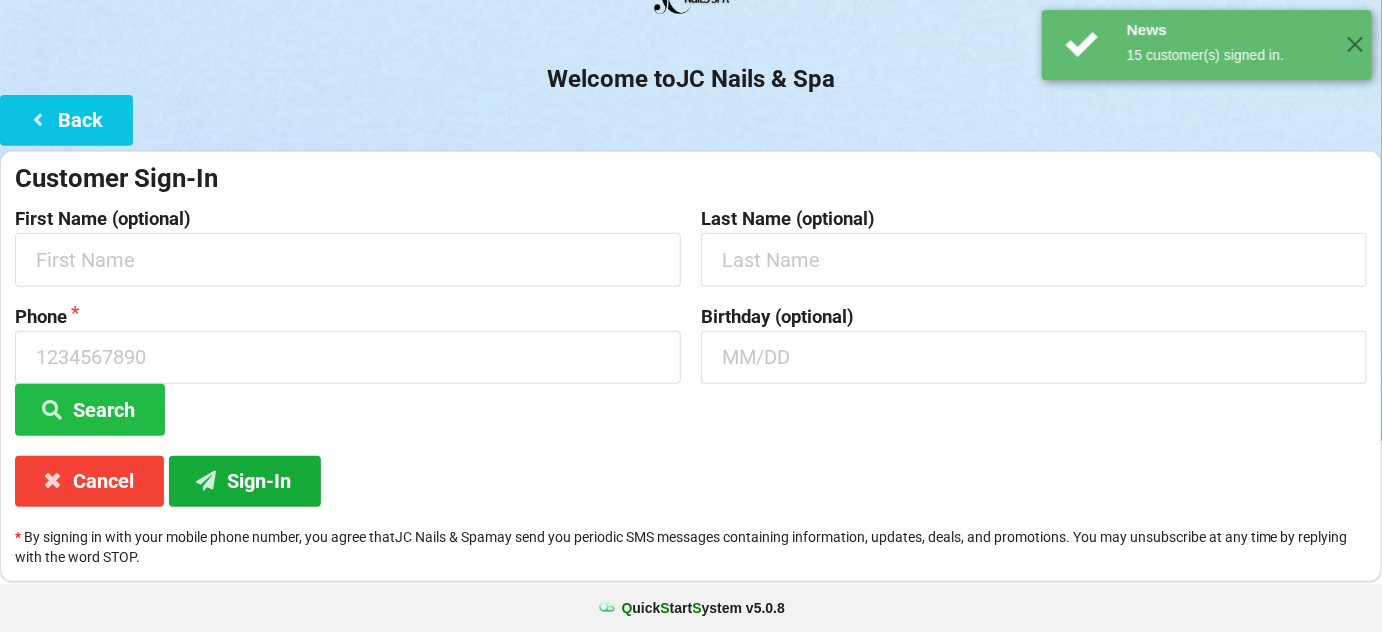 scroll, scrollTop: 0, scrollLeft: 0, axis: both 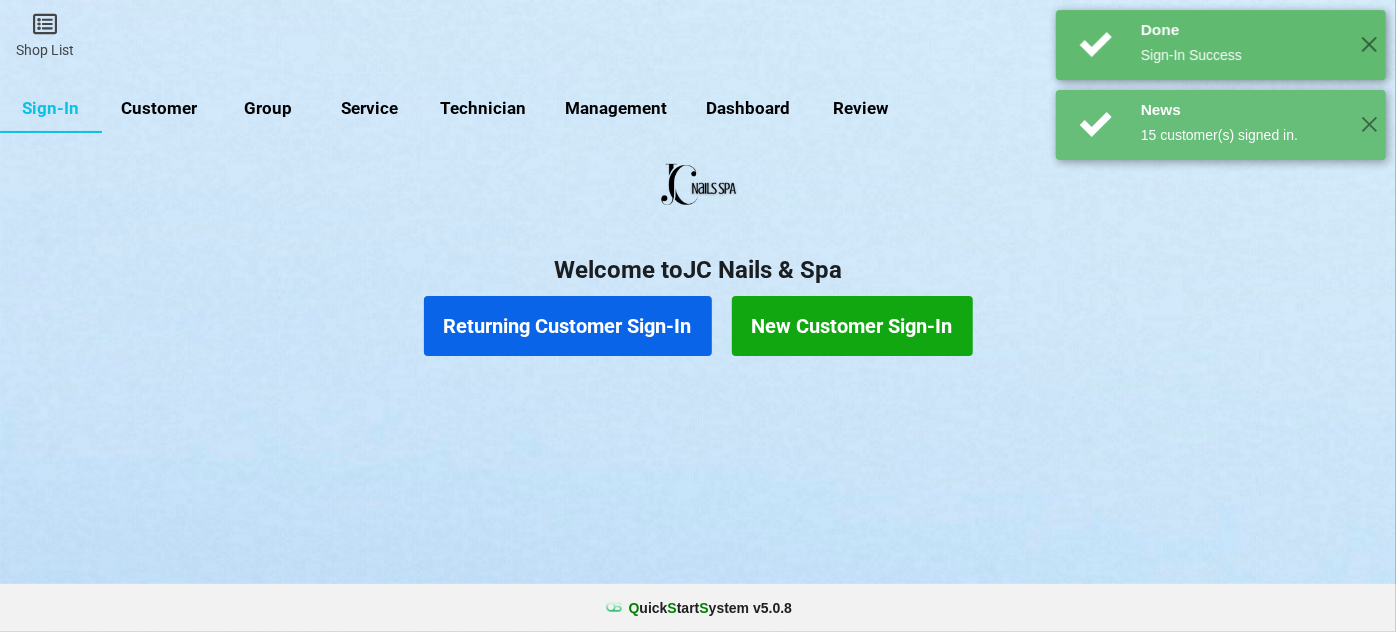 click on "Returning Customer Sign-In" at bounding box center (568, 326) 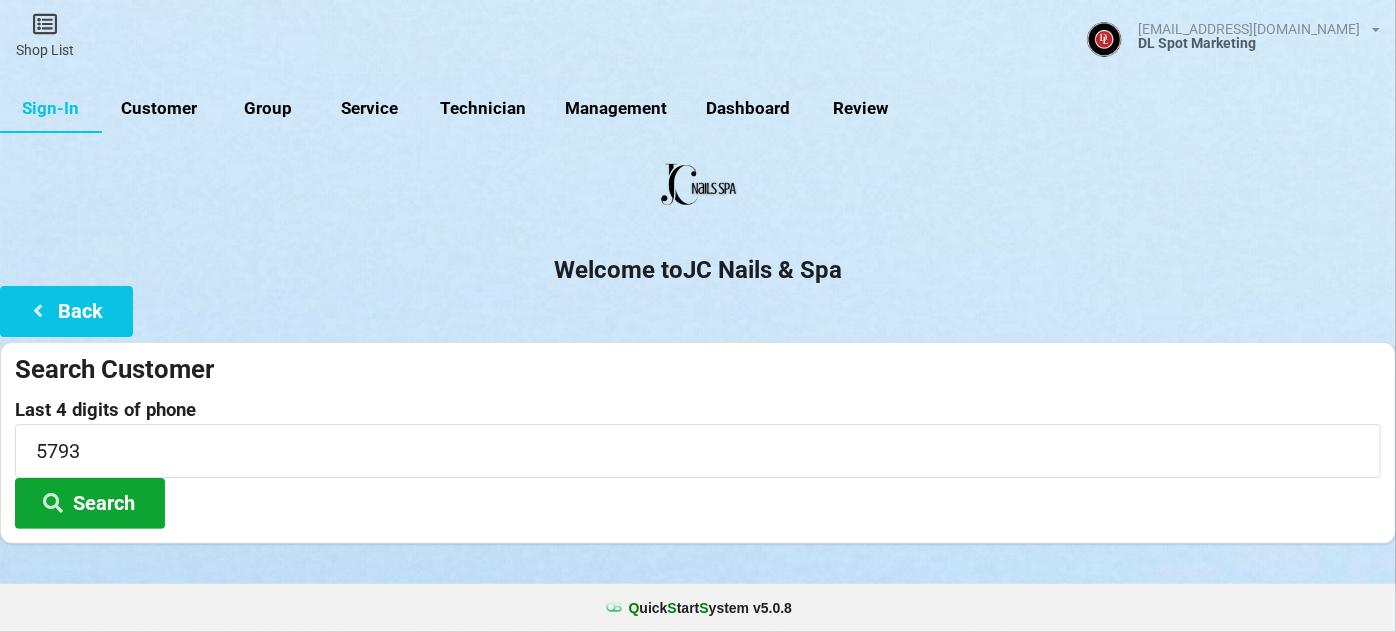 click on "Search" at bounding box center (90, 503) 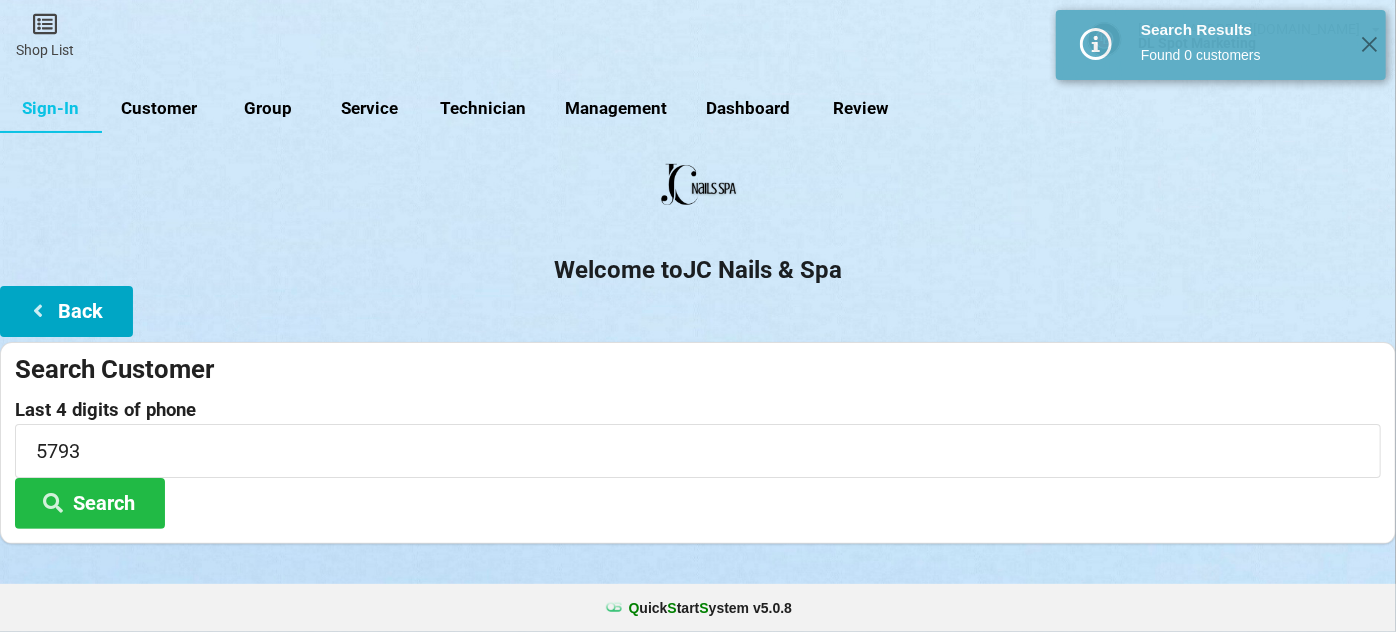 click on "Back" at bounding box center [66, 311] 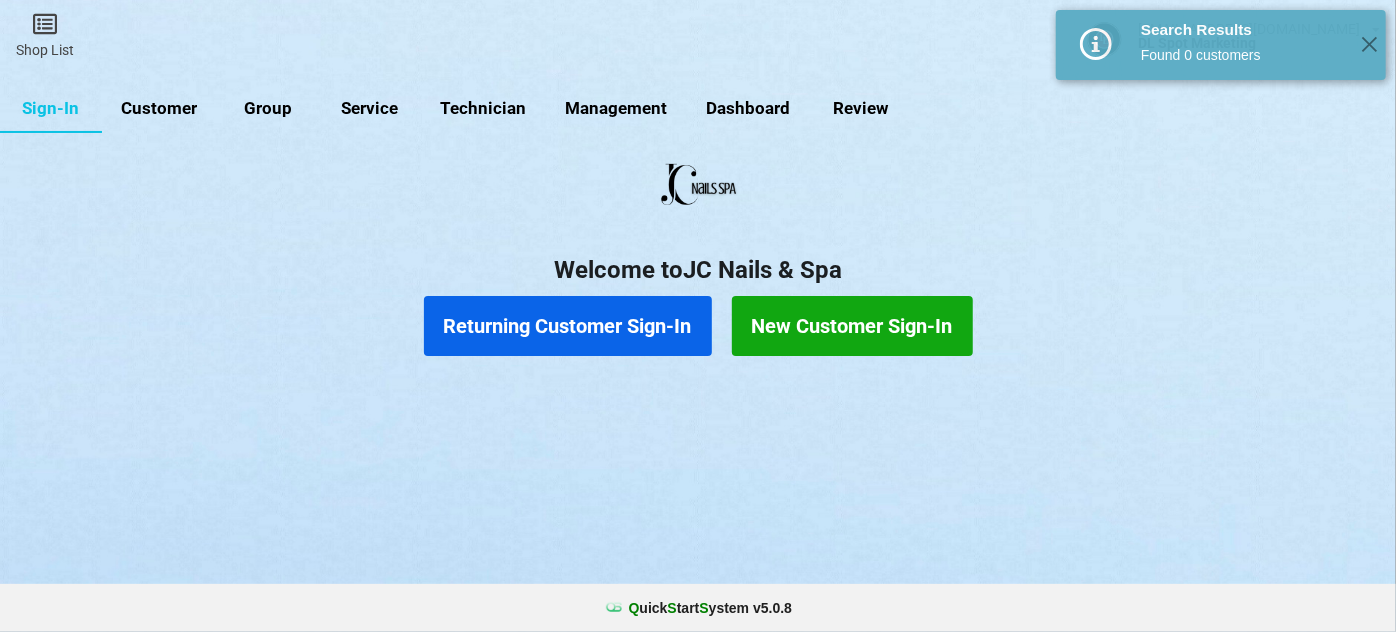 click on "New Customer Sign-In" at bounding box center [852, 326] 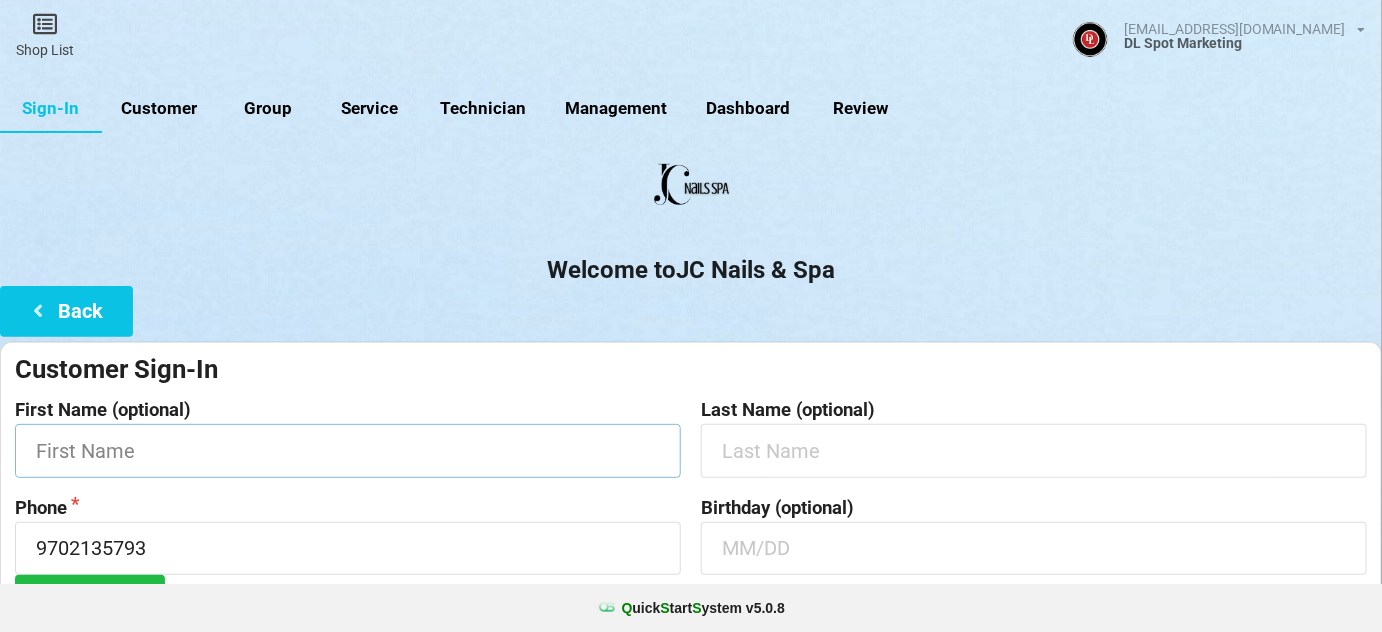 click at bounding box center [348, 450] 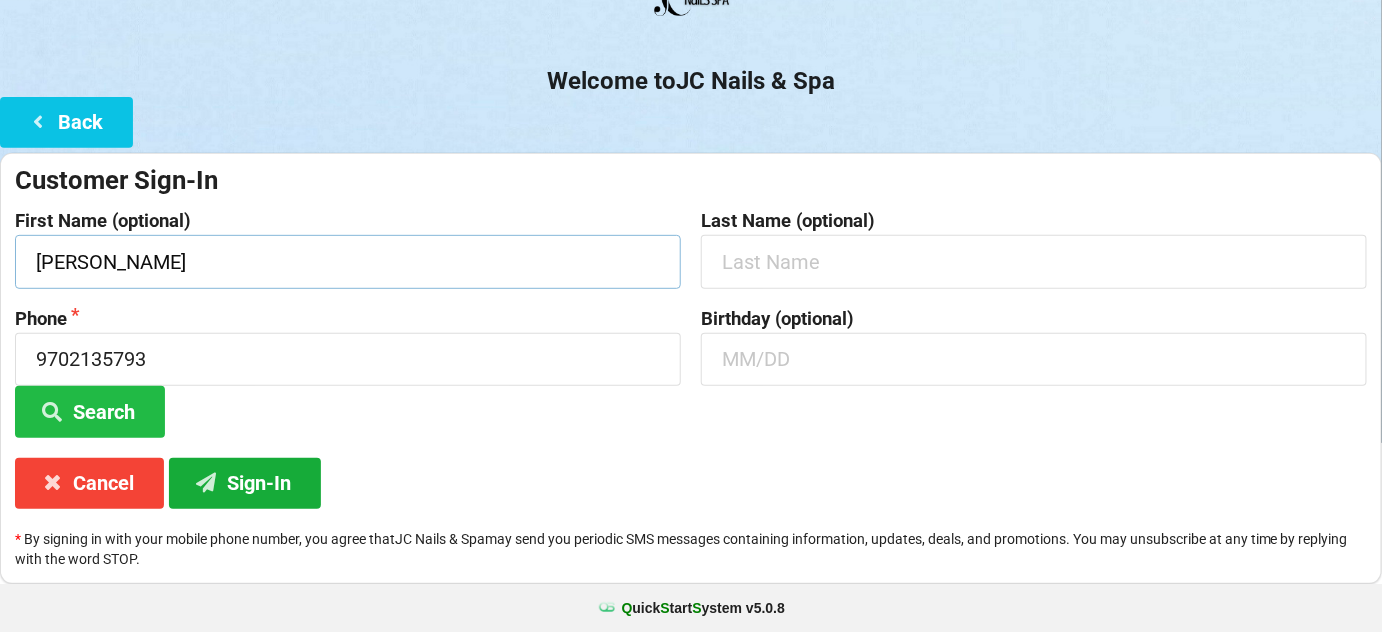 scroll, scrollTop: 191, scrollLeft: 0, axis: vertical 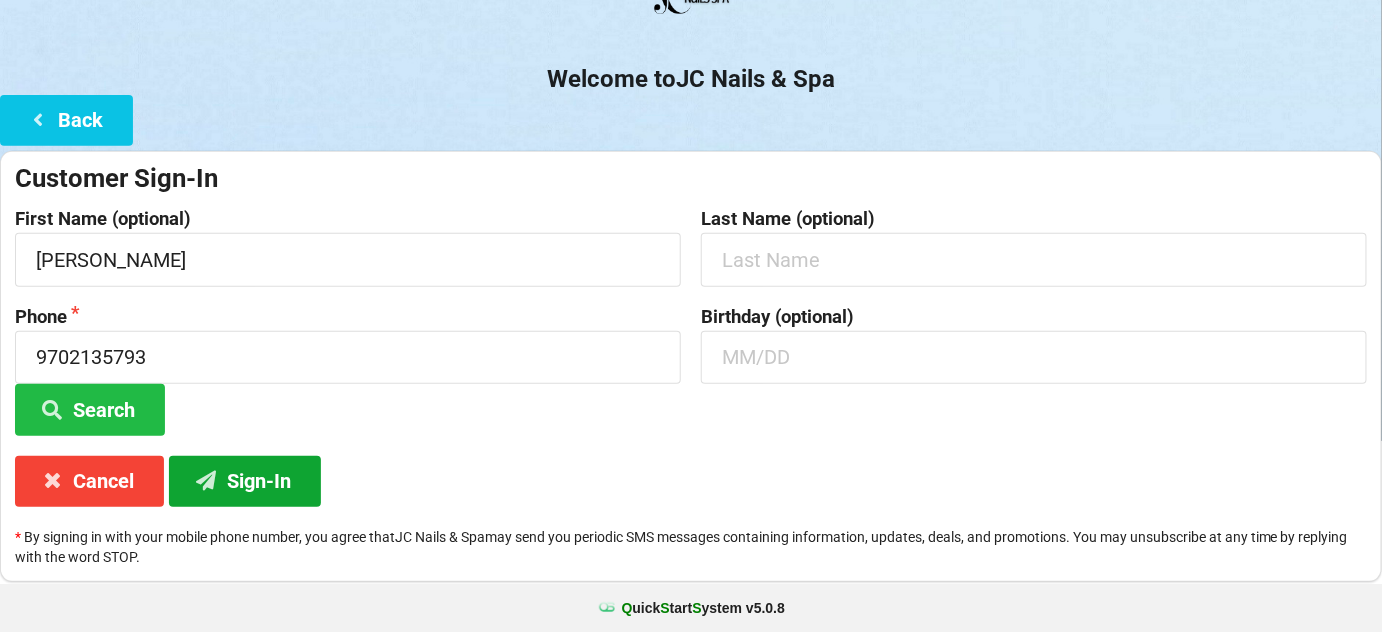 click on "Sign-In" at bounding box center (245, 481) 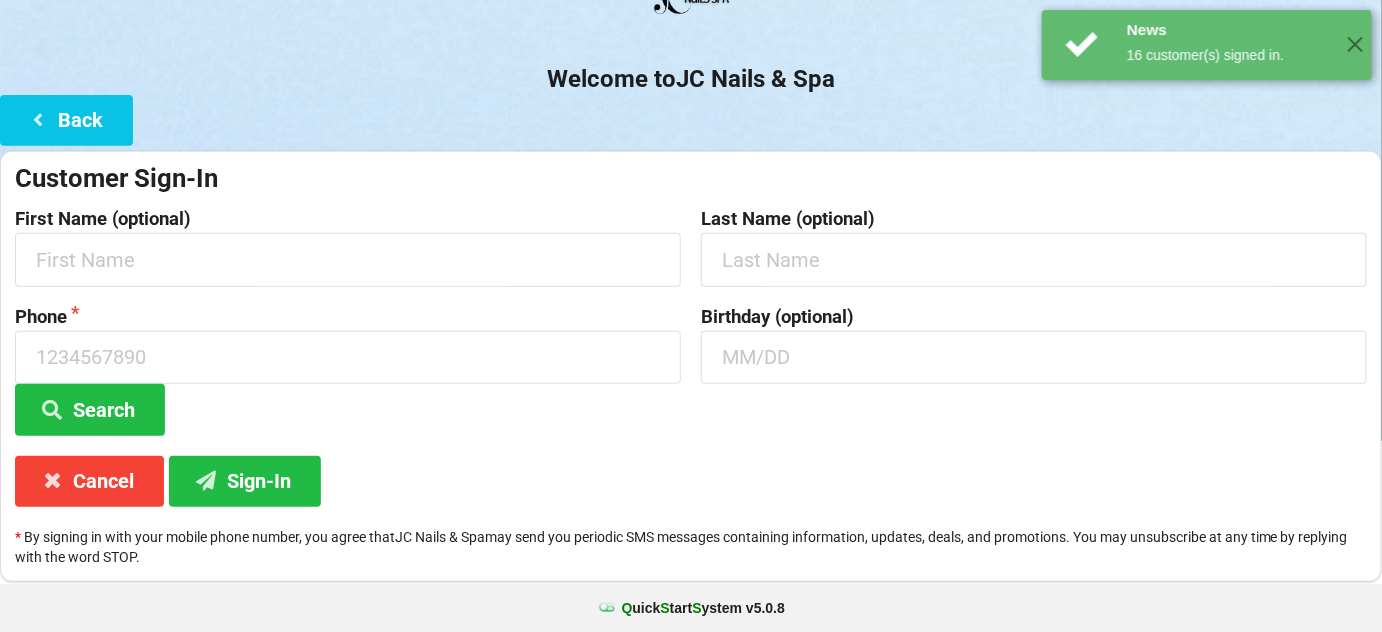 scroll, scrollTop: 0, scrollLeft: 0, axis: both 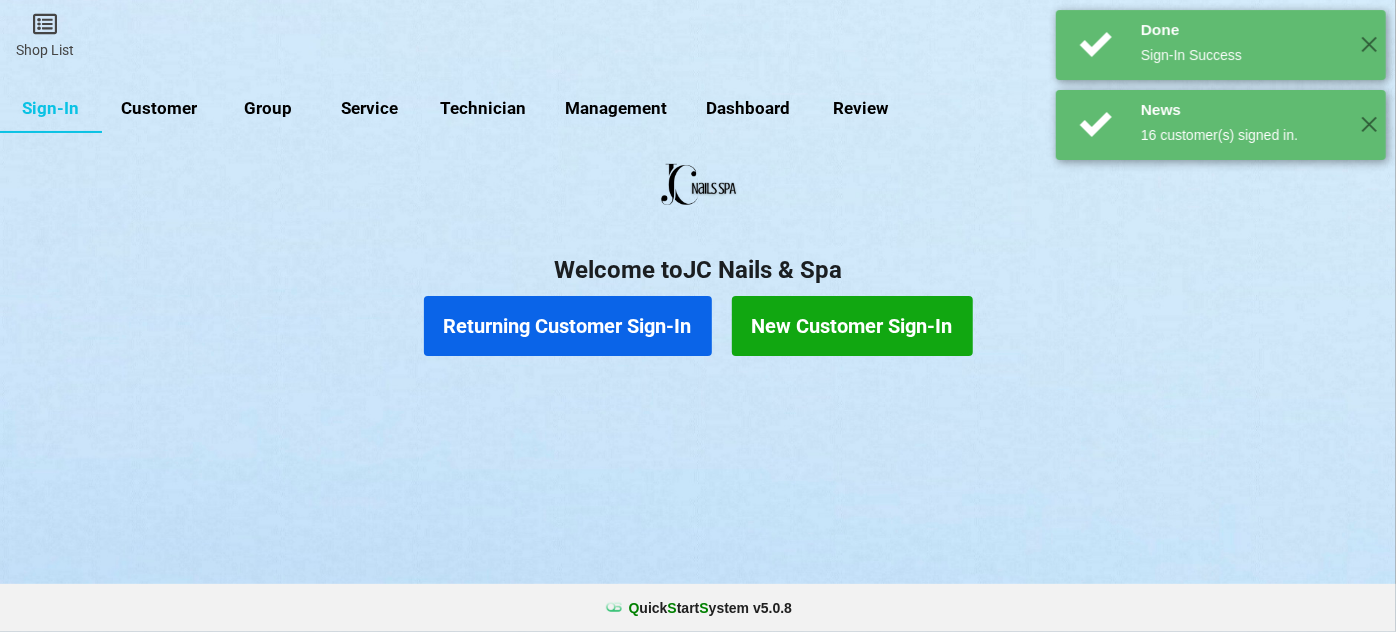 click on "Returning Customer Sign-In" at bounding box center [568, 326] 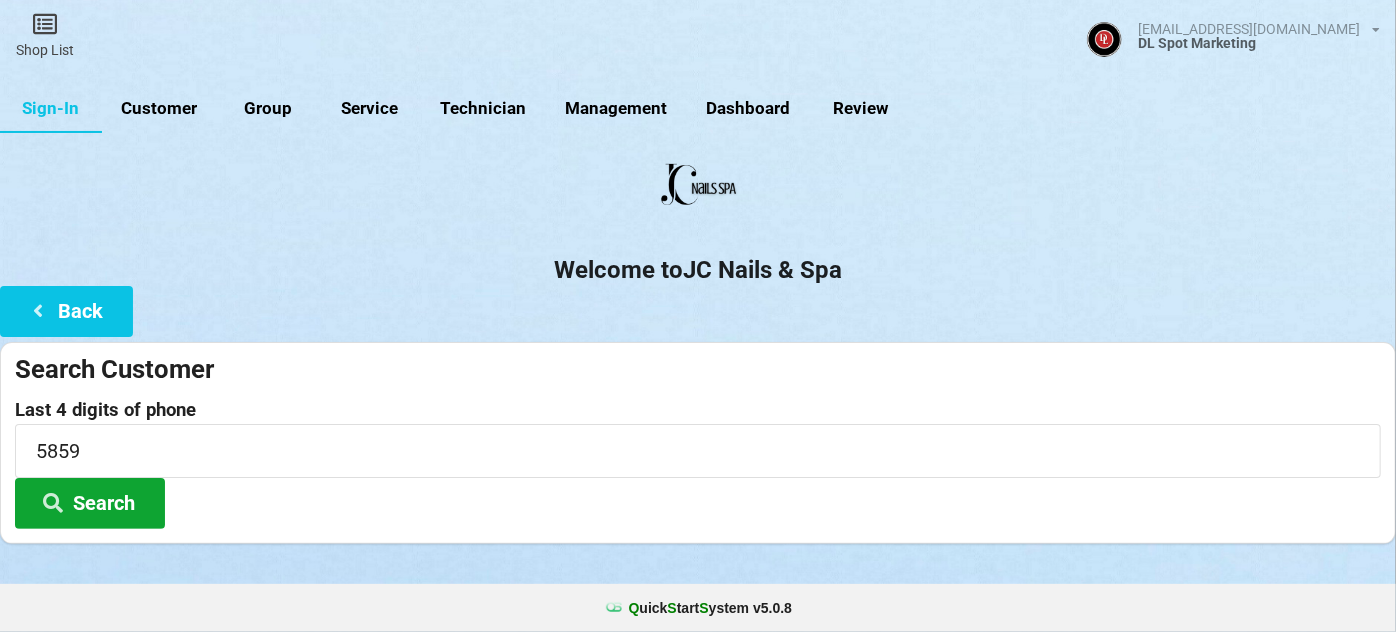 click on "Search" at bounding box center (90, 503) 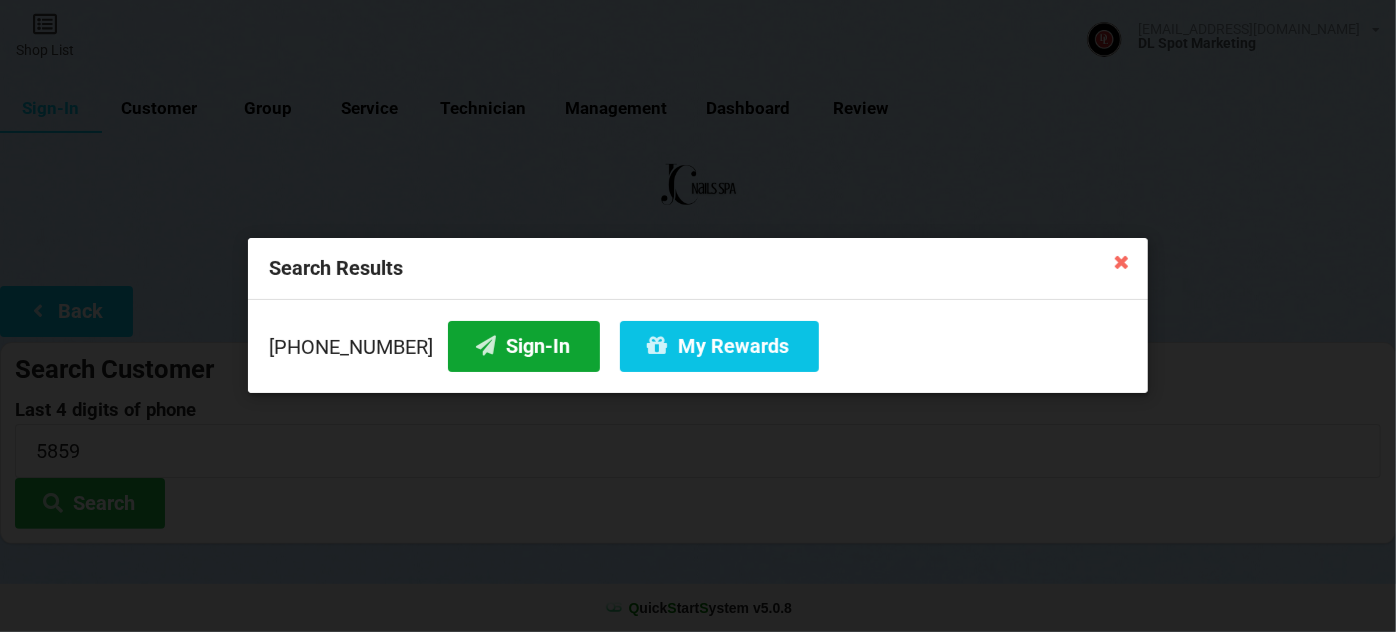 click on "Sign-In" at bounding box center [524, 346] 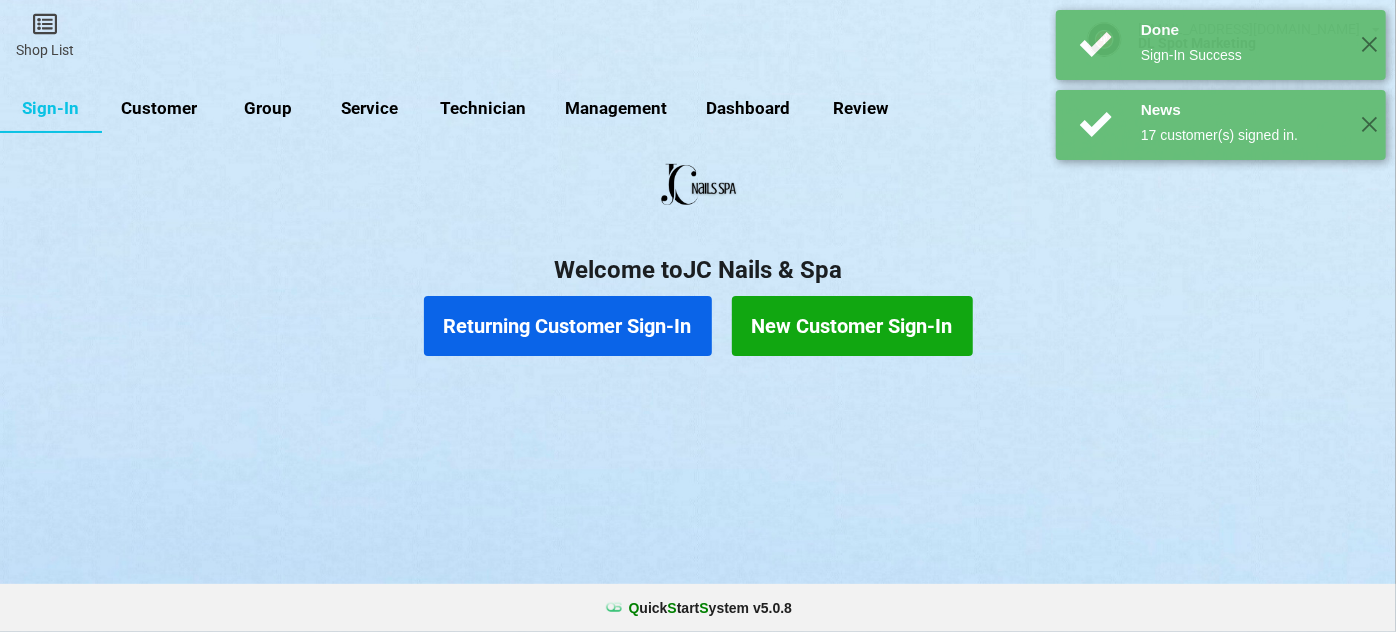 click on "Returning Customer Sign-In" at bounding box center [568, 326] 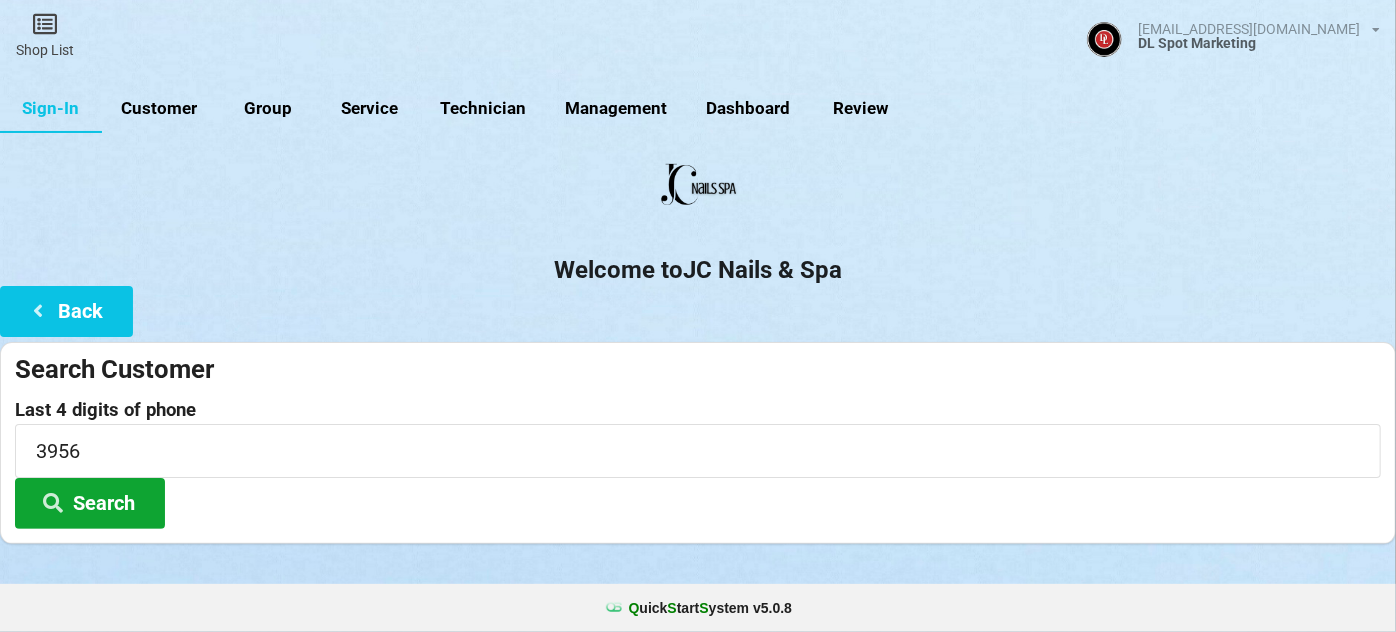 click on "Search" at bounding box center [90, 503] 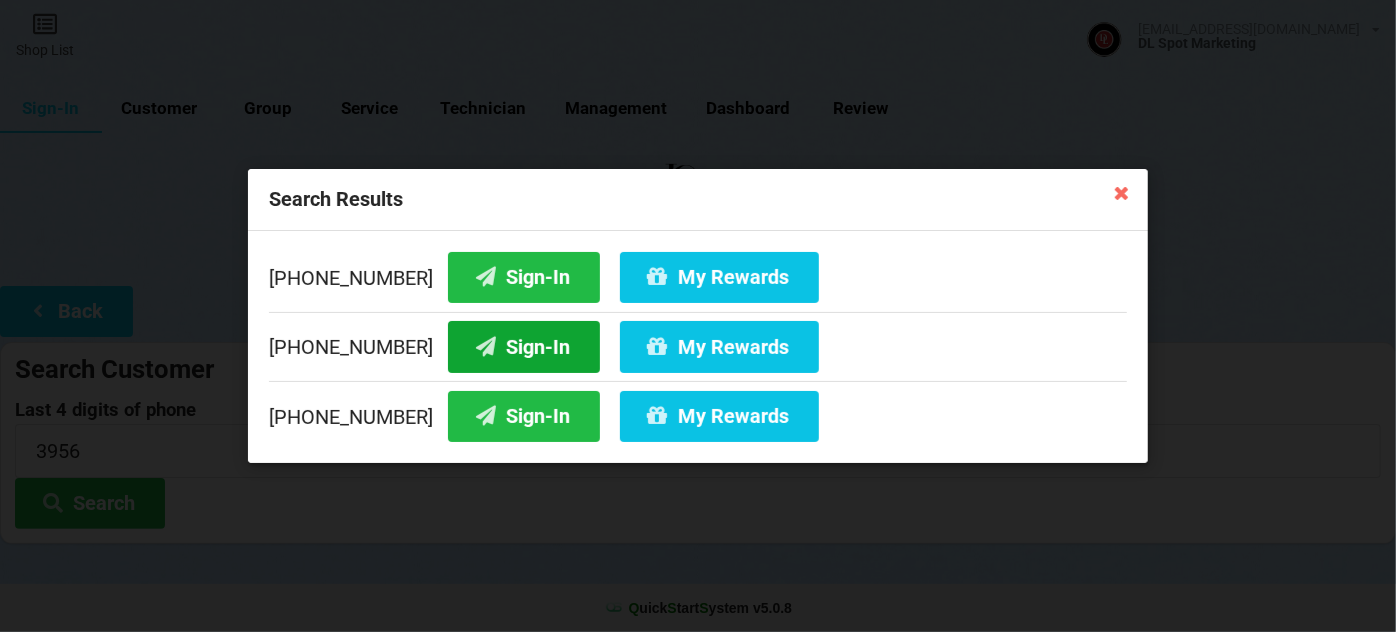 click on "Sign-In" at bounding box center [524, 346] 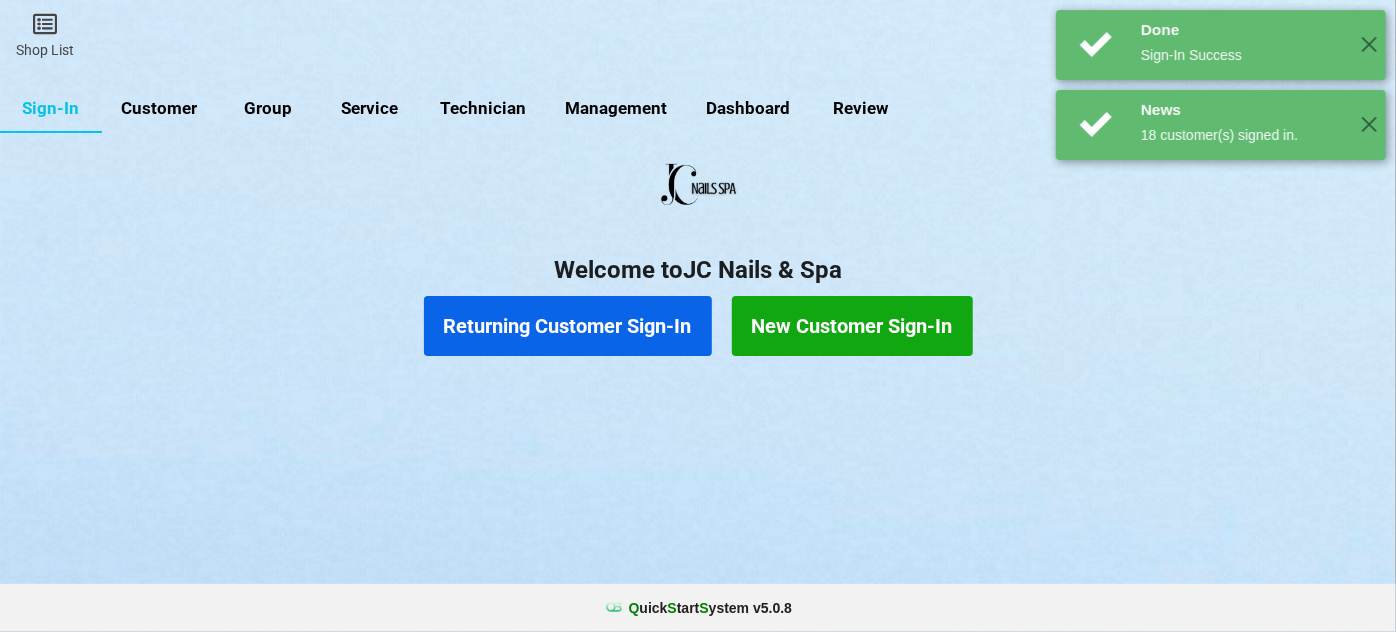 click on "Returning Customer Sign-In" at bounding box center [568, 326] 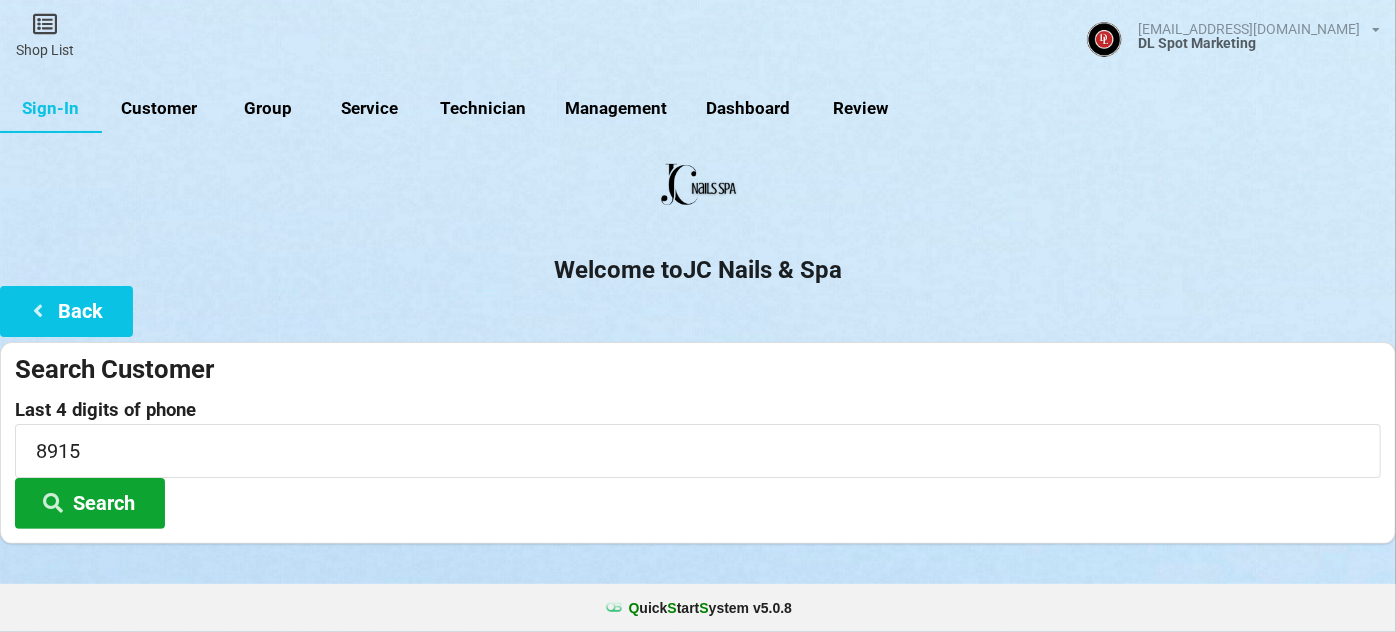 click on "Search" at bounding box center [90, 503] 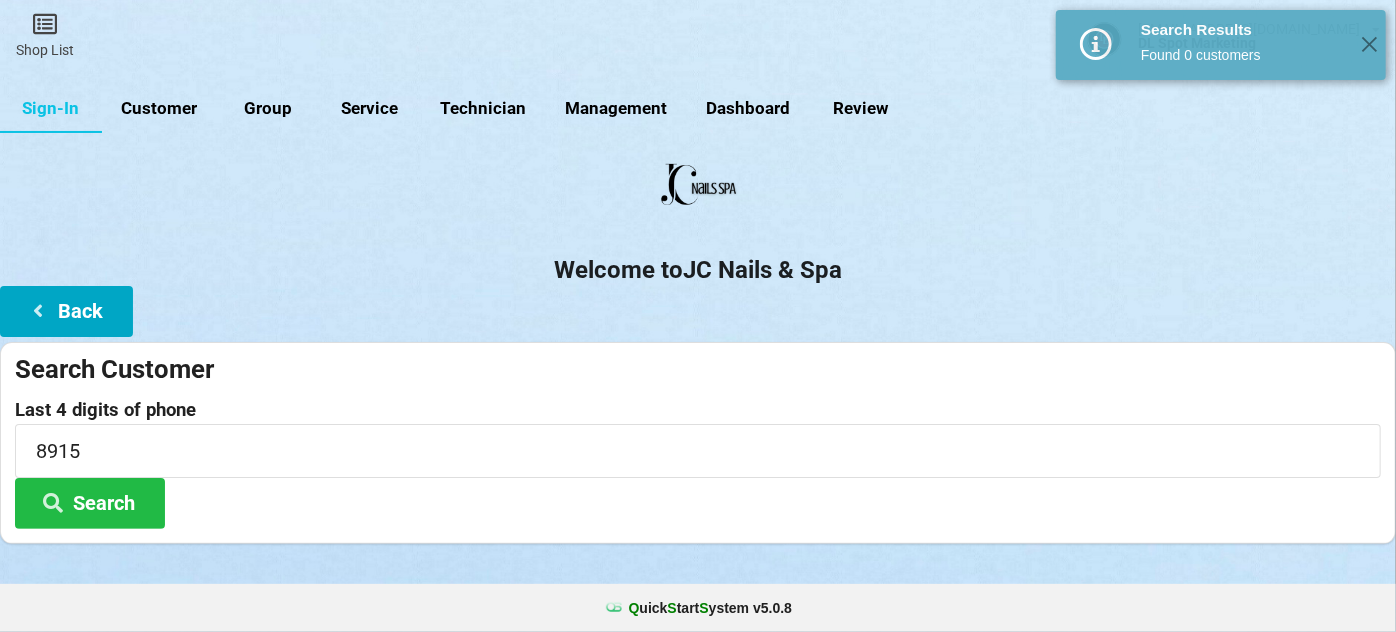 click on "Back" at bounding box center [66, 311] 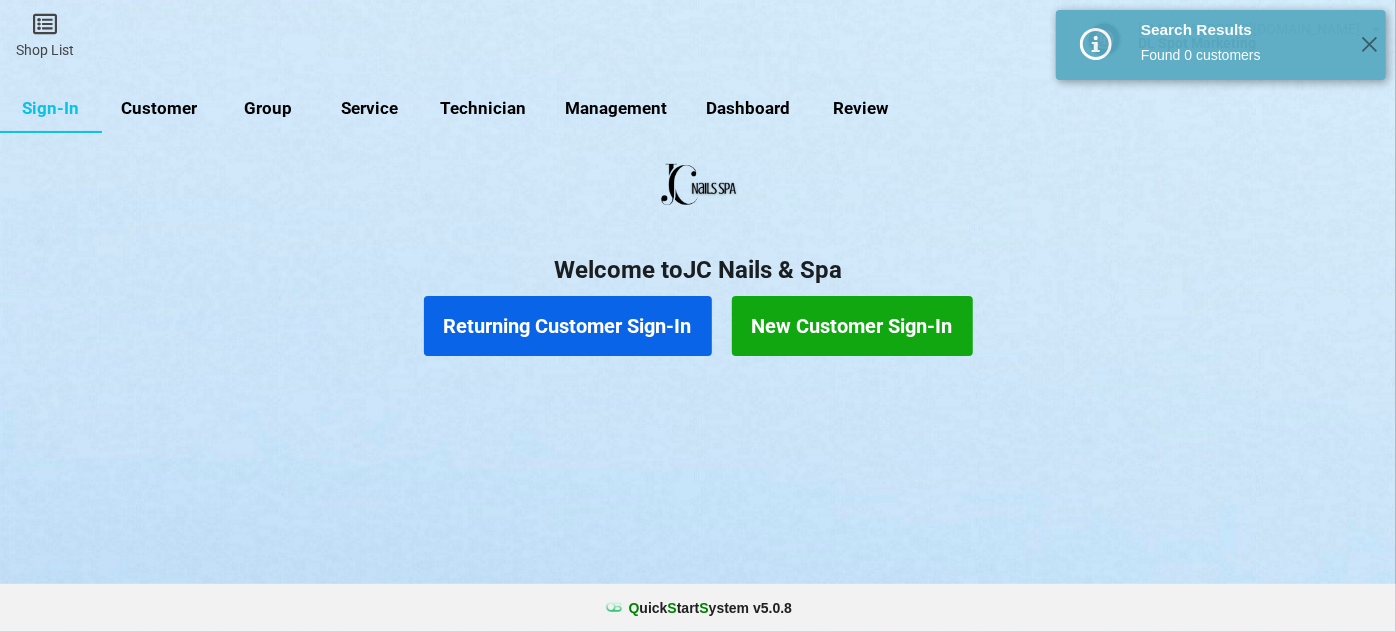 click on "New Customer Sign-In" at bounding box center [852, 326] 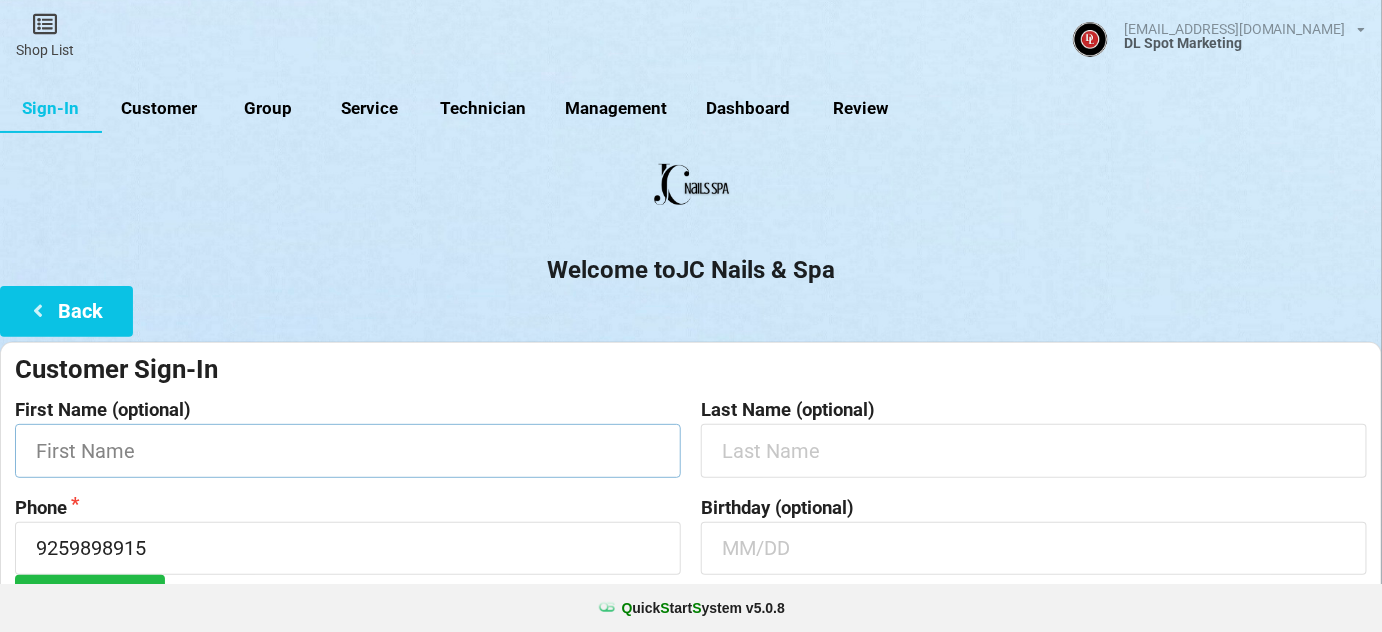 click at bounding box center [348, 450] 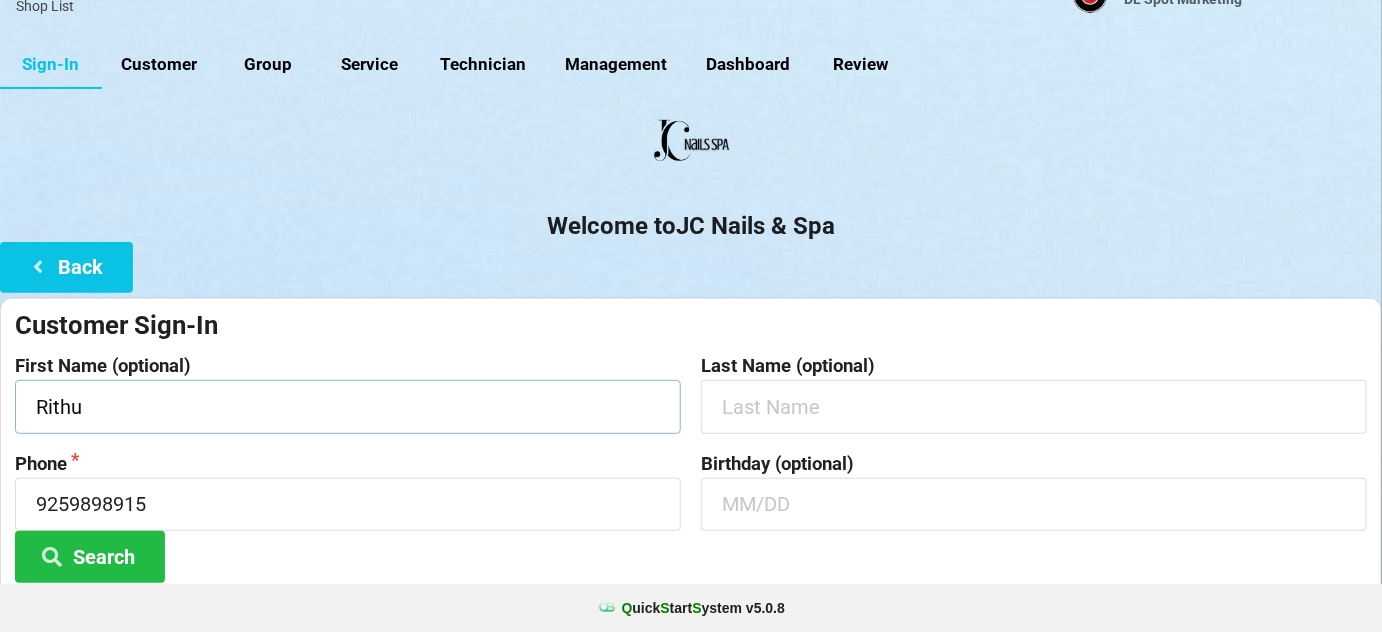 scroll, scrollTop: 191, scrollLeft: 0, axis: vertical 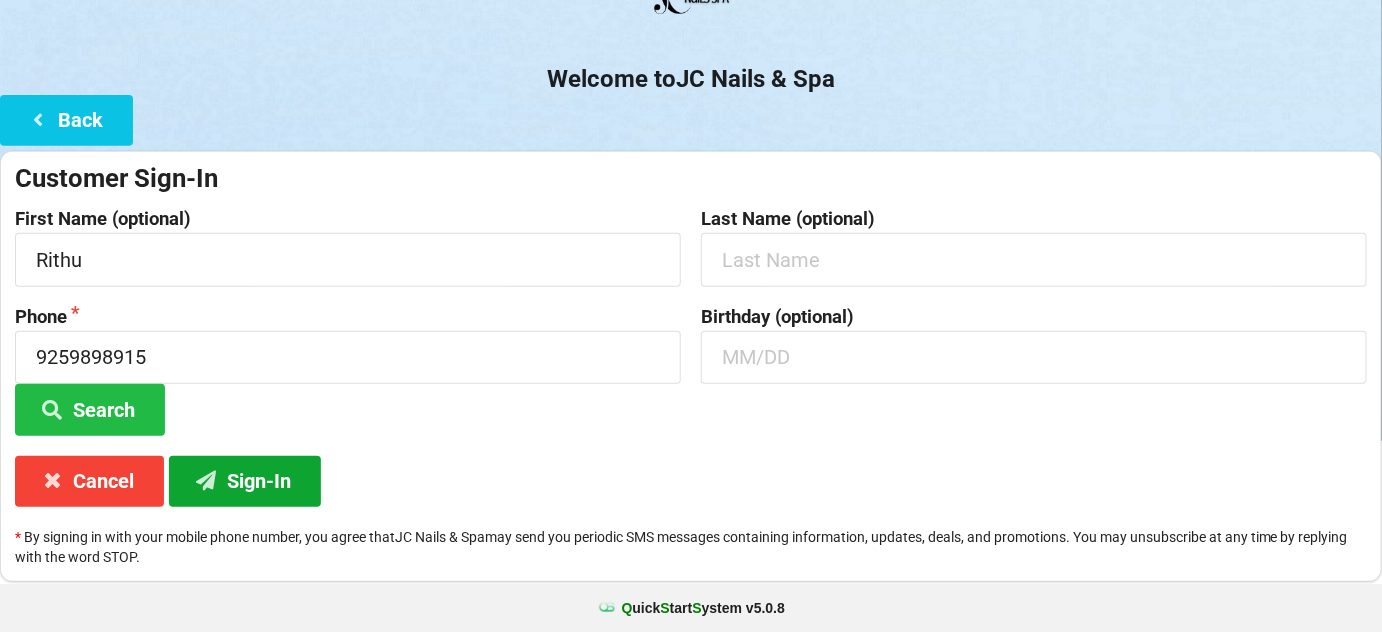 click on "Sign-In" at bounding box center [245, 481] 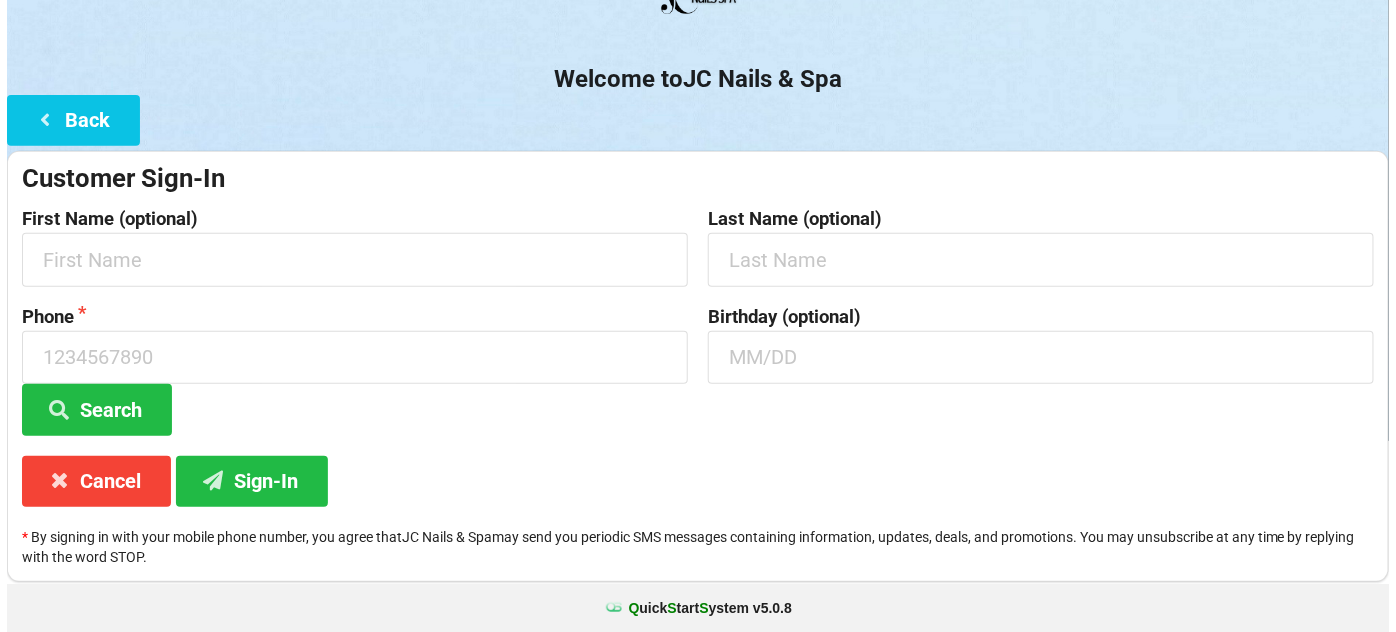 scroll, scrollTop: 0, scrollLeft: 0, axis: both 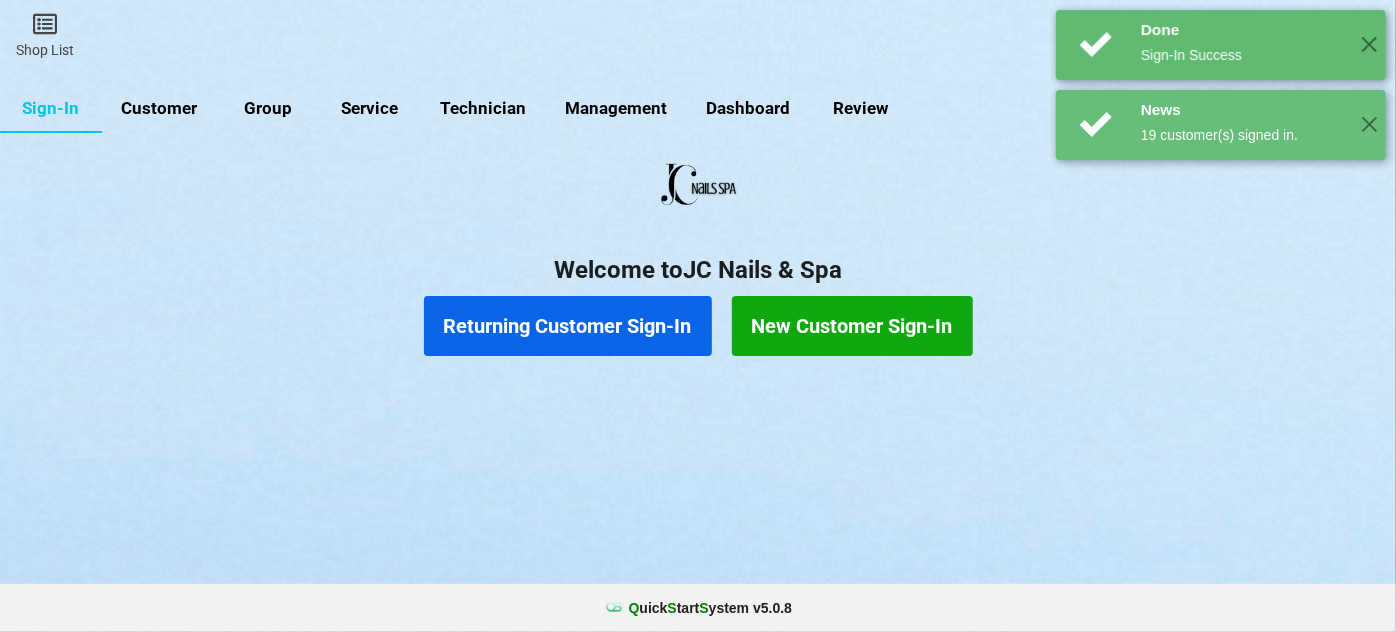 click on "Returning Customer Sign-In" at bounding box center [568, 326] 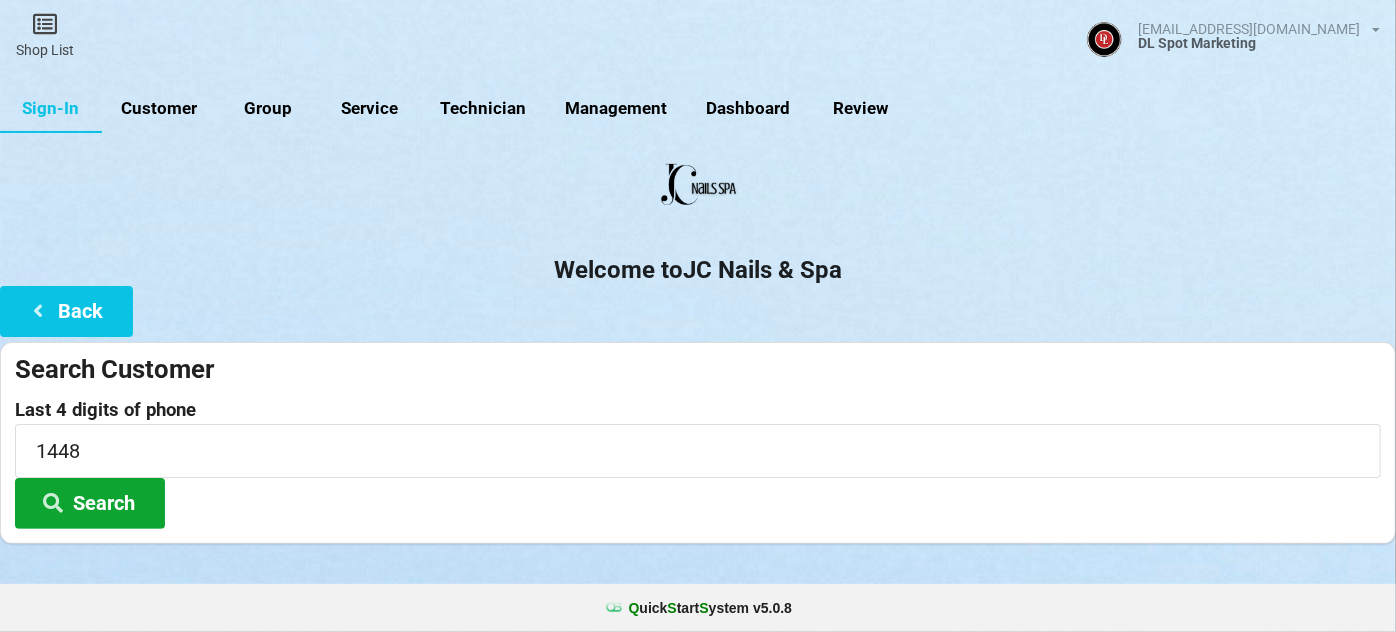click on "Search" at bounding box center (90, 503) 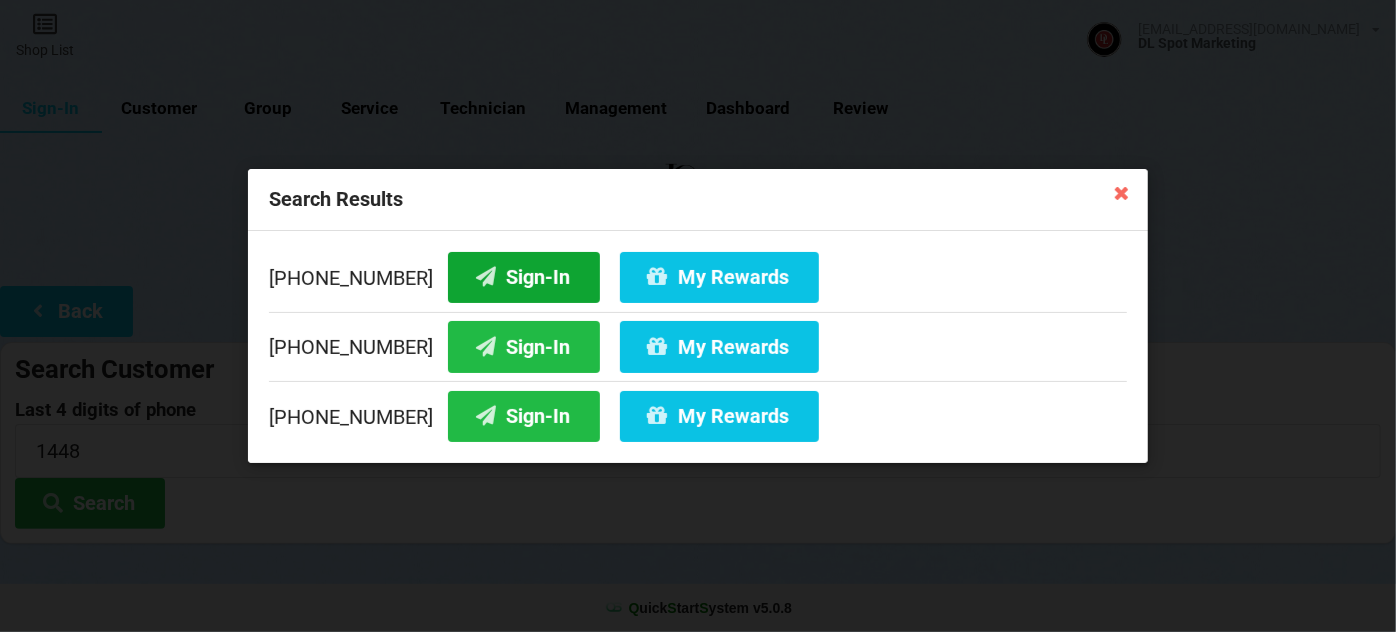click on "Sign-In" at bounding box center (524, 277) 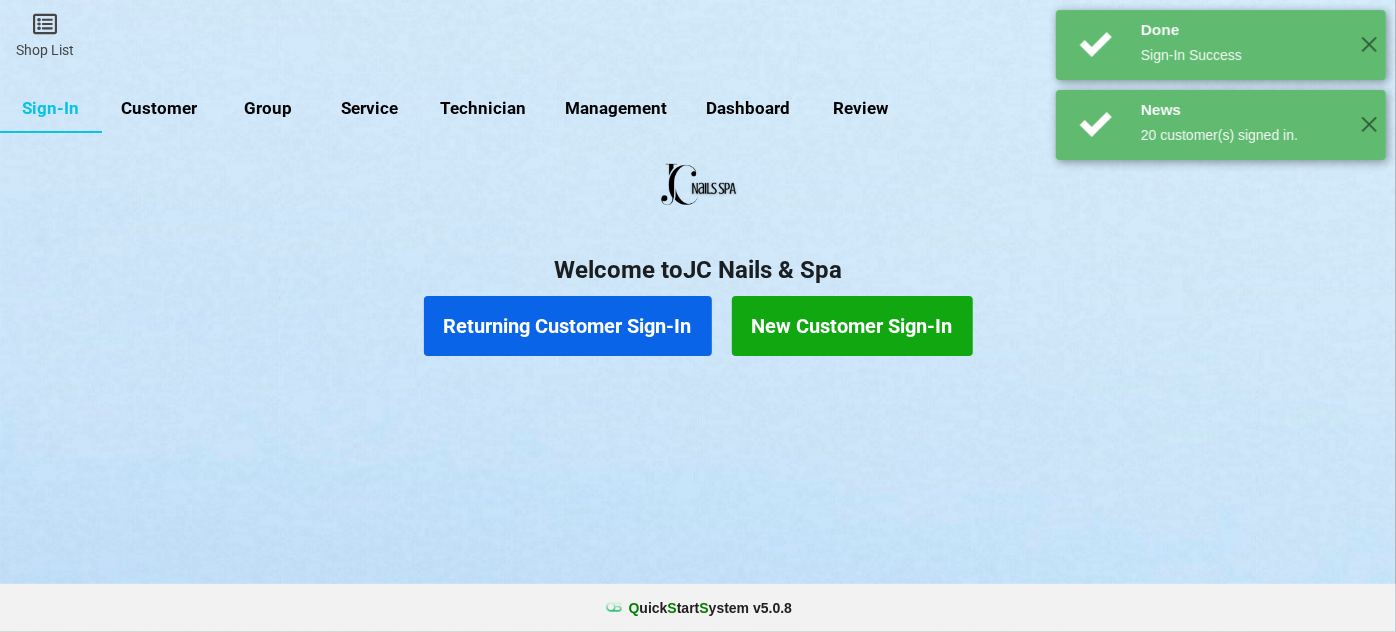 click on "Returning Customer Sign-In" at bounding box center (568, 326) 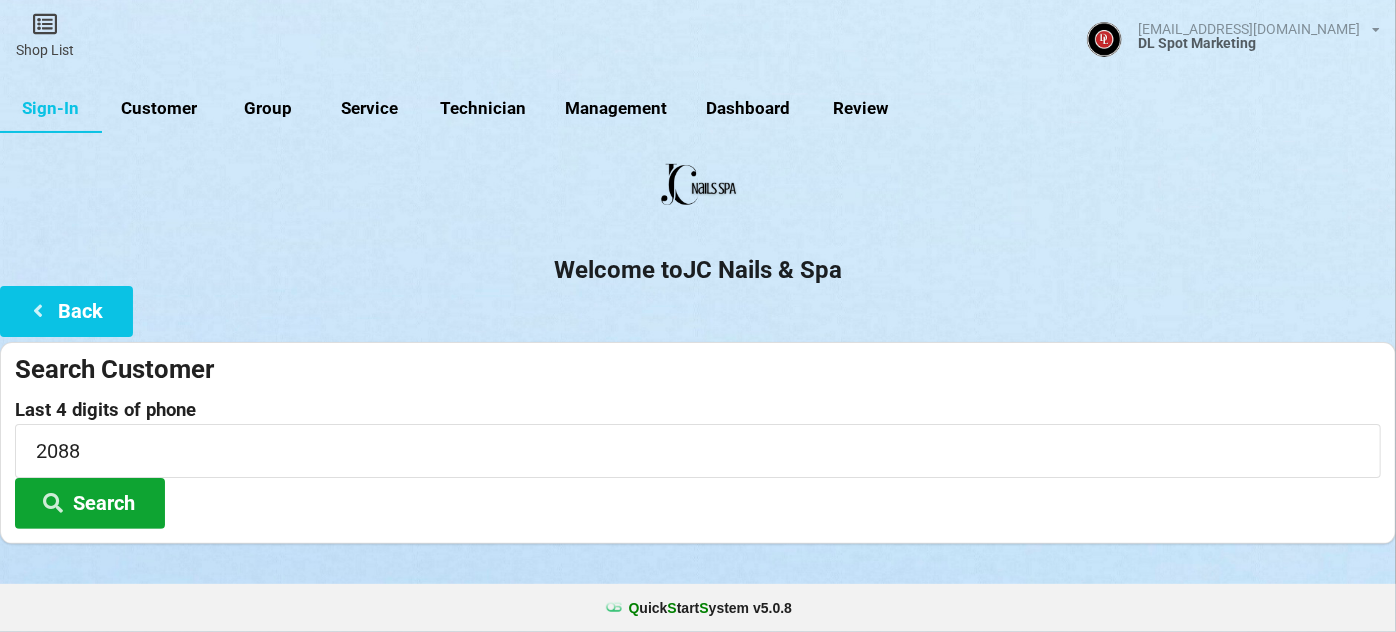 click on "Search" at bounding box center (90, 503) 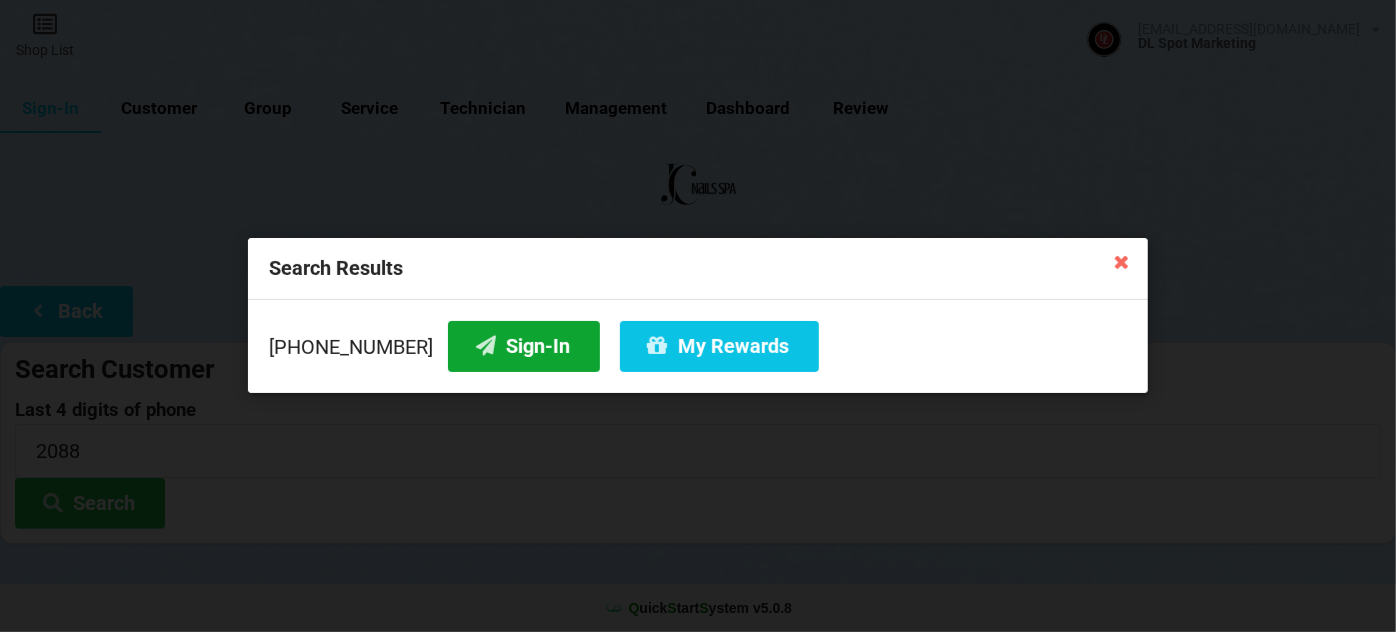 click on "Sign-In" at bounding box center (524, 346) 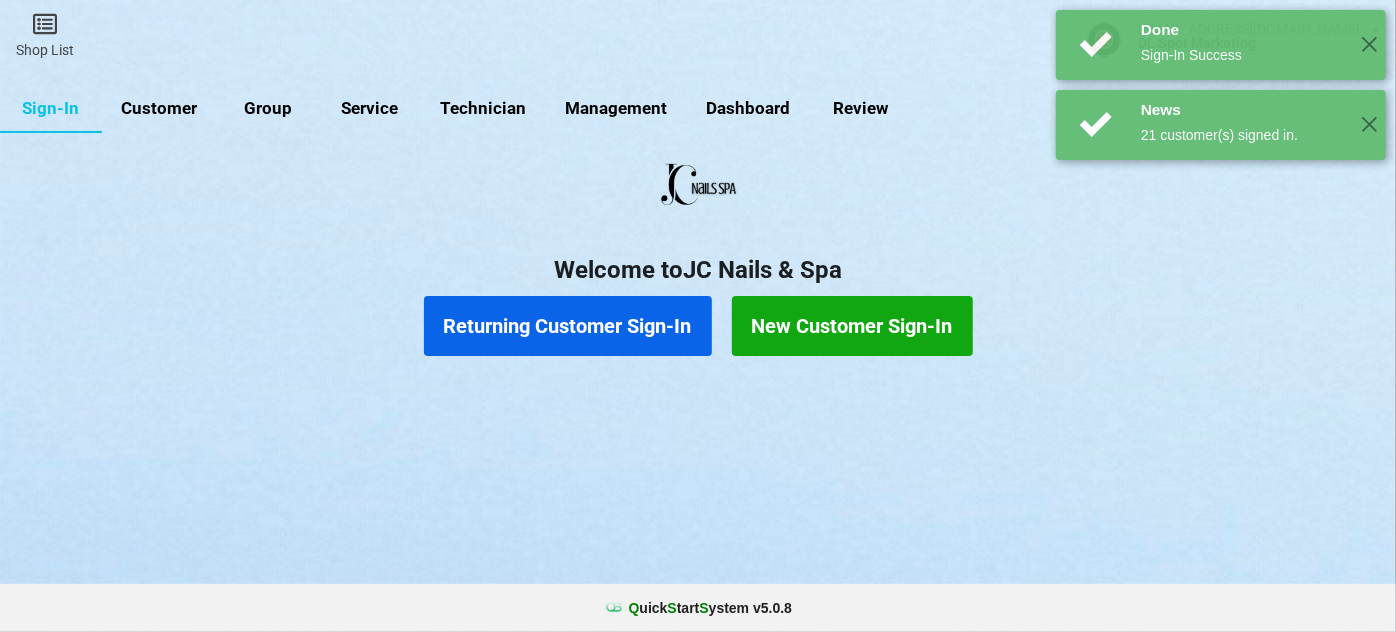 click on "Customer" at bounding box center [159, 109] 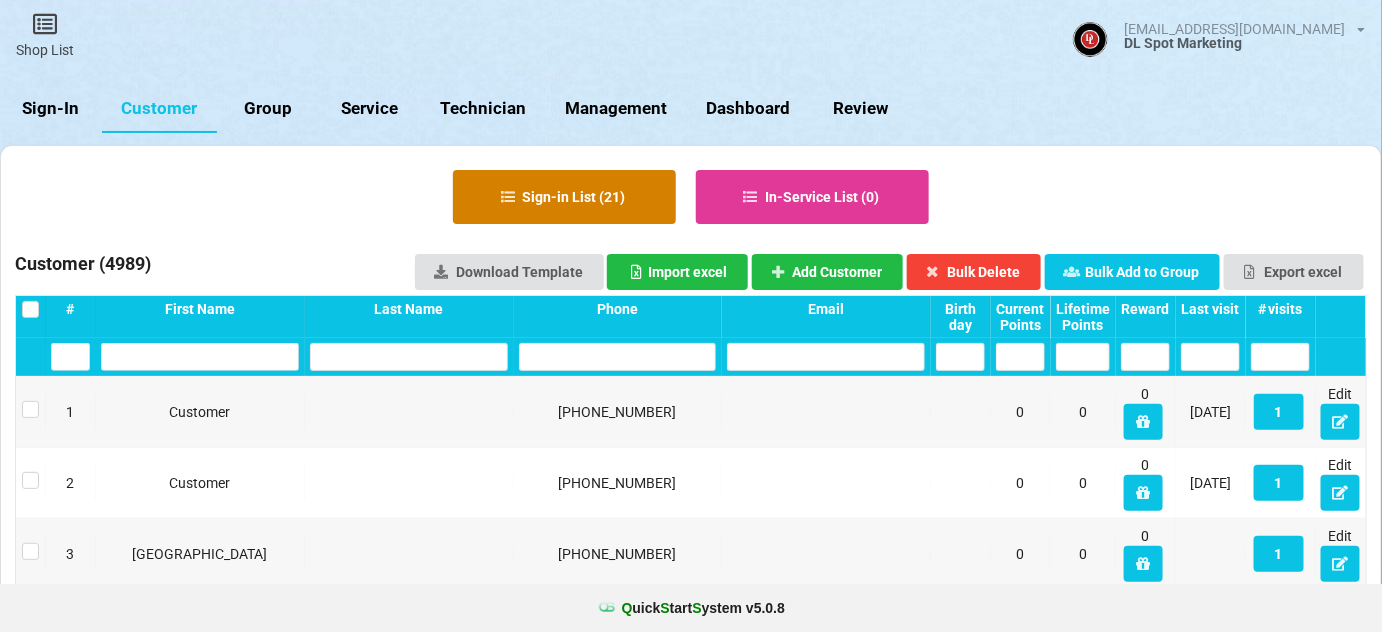 click on "Sign-in List ( 21 )" at bounding box center [564, 197] 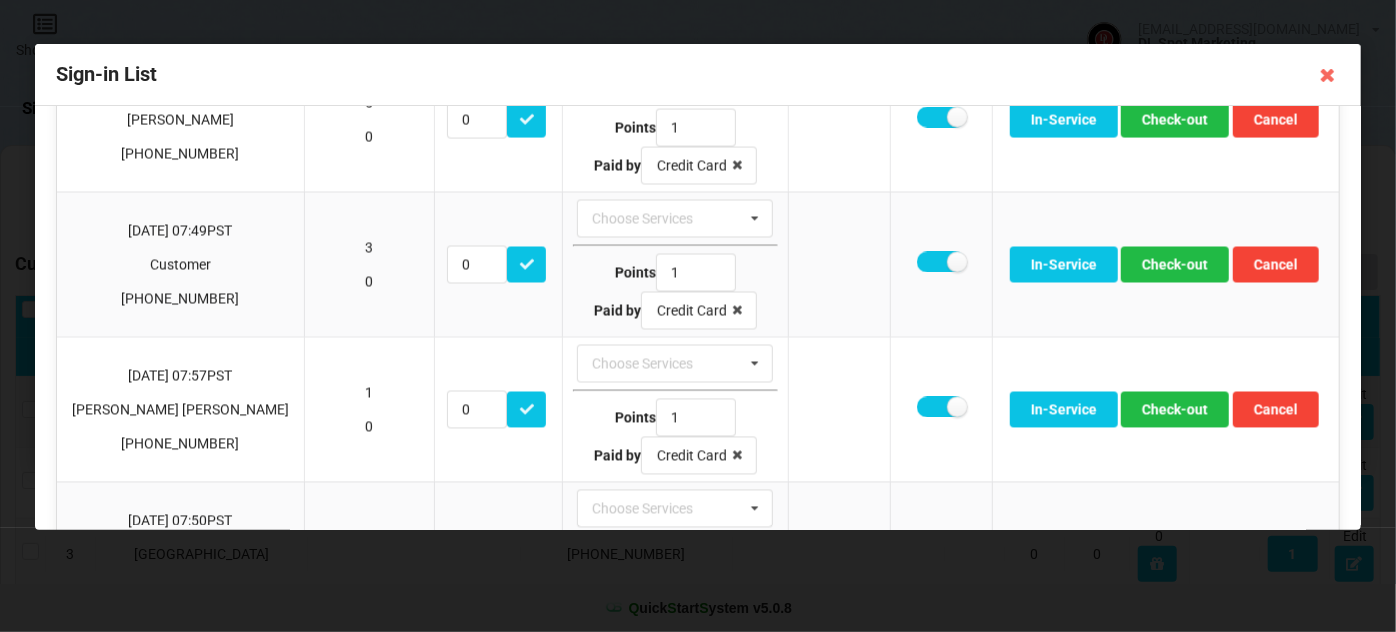 scroll, scrollTop: 1939, scrollLeft: 0, axis: vertical 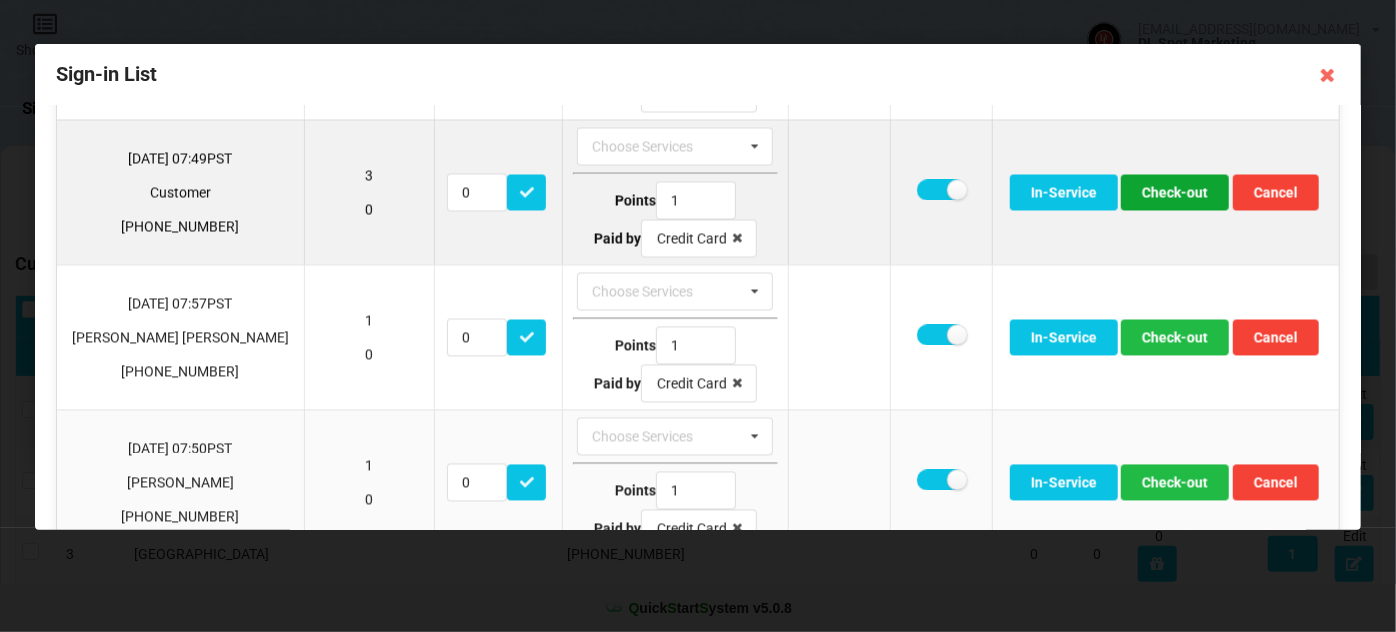 click on "Check-out" at bounding box center (1175, 193) 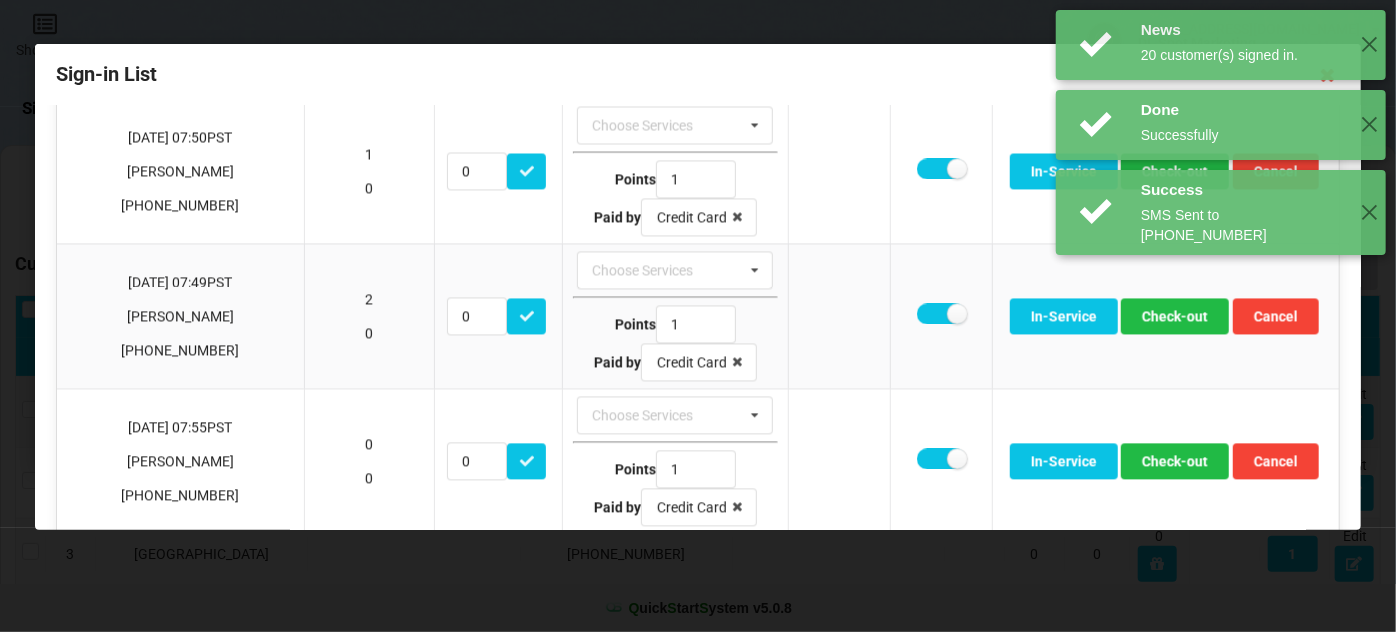 scroll, scrollTop: 2159, scrollLeft: 0, axis: vertical 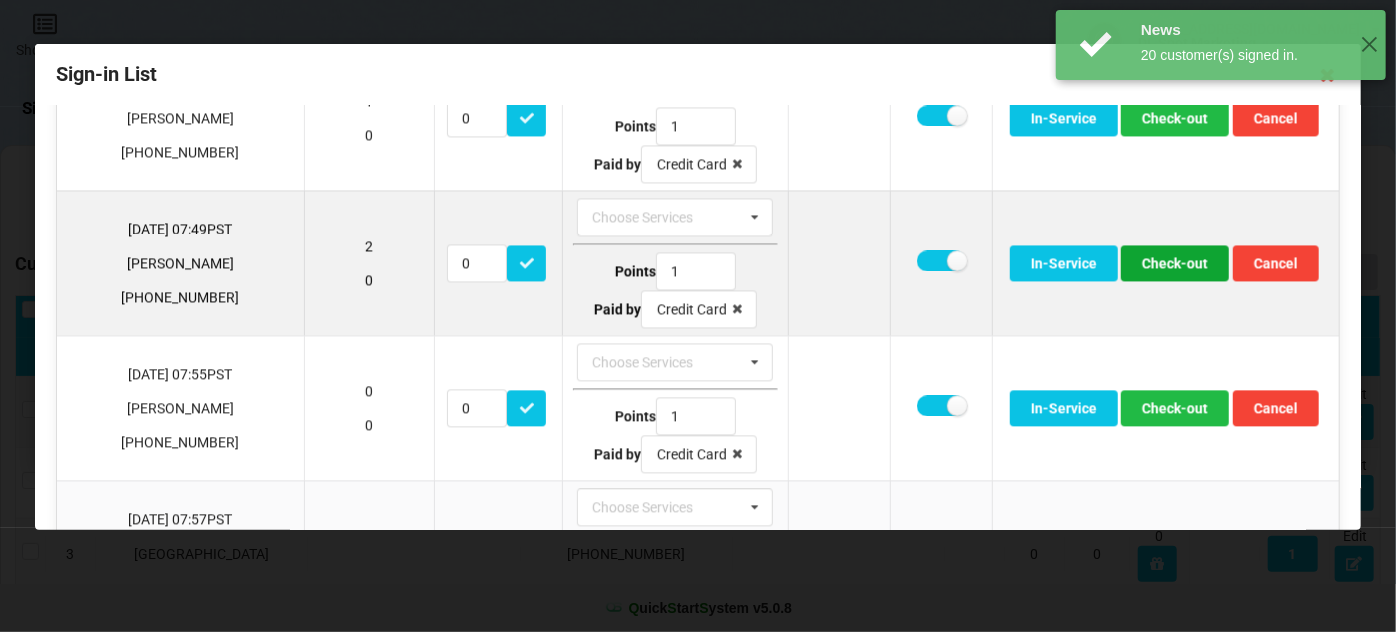 click on "Check-out" at bounding box center [1175, 263] 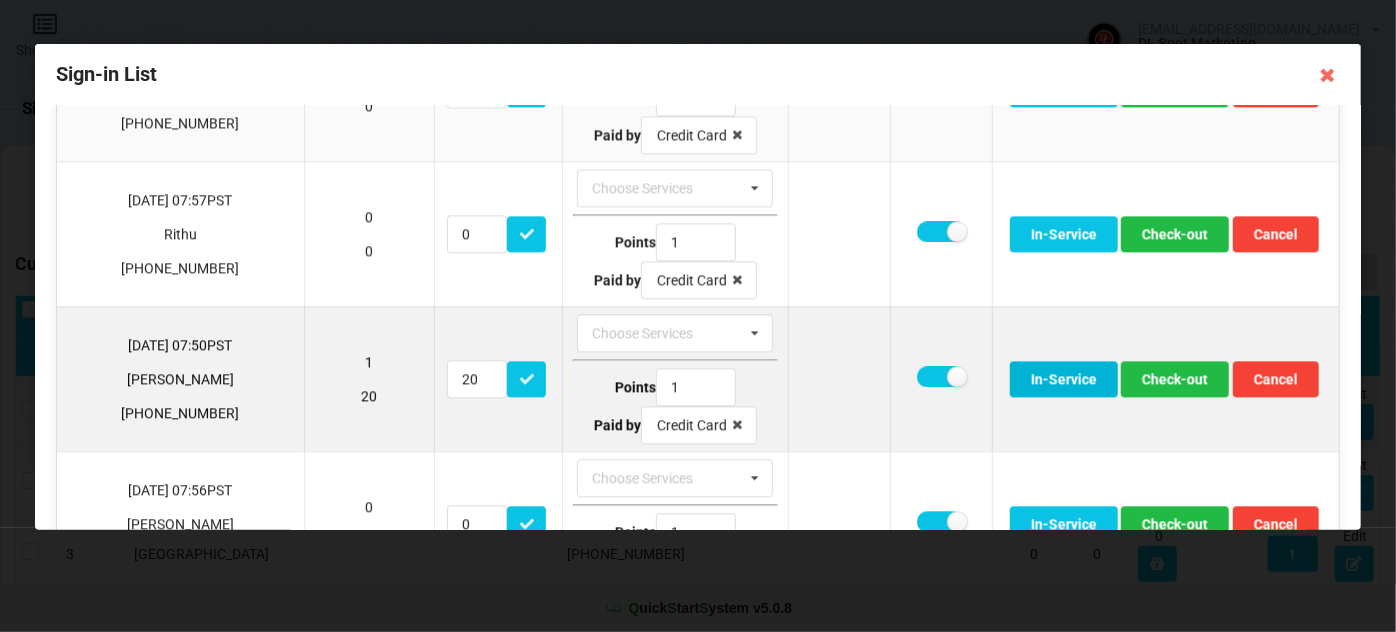 scroll, scrollTop: 2395, scrollLeft: 0, axis: vertical 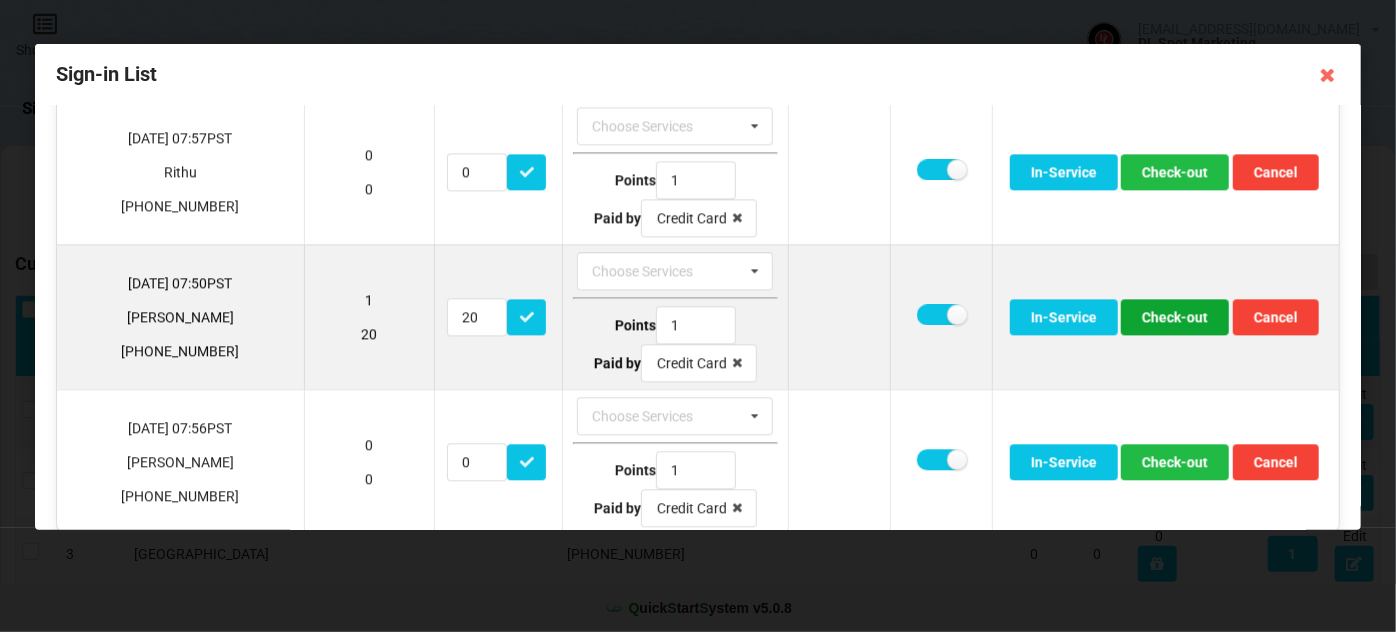 click on "Check-out" at bounding box center (1175, 317) 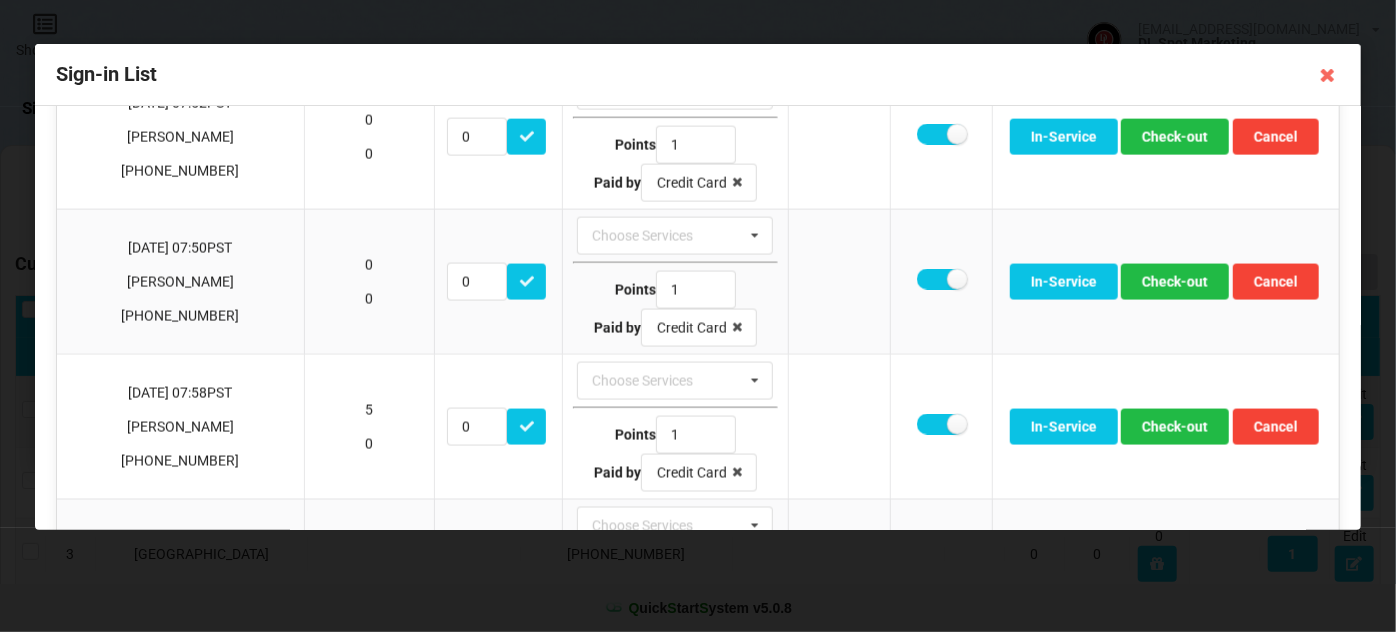 scroll, scrollTop: 1525, scrollLeft: 0, axis: vertical 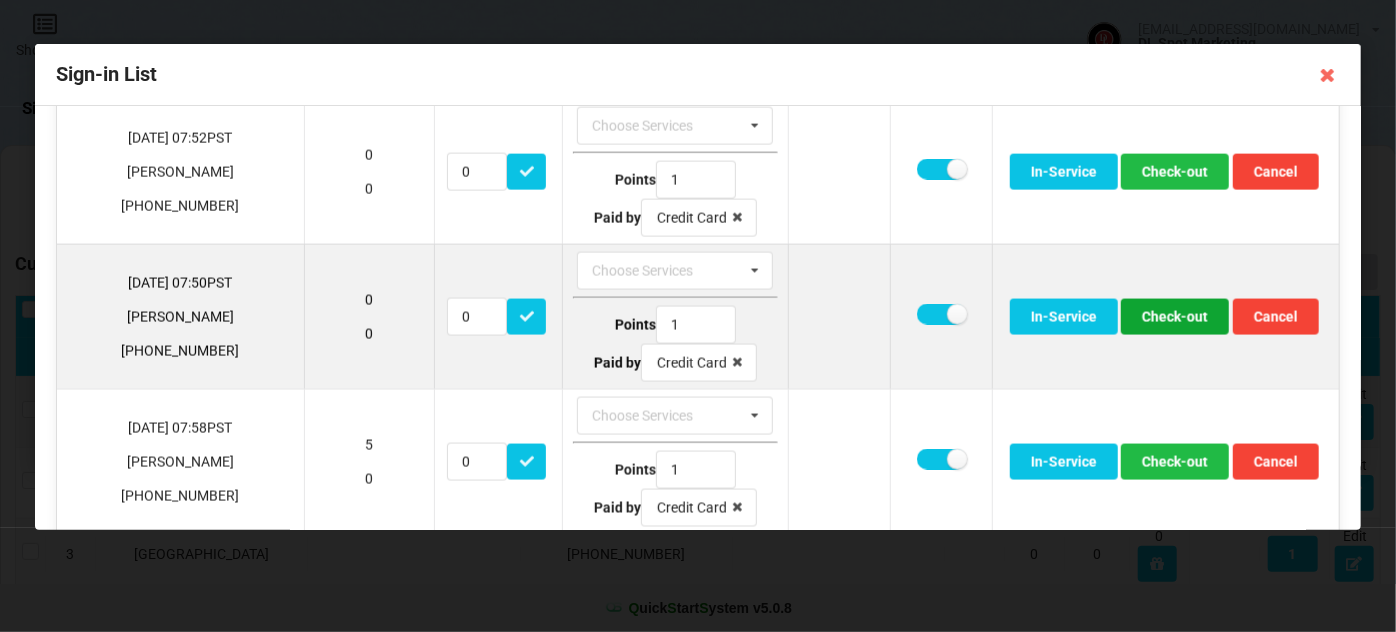click on "Check-out" at bounding box center [1175, 317] 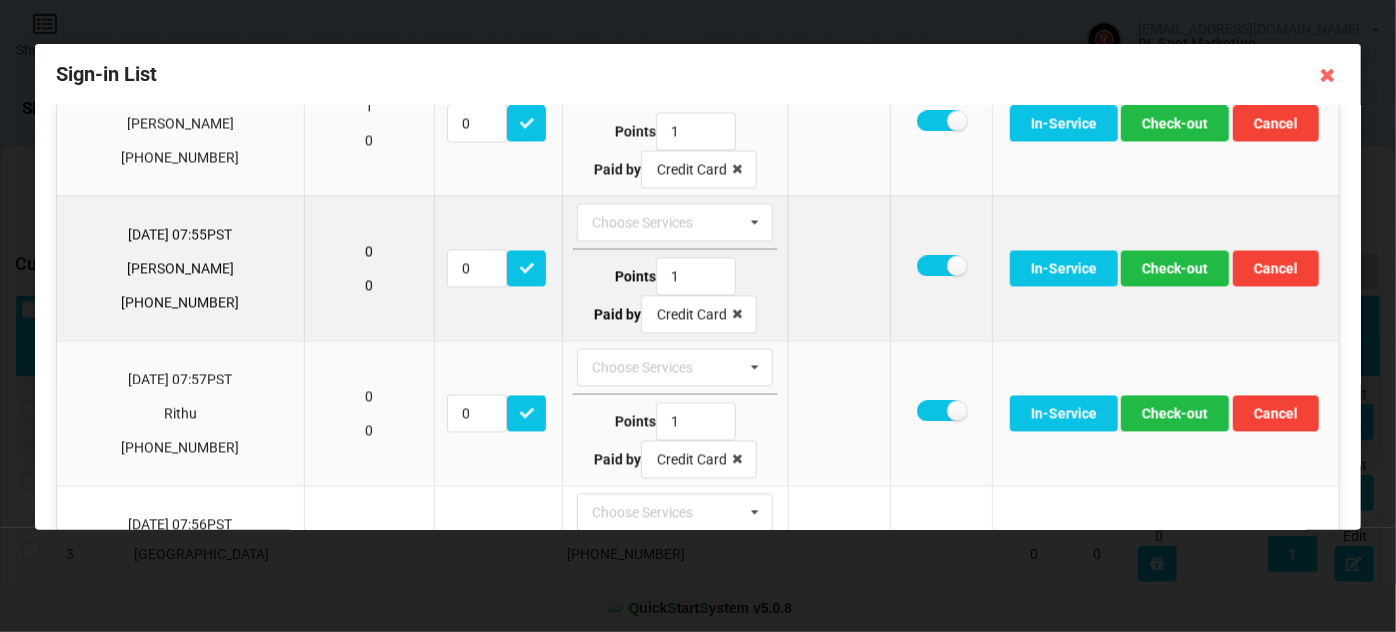 scroll, scrollTop: 2010, scrollLeft: 0, axis: vertical 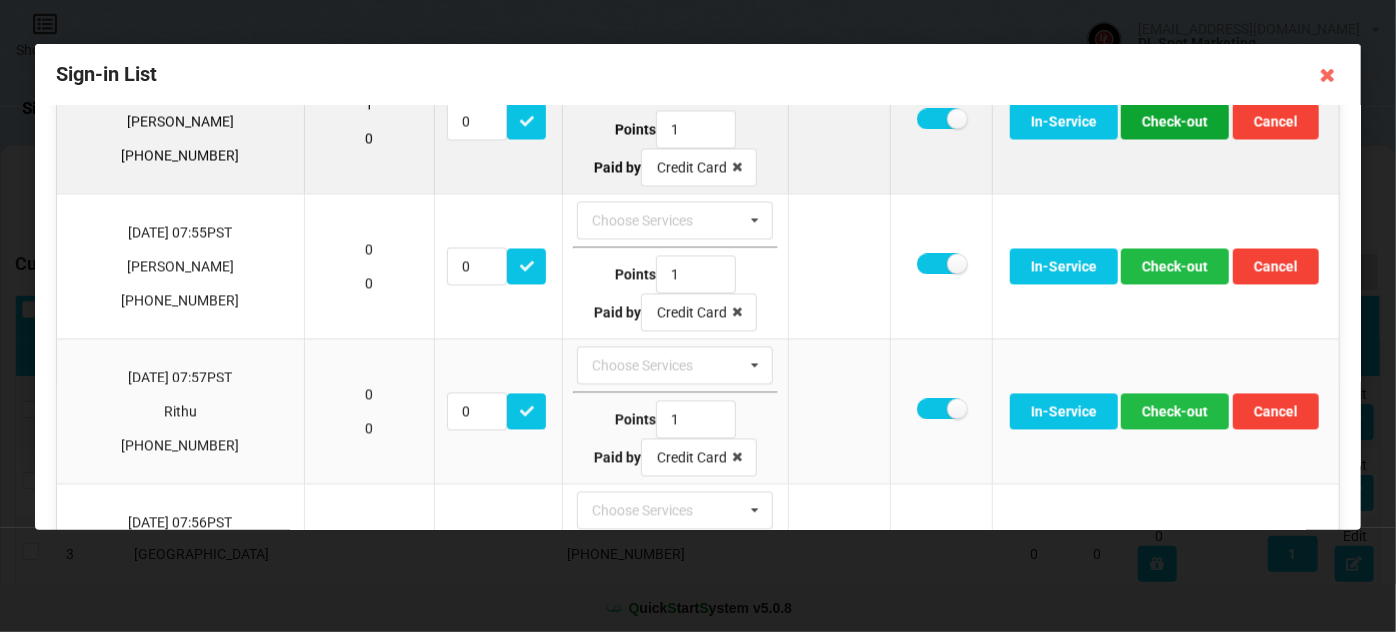 click on "Check-out" at bounding box center [1175, 122] 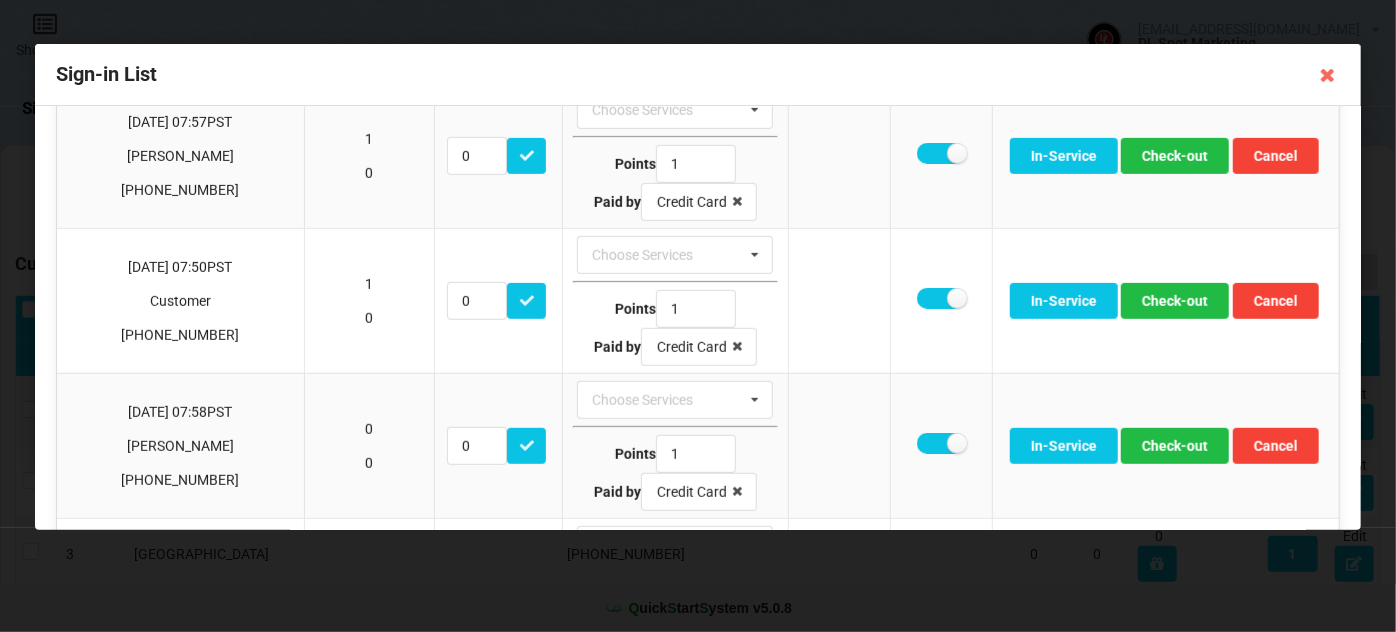 scroll, scrollTop: 509, scrollLeft: 0, axis: vertical 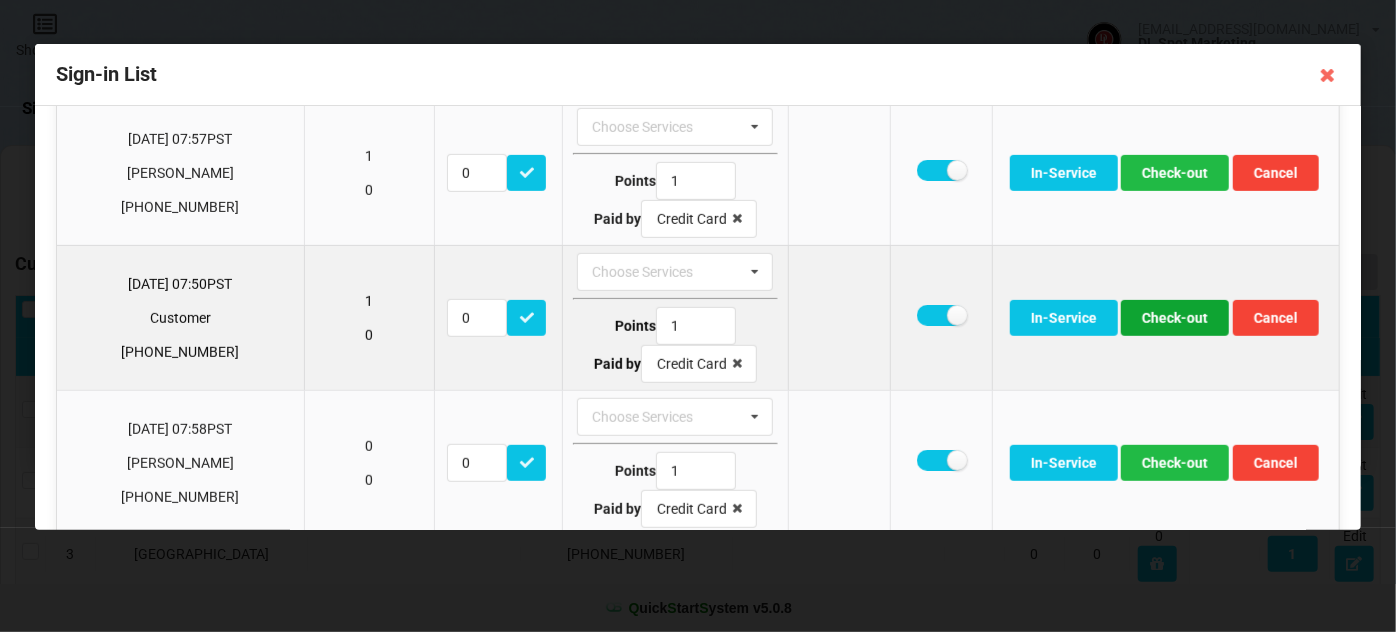 click on "Check-out" at bounding box center (1175, 318) 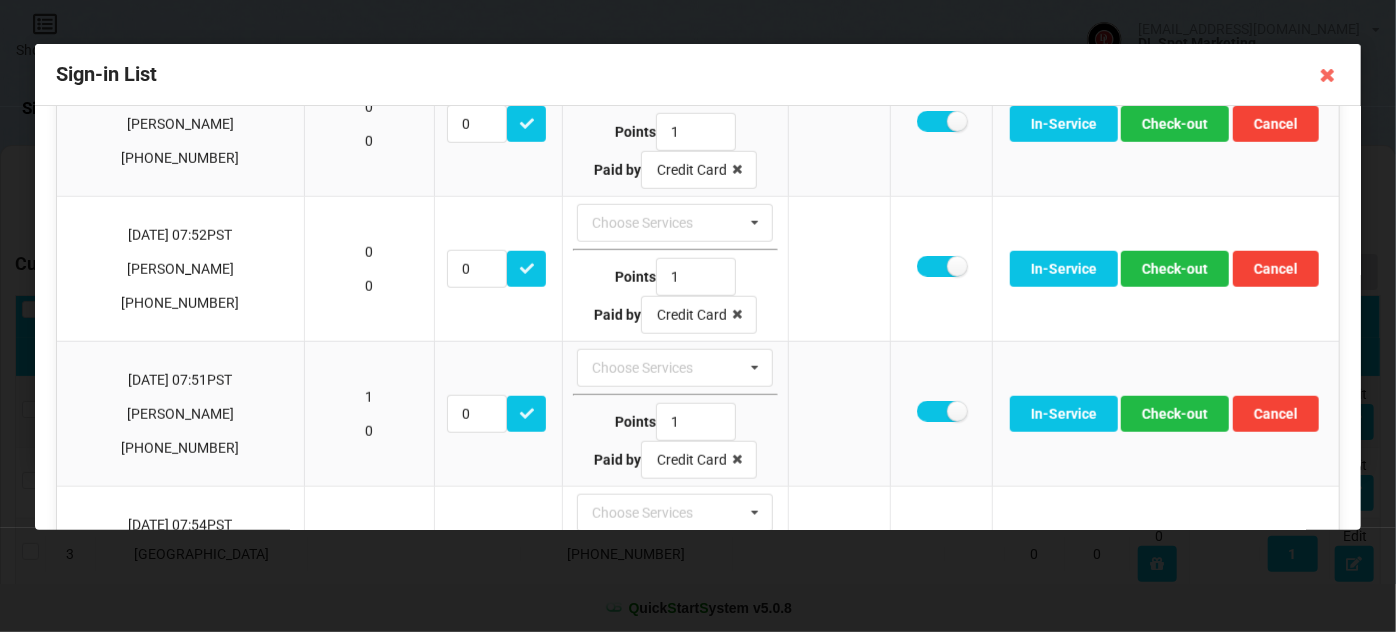 scroll, scrollTop: 873, scrollLeft: 0, axis: vertical 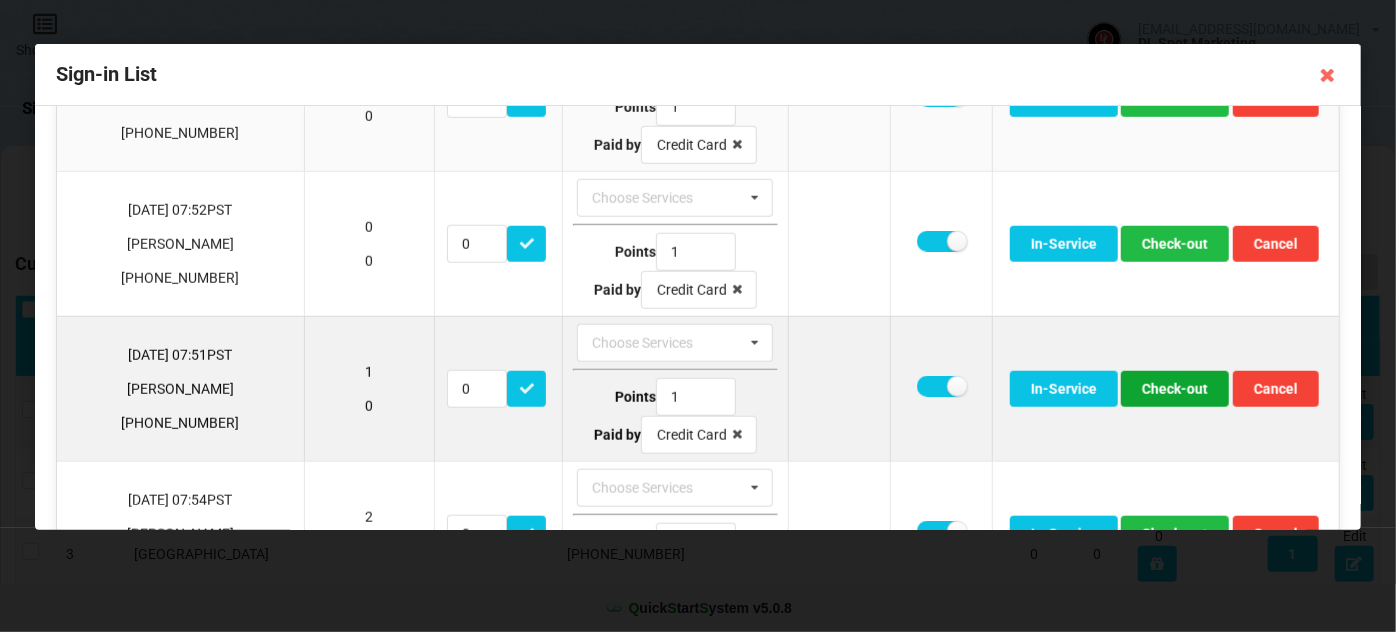 click on "Check-out" at bounding box center (1175, 389) 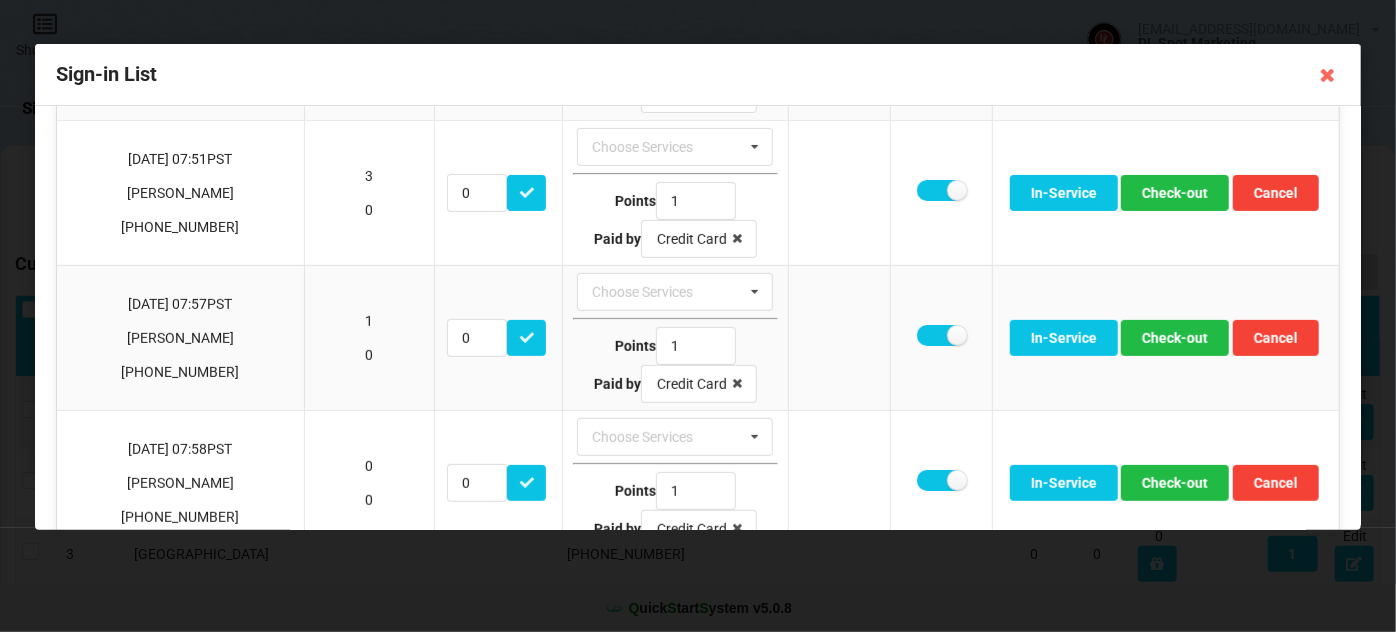 scroll, scrollTop: 101, scrollLeft: 0, axis: vertical 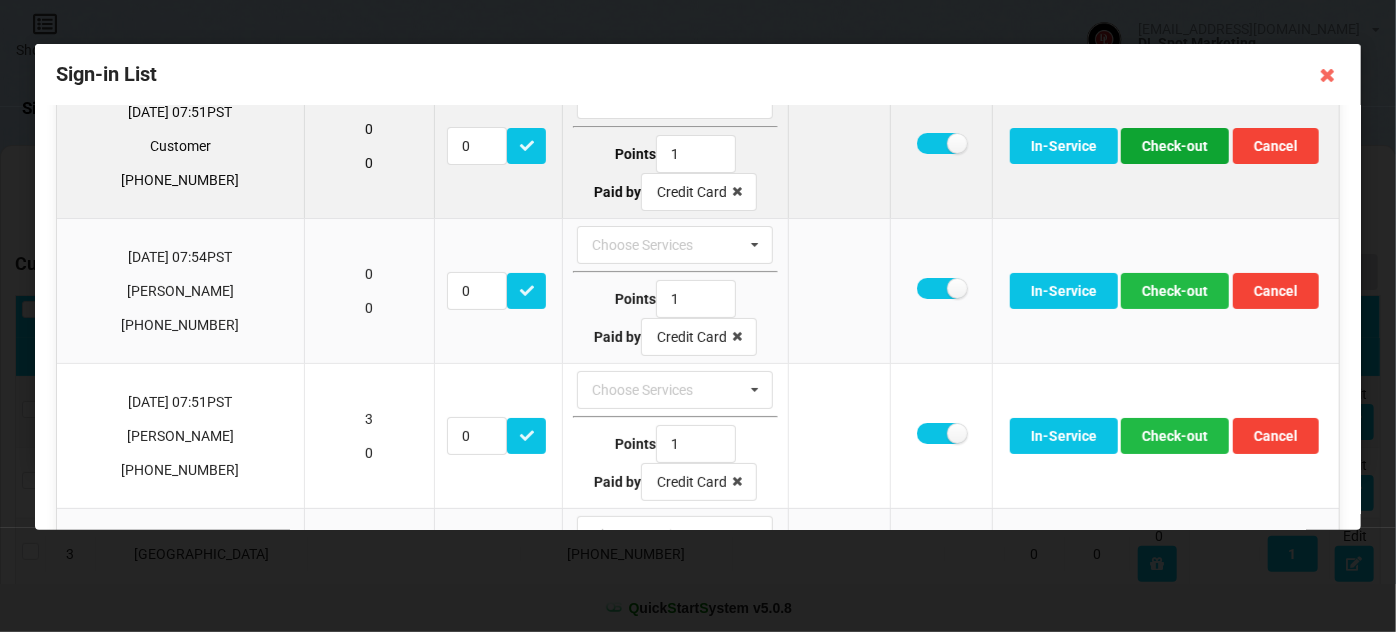 click on "Check-out" at bounding box center [1175, 146] 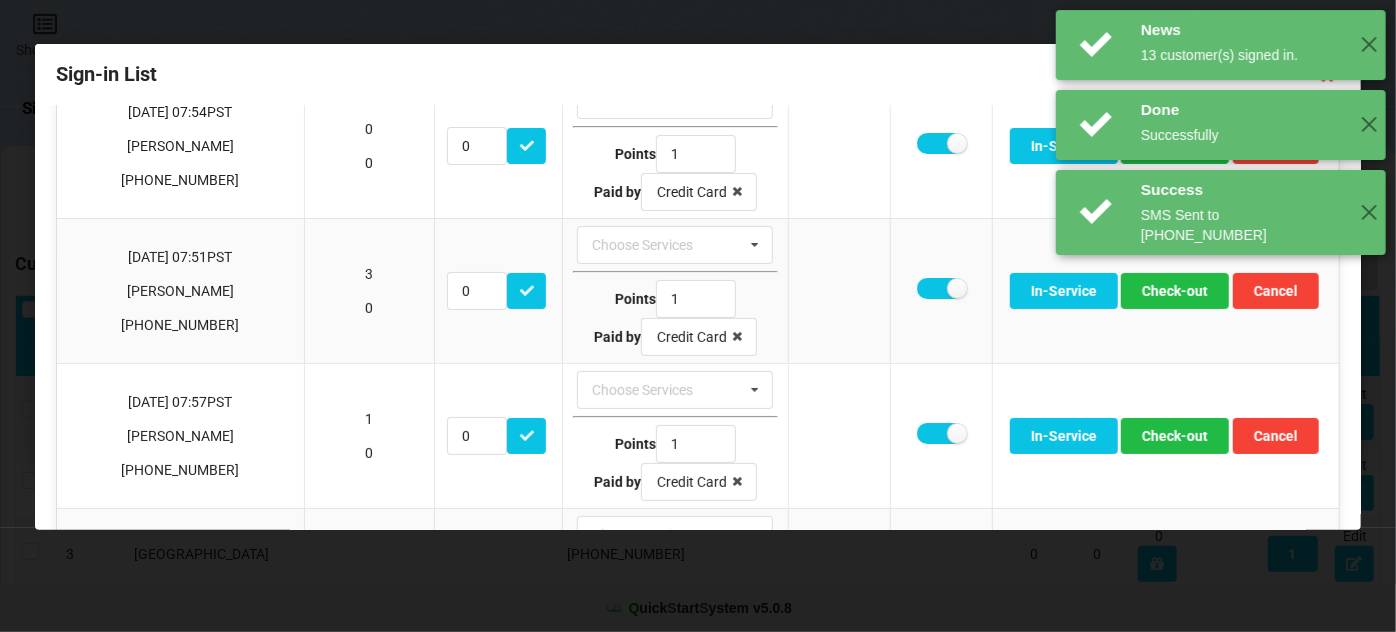 scroll, scrollTop: 0, scrollLeft: 0, axis: both 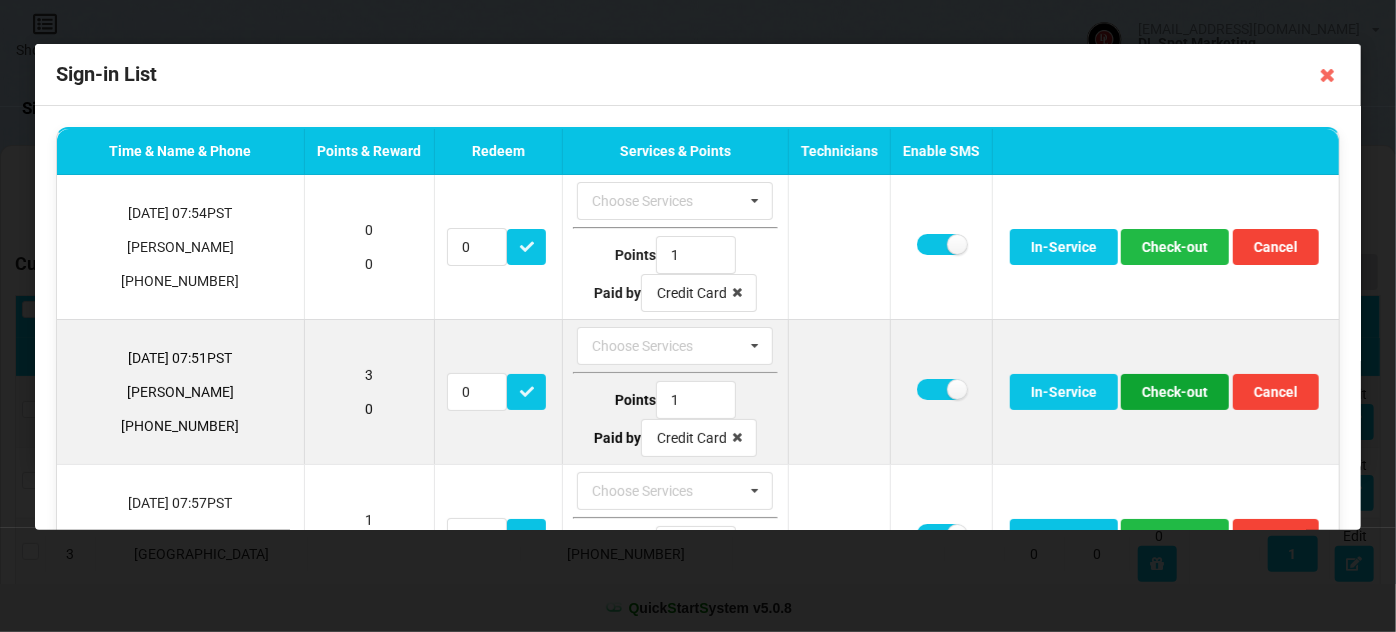 click on "Check-out" at bounding box center [1175, 392] 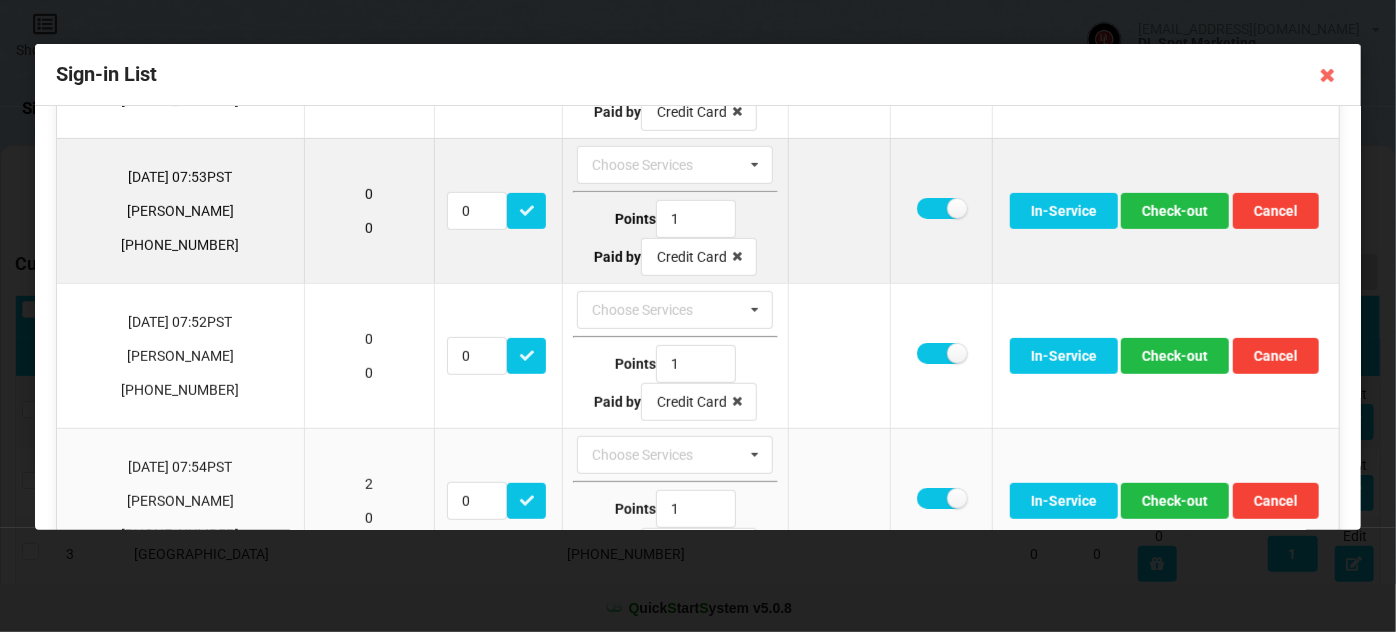 scroll, scrollTop: 485, scrollLeft: 0, axis: vertical 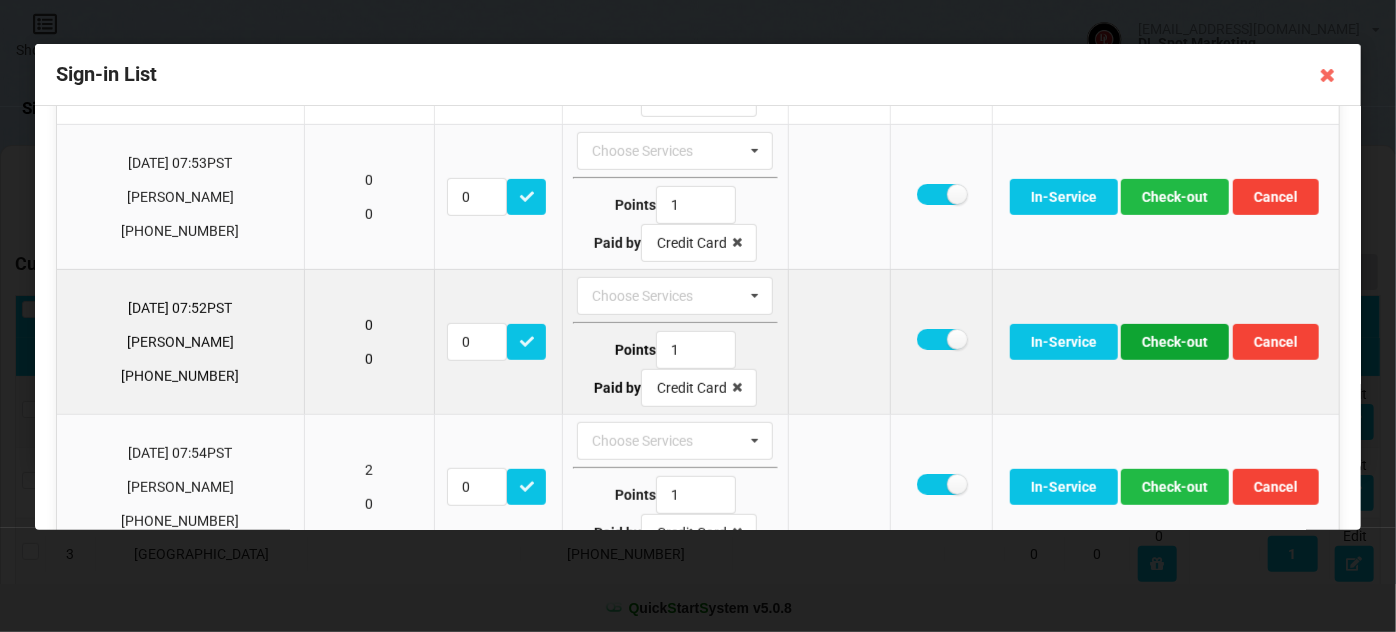 click on "Check-out" at bounding box center [1175, 342] 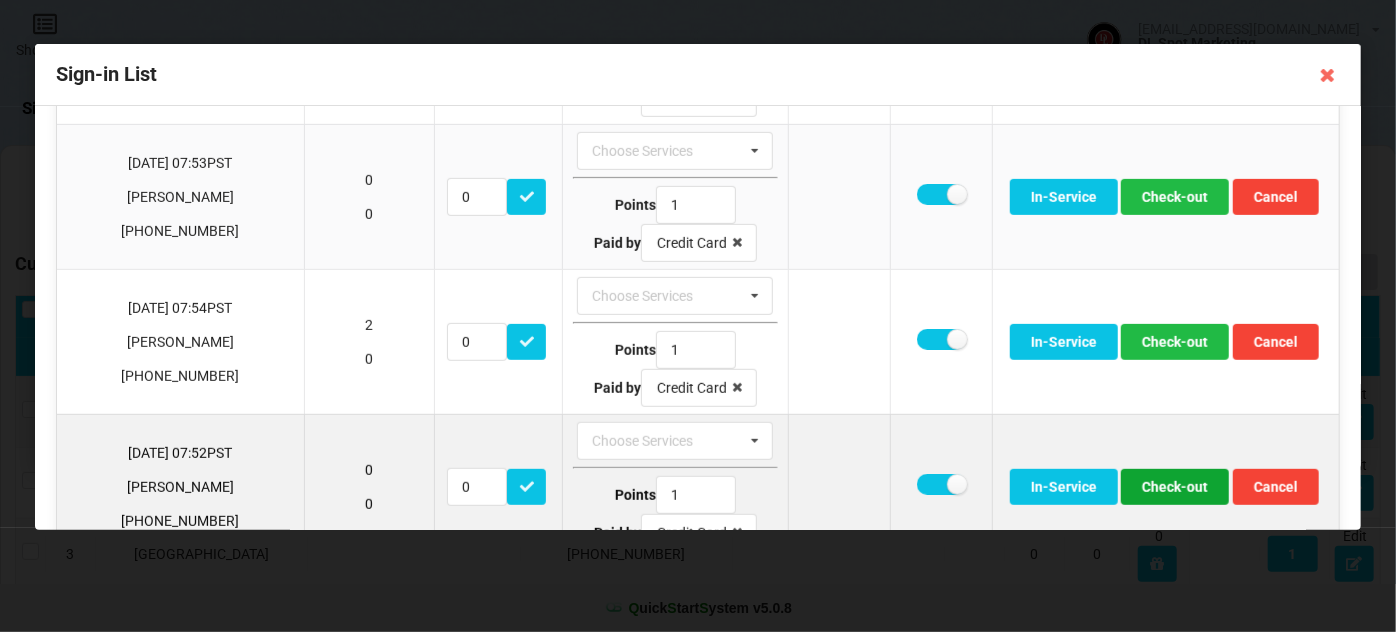click on "Check-out" at bounding box center (1175, 487) 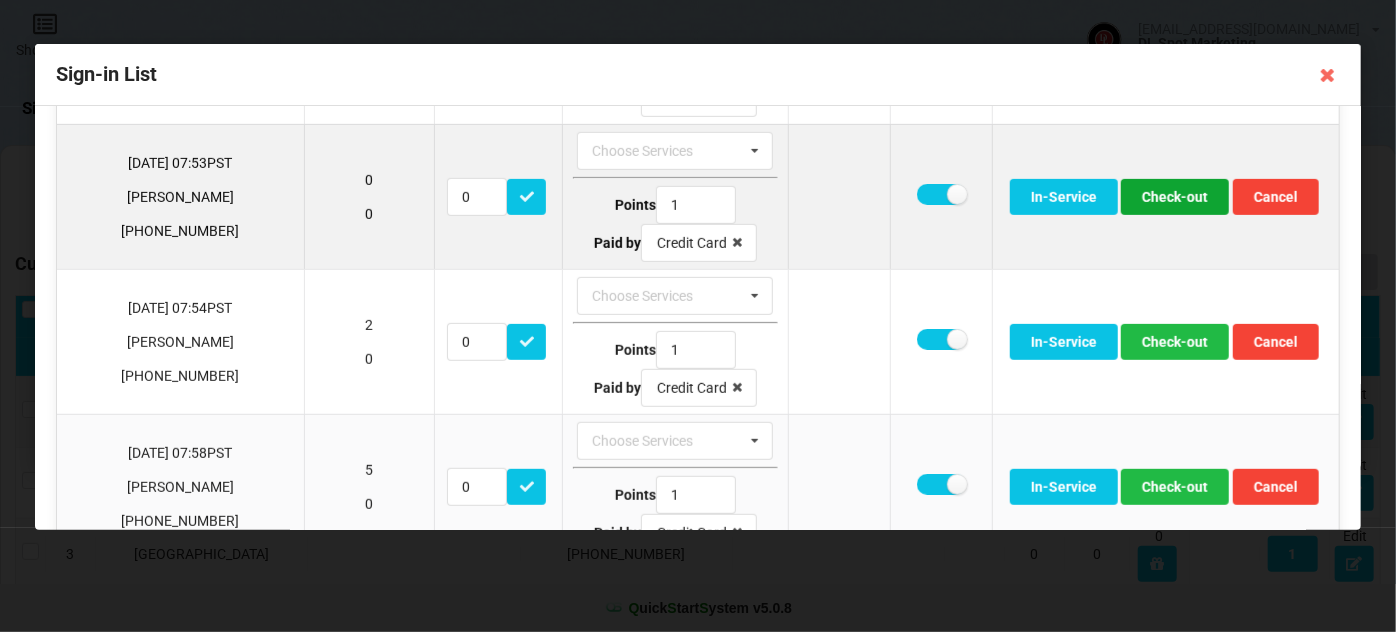 click on "Check-out" at bounding box center (1175, 197) 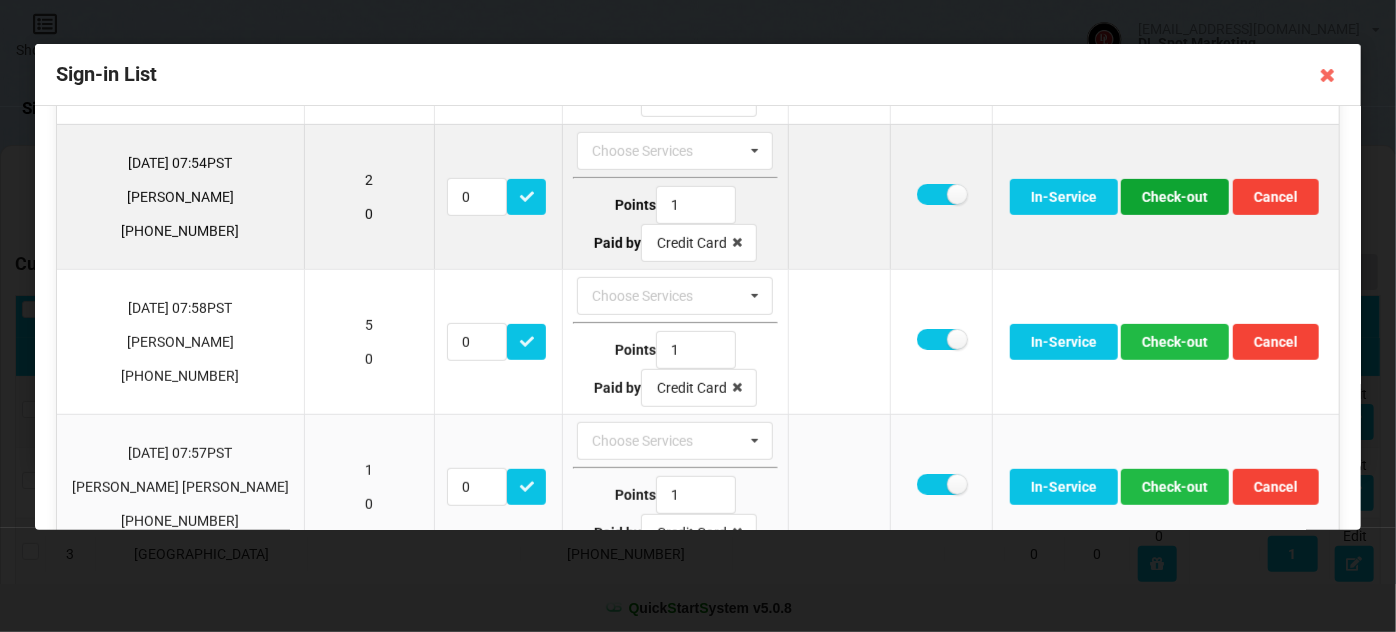 click on "Check-out" at bounding box center [1175, 197] 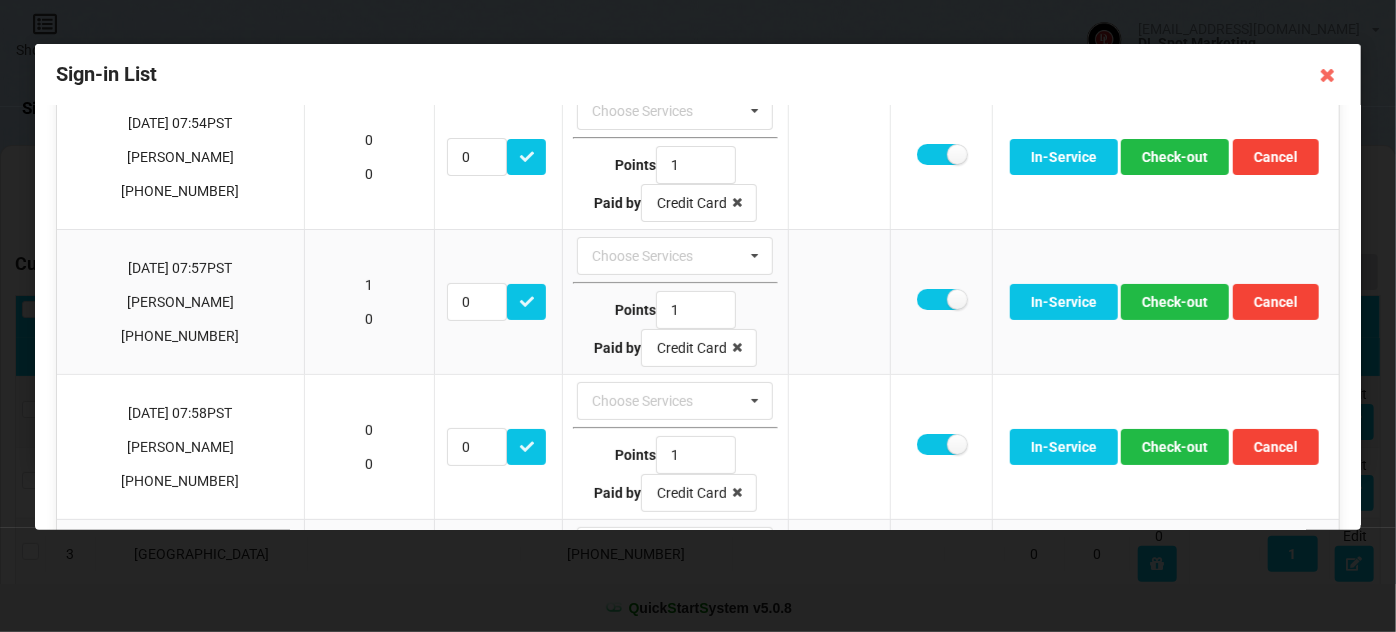 scroll, scrollTop: 88, scrollLeft: 0, axis: vertical 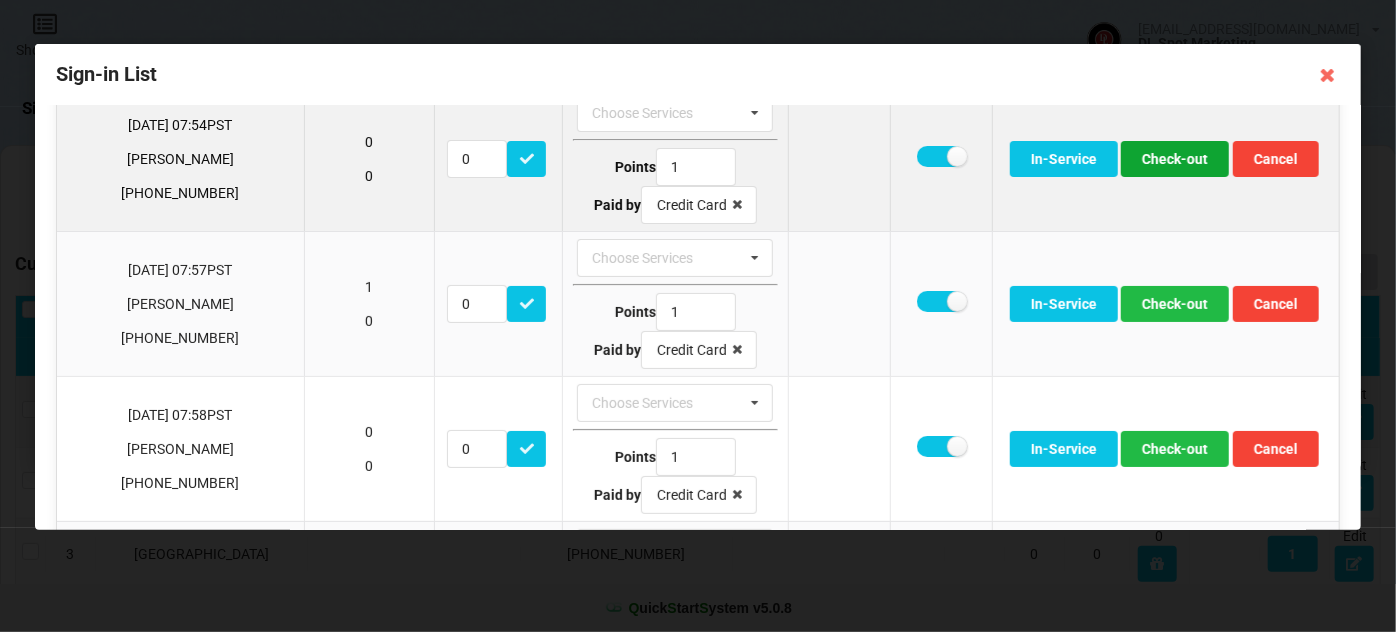 click on "Check-out" at bounding box center [1175, 159] 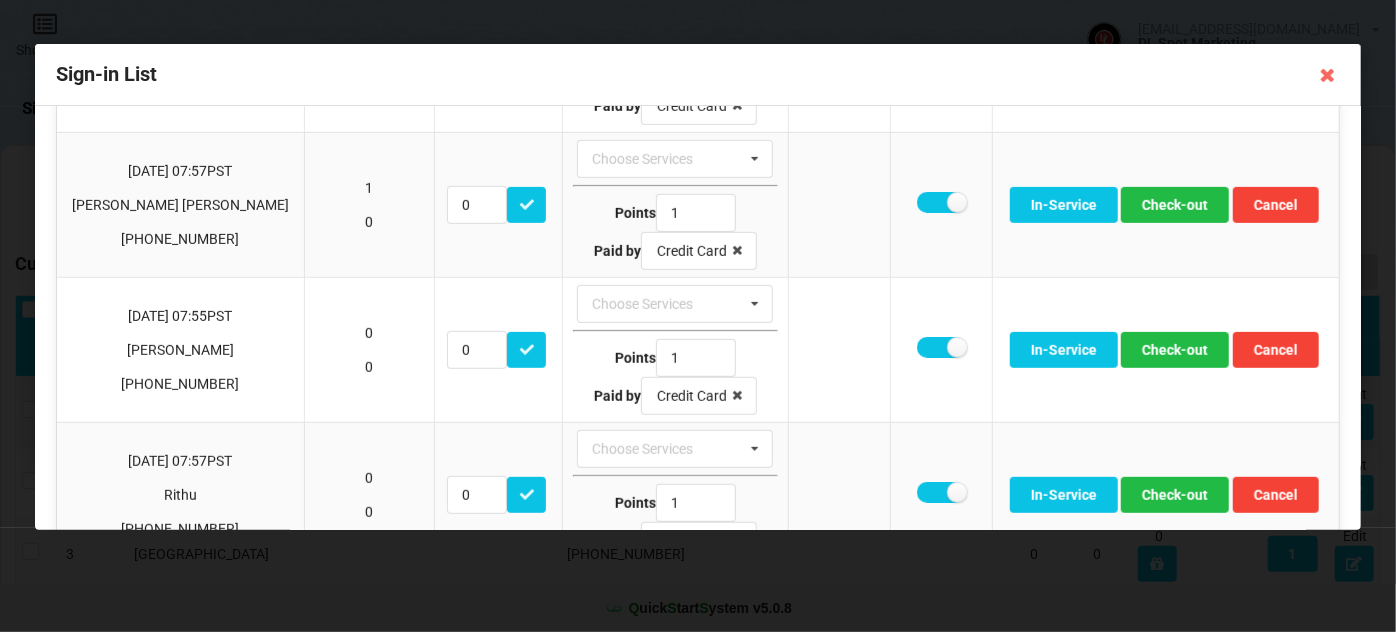 scroll, scrollTop: 485, scrollLeft: 0, axis: vertical 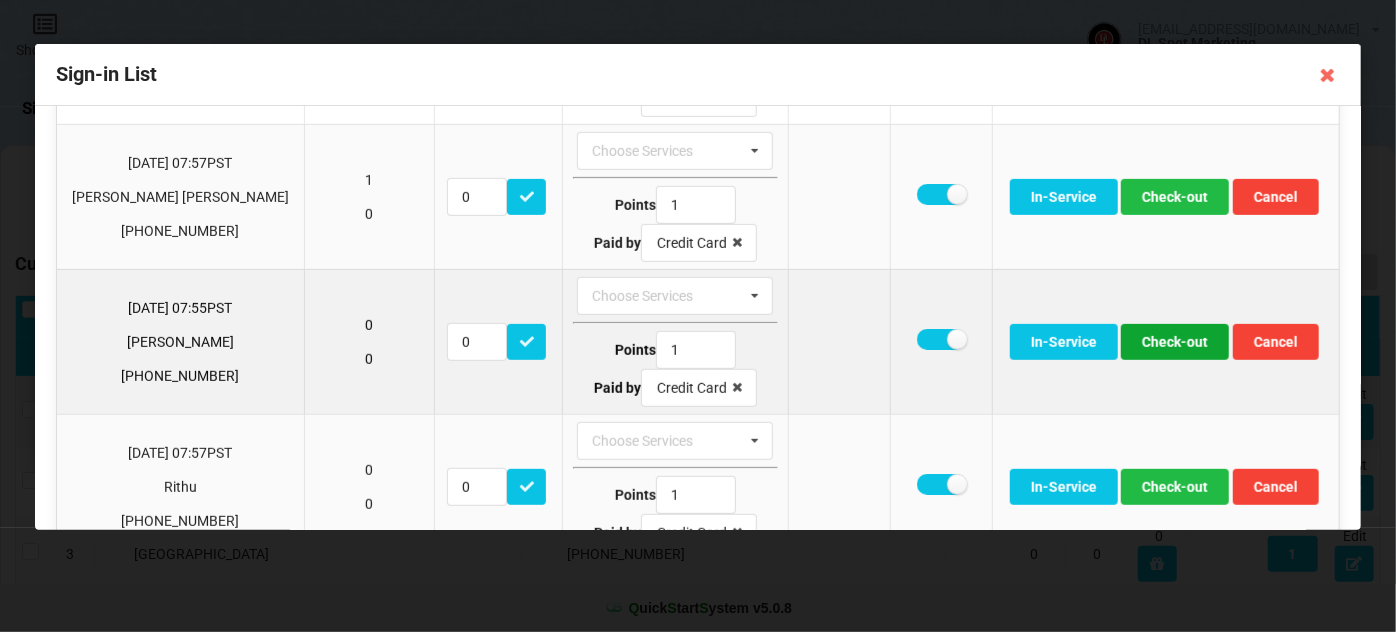 click on "Check-out" at bounding box center (1175, 342) 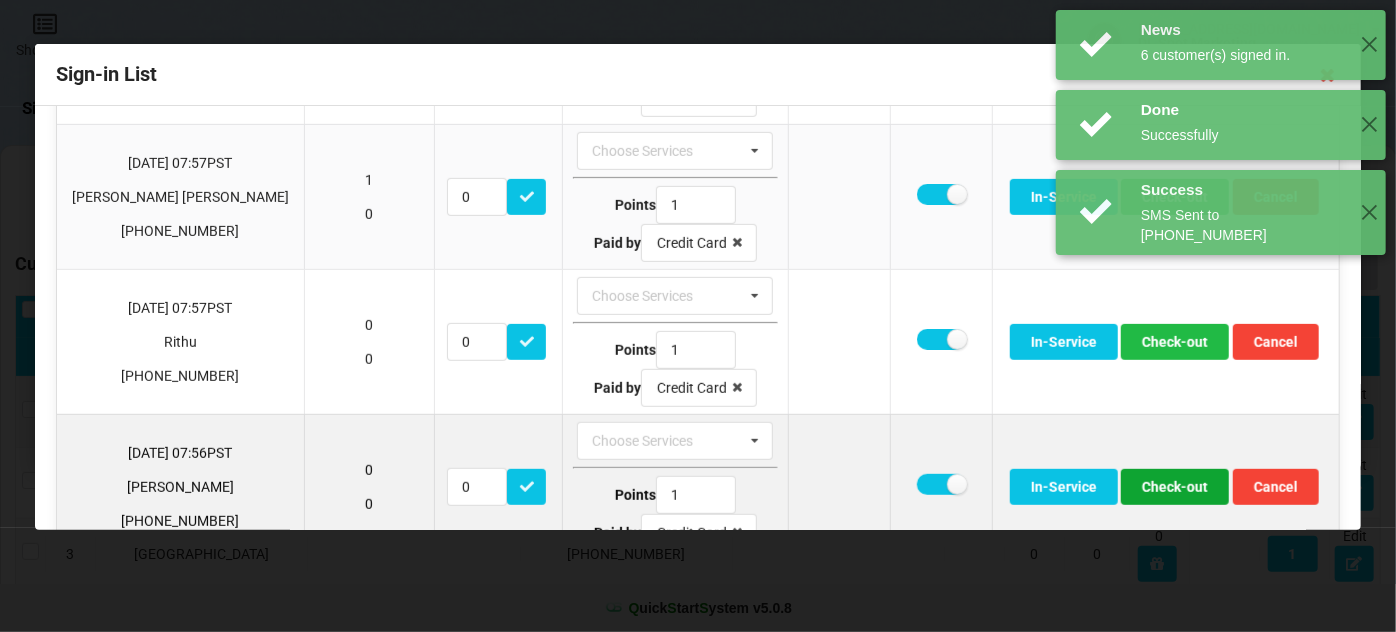 click on "Check-out" at bounding box center (1175, 487) 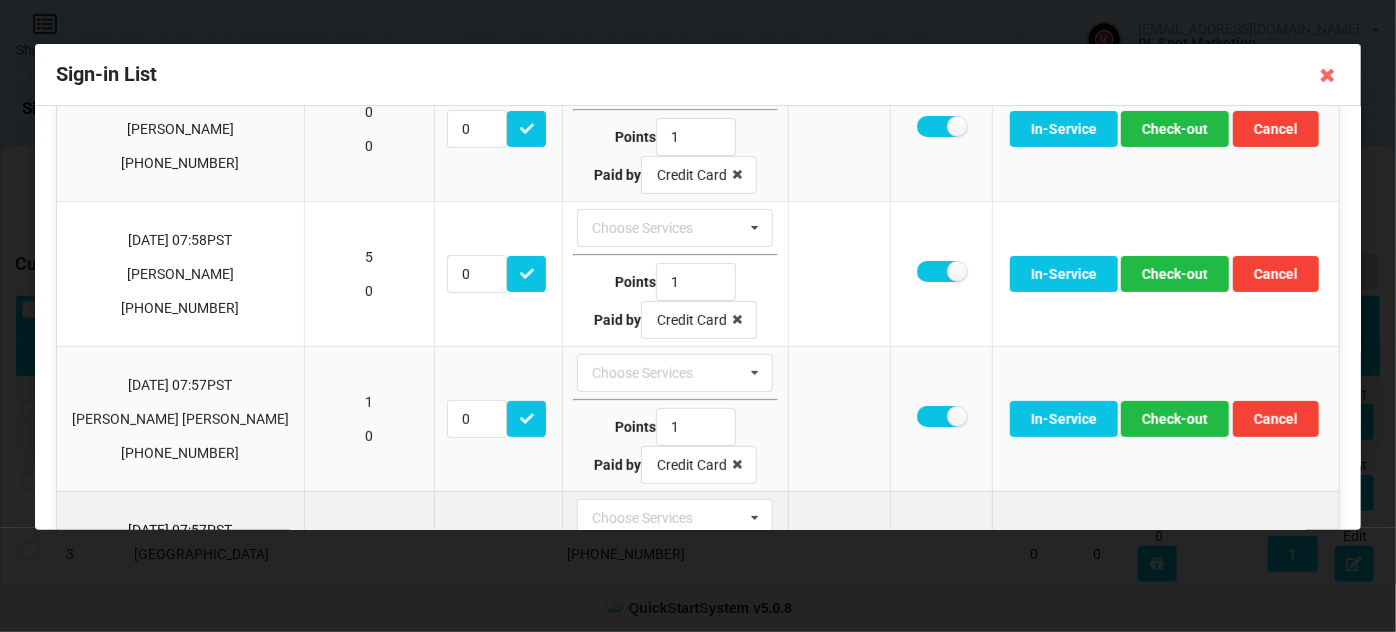 scroll, scrollTop: 21, scrollLeft: 0, axis: vertical 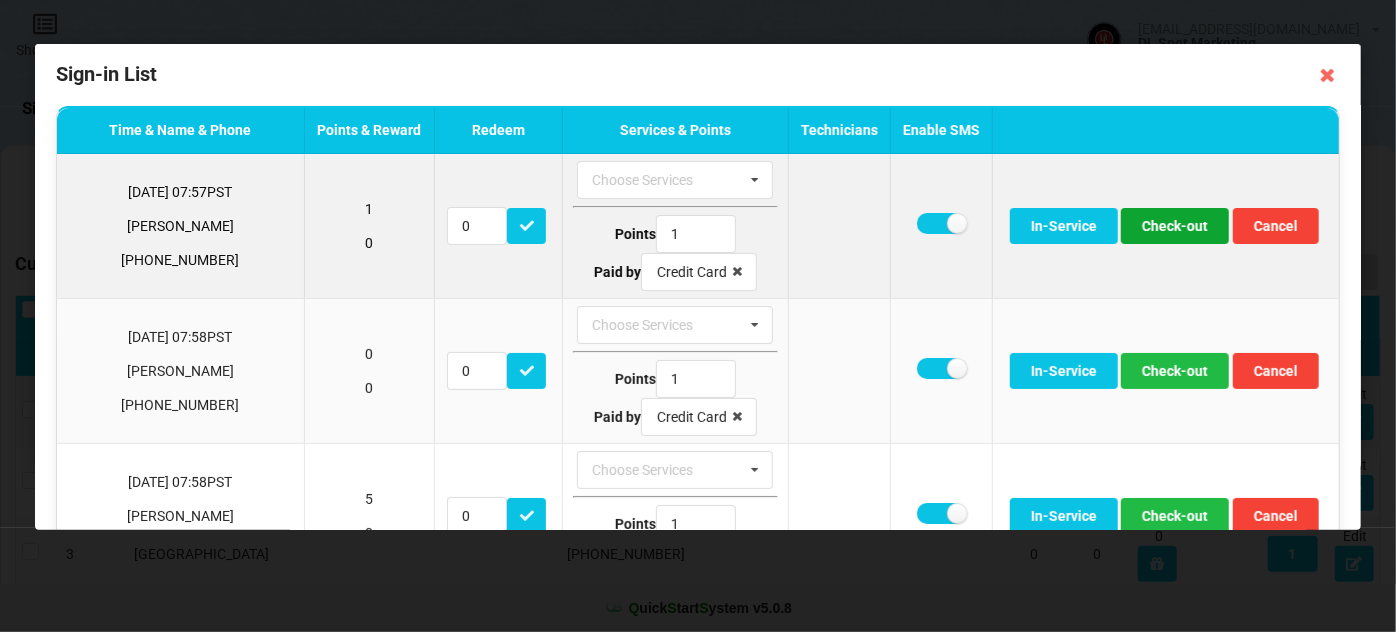 click on "Check-out" at bounding box center (1175, 226) 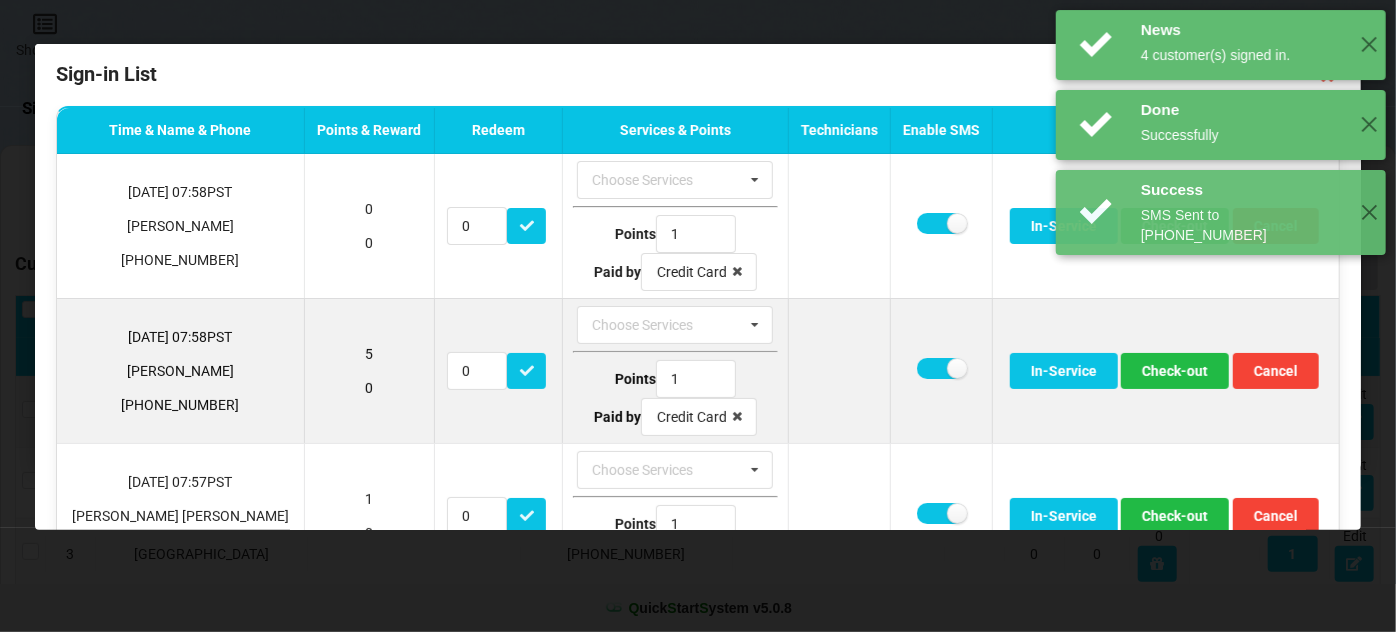 scroll, scrollTop: 141, scrollLeft: 0, axis: vertical 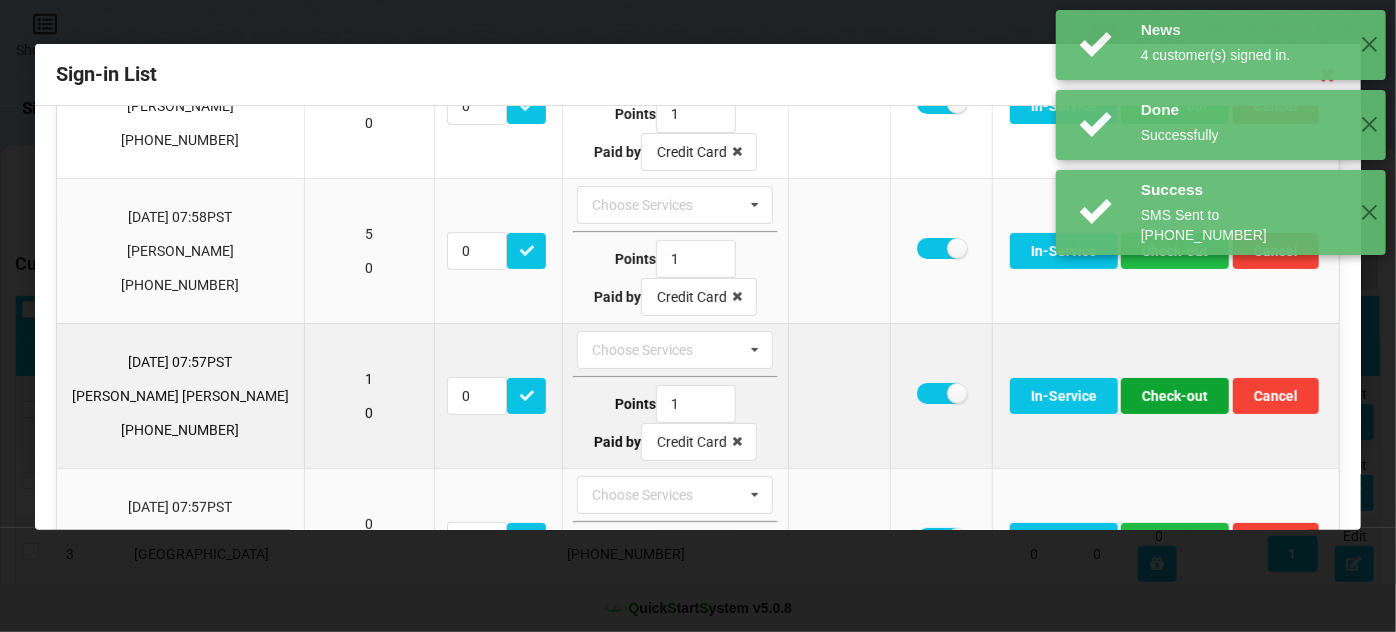 click on "Check-out" at bounding box center [1175, 396] 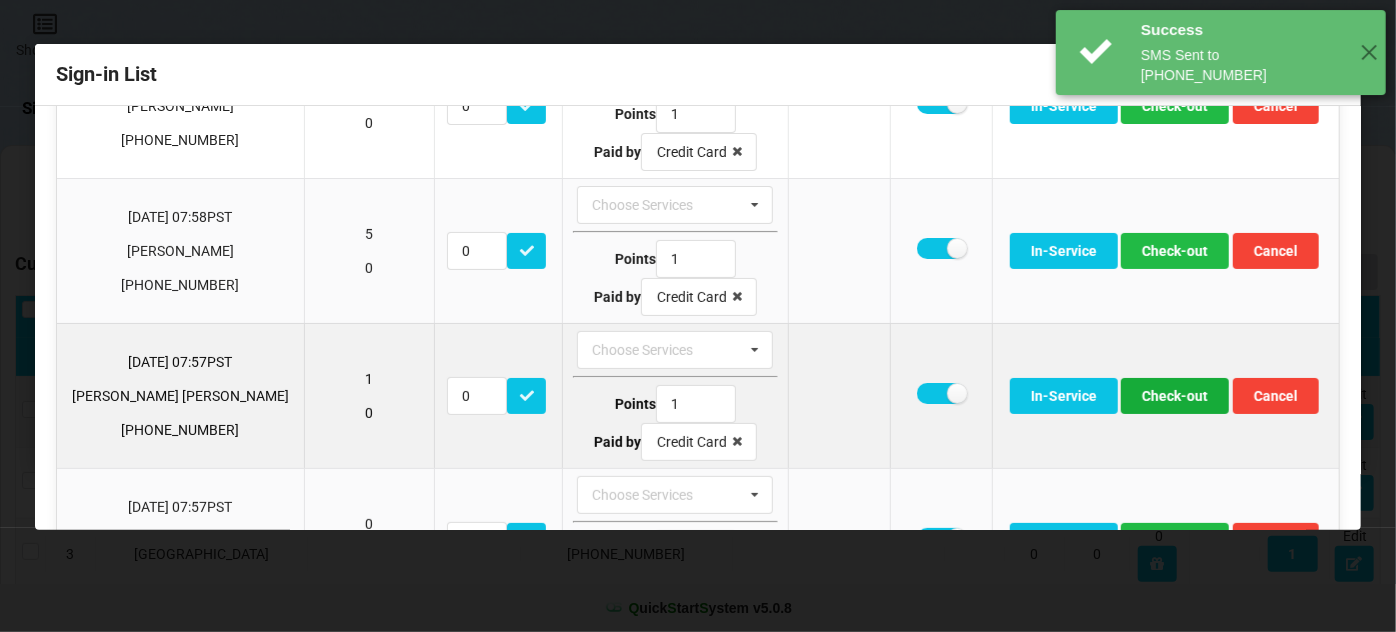scroll, scrollTop: 97, scrollLeft: 0, axis: vertical 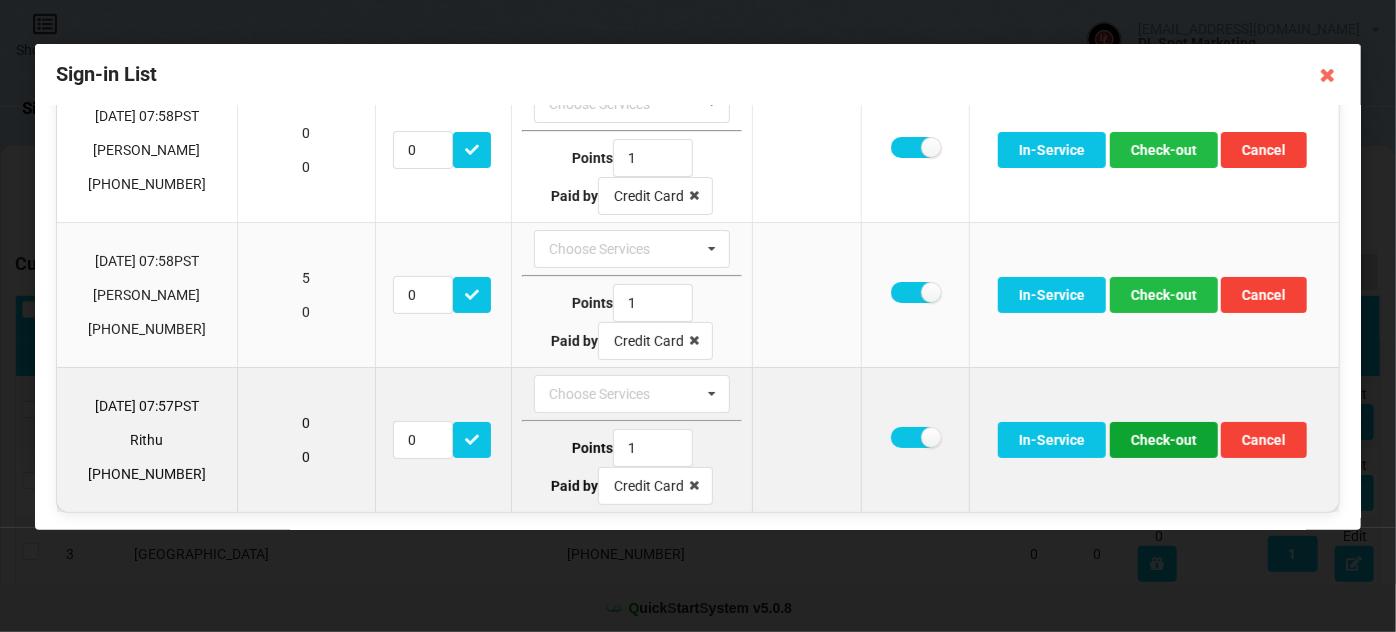 click on "Check-out" at bounding box center [1164, 440] 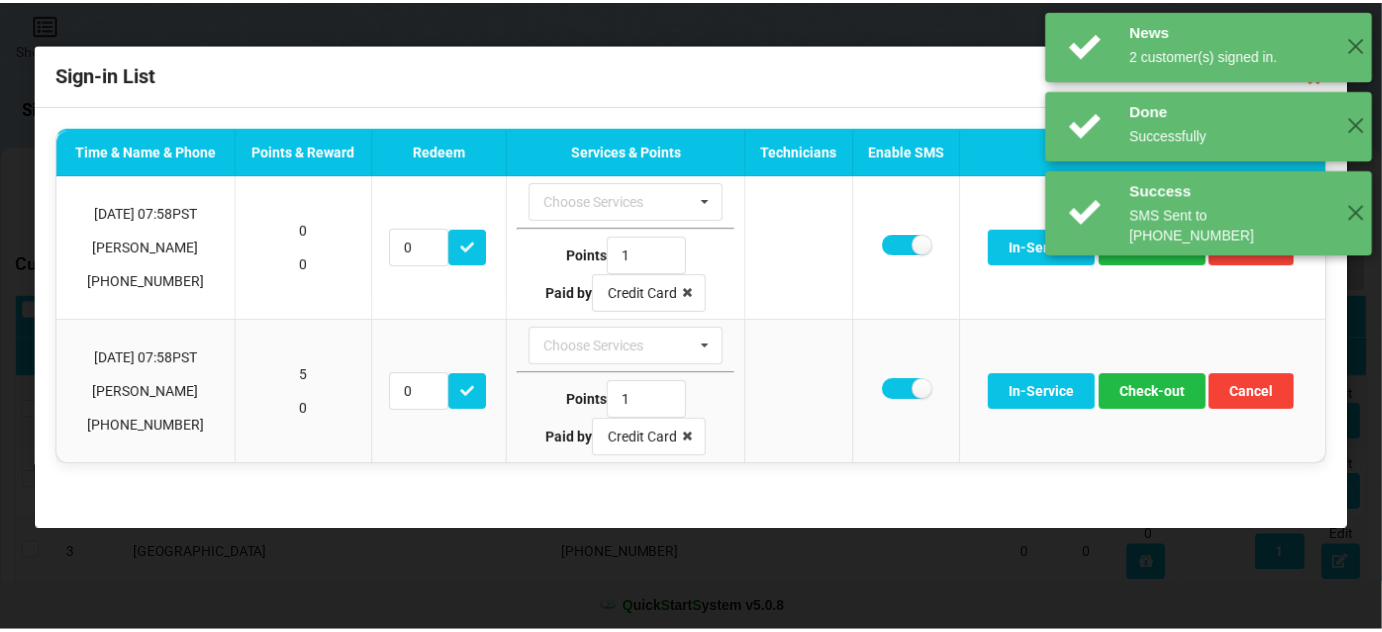scroll, scrollTop: 0, scrollLeft: 0, axis: both 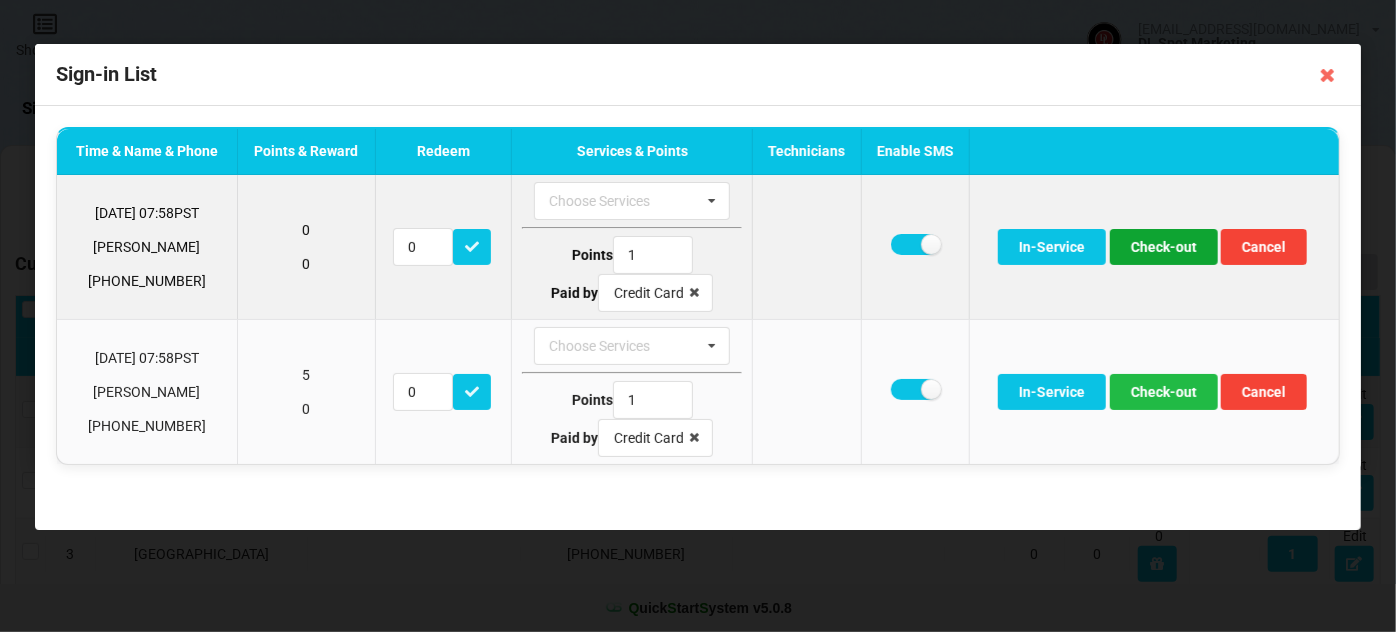 click on "Check-out" at bounding box center [1164, 247] 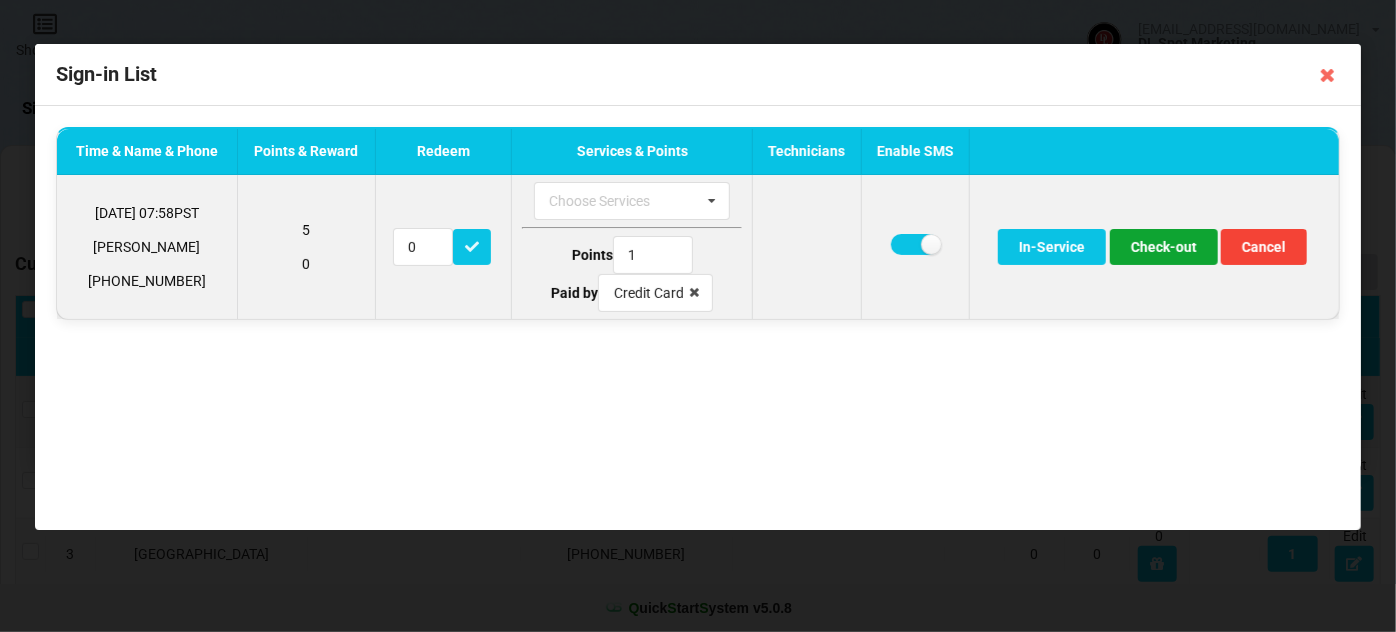 click on "Check-out" at bounding box center [1164, 247] 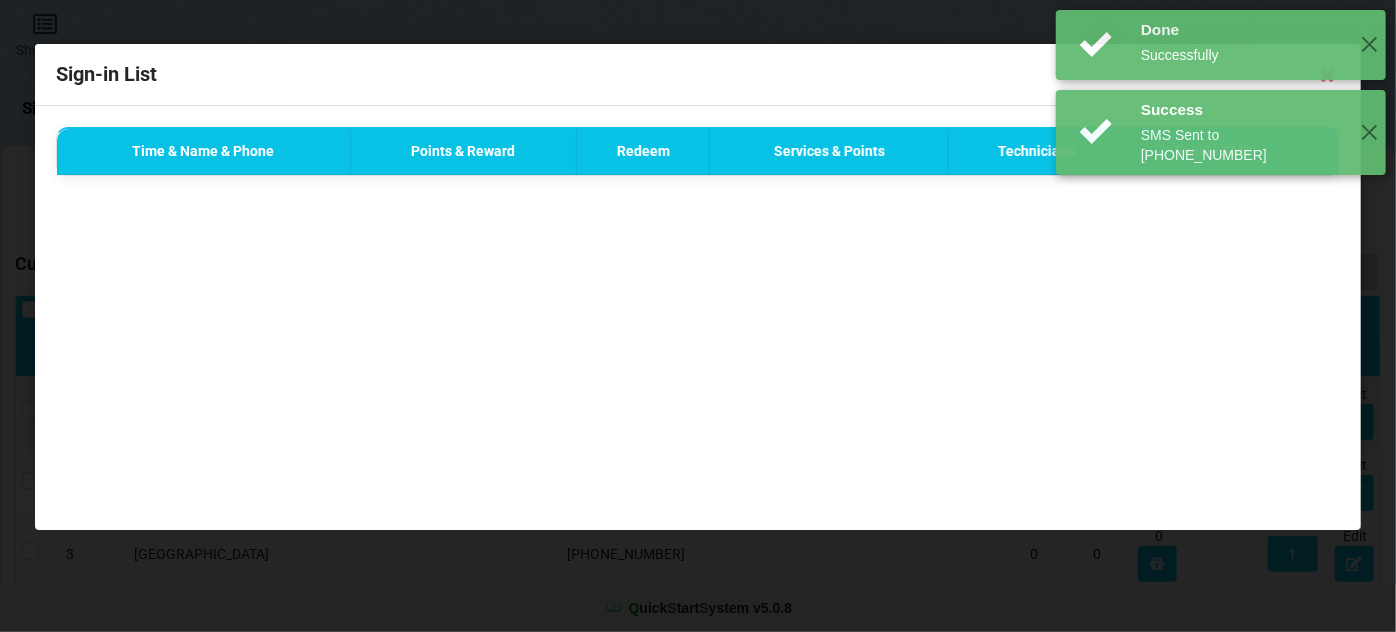 click on "Time & Name & Phone Points & Reward Redeem Services & Points Technicians Enable SMS" at bounding box center [698, 318] 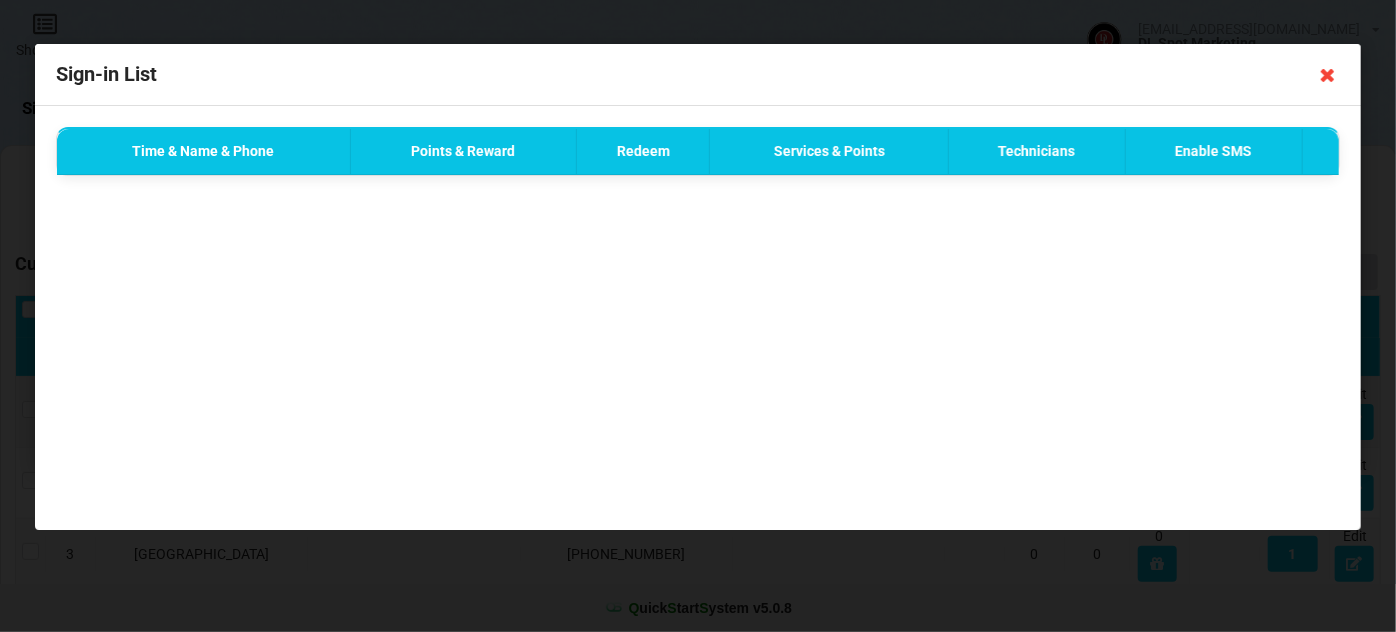 click at bounding box center [1328, 75] 